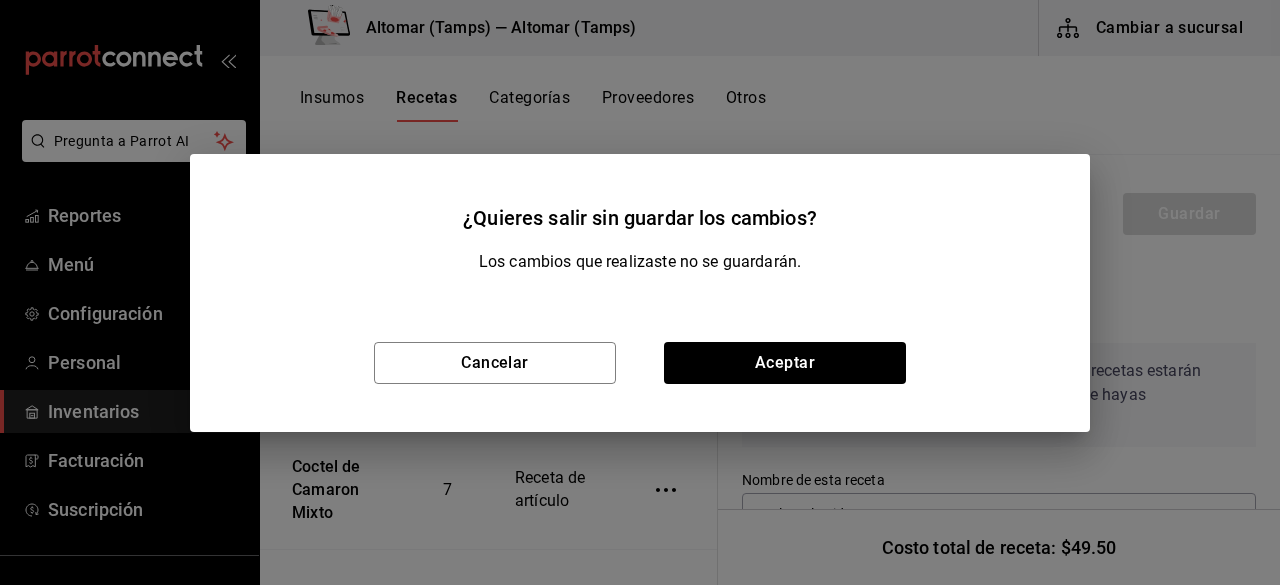 scroll, scrollTop: 0, scrollLeft: 0, axis: both 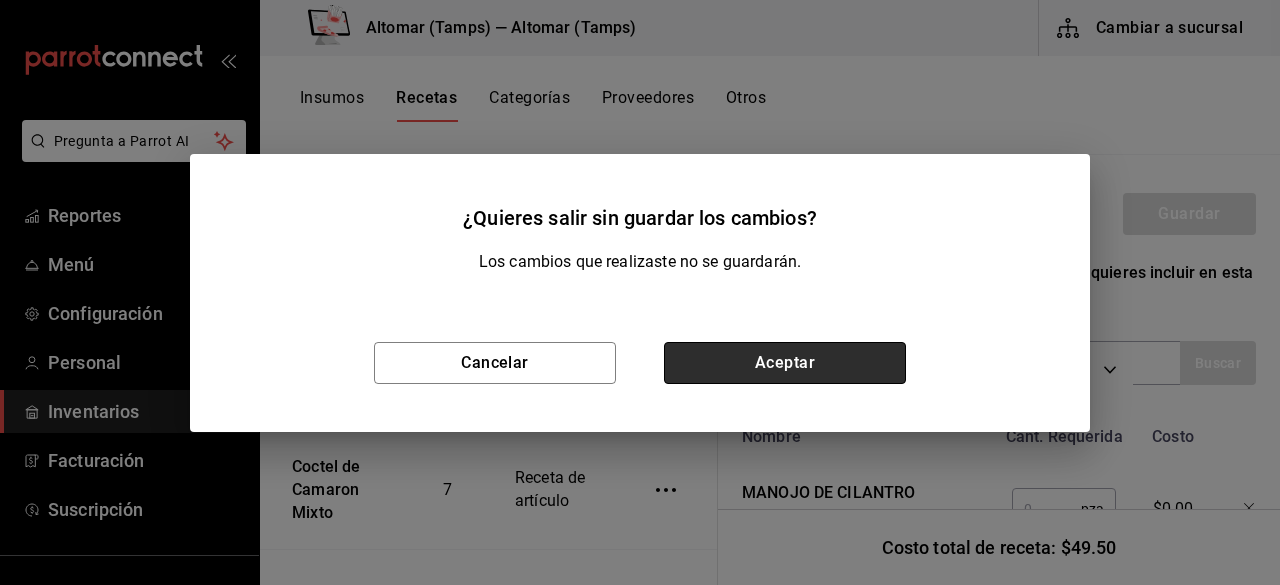 click on "Aceptar" at bounding box center [785, 363] 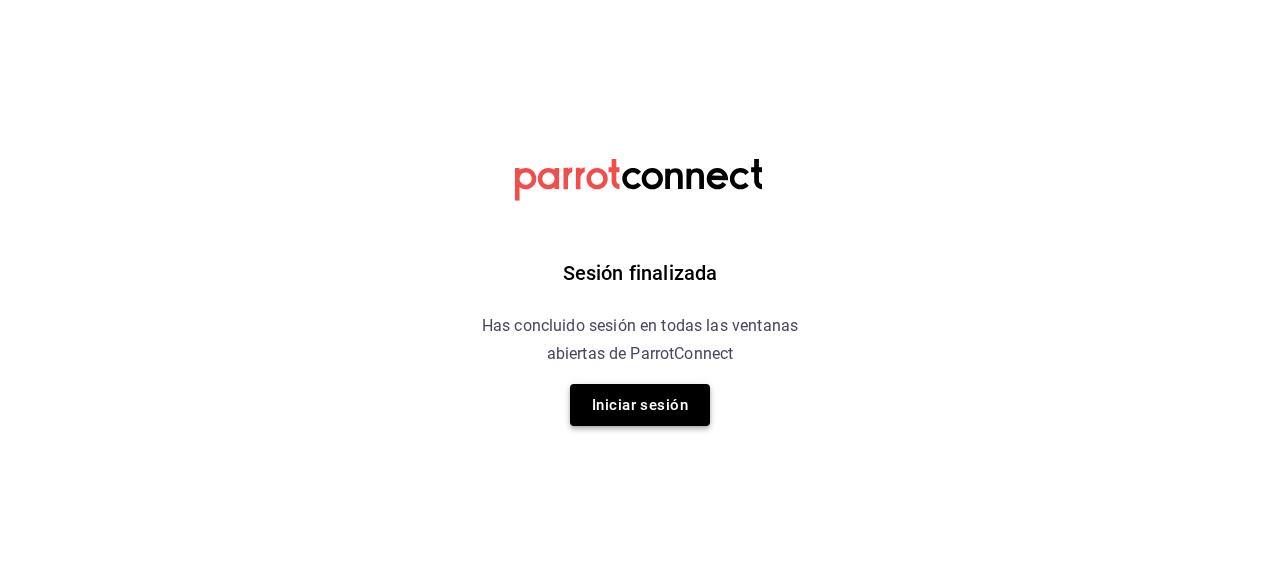 click on "Iniciar sesión" at bounding box center (640, 405) 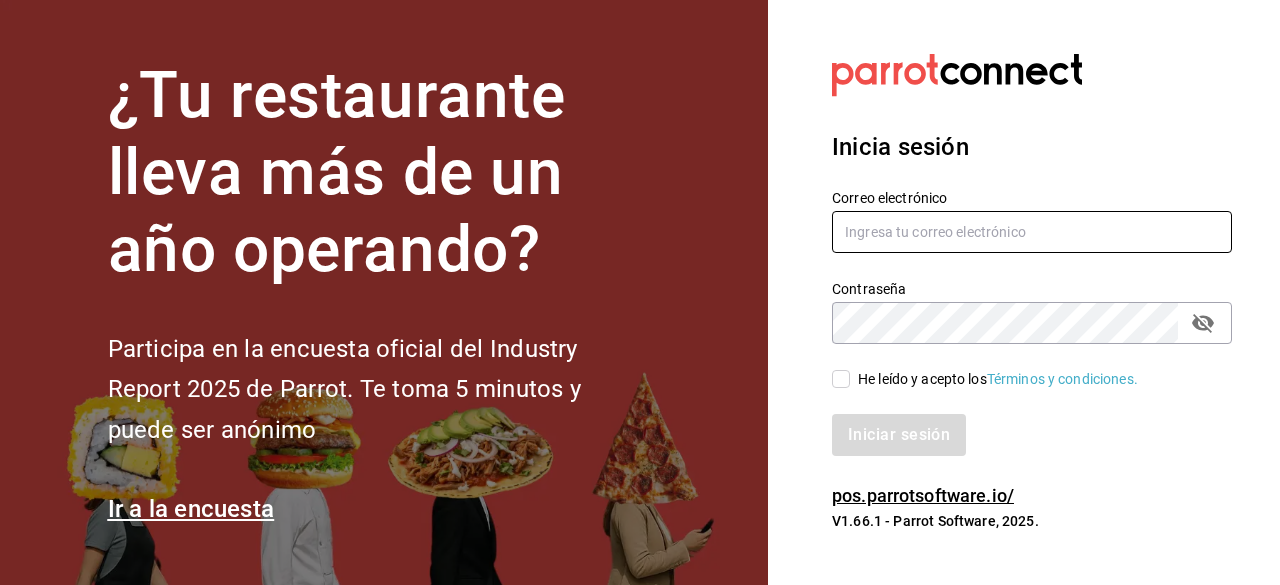 type on "ivan.mendez.93@outlook.com" 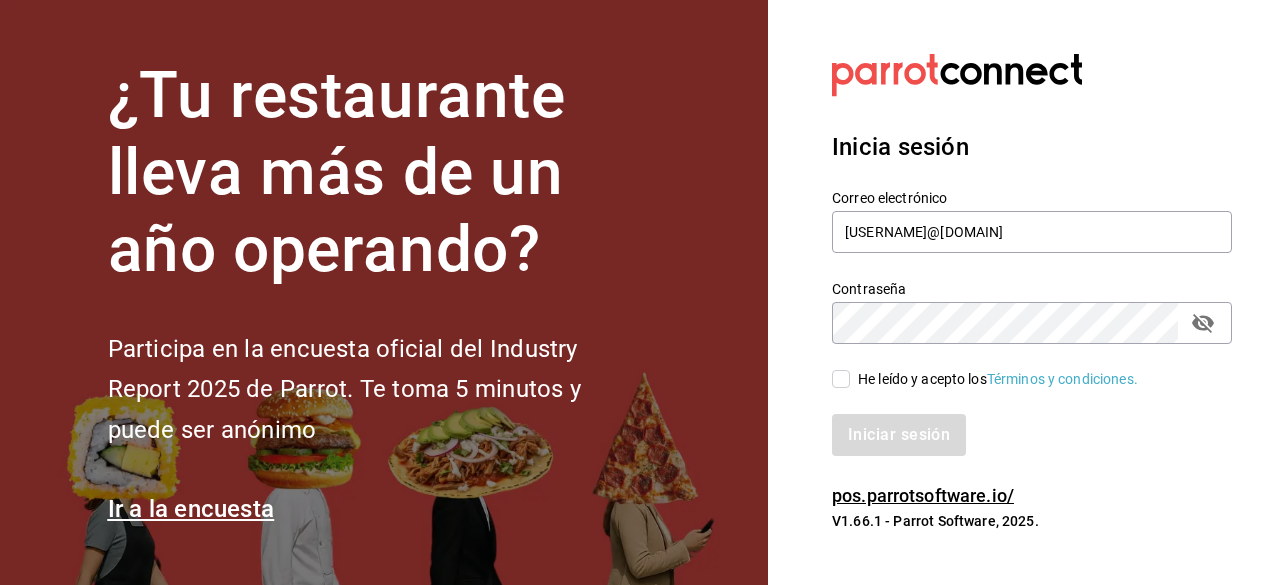 click on "He leído y acepto los  Términos y condiciones." at bounding box center [841, 379] 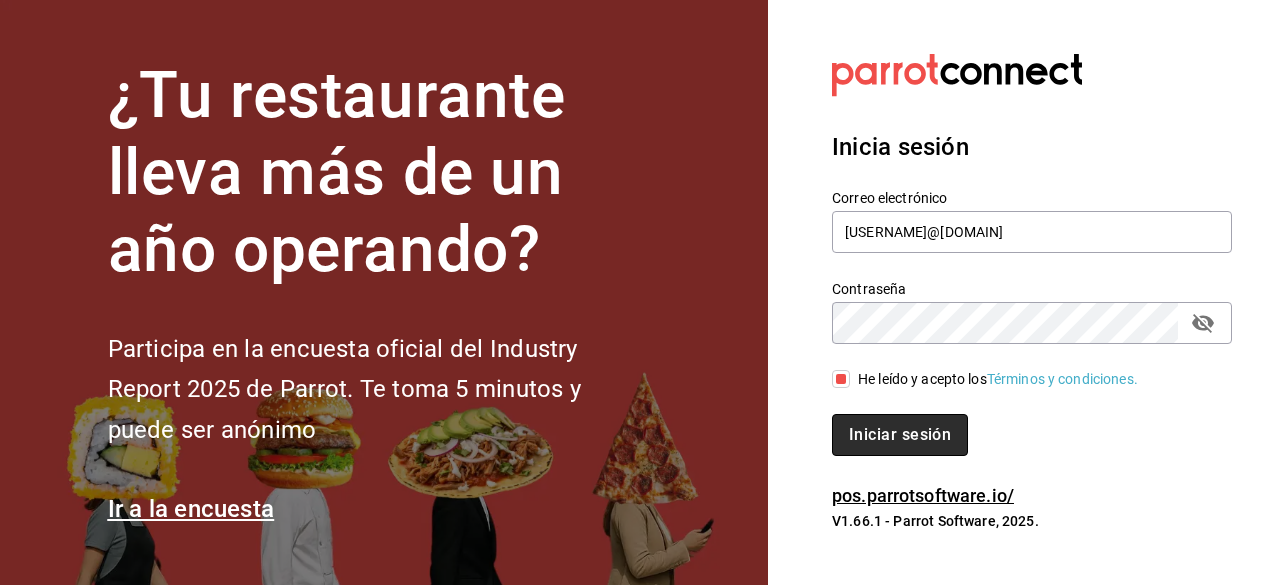 click on "Iniciar sesión" at bounding box center [900, 435] 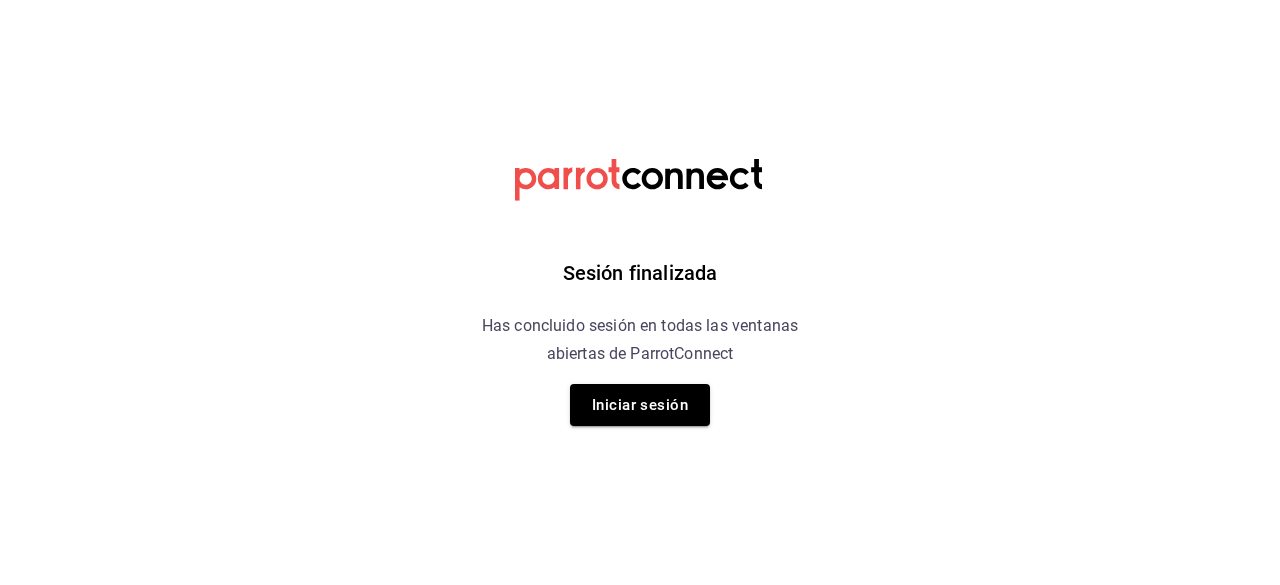scroll, scrollTop: 0, scrollLeft: 0, axis: both 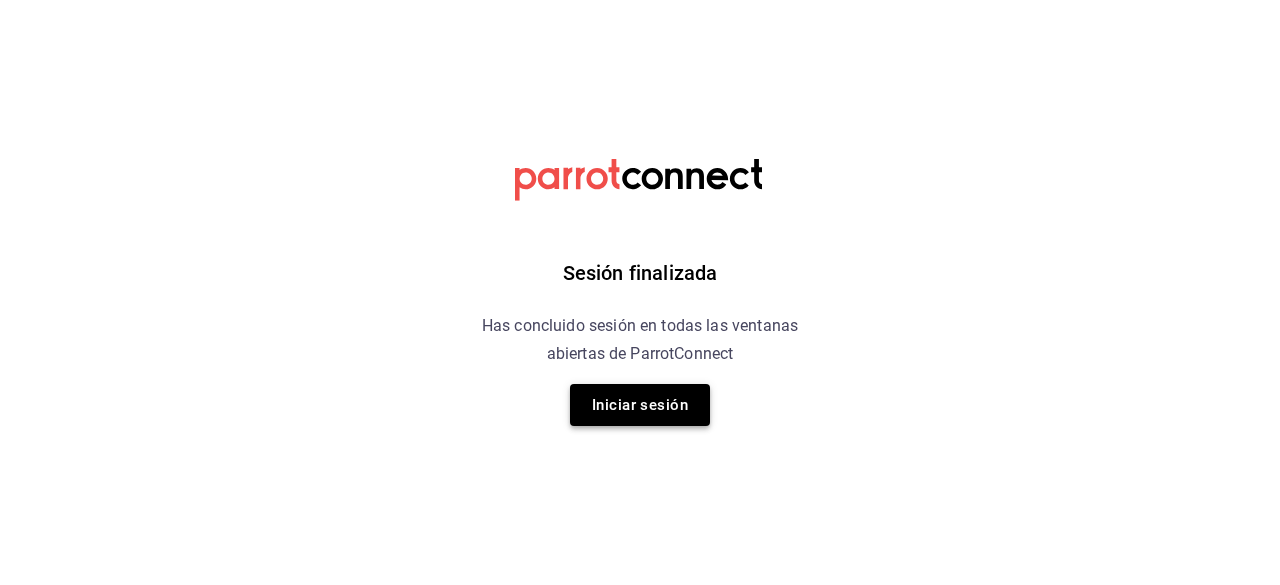 click on "Iniciar sesión" at bounding box center [640, 405] 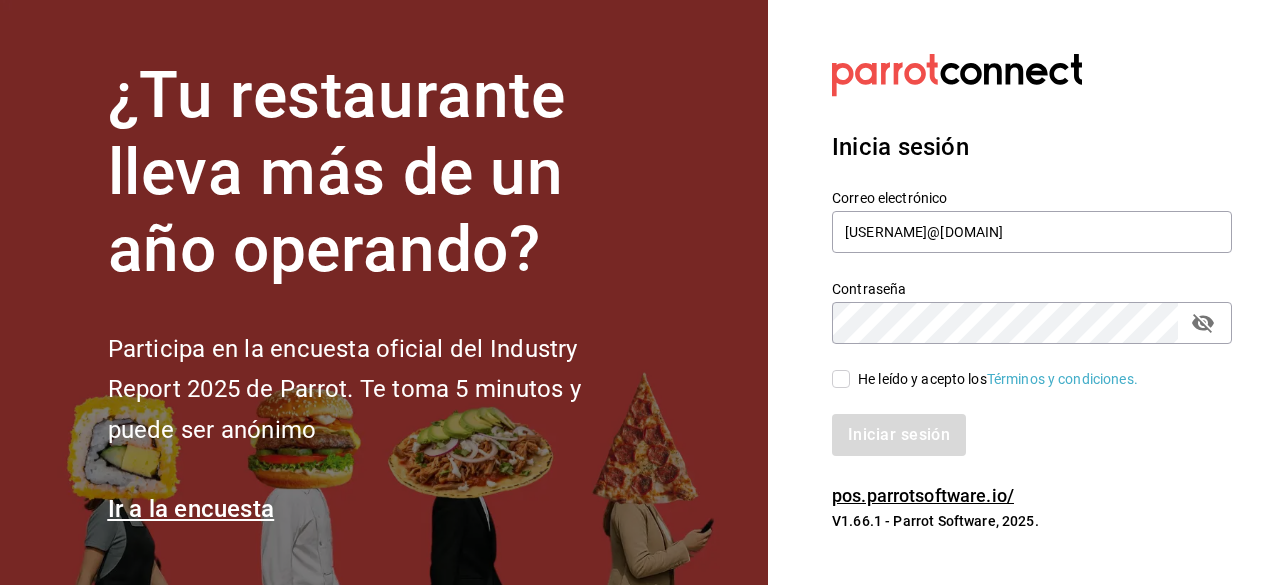 click on "Iniciar sesión" at bounding box center (1020, 423) 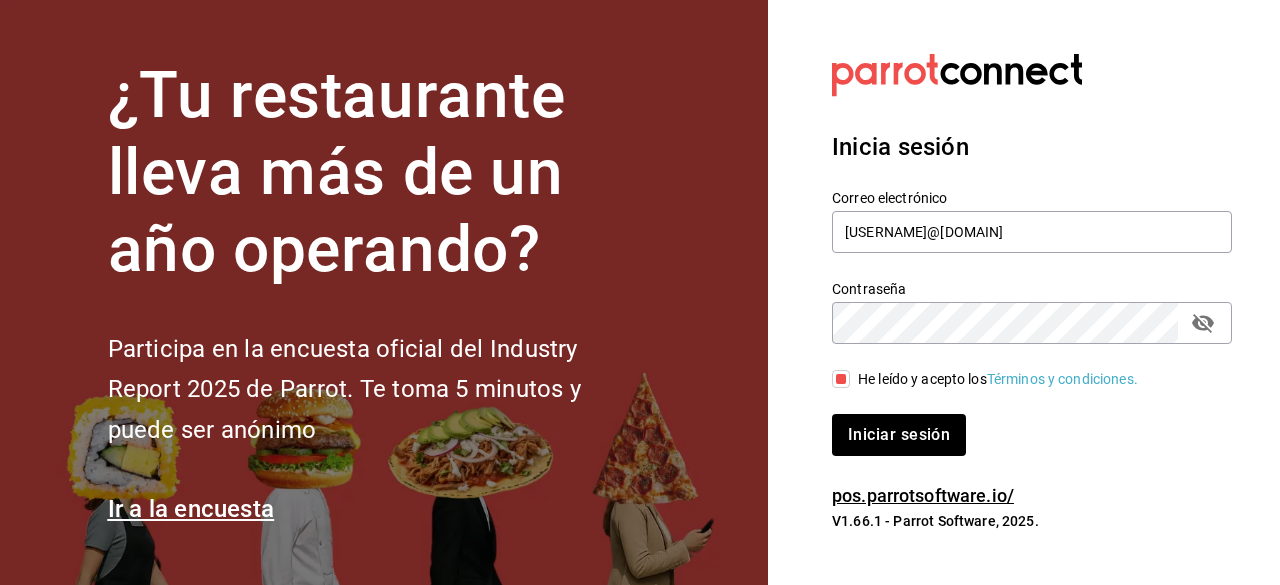 click on "Iniciar sesión" at bounding box center (1020, 423) 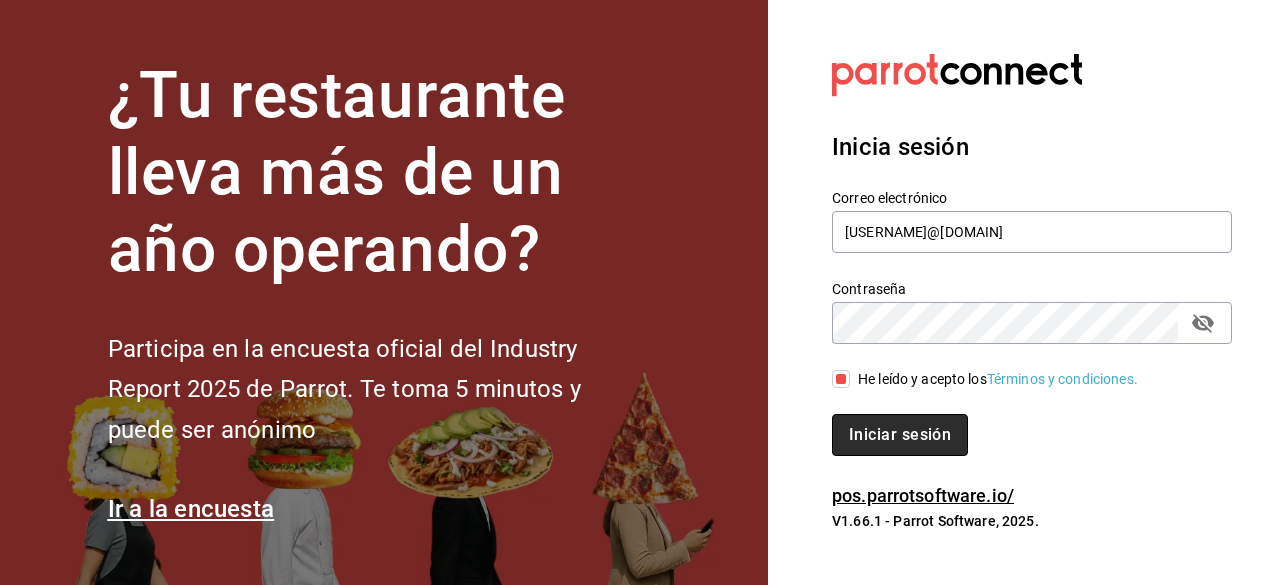 click on "Iniciar sesión" at bounding box center (900, 435) 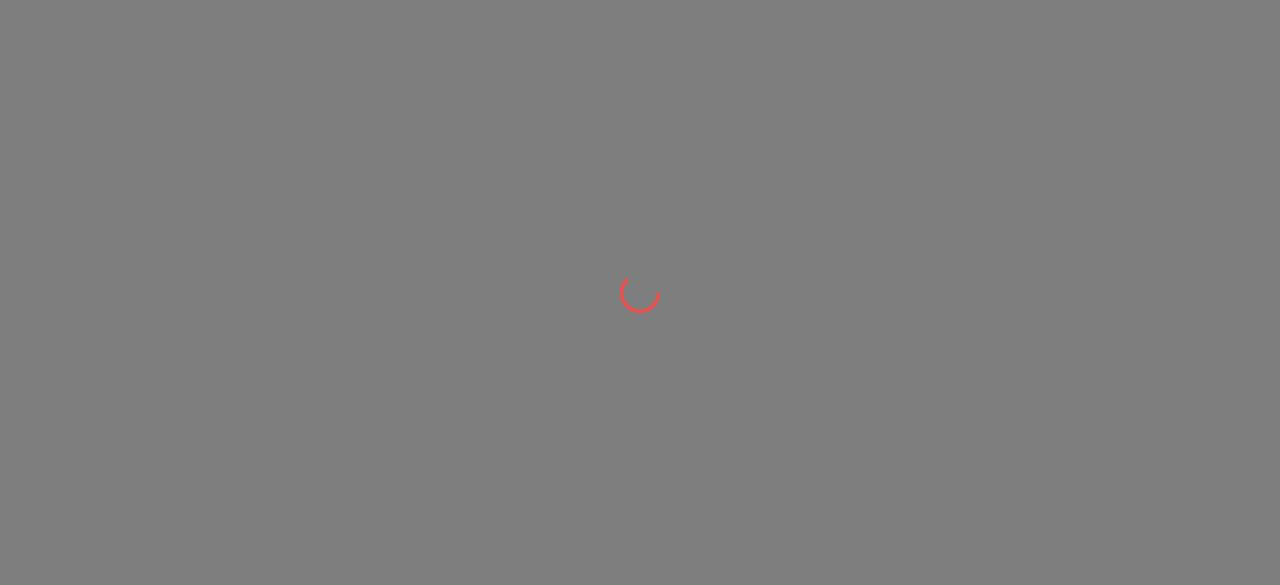 scroll, scrollTop: 0, scrollLeft: 0, axis: both 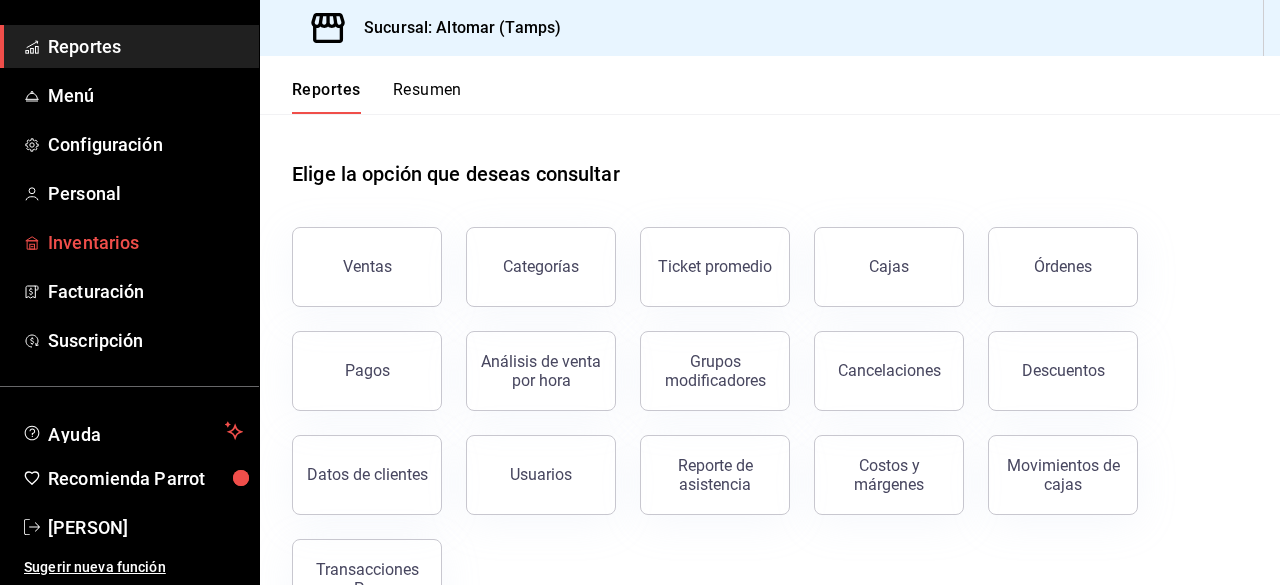 click on "Inventarios" at bounding box center (145, 242) 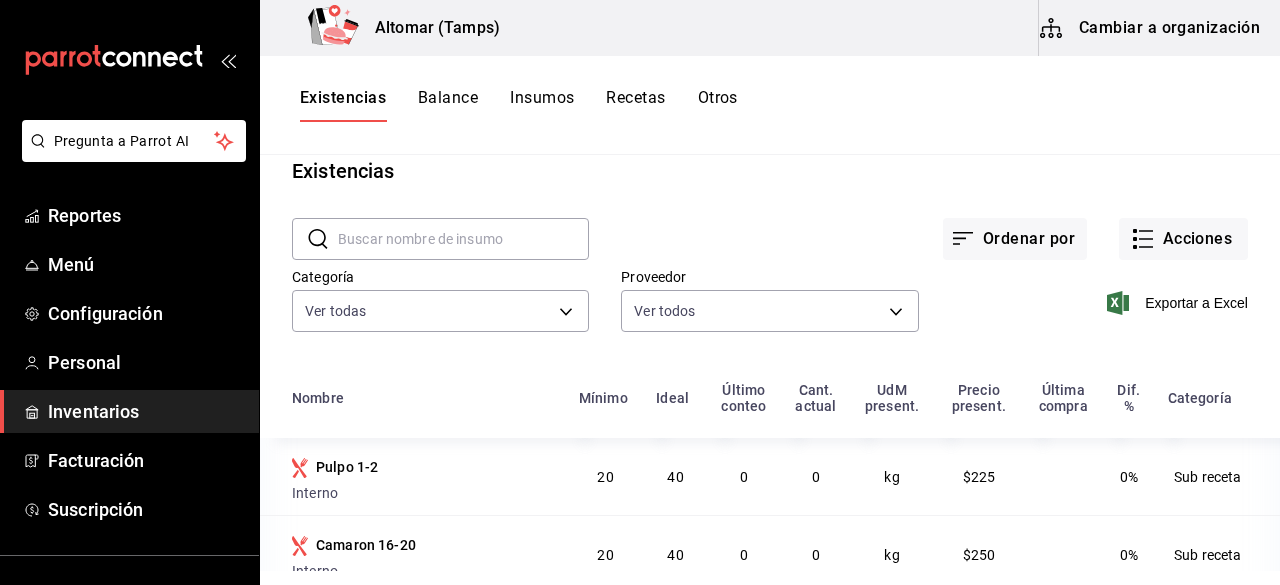 scroll, scrollTop: 0, scrollLeft: 0, axis: both 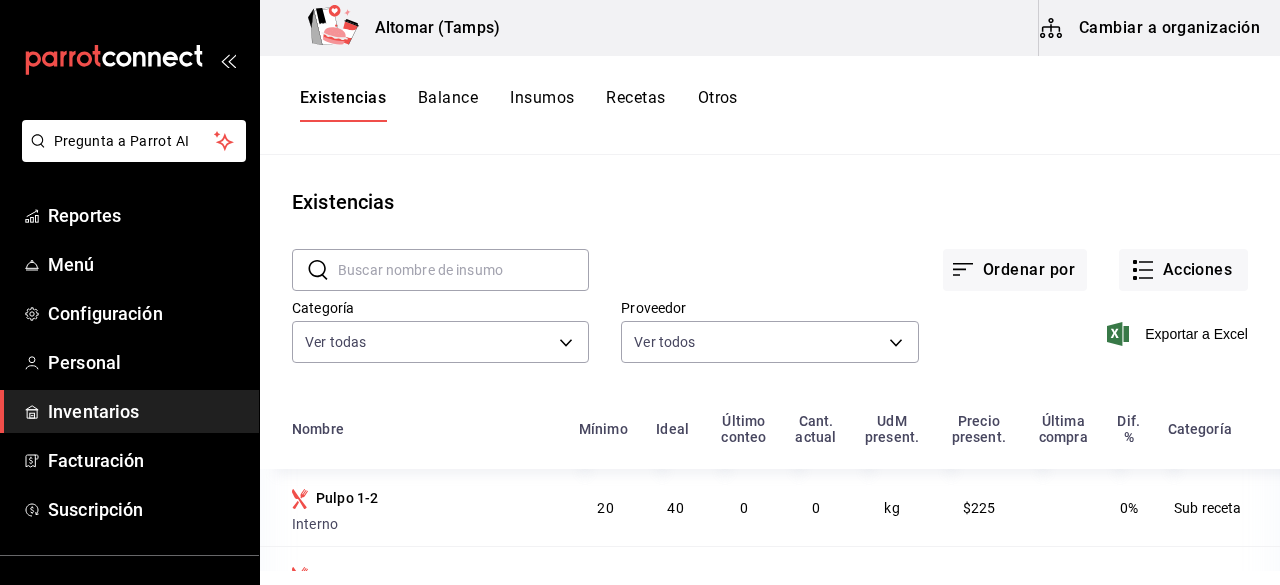 click on "Cambiar a organización" at bounding box center (1151, 28) 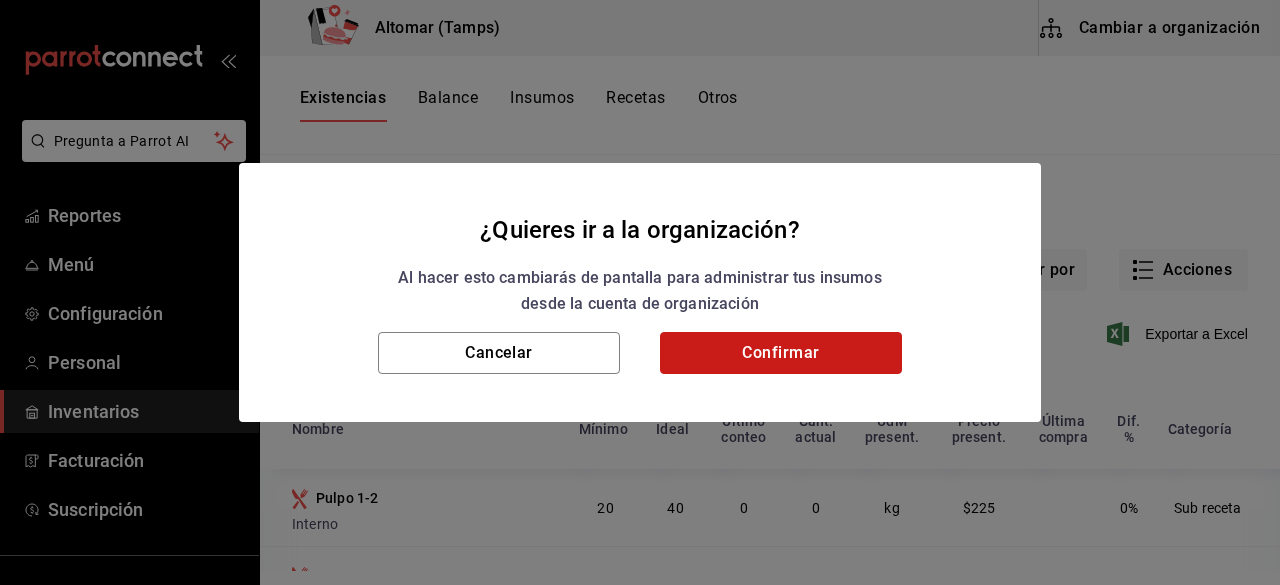 click on "Confirmar" at bounding box center (781, 353) 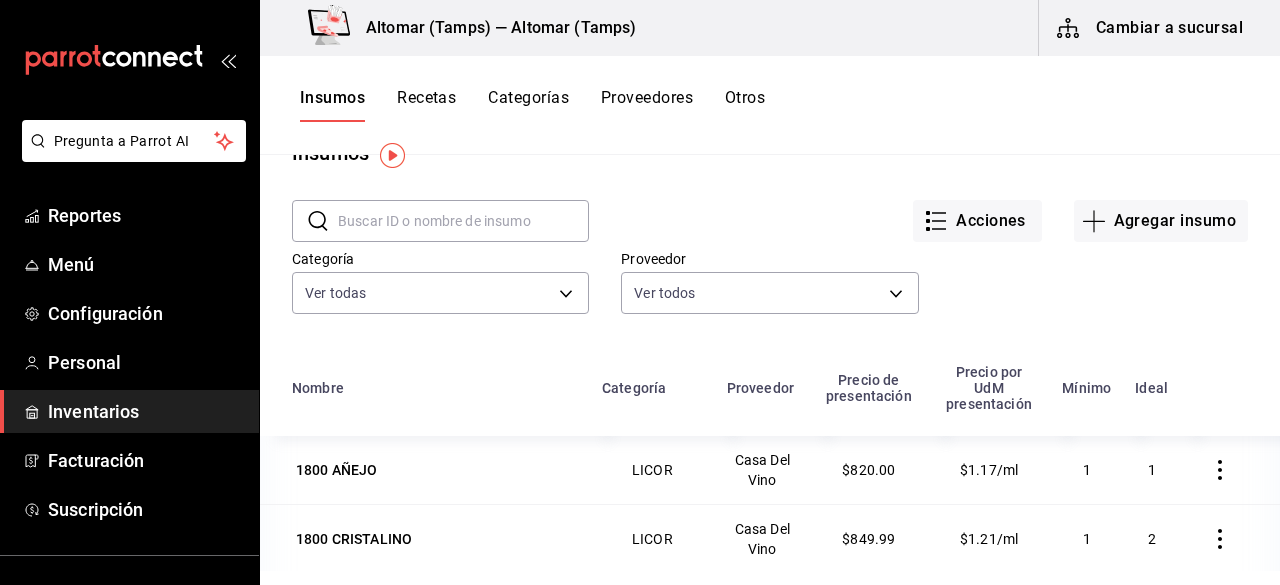 scroll, scrollTop: 46, scrollLeft: 0, axis: vertical 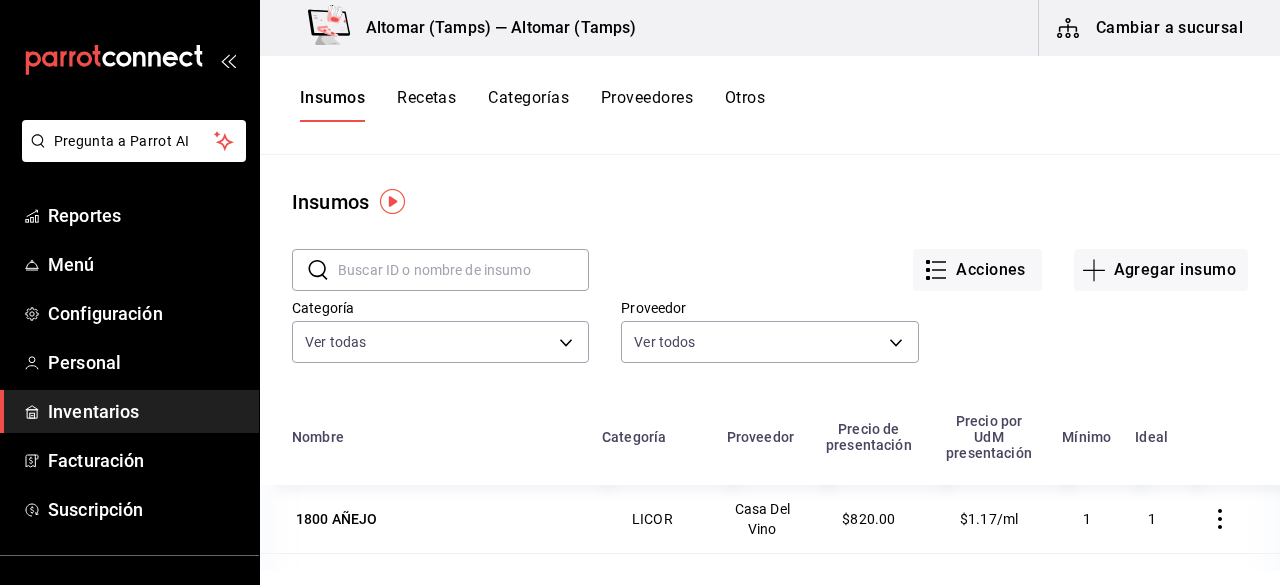 click on "Recetas" at bounding box center [426, 105] 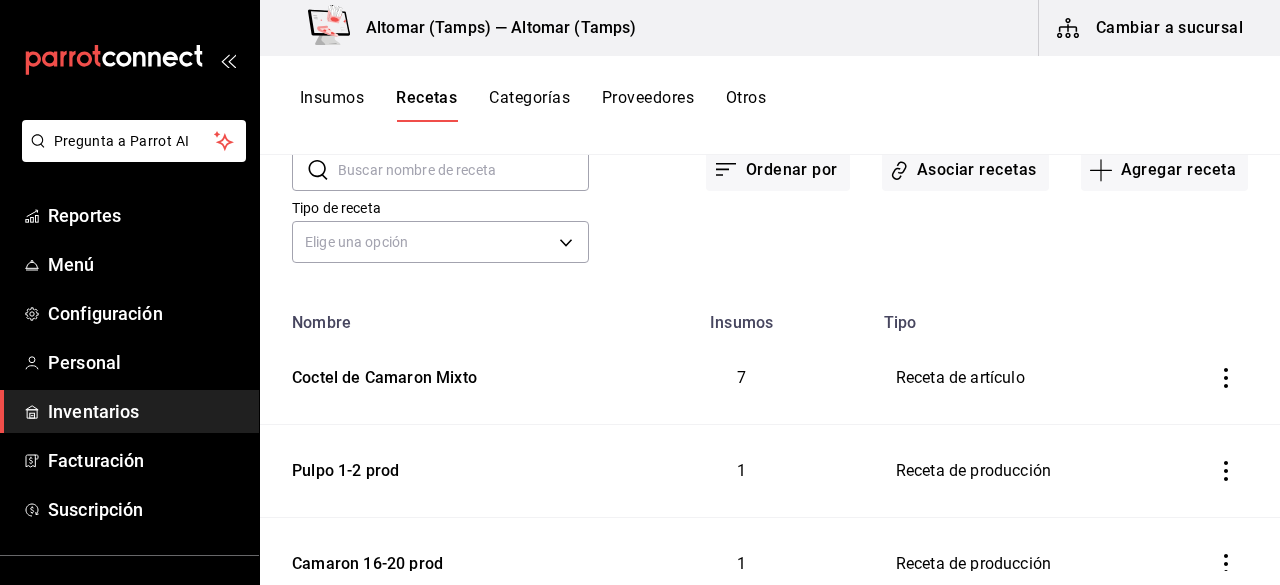 scroll, scrollTop: 0, scrollLeft: 0, axis: both 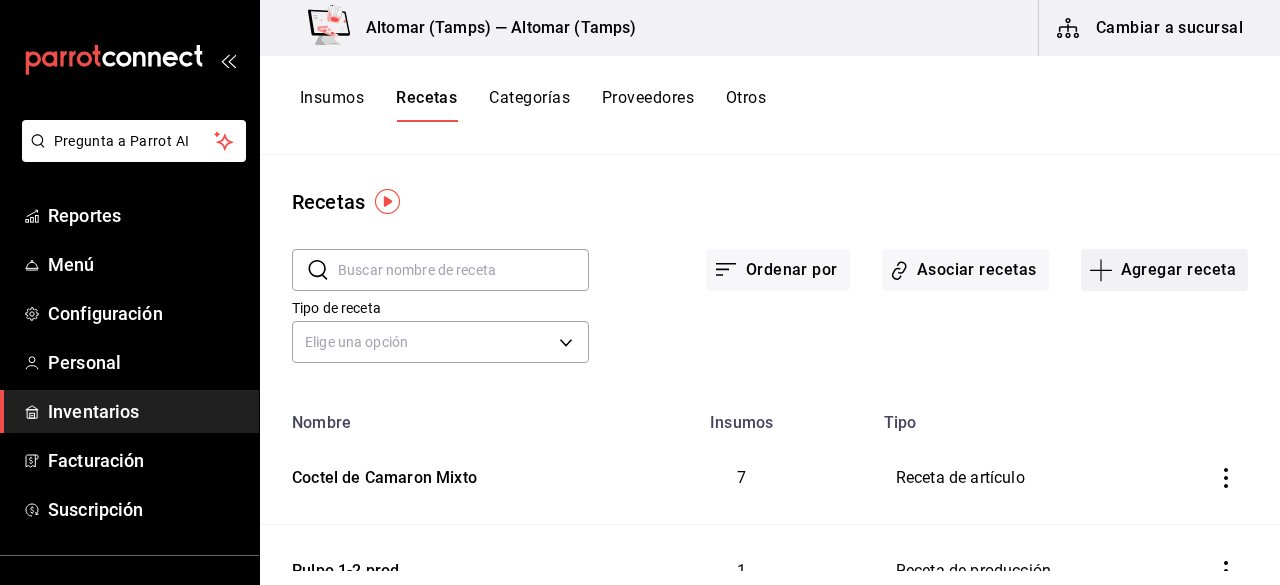 click on "Agregar receta" at bounding box center (1164, 270) 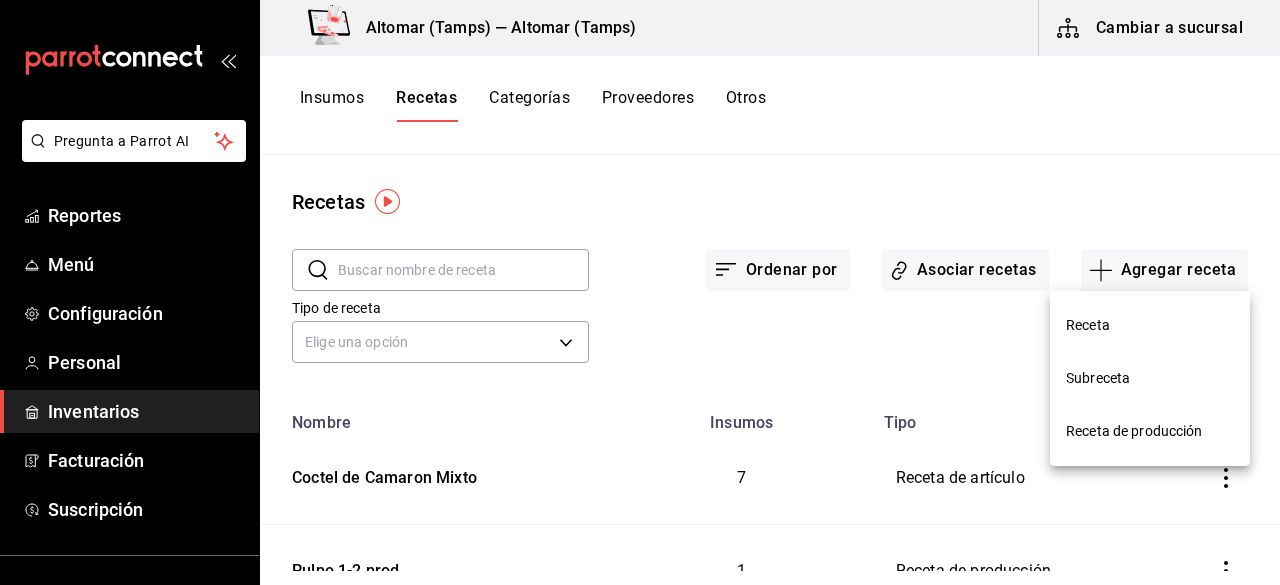 click on "Receta" at bounding box center (1150, 325) 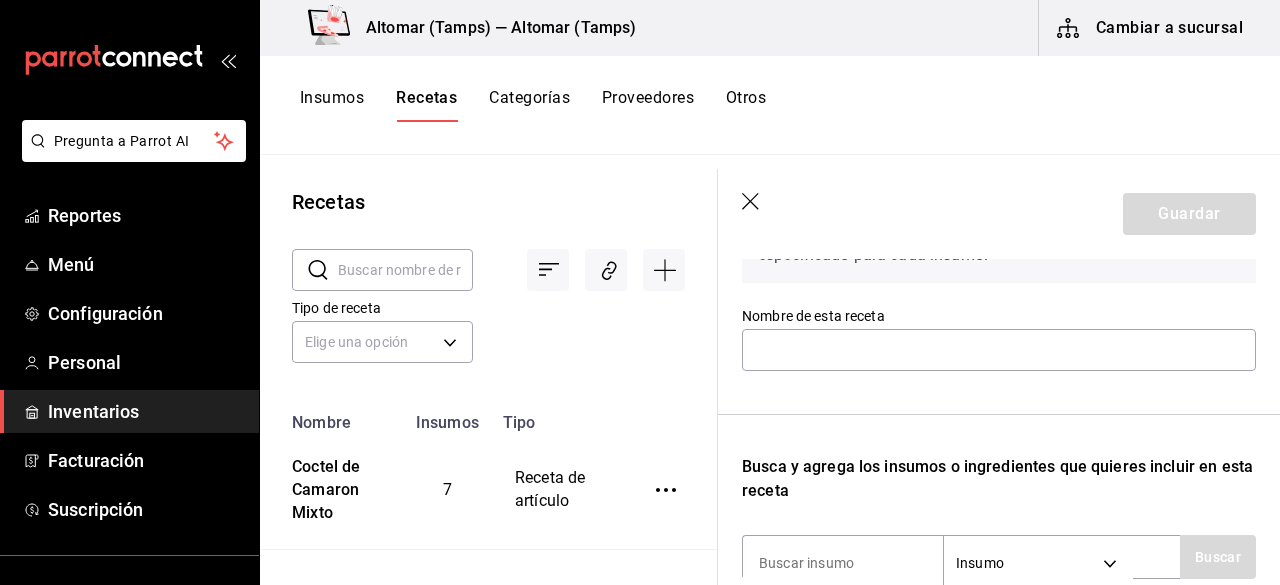 scroll, scrollTop: 0, scrollLeft: 0, axis: both 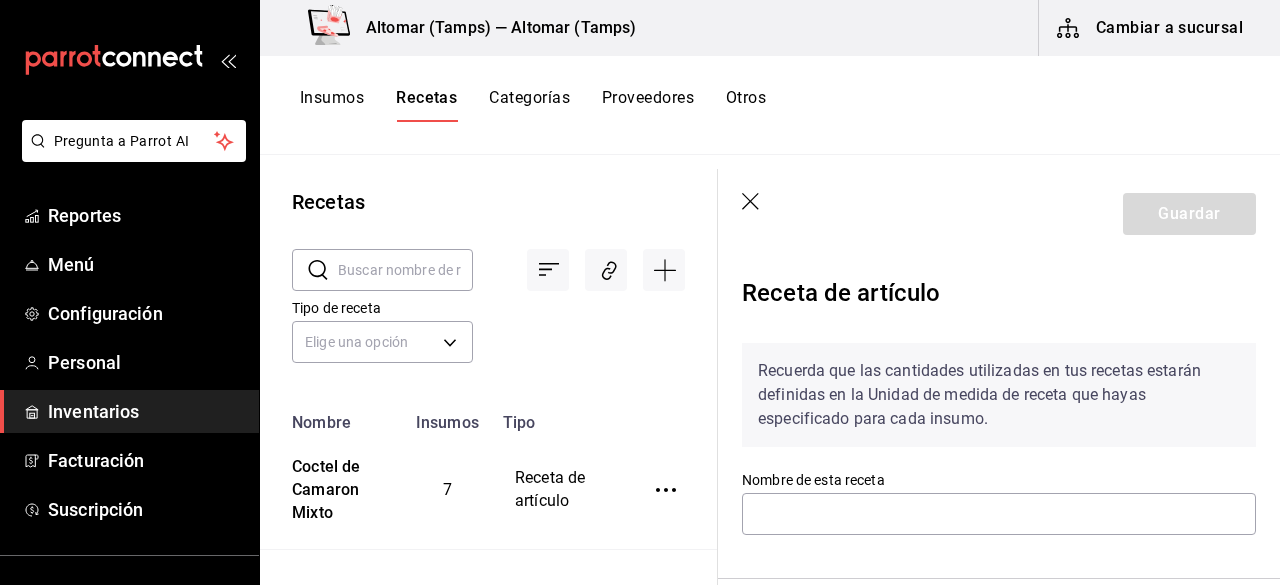 drag, startPoint x: 758, startPoint y: 197, endPoint x: 810, endPoint y: 303, distance: 118.06778 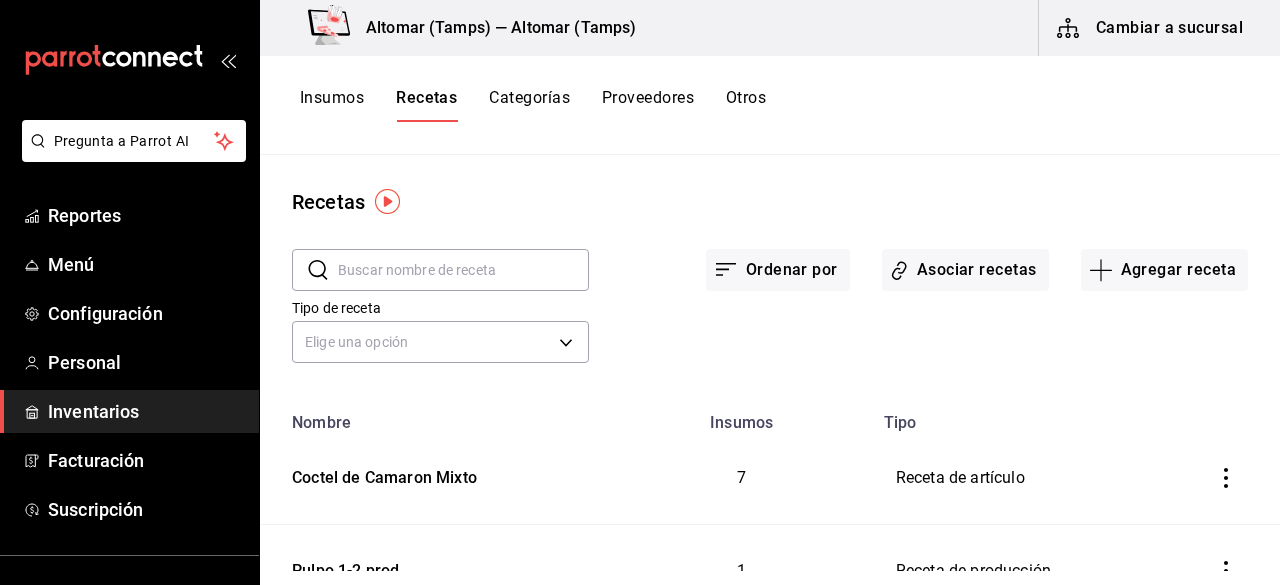 drag, startPoint x: 1126, startPoint y: 223, endPoint x: 1127, endPoint y: 243, distance: 20.024984 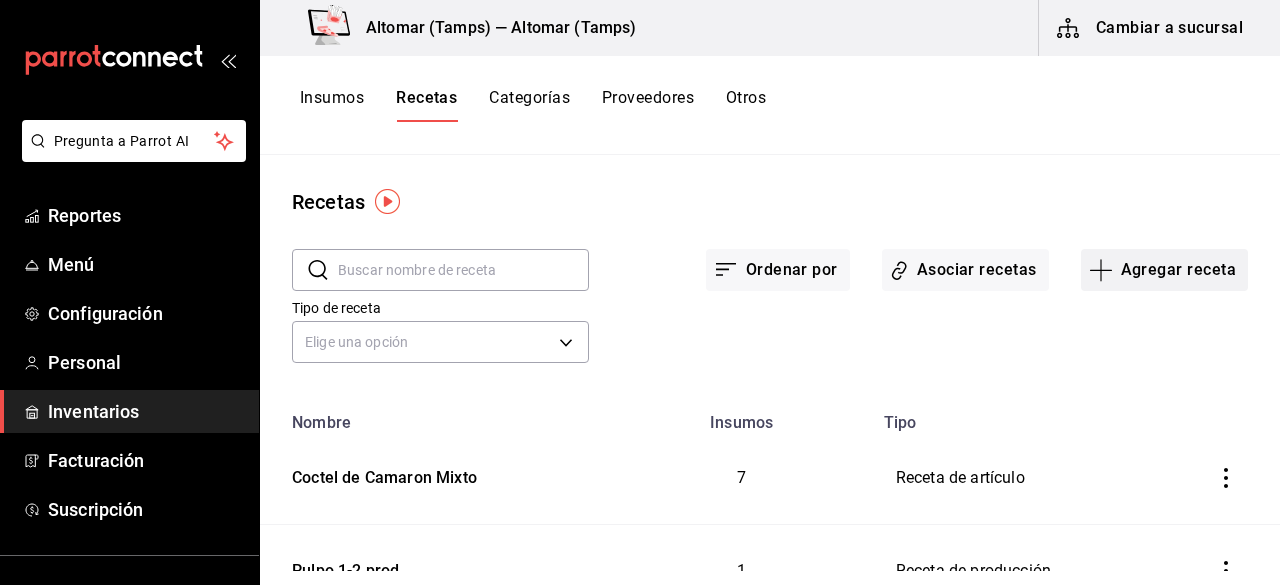 click on "Agregar receta" at bounding box center (1164, 270) 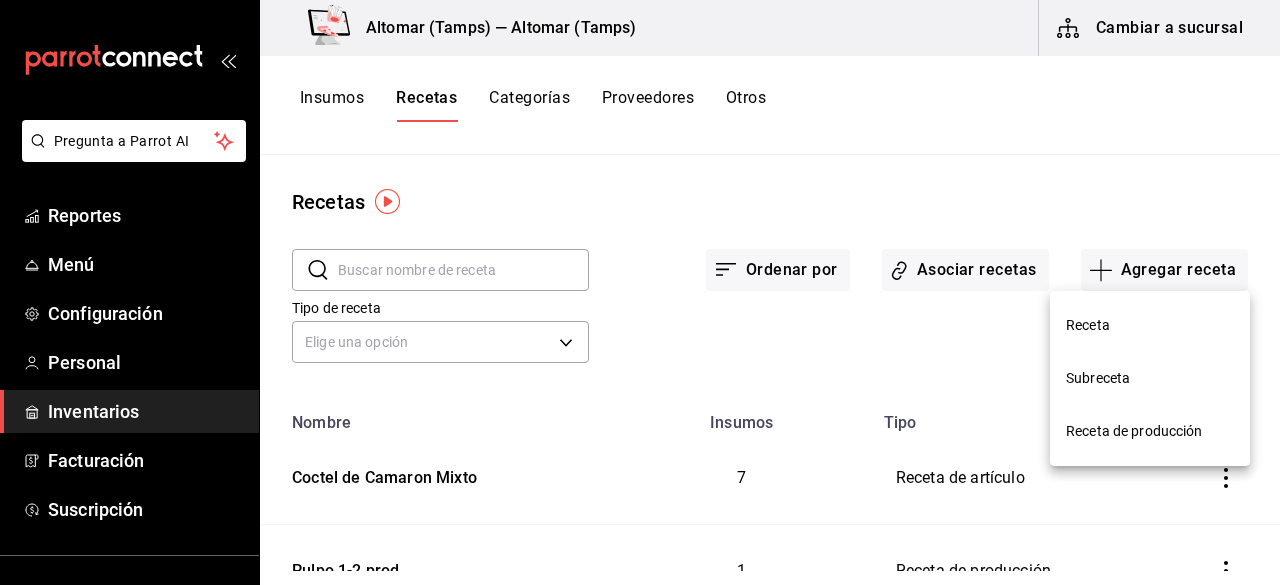 click on "Subreceta" at bounding box center [1150, 378] 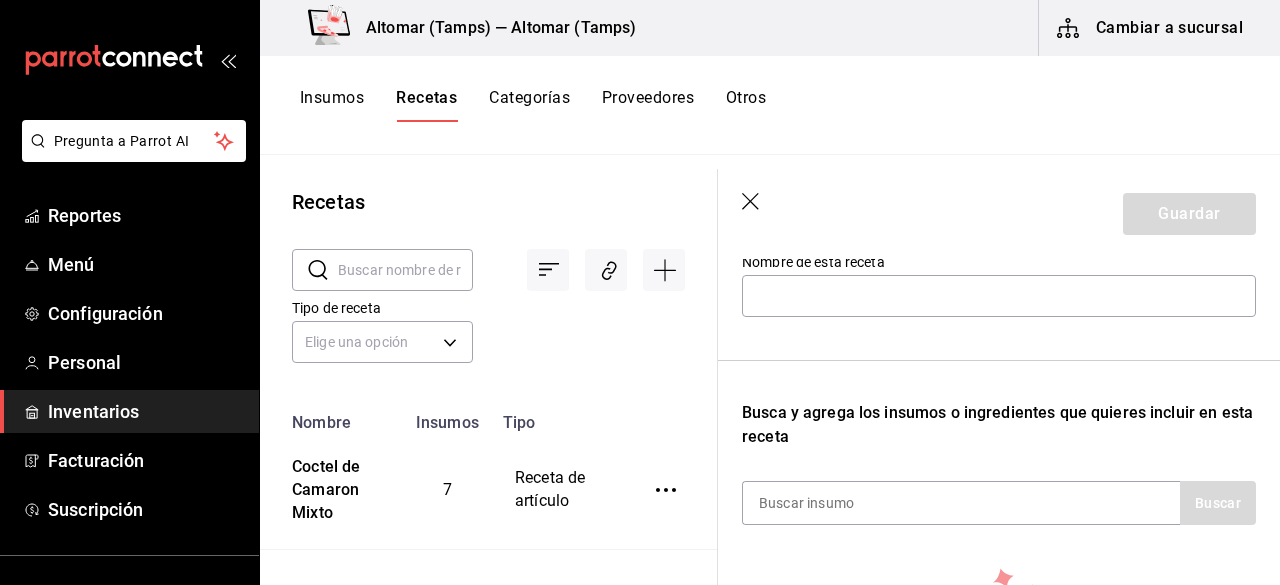 scroll, scrollTop: 200, scrollLeft: 0, axis: vertical 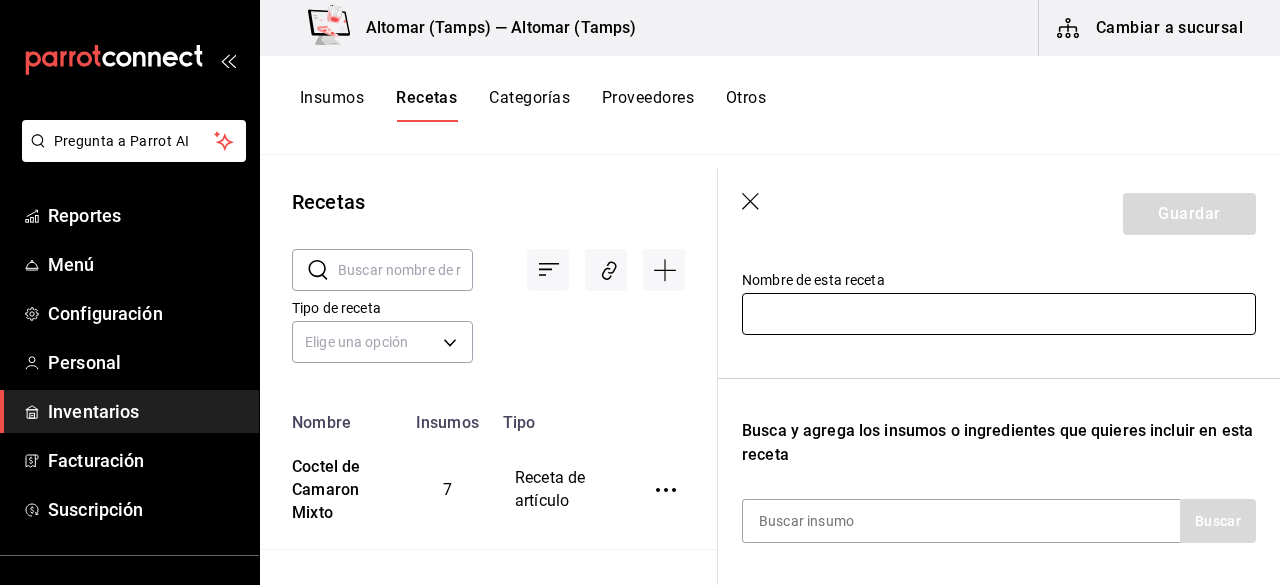click at bounding box center [999, 314] 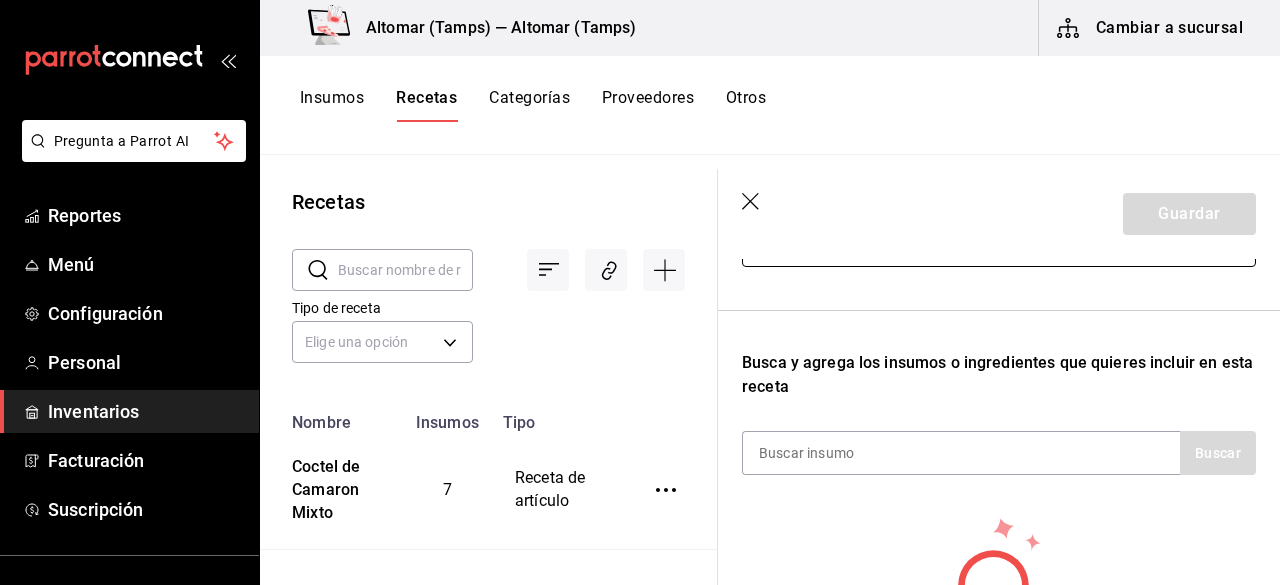 scroll, scrollTop: 300, scrollLeft: 0, axis: vertical 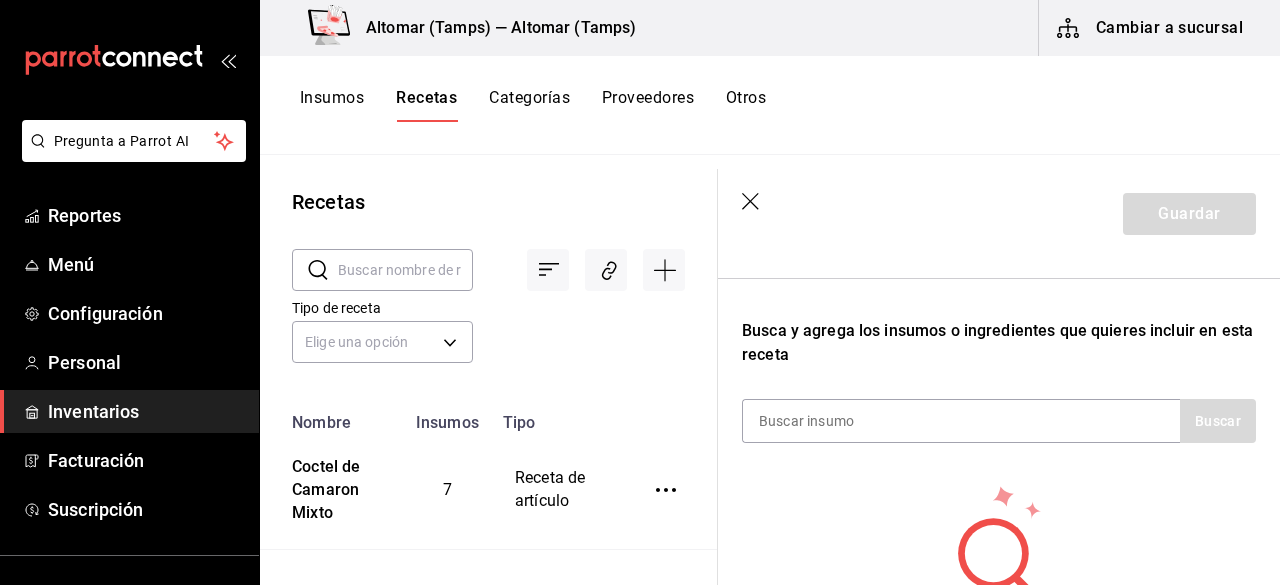 click on "Recuerda que las cantidades utilizadas en tus recetas estarán definidas en la Unidad de medida de receta que hayas especificado para cada insumo. Nombre de esta receta Busca y agrega los insumos o ingredientes que quieres incluir en esta receta Buscar No hay insumos a mostrar. Busca un insumo para agregarlo a la lista" at bounding box center [999, 351] 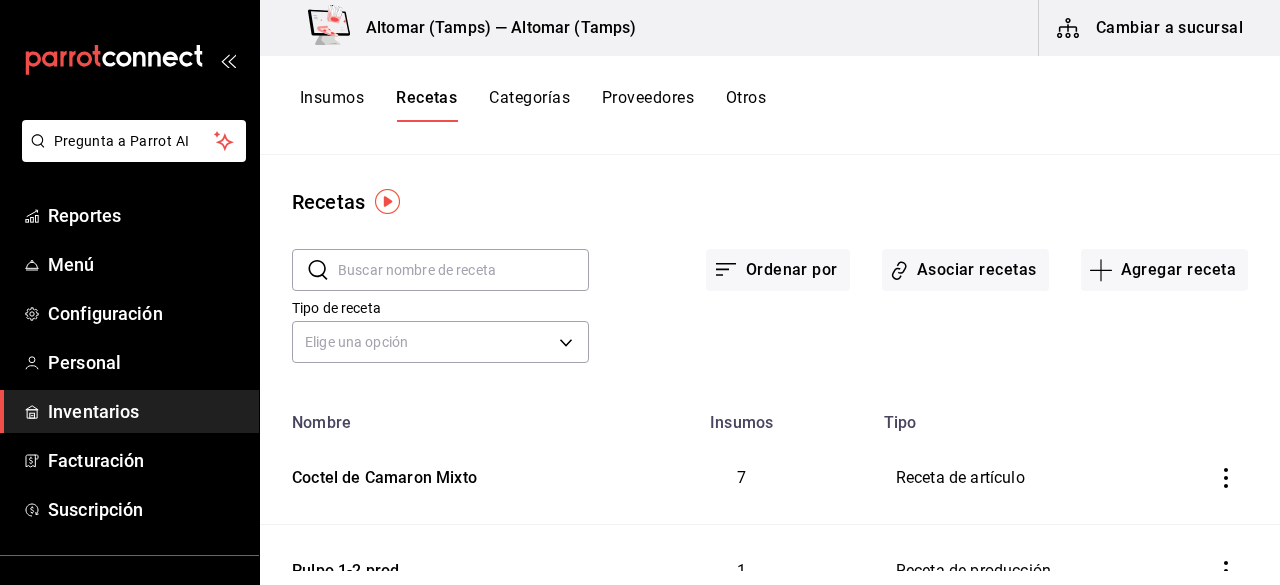 scroll, scrollTop: 0, scrollLeft: 0, axis: both 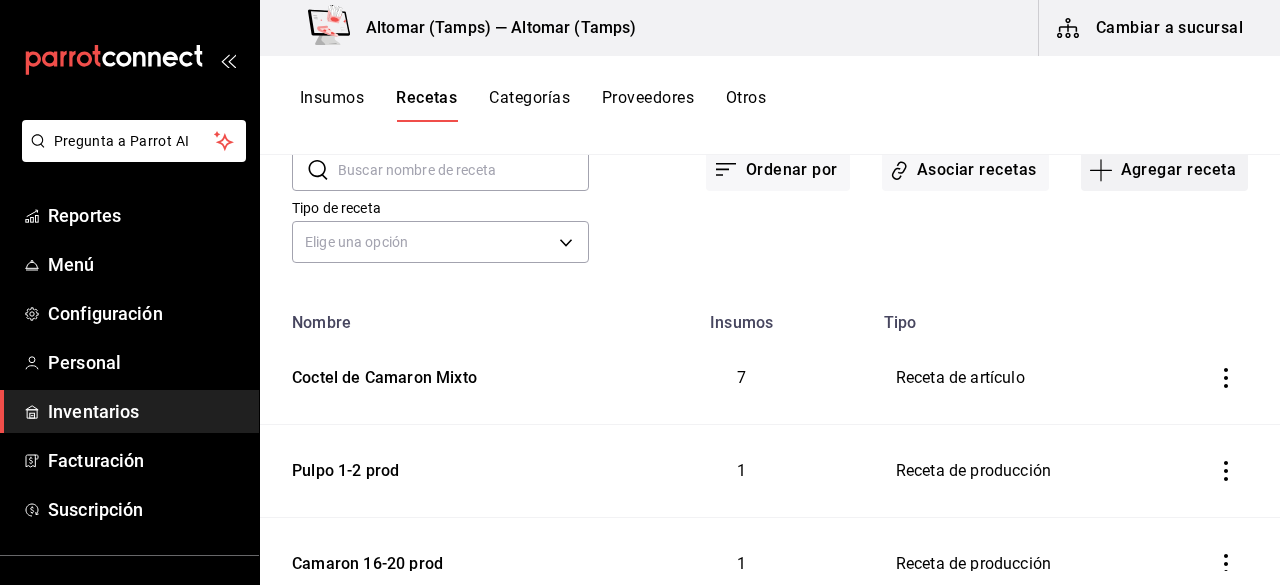 click on "Agregar receta" at bounding box center (1164, 170) 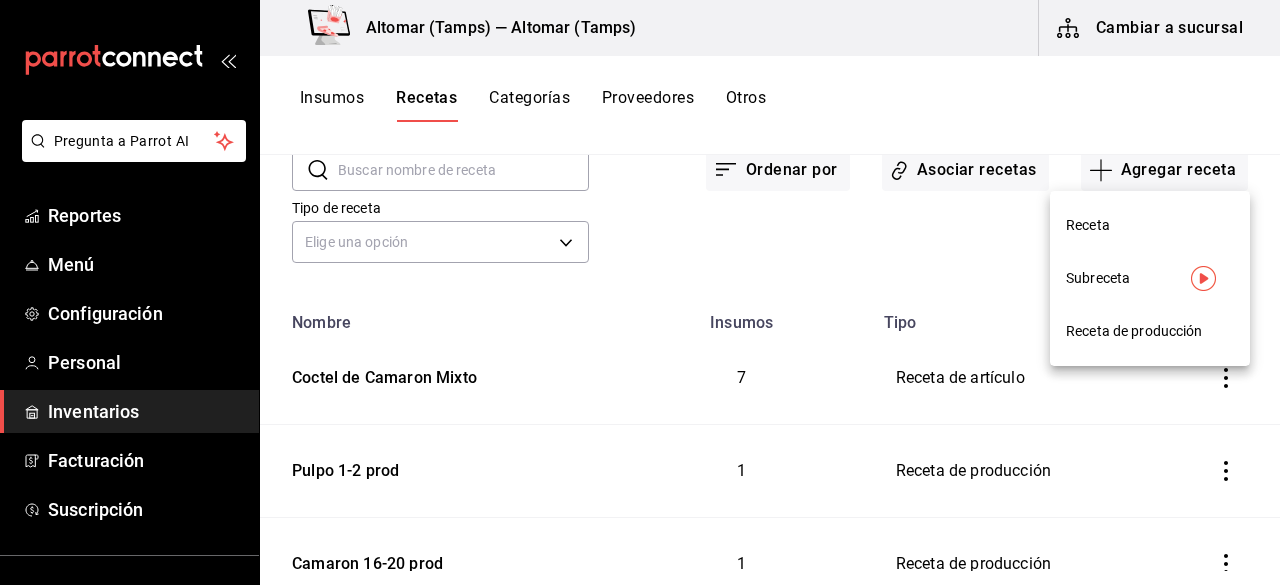 click on "Receta de producción" at bounding box center (1150, 331) 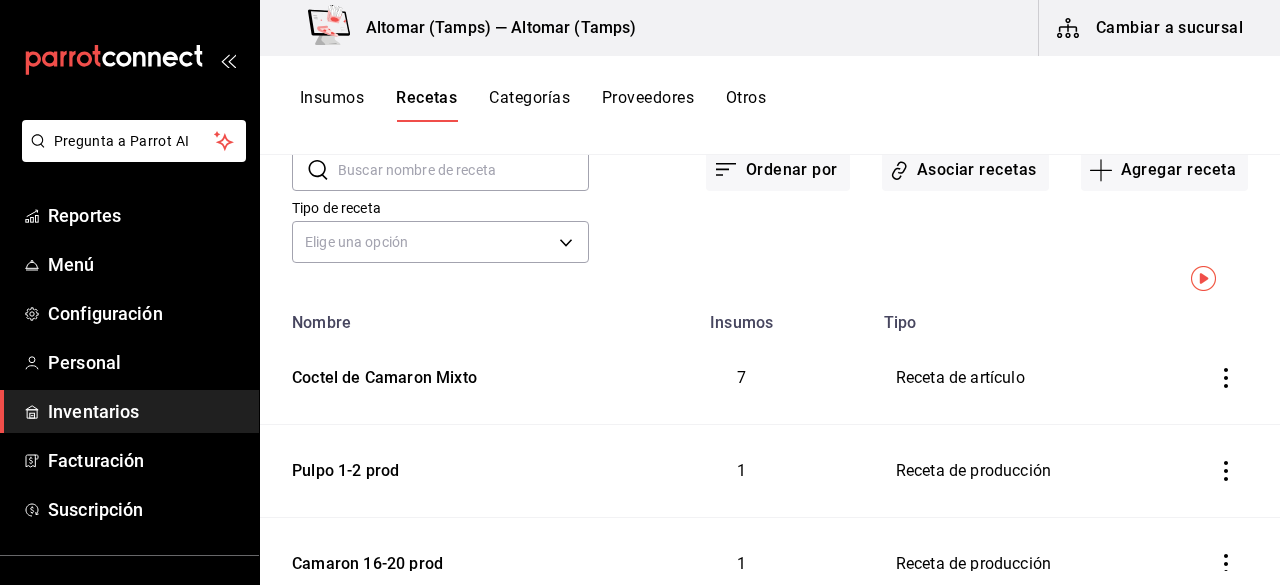 scroll, scrollTop: 94, scrollLeft: 0, axis: vertical 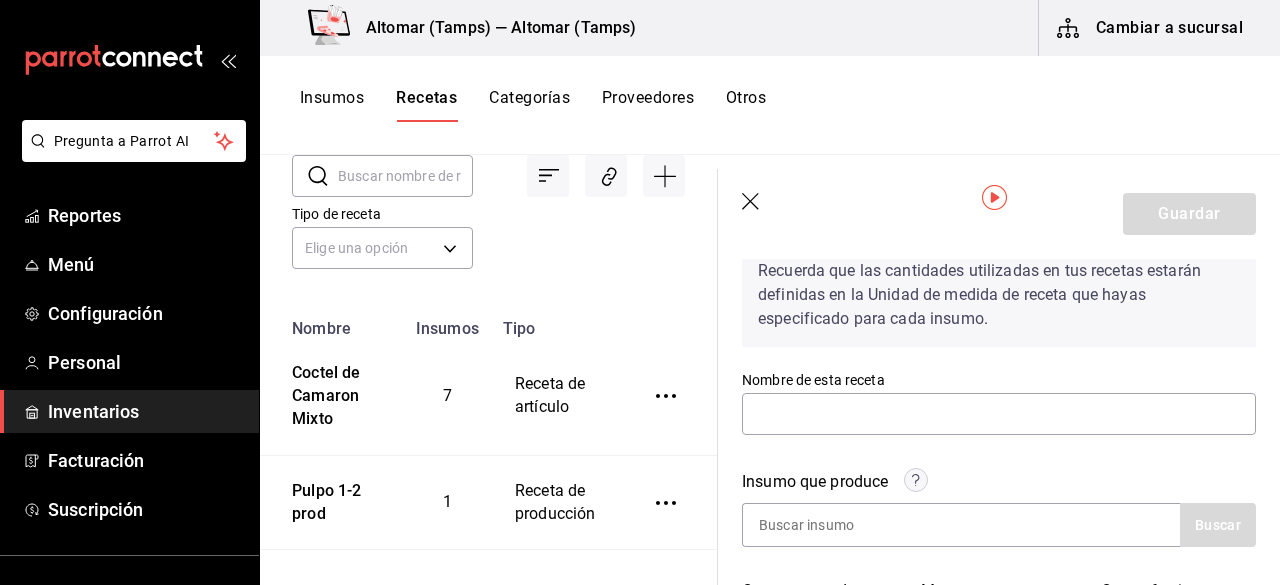 click on "Insumos" at bounding box center (332, 105) 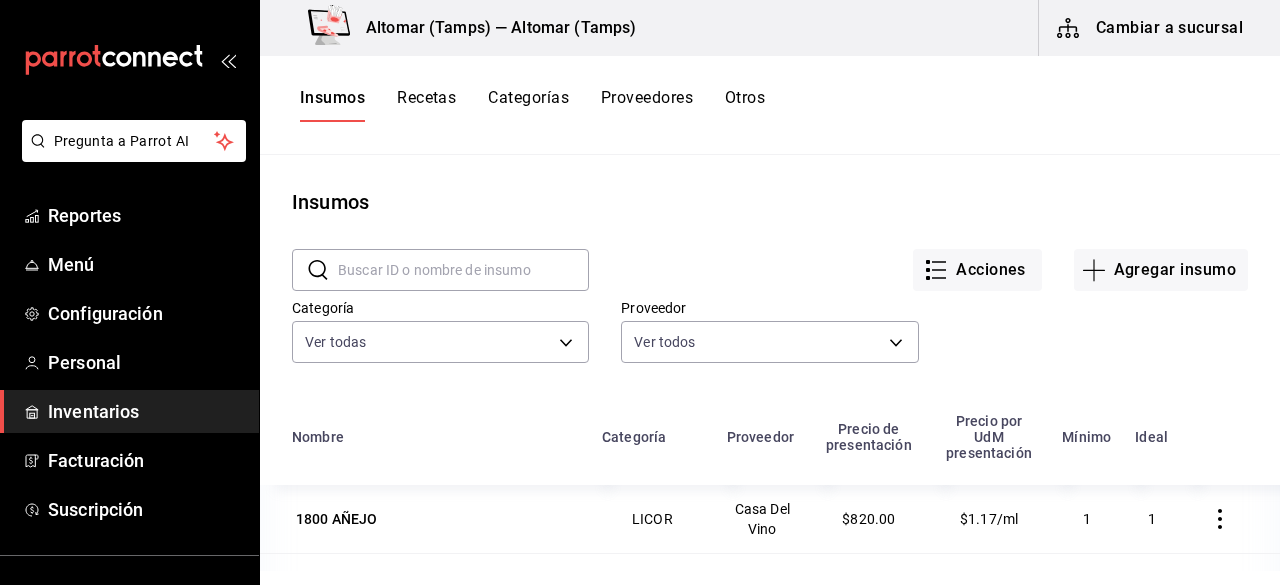 scroll, scrollTop: 100, scrollLeft: 0, axis: vertical 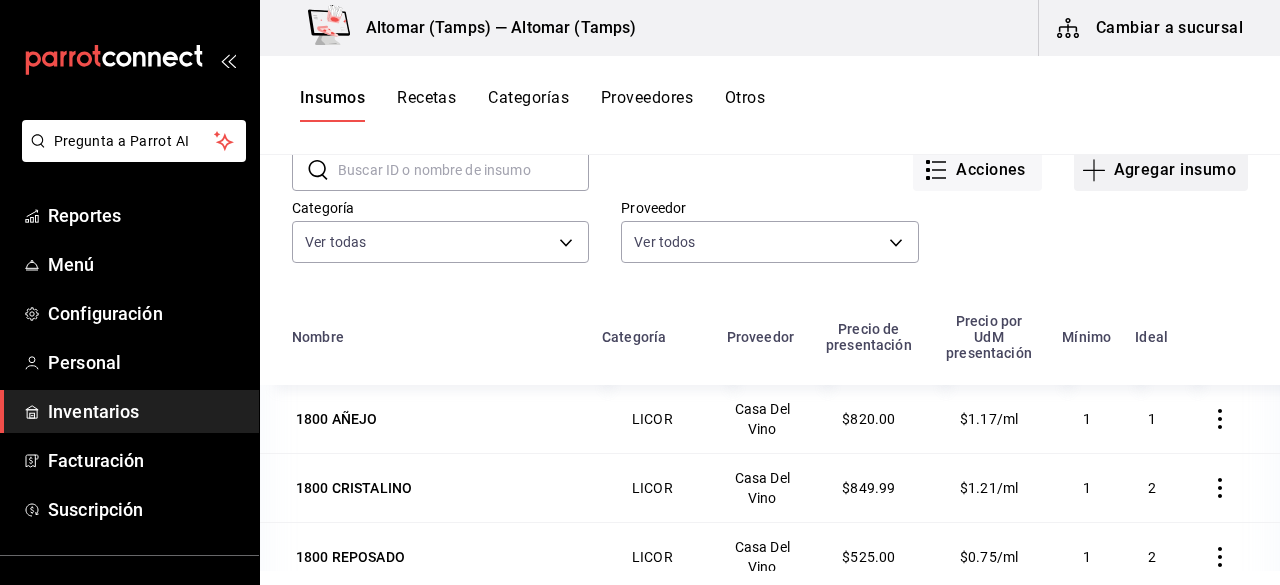 click on "Agregar insumo" at bounding box center [1161, 170] 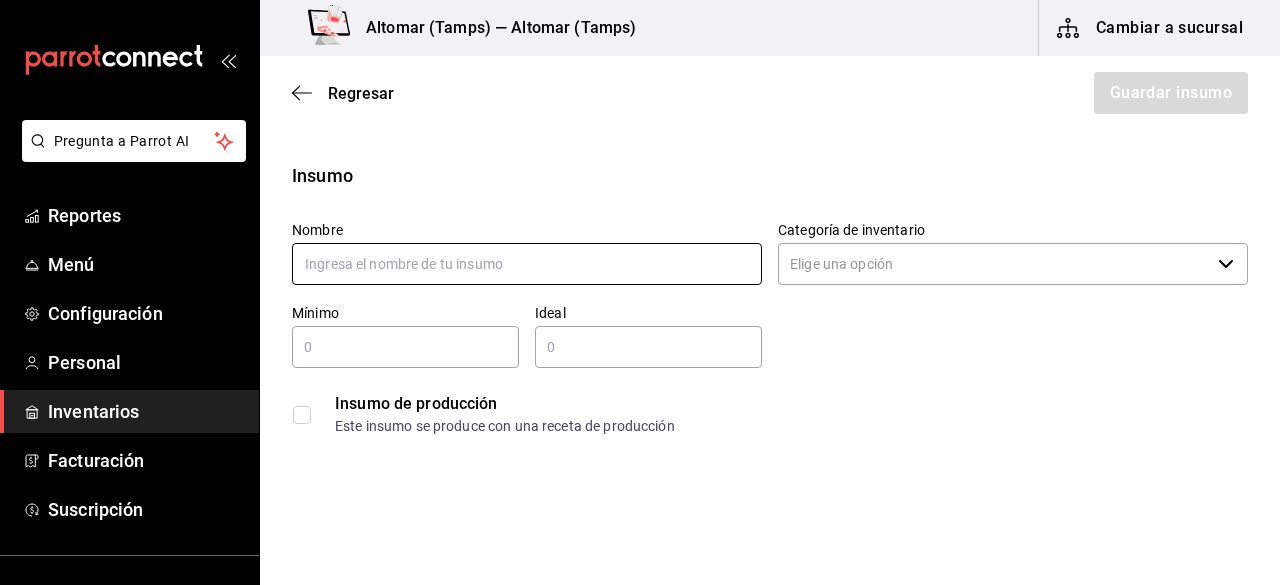click at bounding box center [527, 264] 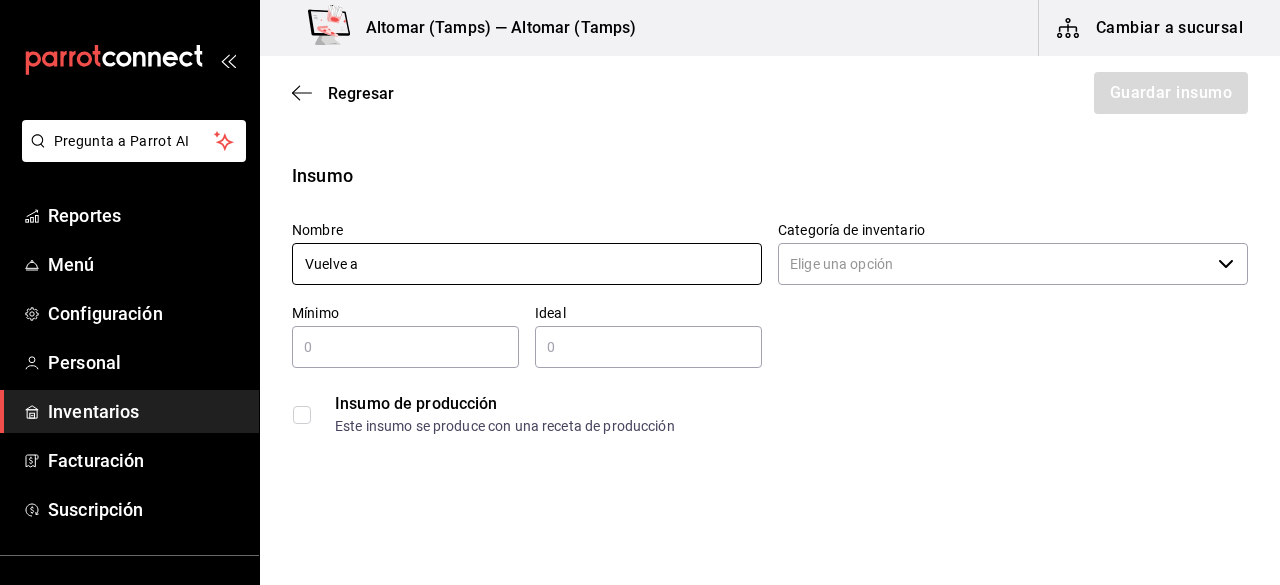 type on "Vuelve a la vida" 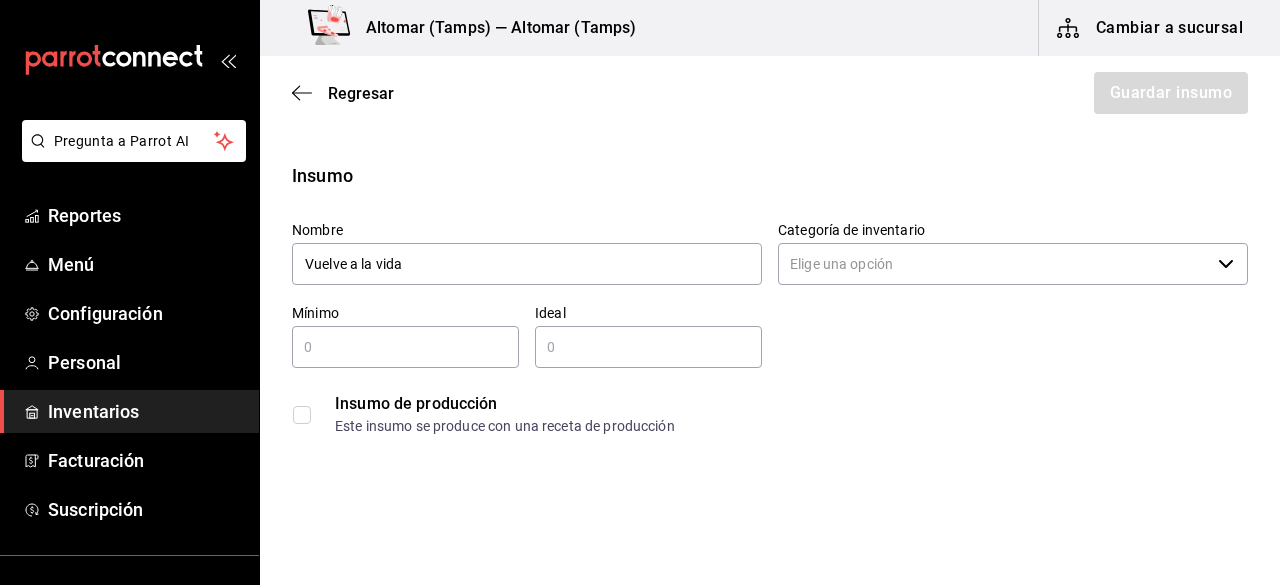 click on "Categoría de inventario" at bounding box center (994, 264) 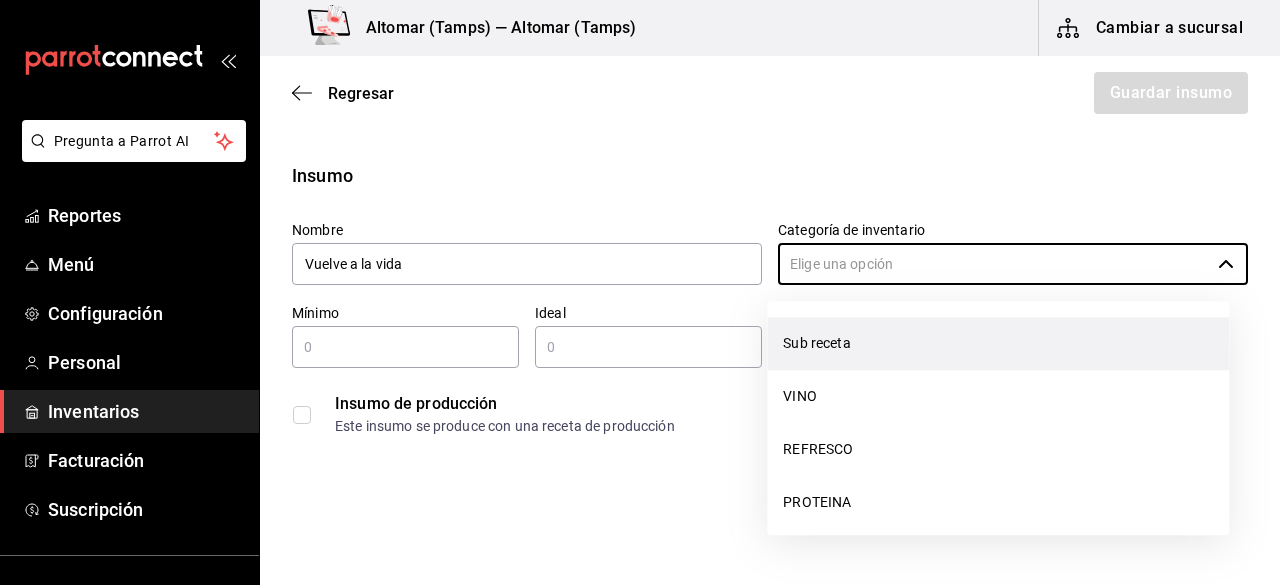 click on "Sub receta" at bounding box center [998, 343] 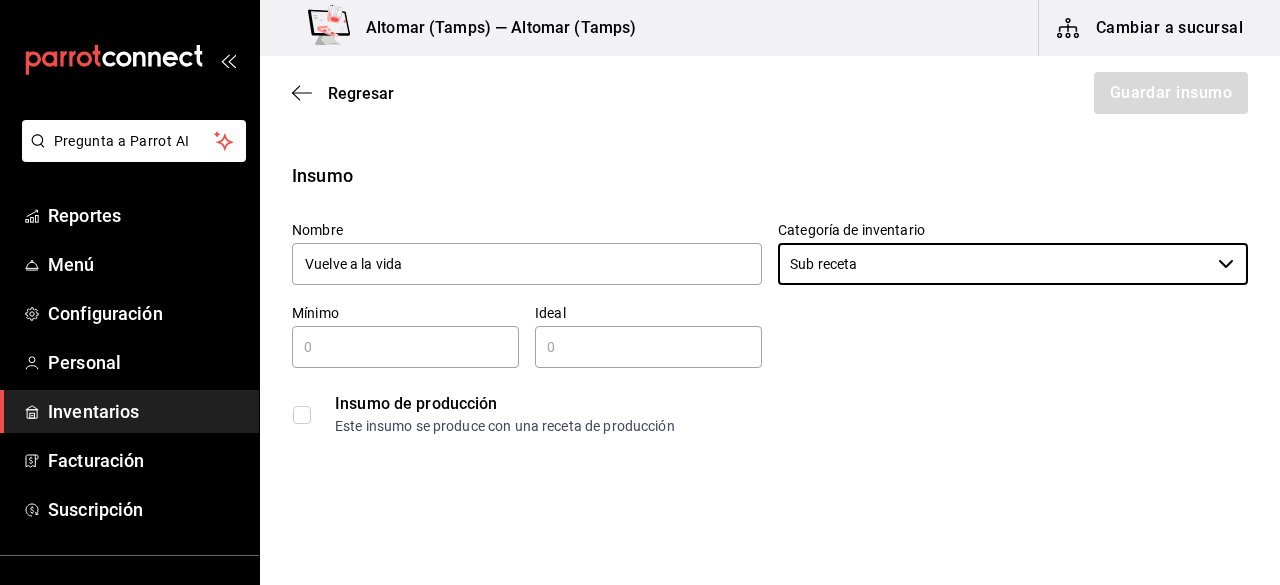 click at bounding box center [302, 415] 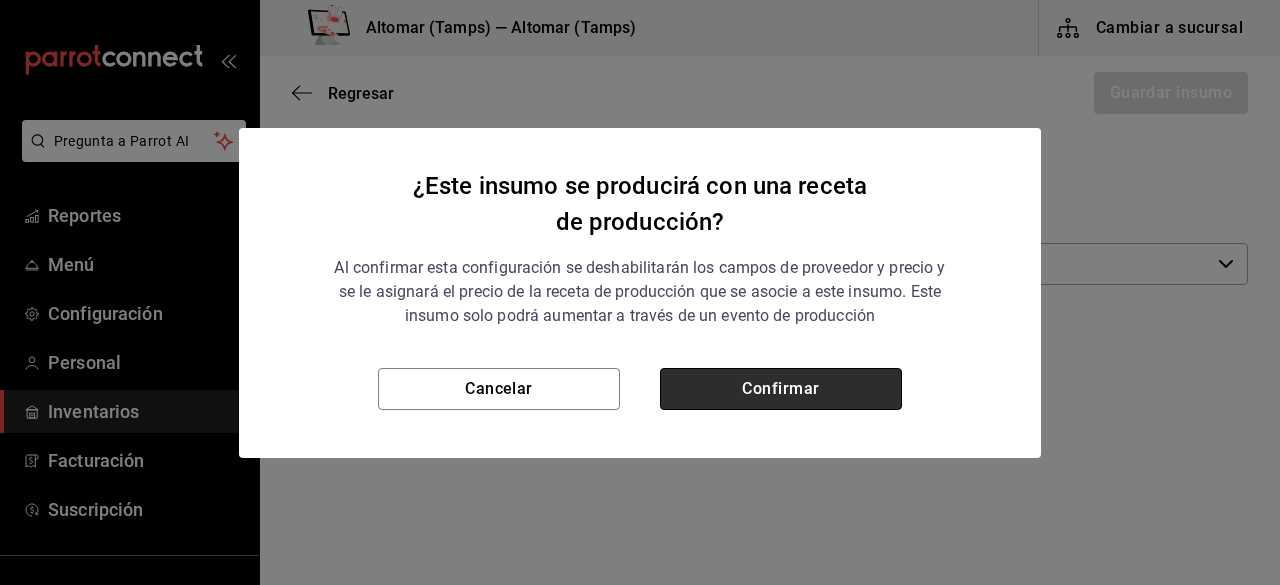 click on "Confirmar" at bounding box center [781, 389] 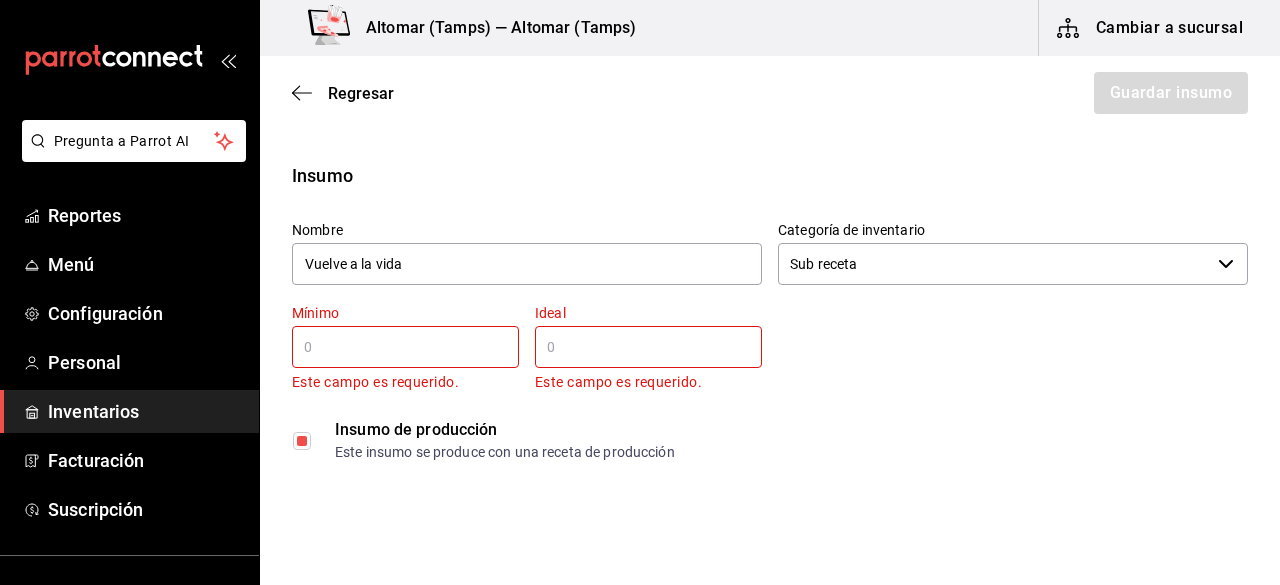 checkbox on "true" 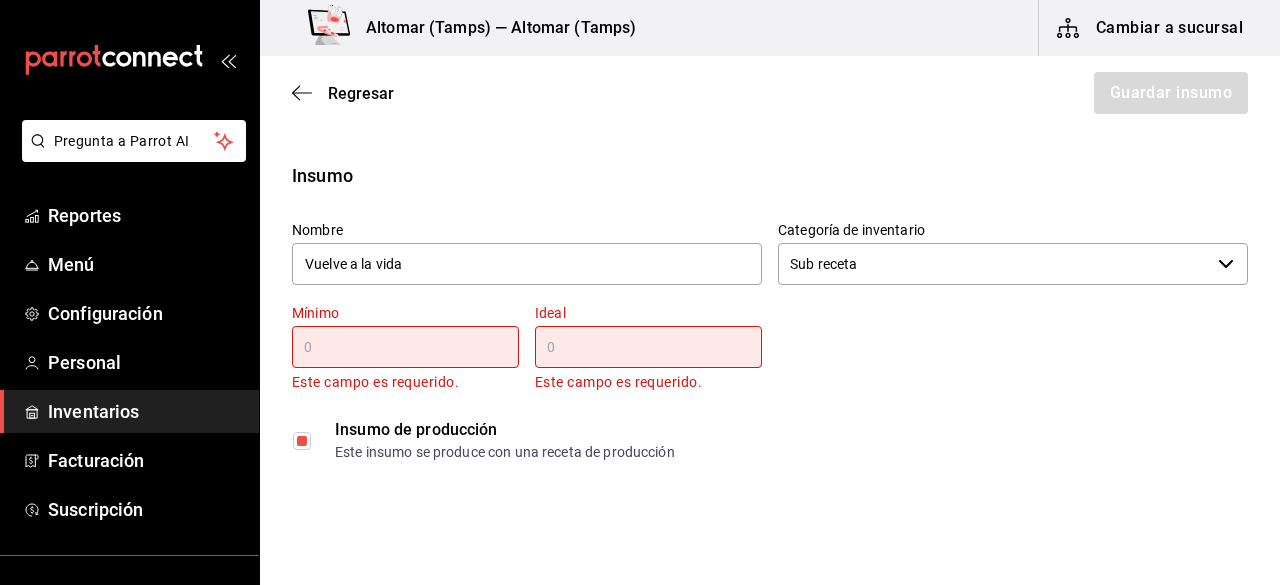 click at bounding box center [405, 347] 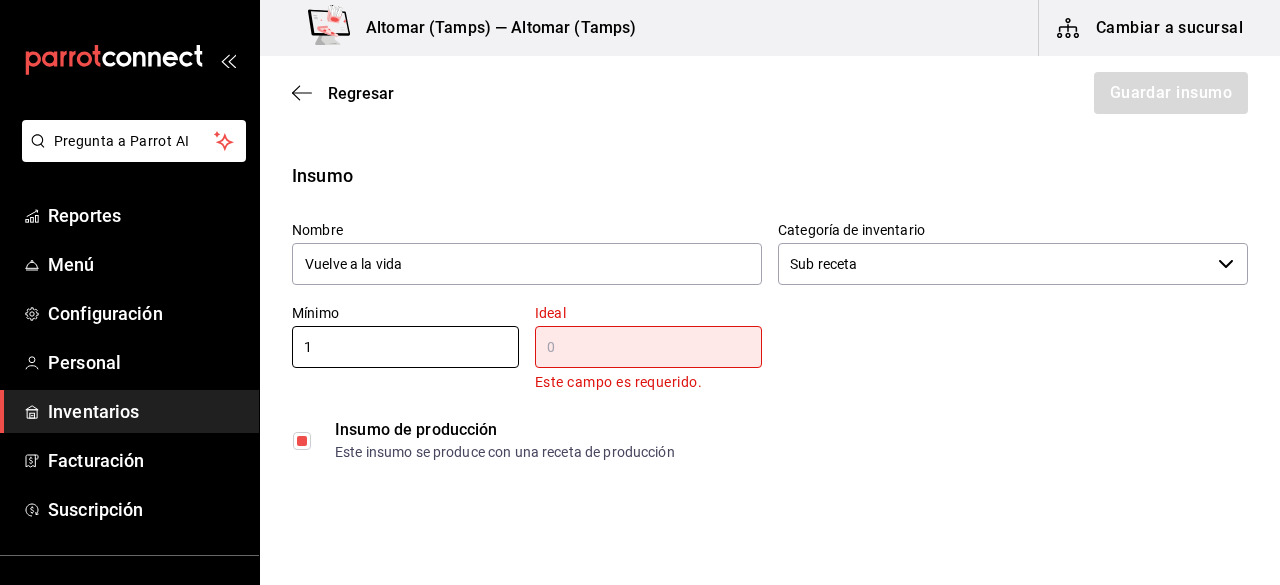 type on "1" 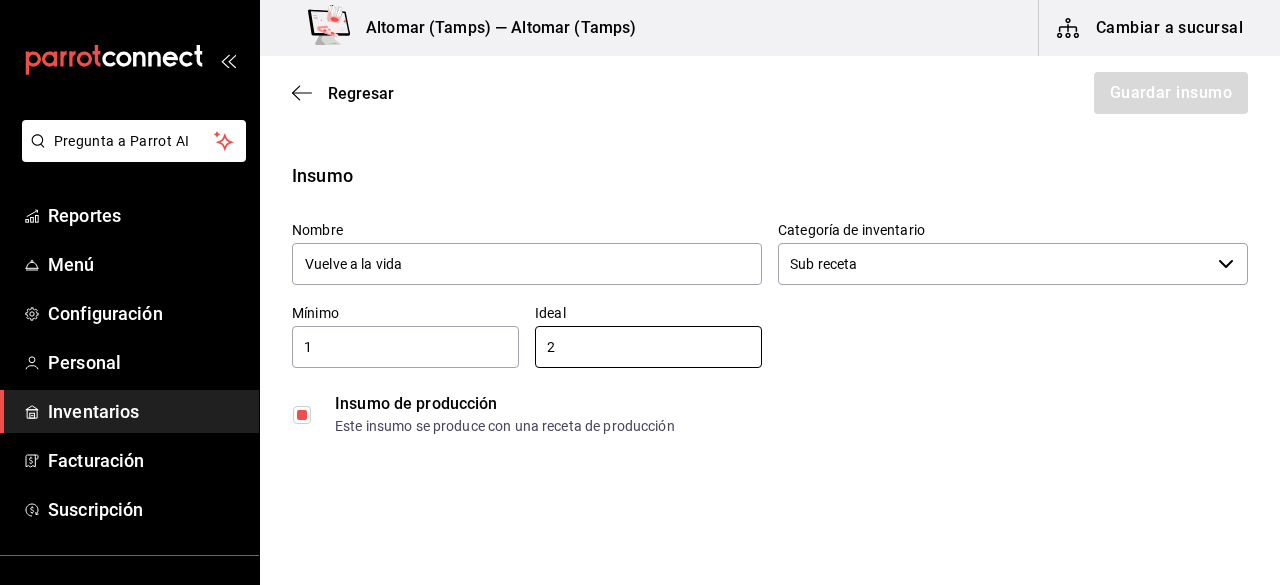 type on "2" 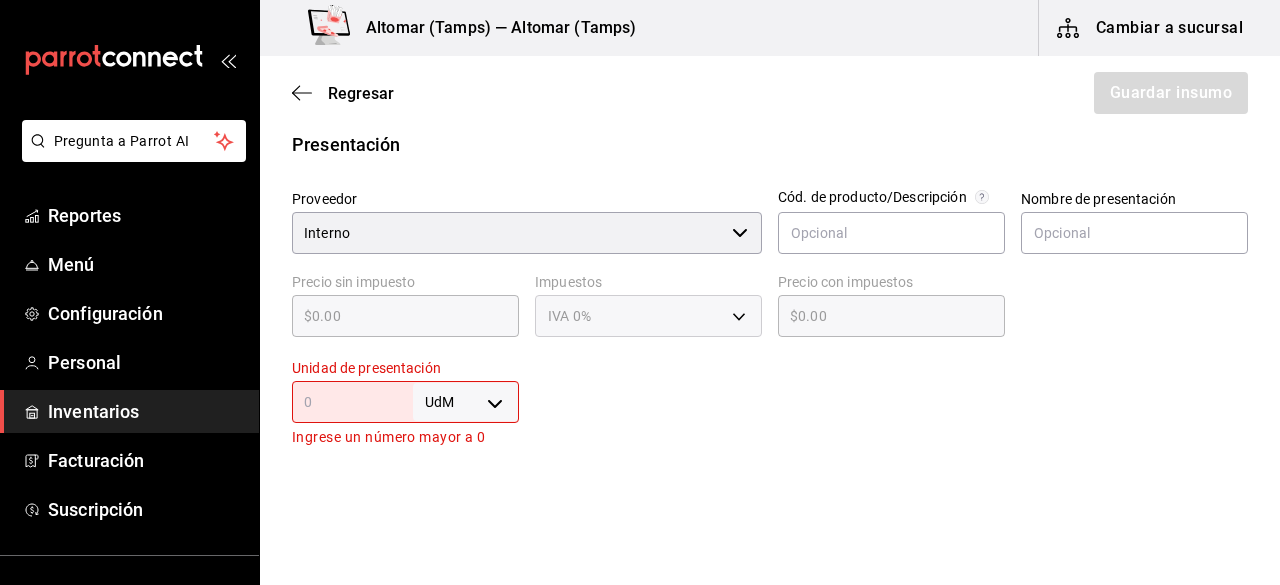 scroll, scrollTop: 400, scrollLeft: 0, axis: vertical 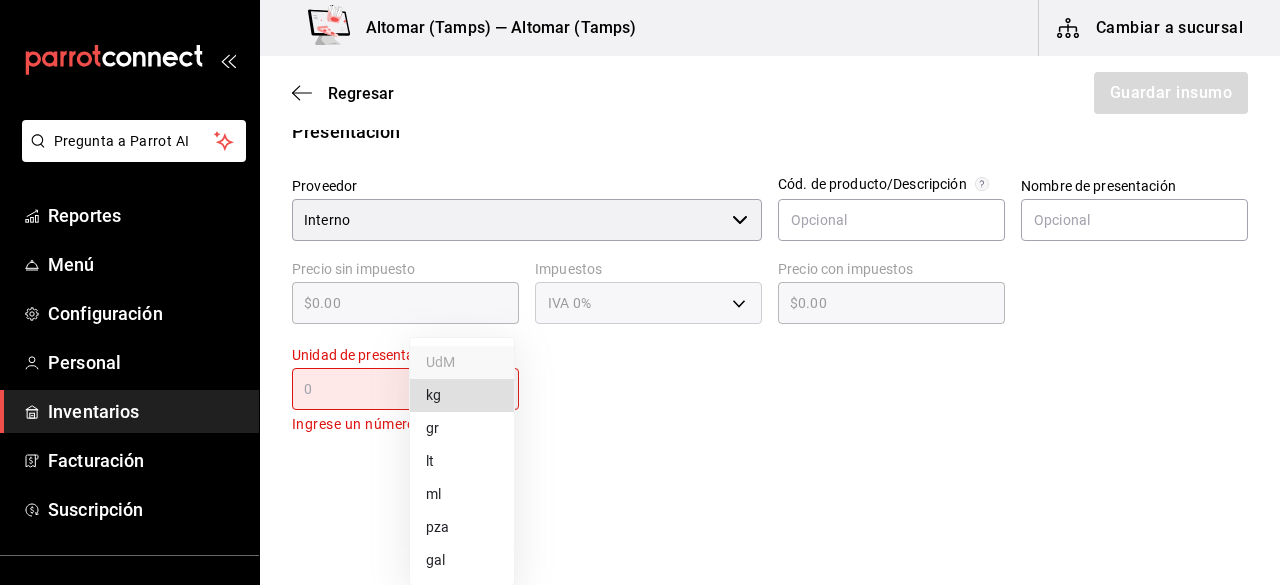 click on "[BRAND] ([STATE]) — [BRAND] ([STATE])" at bounding box center (640, 236) 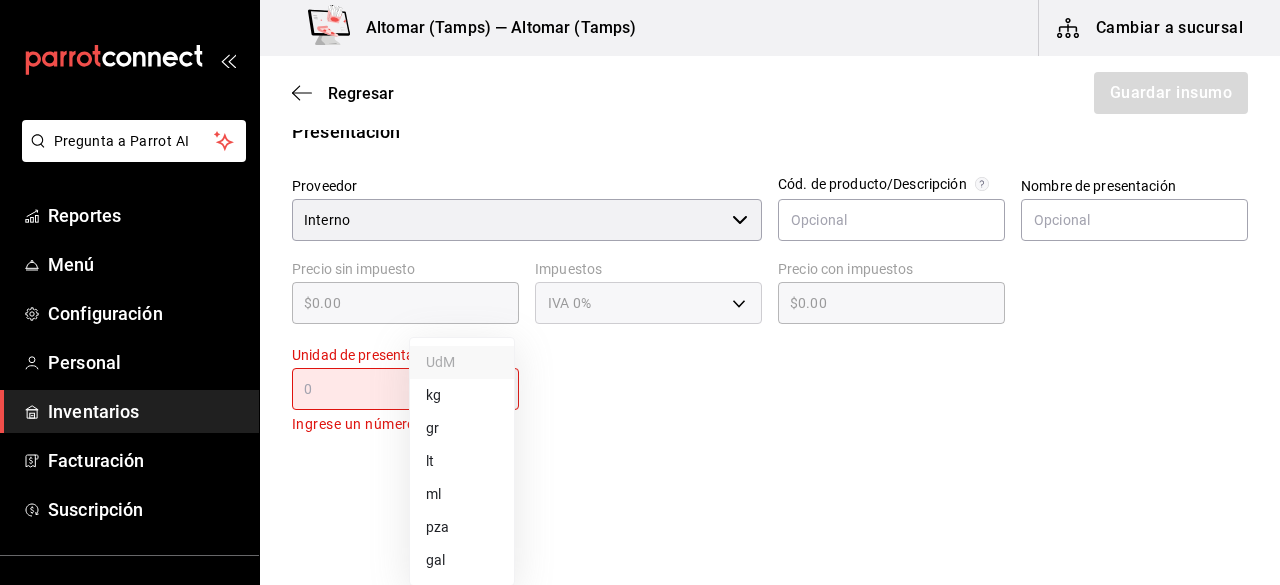 click on "lt" at bounding box center [462, 461] 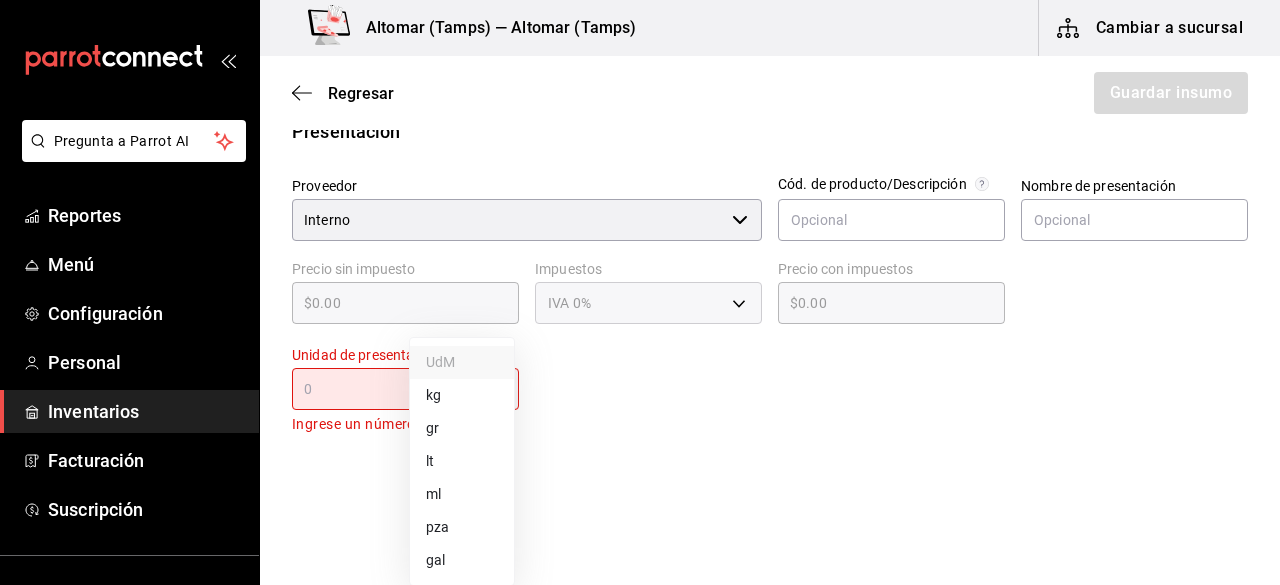 type on "LITER" 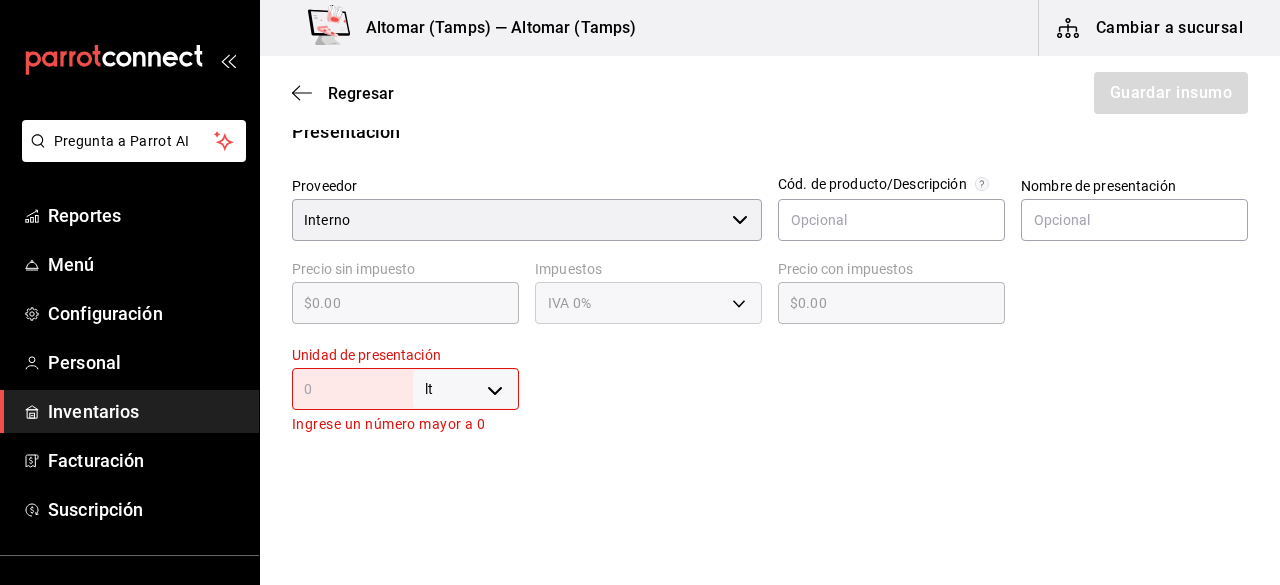 click on "Unidad de presentación lt LITER ​ Ingrese un número mayor a 0" at bounding box center (405, 391) 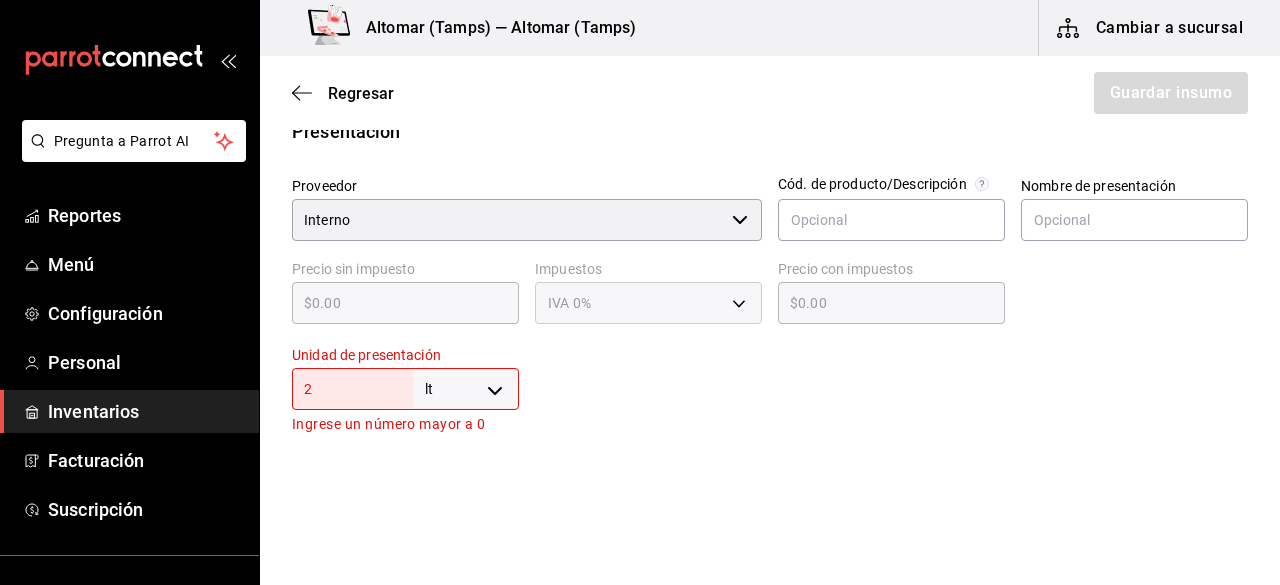 type on "2" 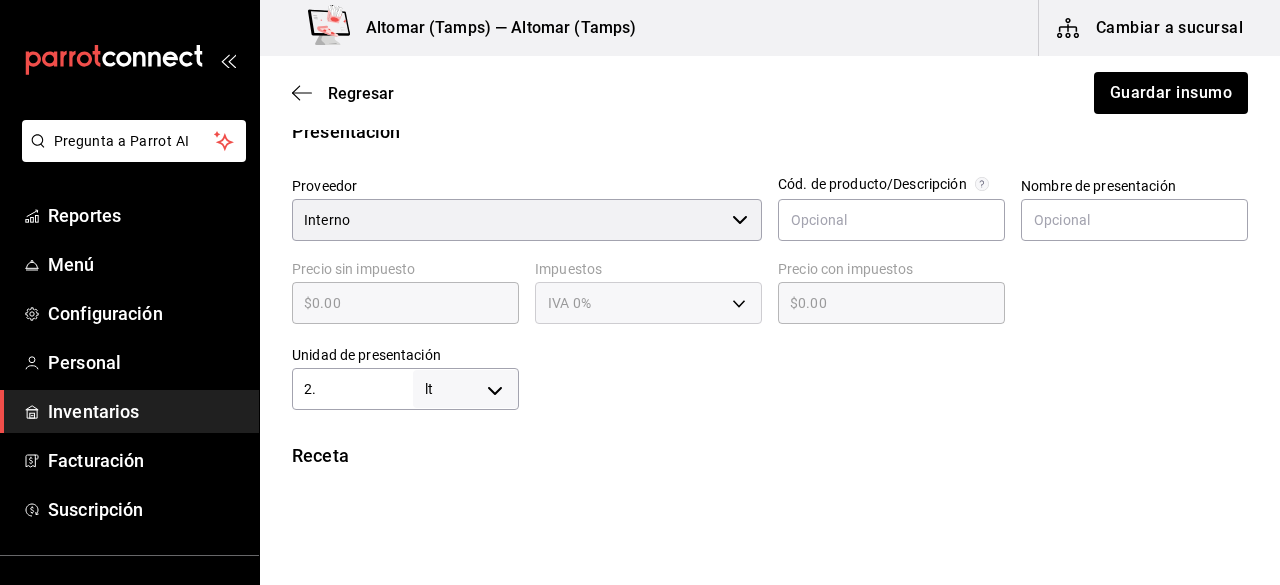type on "2.5" 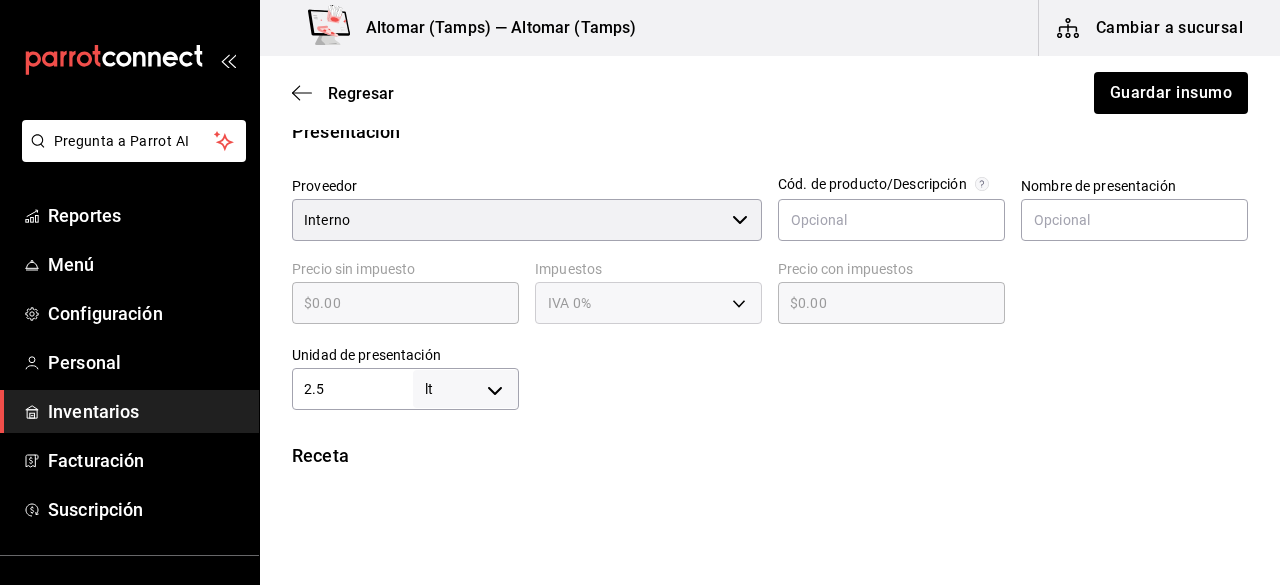 type on "2.5" 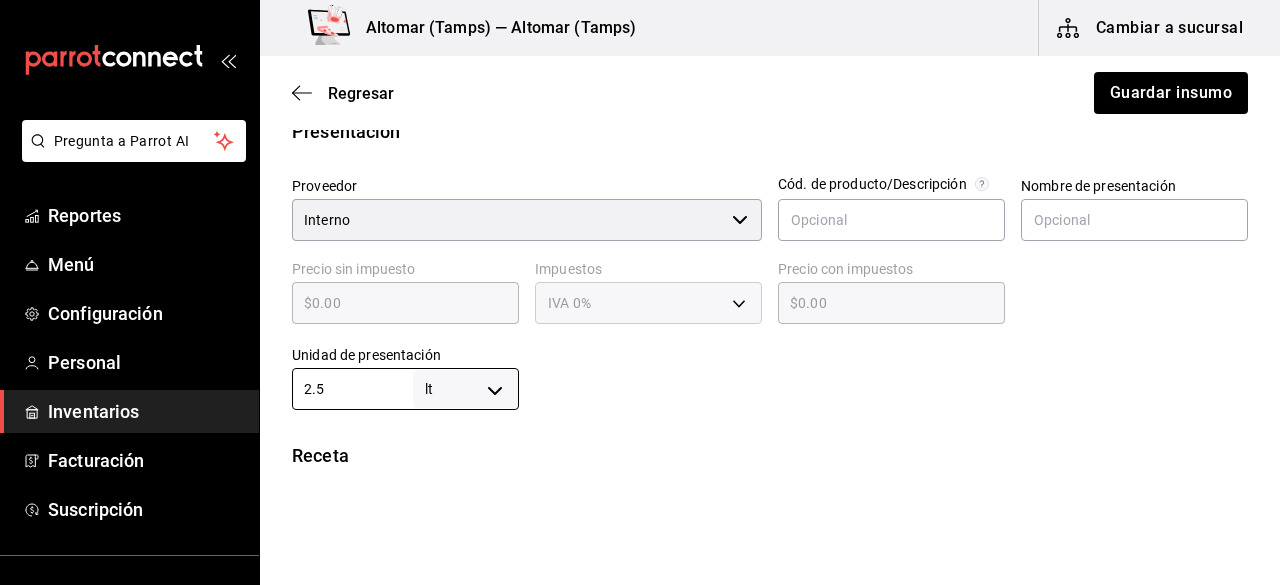 type on "2.5" 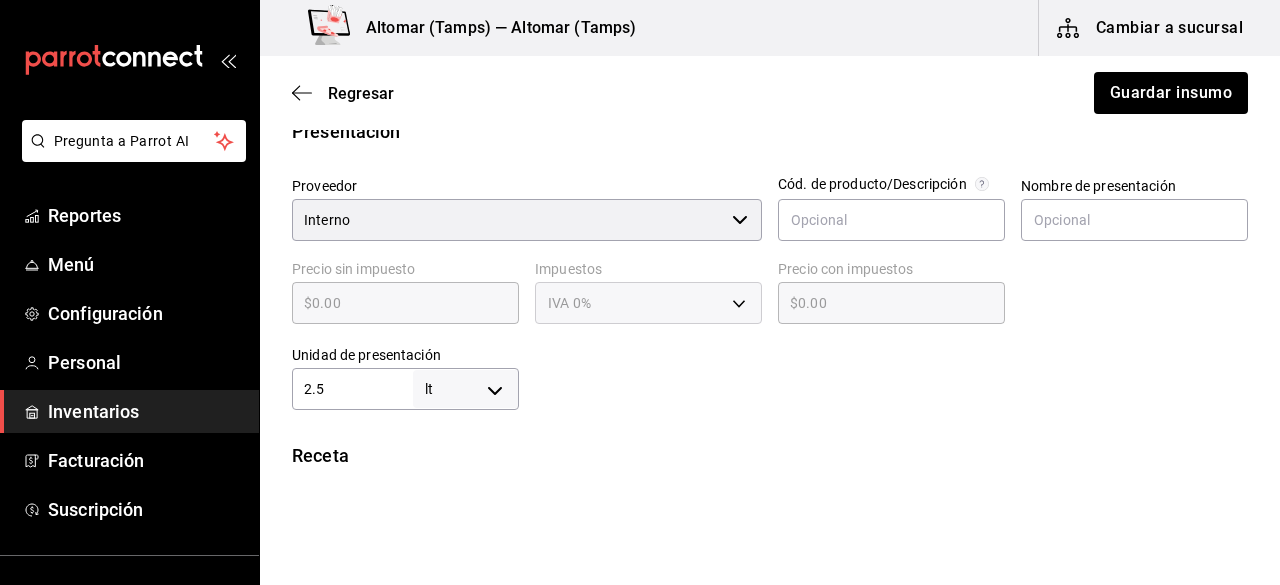 click at bounding box center (883, 370) 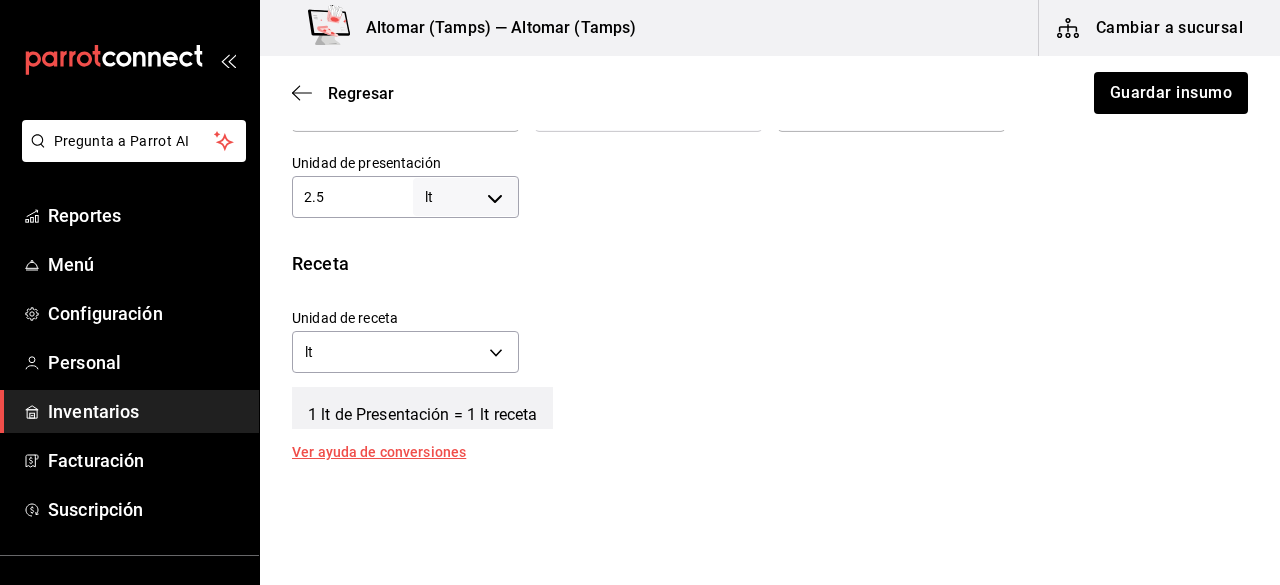 scroll, scrollTop: 700, scrollLeft: 0, axis: vertical 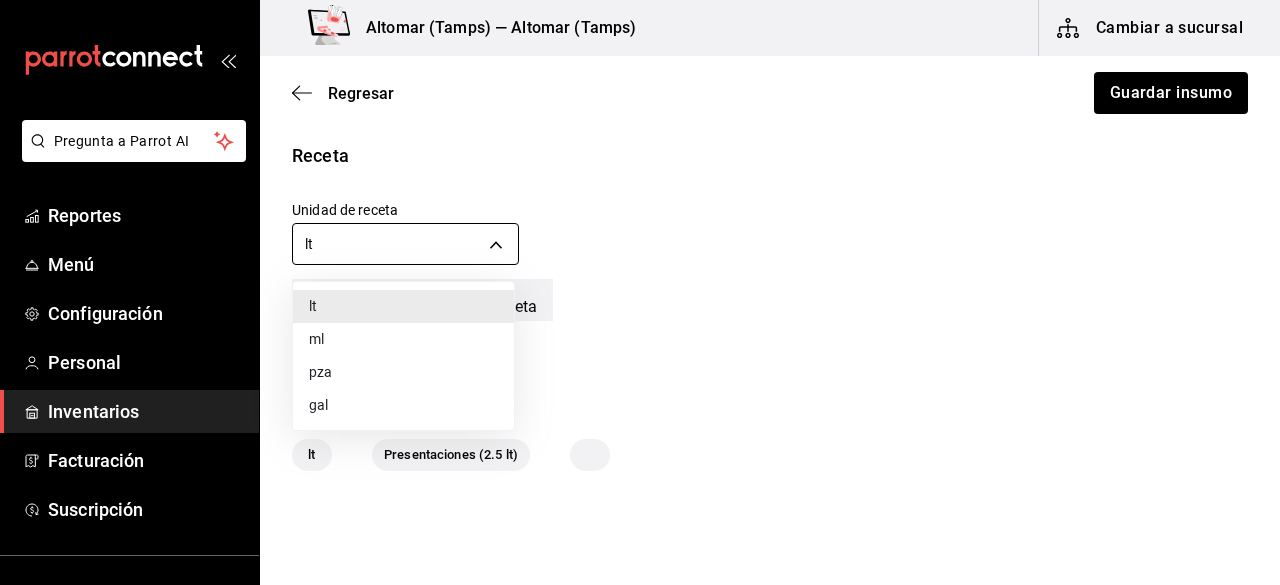click on "Pregunta a Parrot AI Reportes   Menú   Configuración   Personal   Inventarios   Facturación   Suscripción   Ayuda Recomienda Parrot   [PERSON]   Sugerir nueva función   Altomar ([STATE]) — Altomar ([STATE]) Cambiar a sucursal Regresar Guardar insumo Insumo Nombre Vuelve a la vida Categoría de inventario Sub receta ​ Mínimo 1 ​ Ideal 2 ​ Insumo de producción Este insumo se produce con una receta de producción Presentación Proveedor Interno ​ Cód. de producto/Descripción Nombre de presentación Precio sin impuesto $0.00 ​ Impuestos IVA 0% Precio con impuestos $0.00 ​ Unidad de presentación 2.5 lt LITER ​ Receta Unidad de receta lt LITER Factor de conversión 2.5 ​ 1 lt de Presentación = 1 lt receta Ver ayuda de conversiones Unidades de conteo lt Presentaciones (2.5 lt) GANA 1 MES GRATIS EN TU SUSCRIPCIÓN AQUÍ Pregunta a Parrot AI Reportes   Menú   Configuración   Personal   Inventarios   Facturación   Suscripción   Ayuda Recomienda Parrot   [PERSON]     (81) [PHONE]" at bounding box center (640, 236) 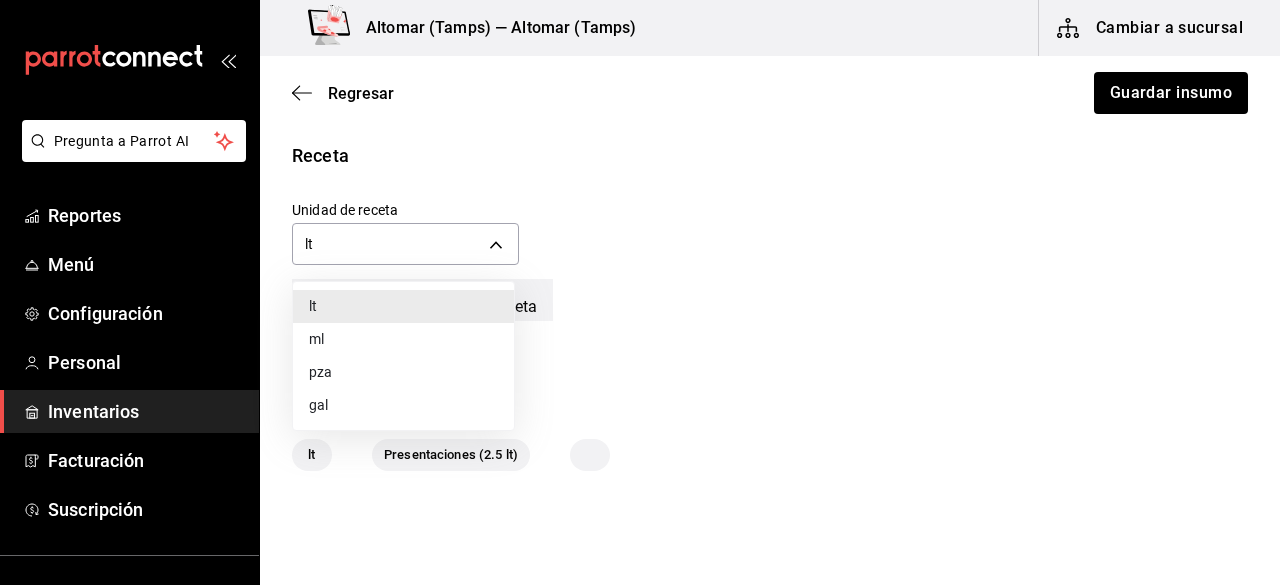 click on "ml" at bounding box center [403, 339] 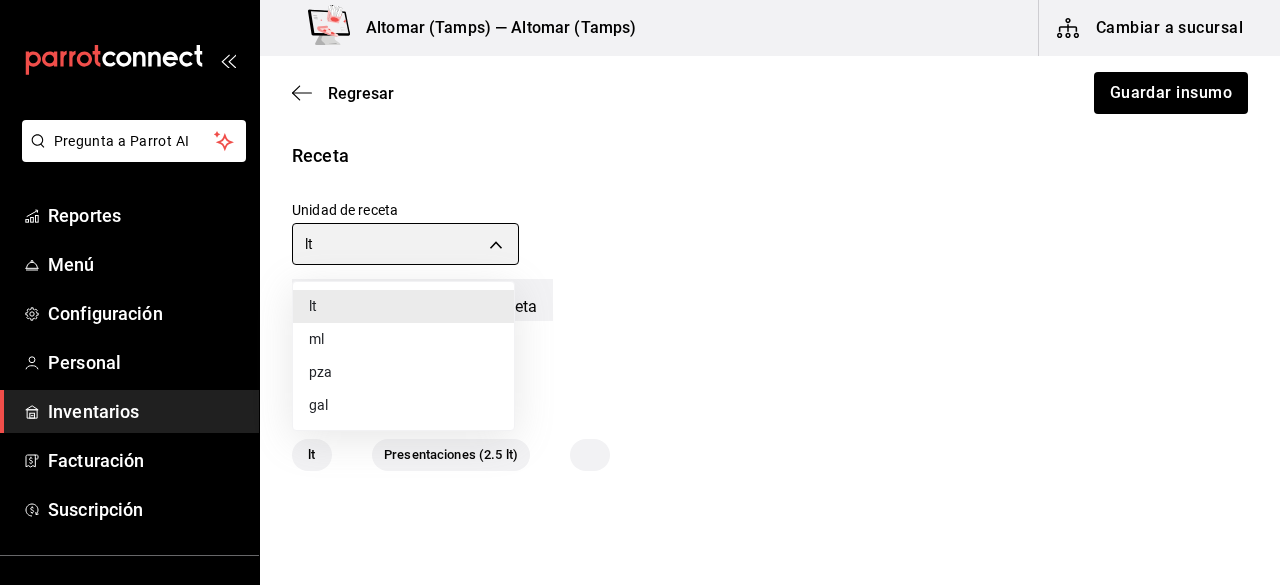 type on "MILLILITER" 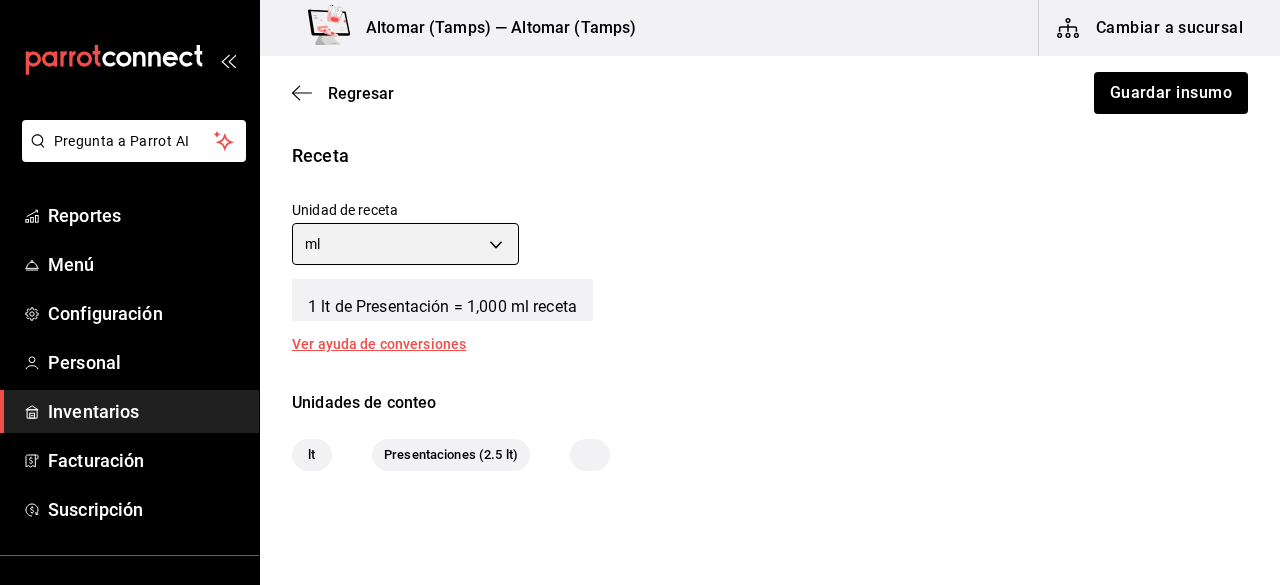 scroll, scrollTop: 794, scrollLeft: 0, axis: vertical 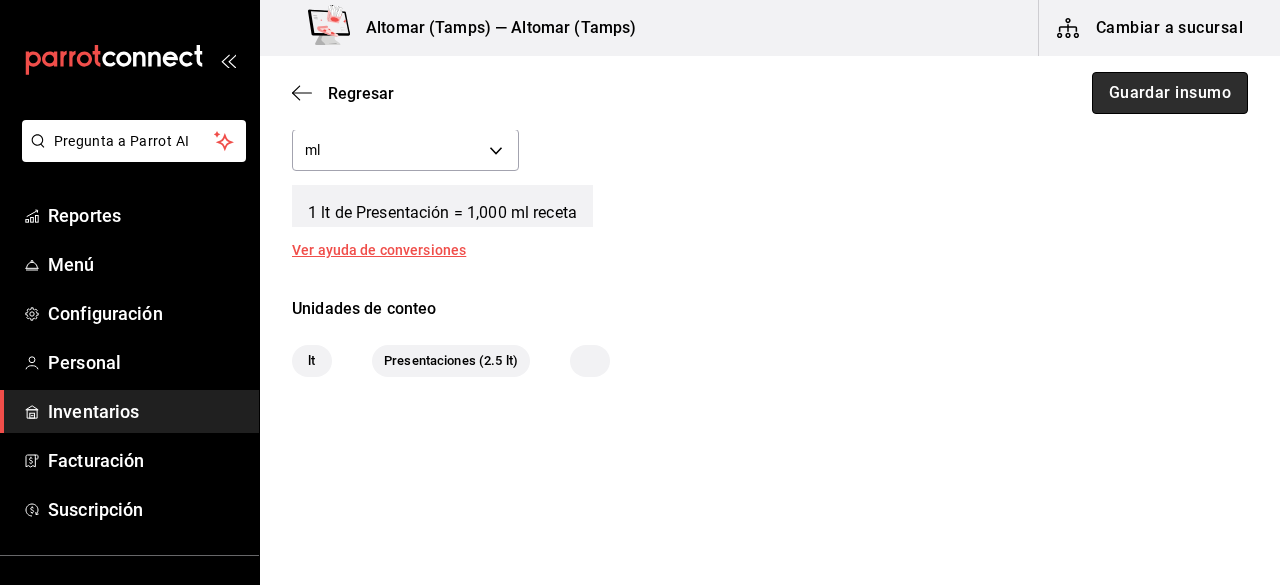 click on "Guardar insumo" at bounding box center (1170, 93) 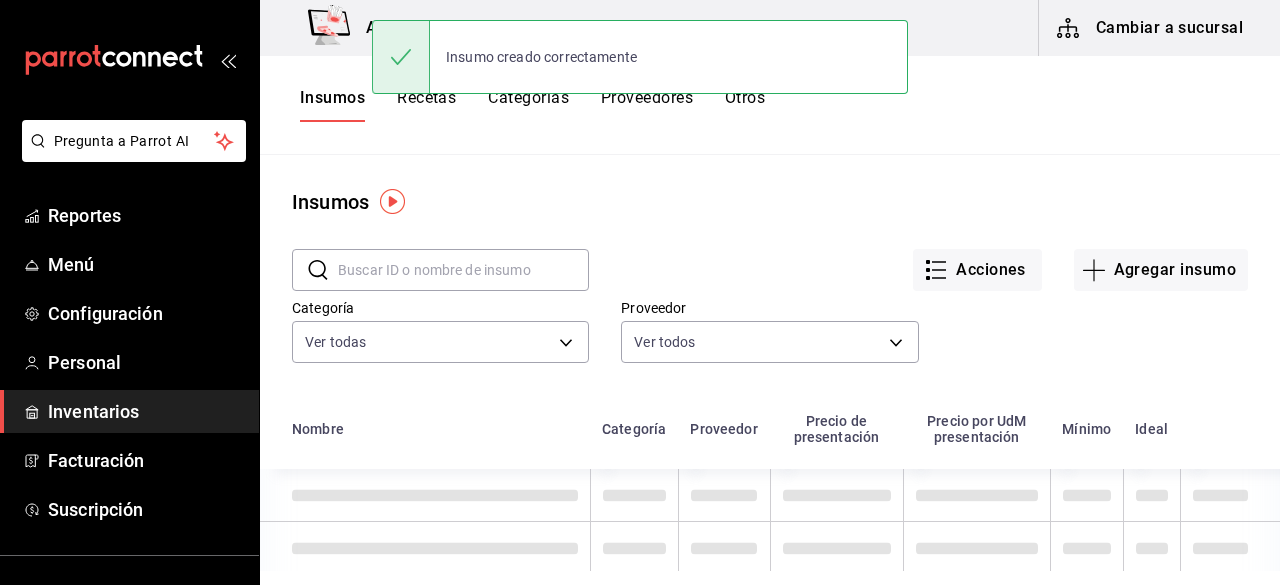 click on "Insumo creado correctamente" at bounding box center [640, 57] 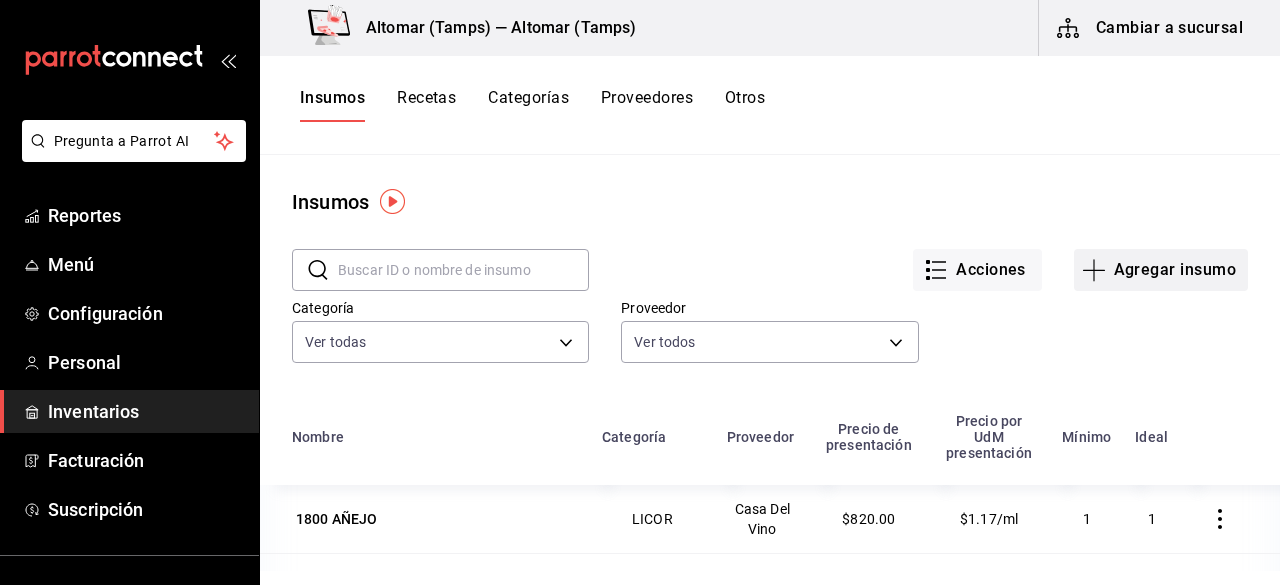 click on "Agregar insumo" at bounding box center [1161, 270] 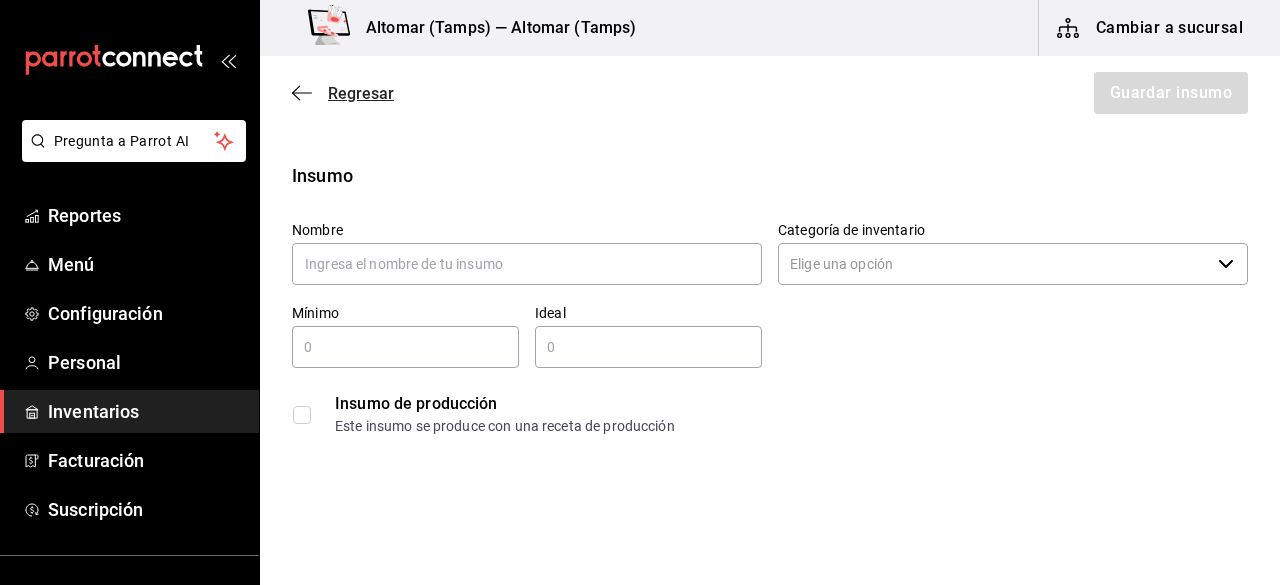 click 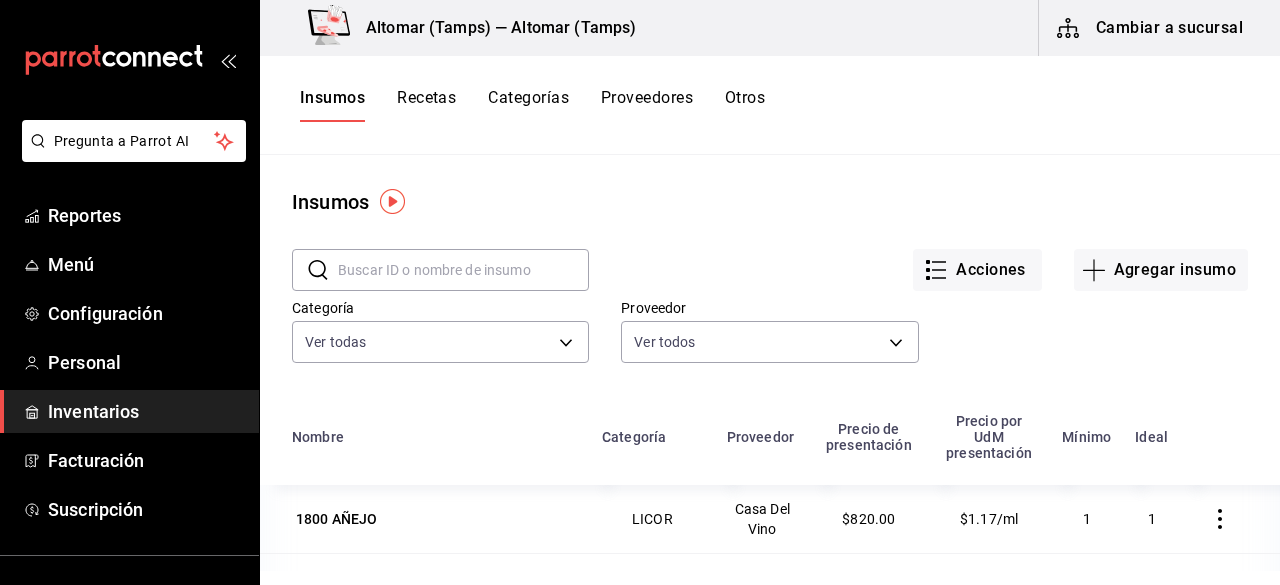 click on "Recetas" at bounding box center (426, 105) 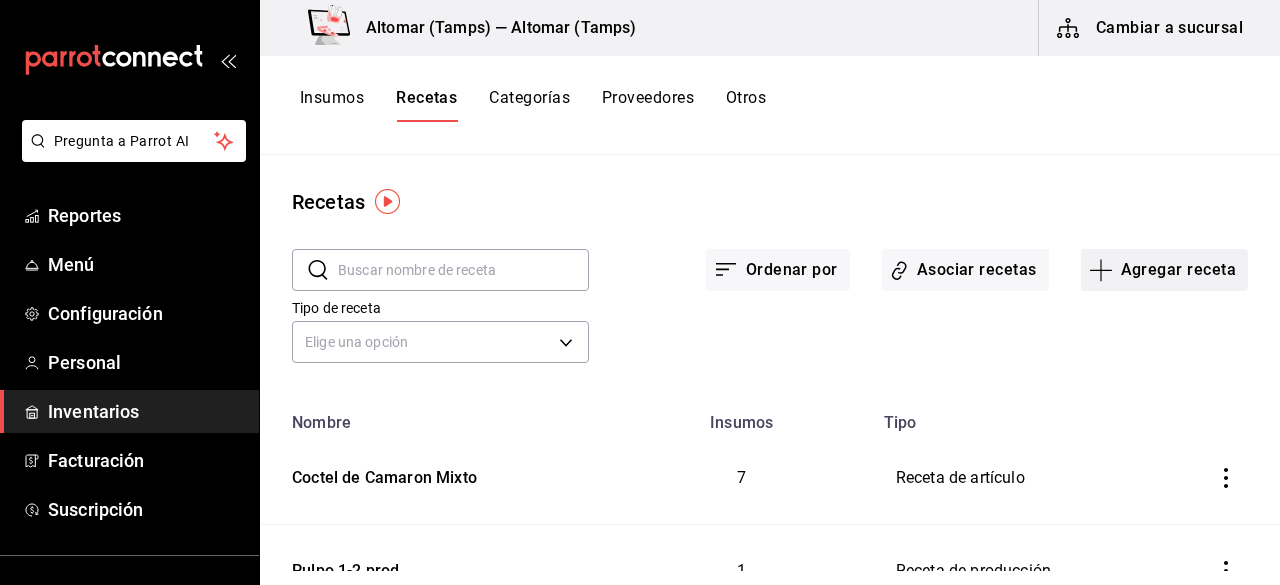 click on "Agregar receta" at bounding box center (1164, 270) 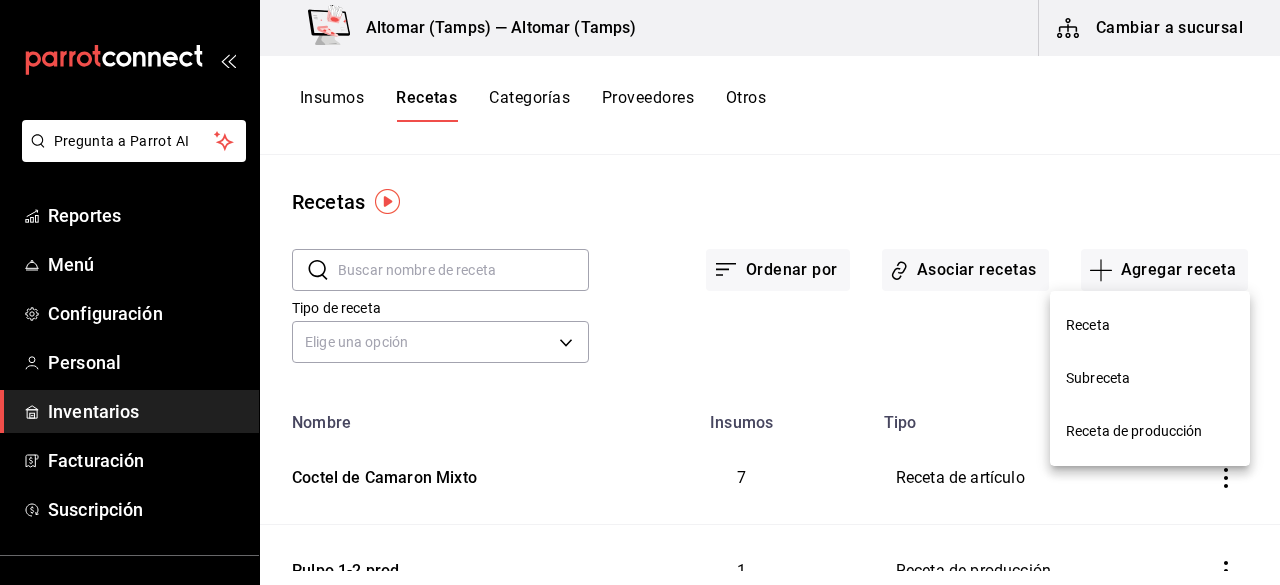 click on "Receta de producción" at bounding box center (1150, 431) 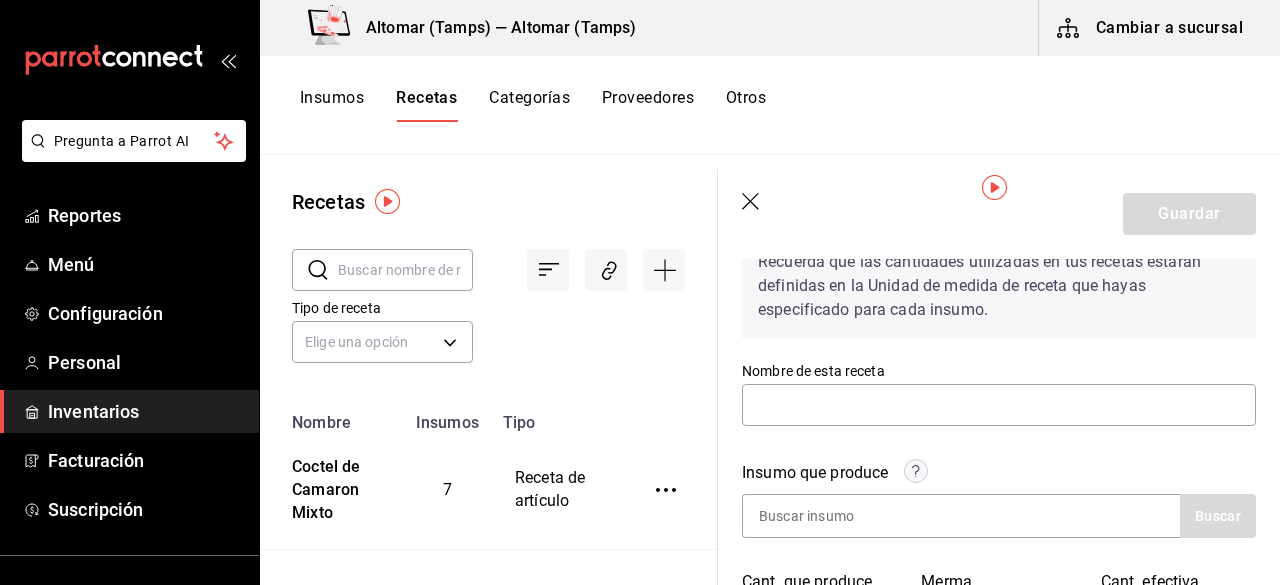 scroll, scrollTop: 100, scrollLeft: 0, axis: vertical 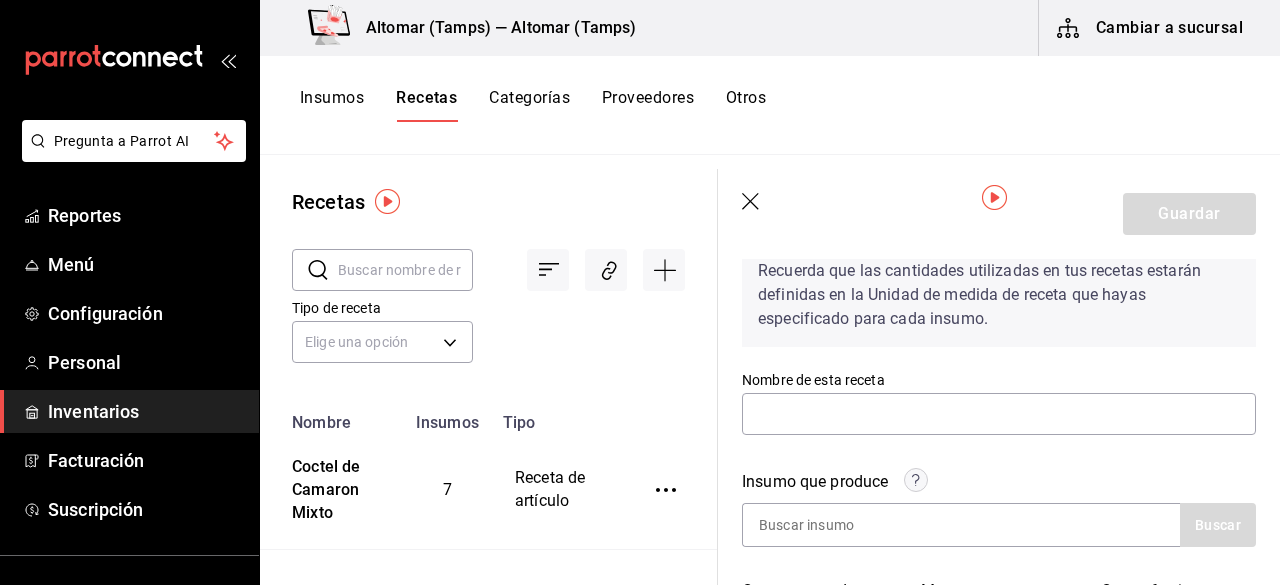 drag, startPoint x: 878, startPoint y: 380, endPoint x: 864, endPoint y: 391, distance: 17.804493 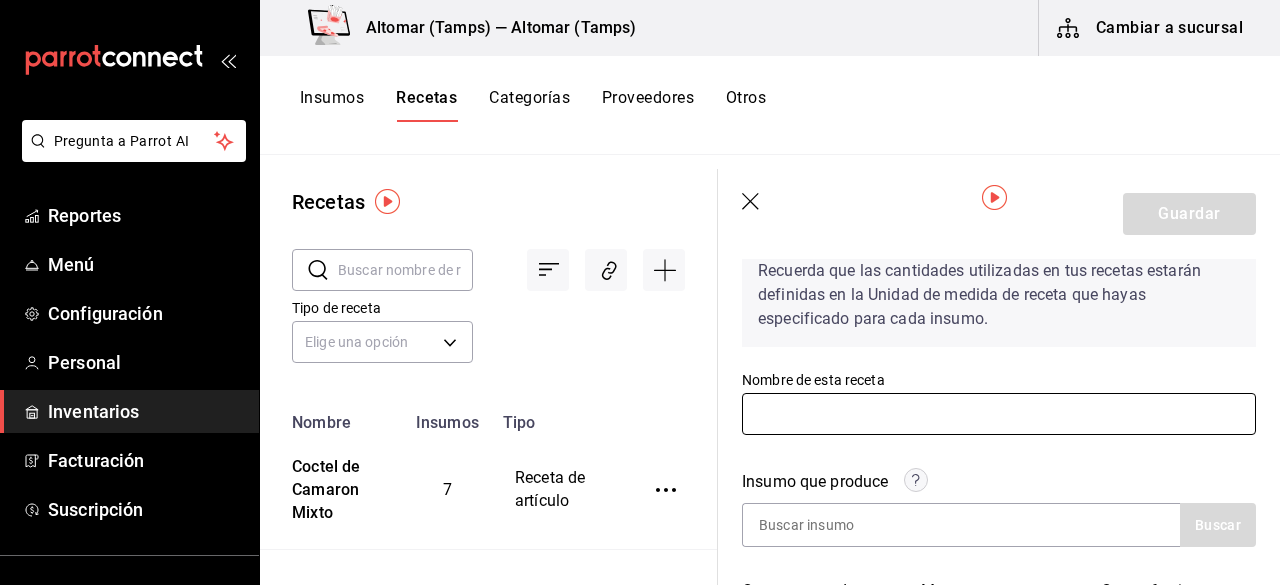 click at bounding box center [999, 414] 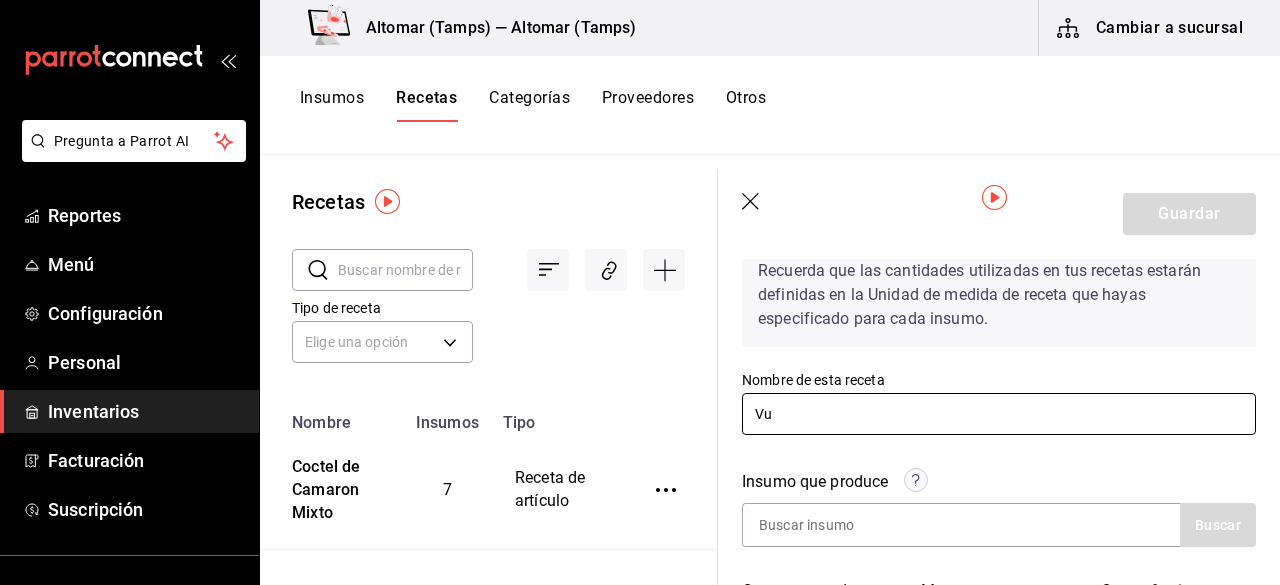 type on "Vuelve a la vida" 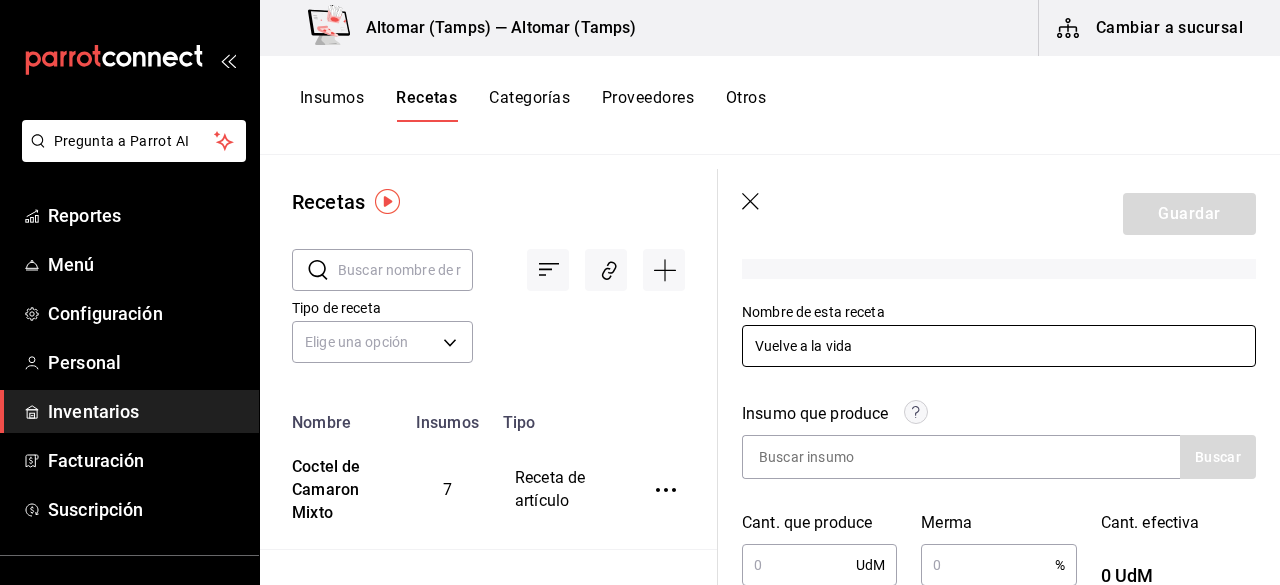 scroll, scrollTop: 200, scrollLeft: 0, axis: vertical 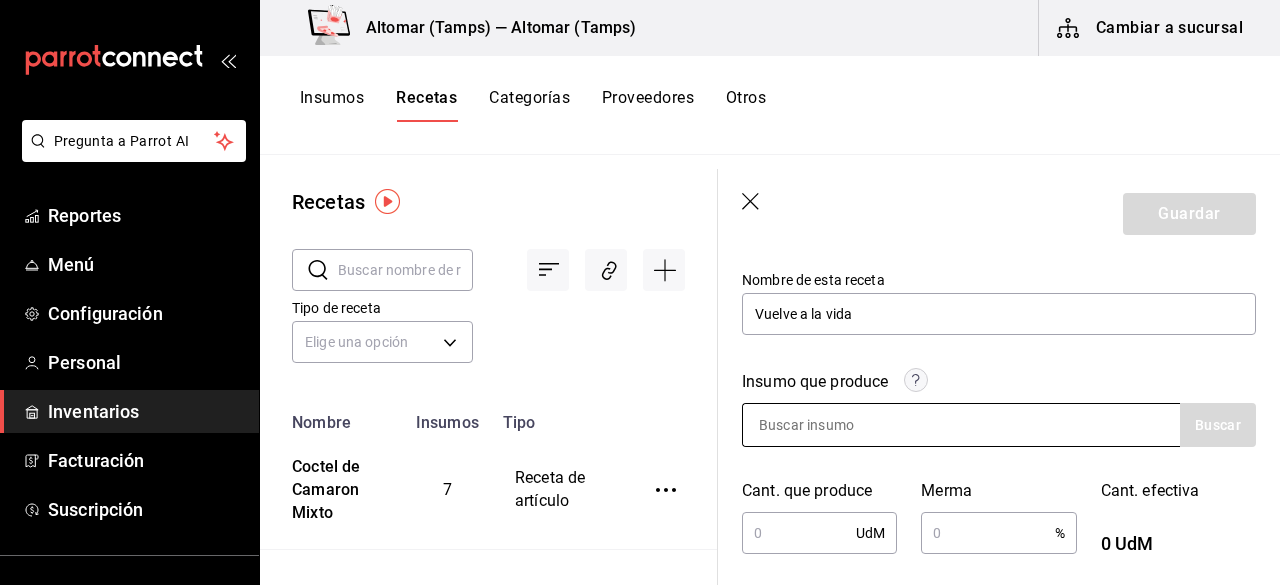 click at bounding box center (843, 425) 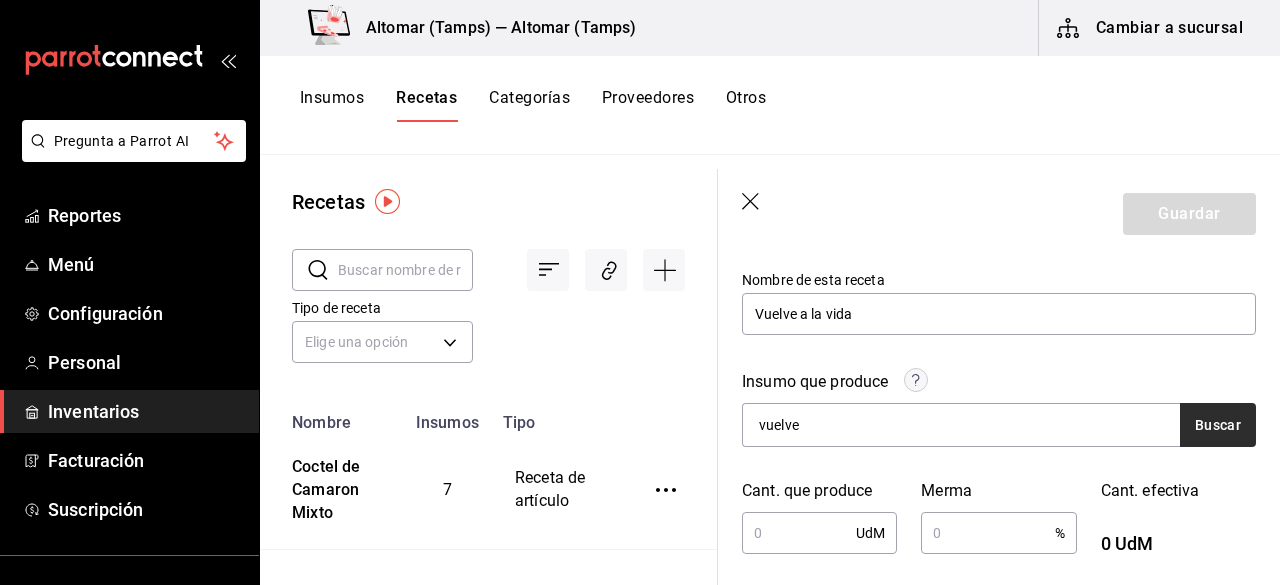 type on "vuelve" 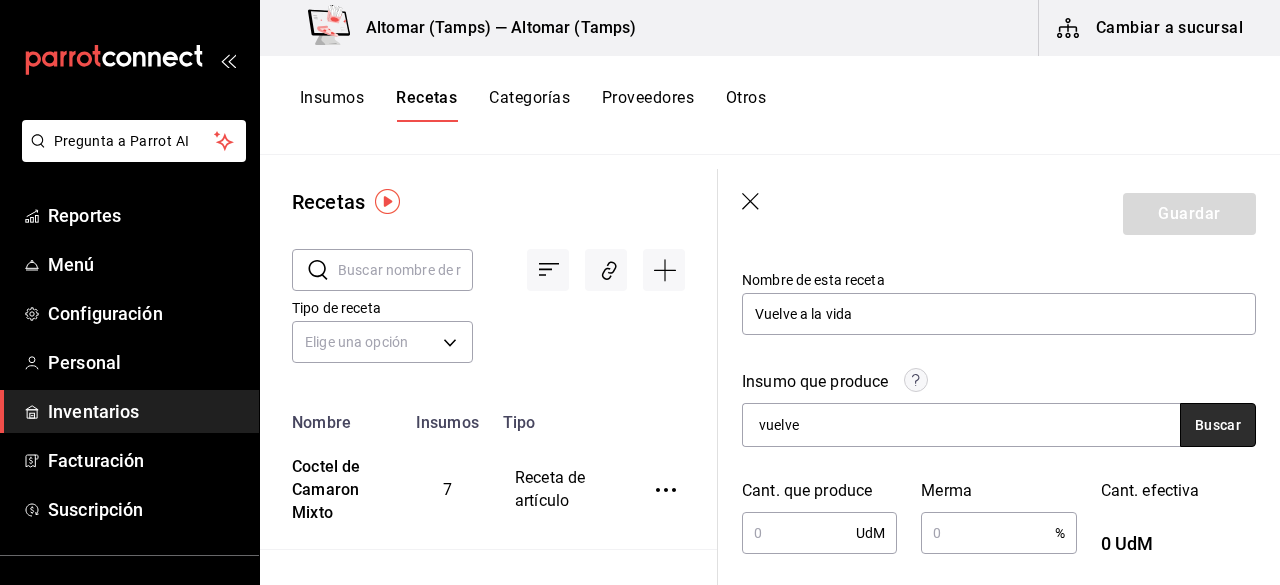 drag, startPoint x: 1193, startPoint y: 429, endPoint x: 1196, endPoint y: 415, distance: 14.3178215 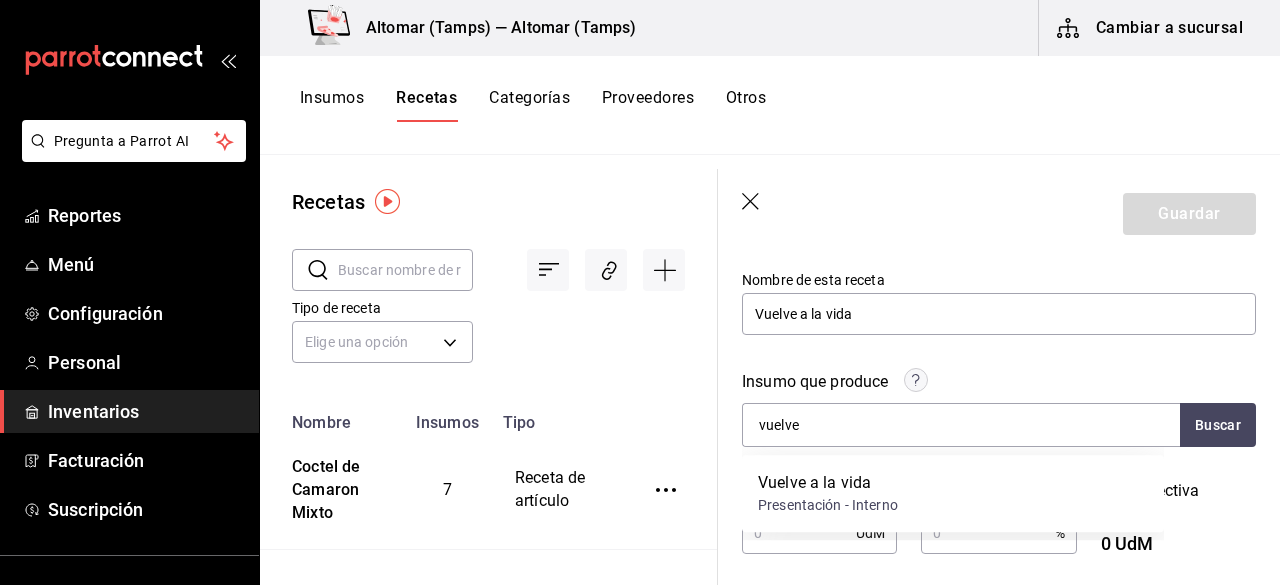 click on "Vuelve a la vida Presentación - Interno" at bounding box center (953, 493) 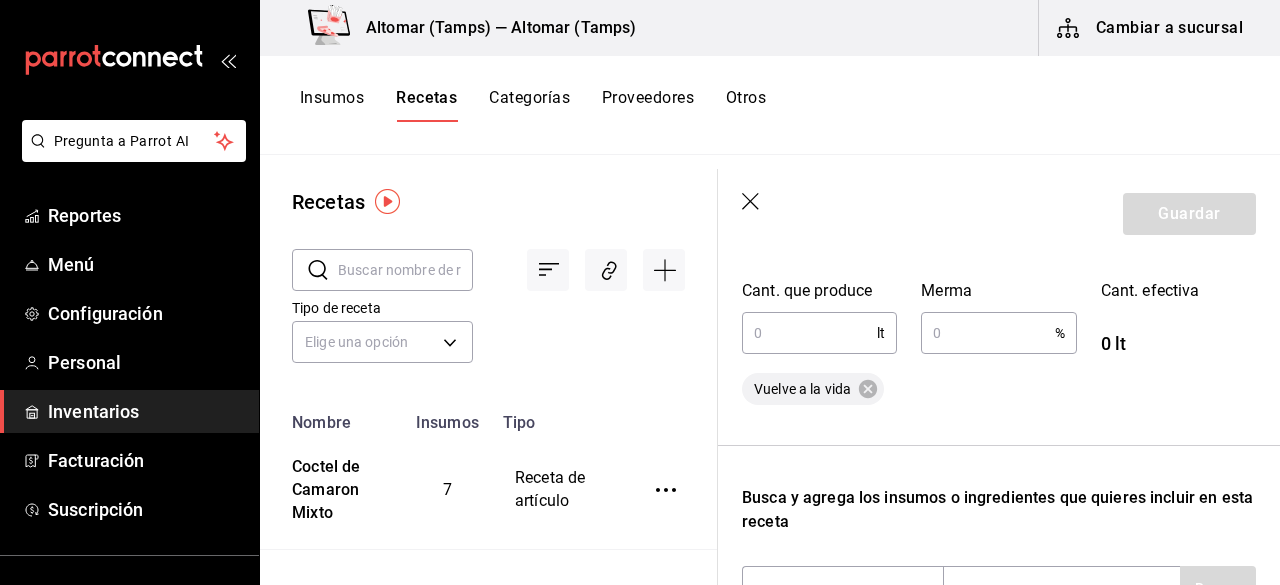 scroll, scrollTop: 300, scrollLeft: 0, axis: vertical 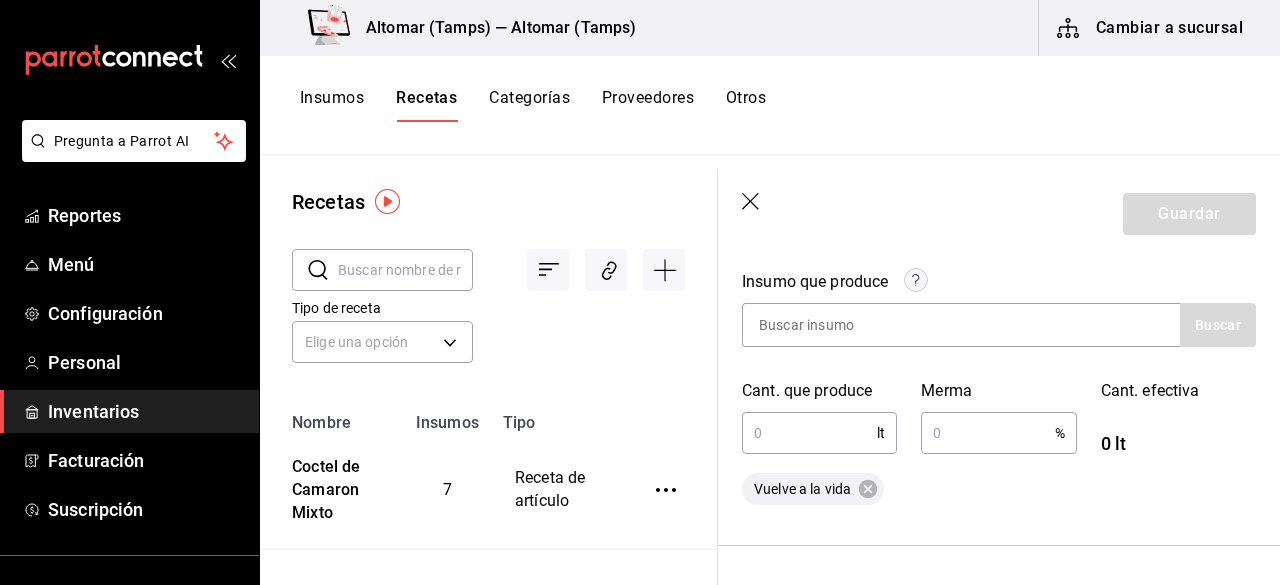 click at bounding box center [809, 433] 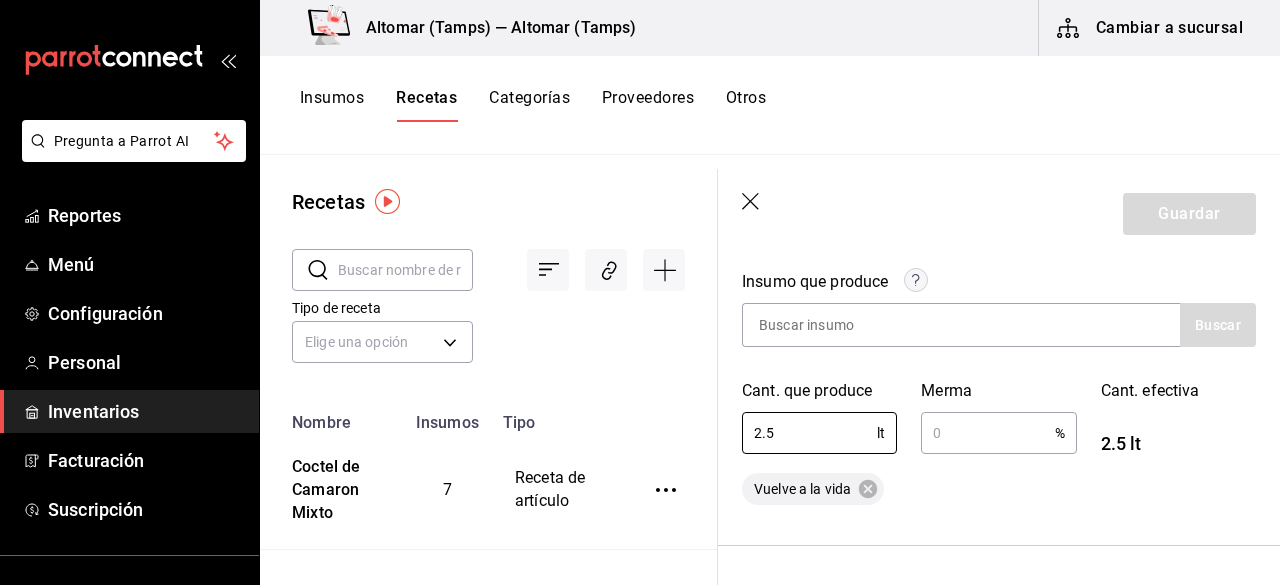 type on "2.5" 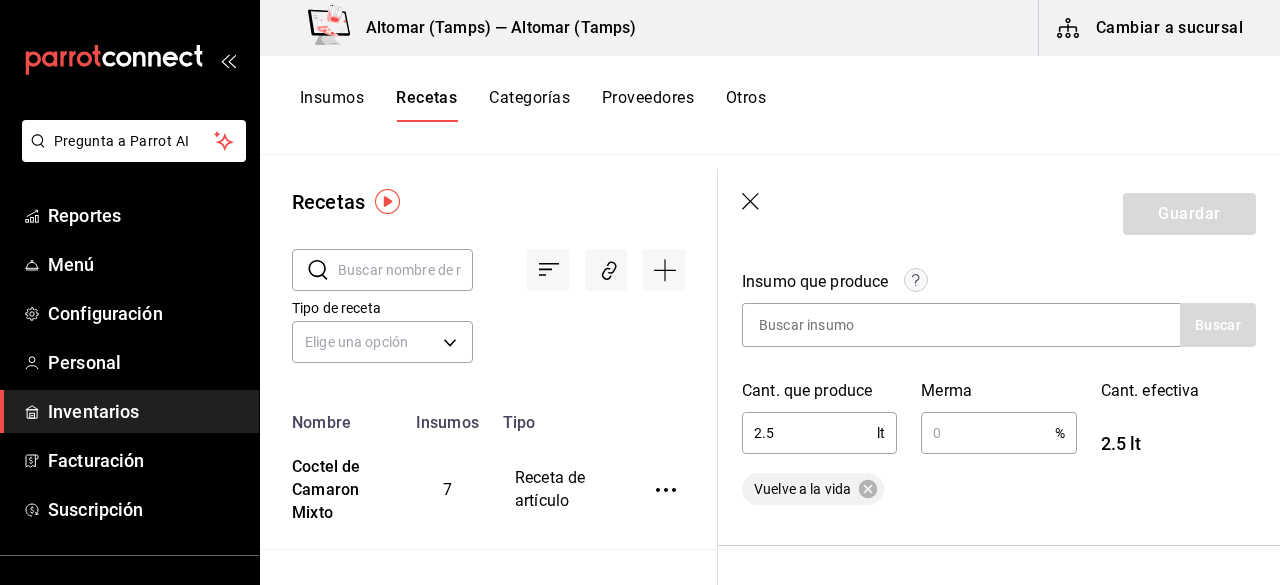 click at bounding box center (987, 433) 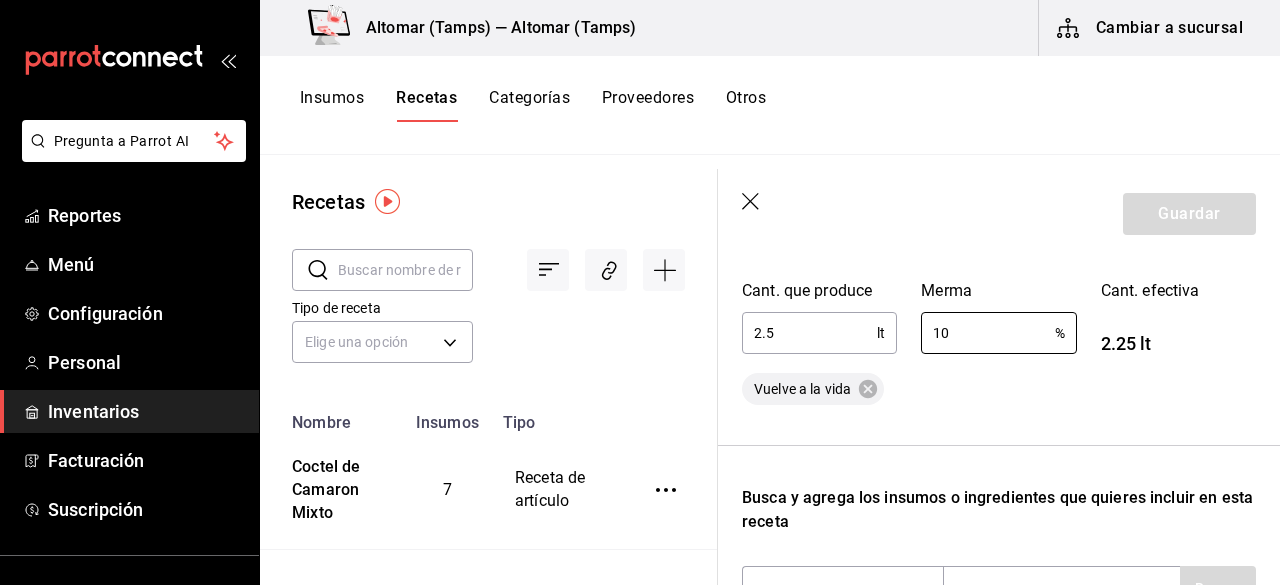 type on "10" 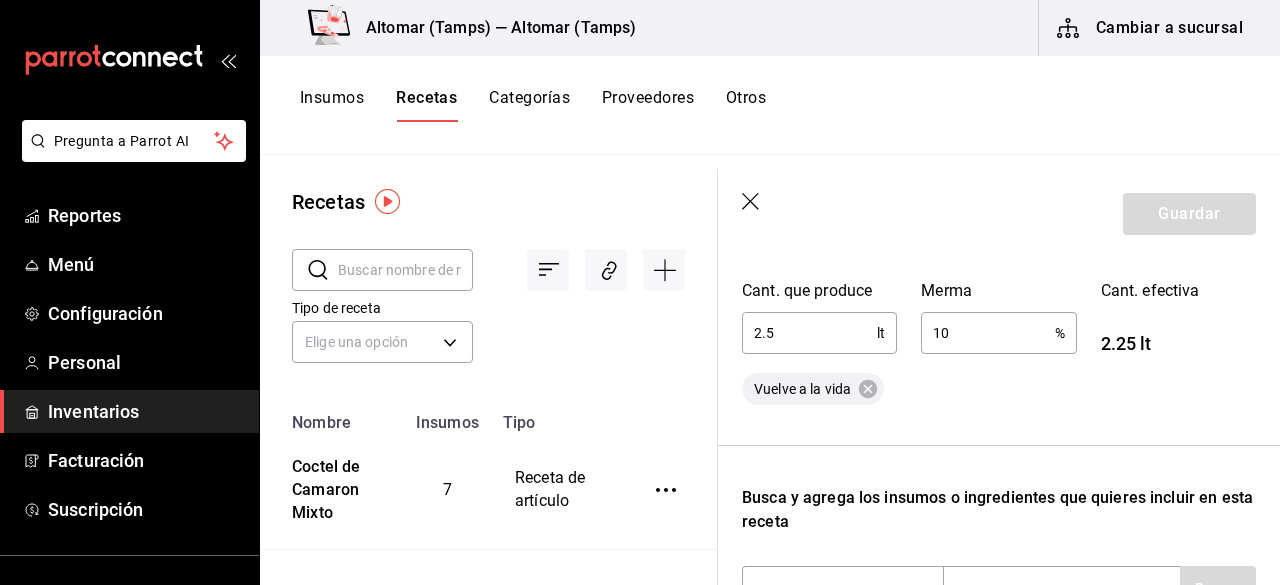 click on "Vuelve a la vida" at bounding box center [999, 389] 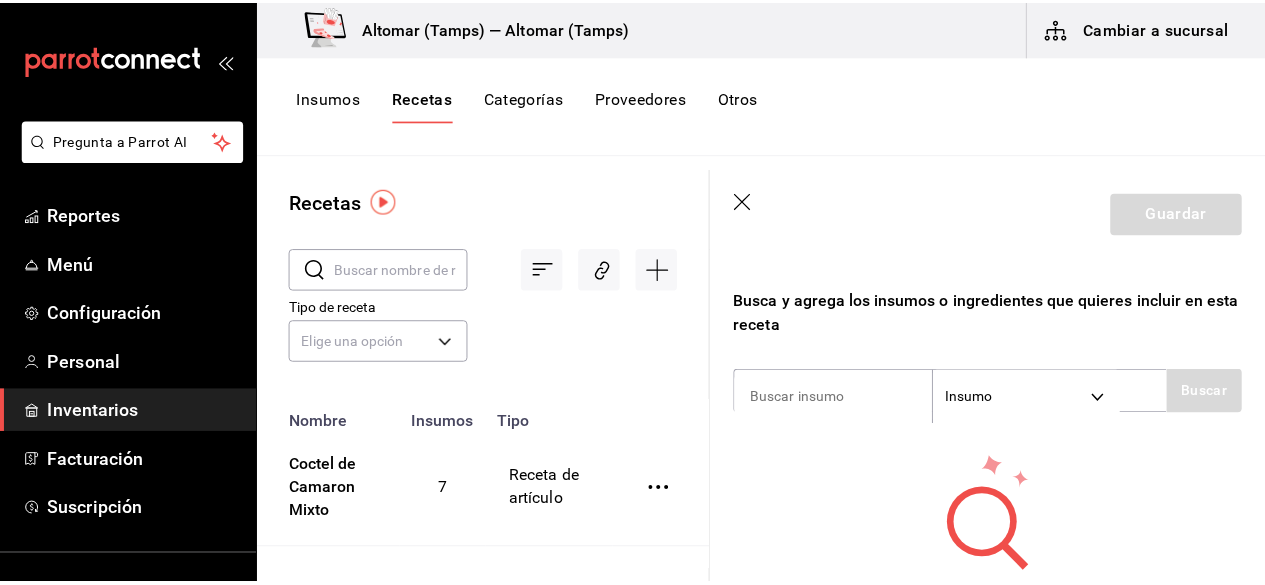 scroll, scrollTop: 600, scrollLeft: 0, axis: vertical 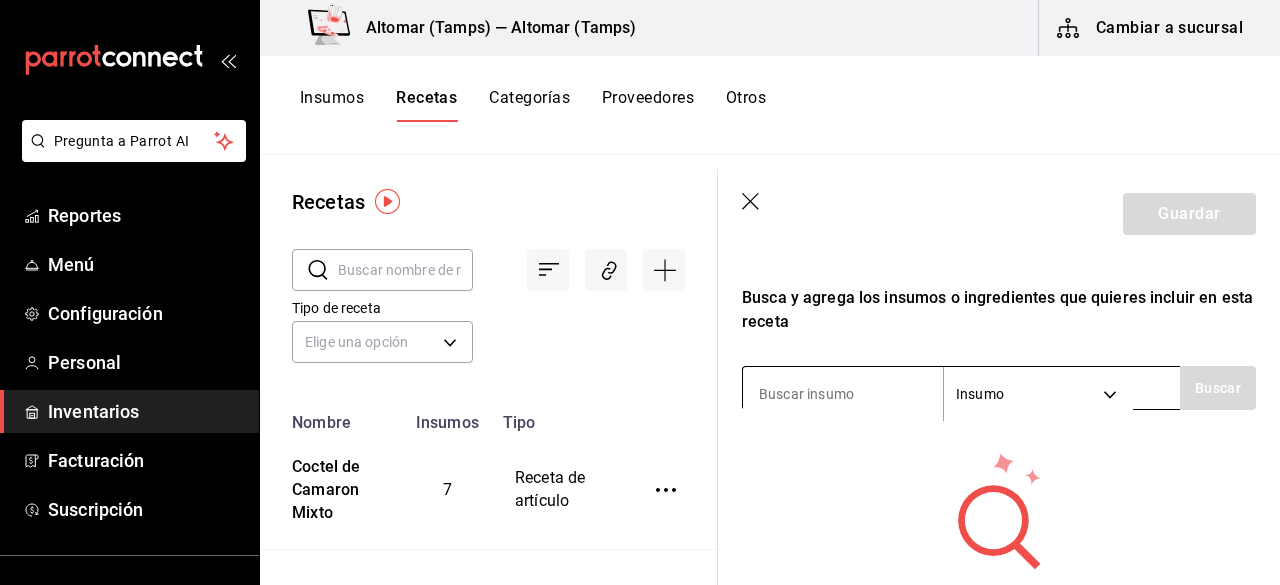 click at bounding box center [843, 394] 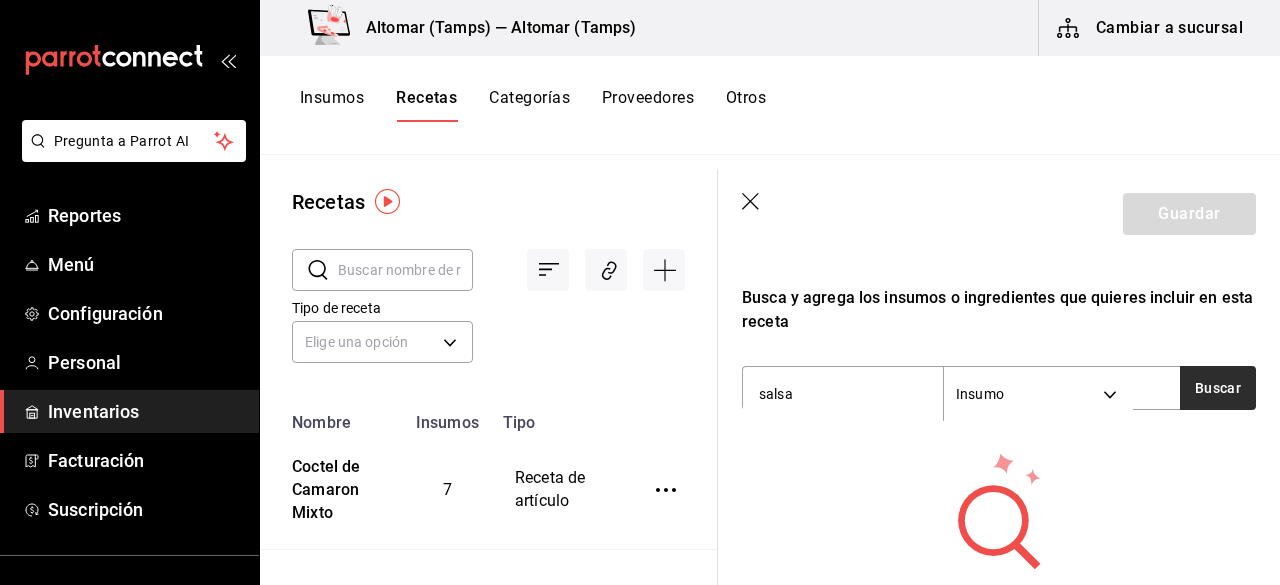 type on "salsa" 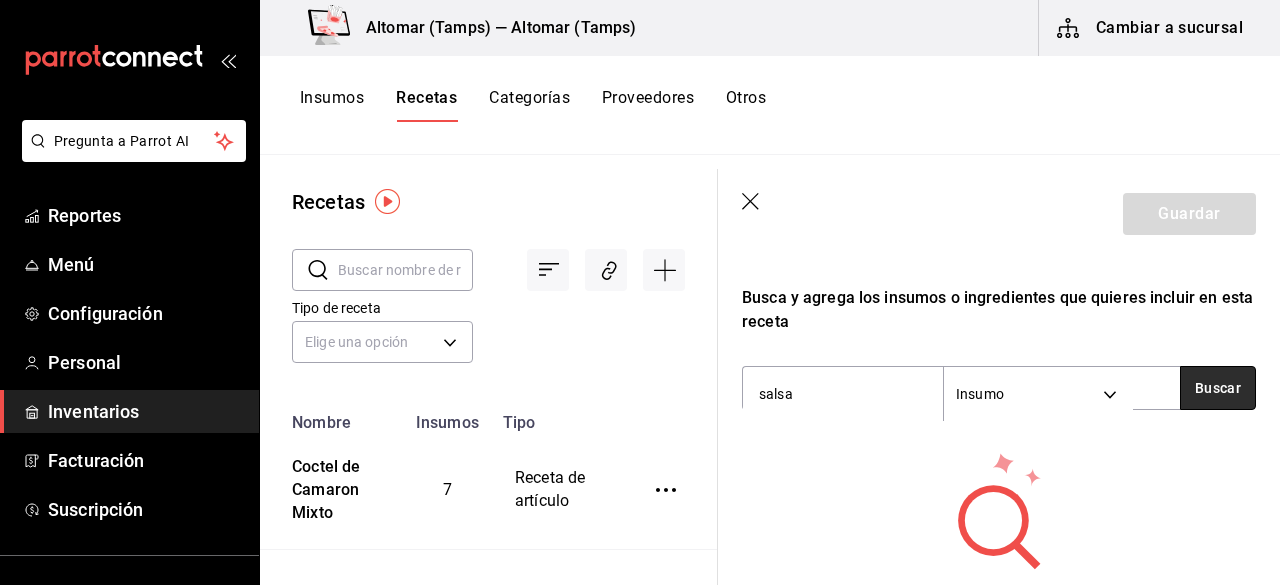 click on "Buscar" at bounding box center (1218, 388) 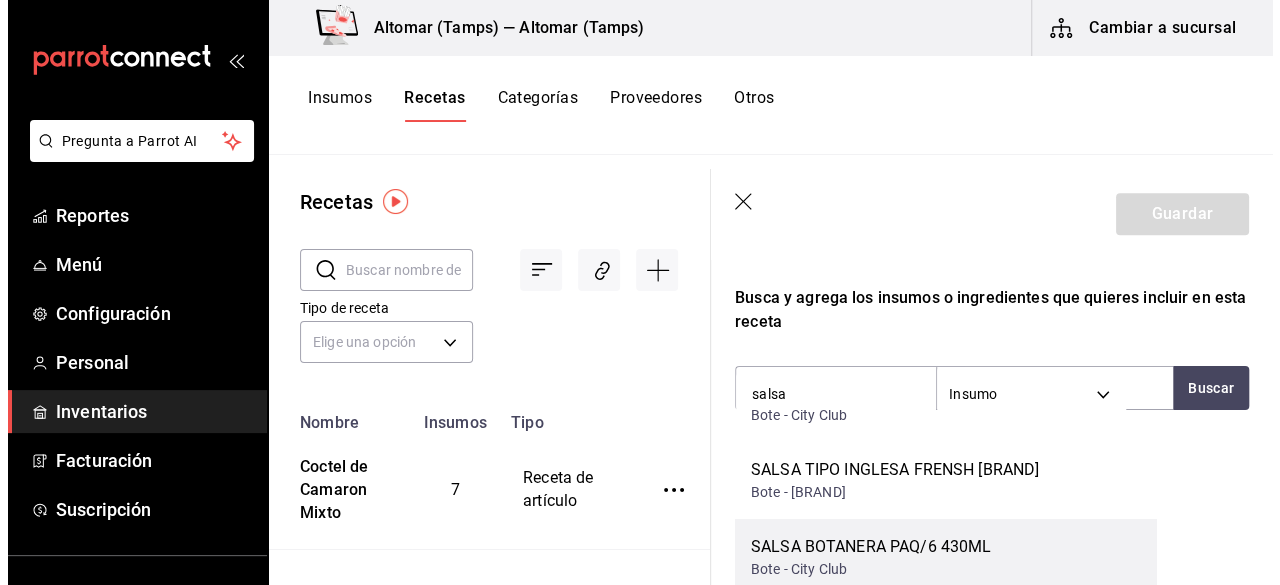 scroll, scrollTop: 100, scrollLeft: 0, axis: vertical 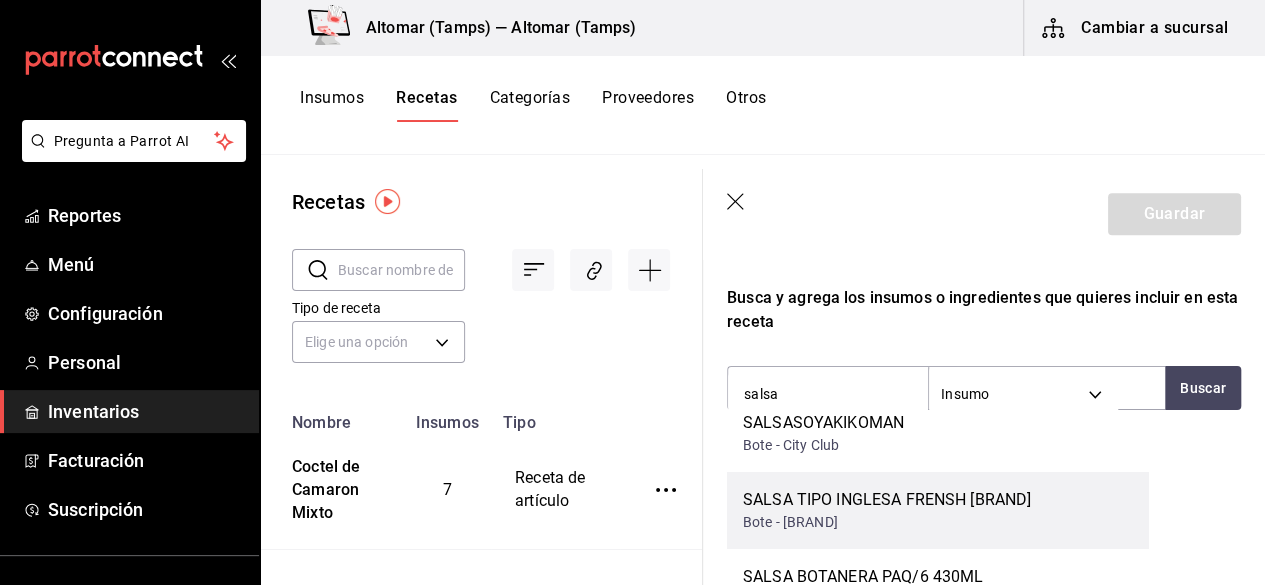 click on "SALSA TIPO INGLESA FRENSH [BRAND]" at bounding box center (887, 500) 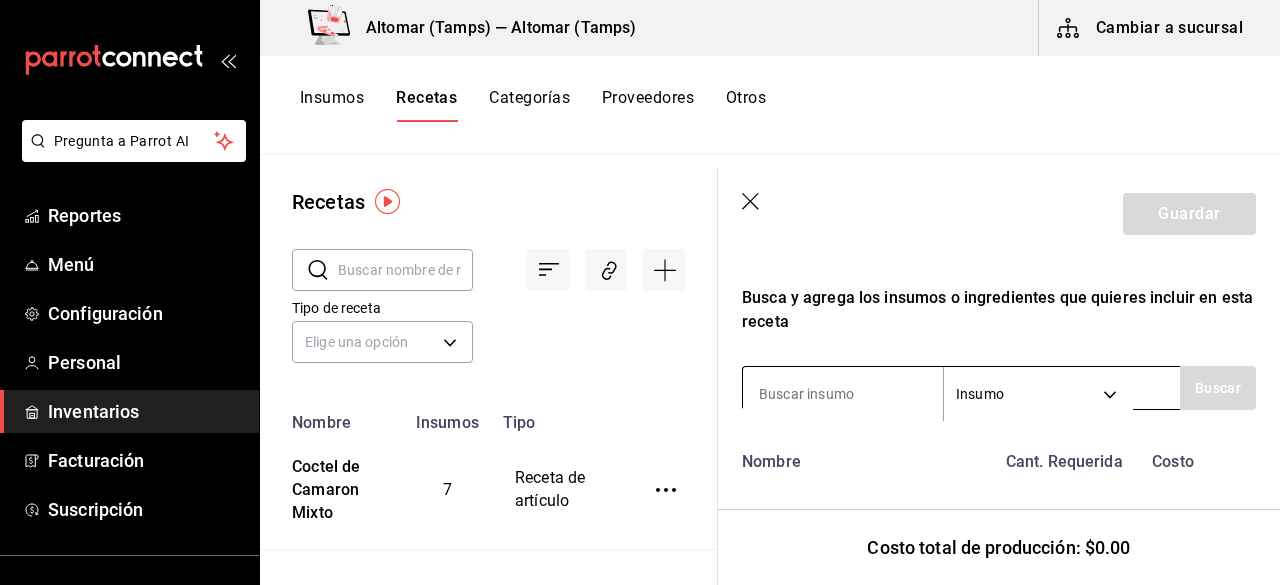 click at bounding box center [843, 394] 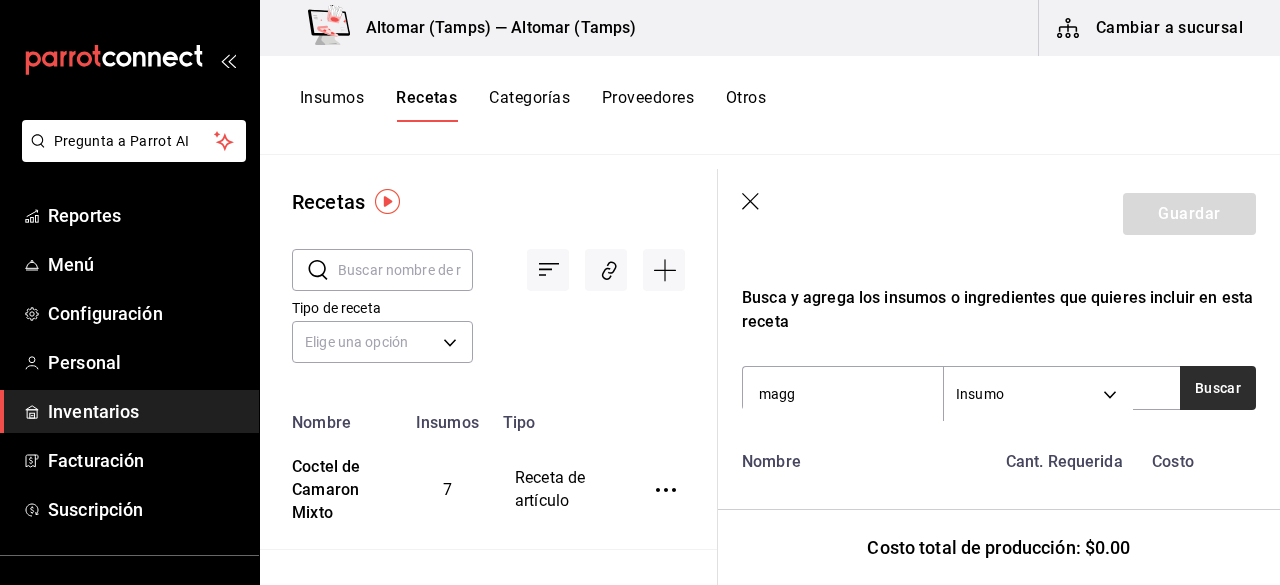 type on "magg" 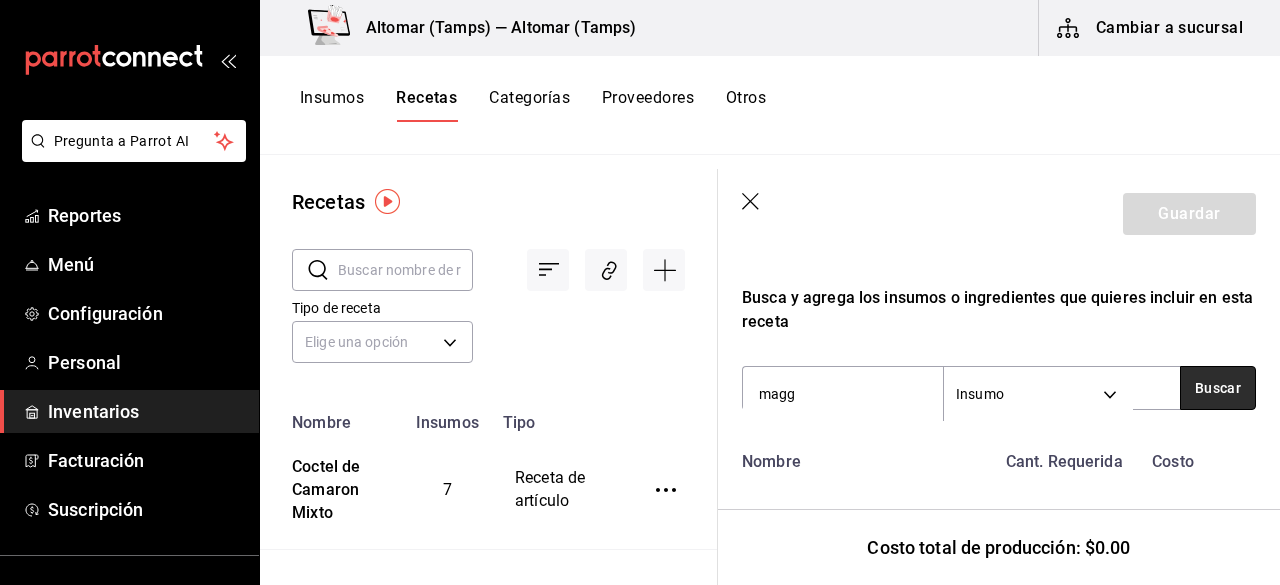 click on "Buscar" at bounding box center (1218, 388) 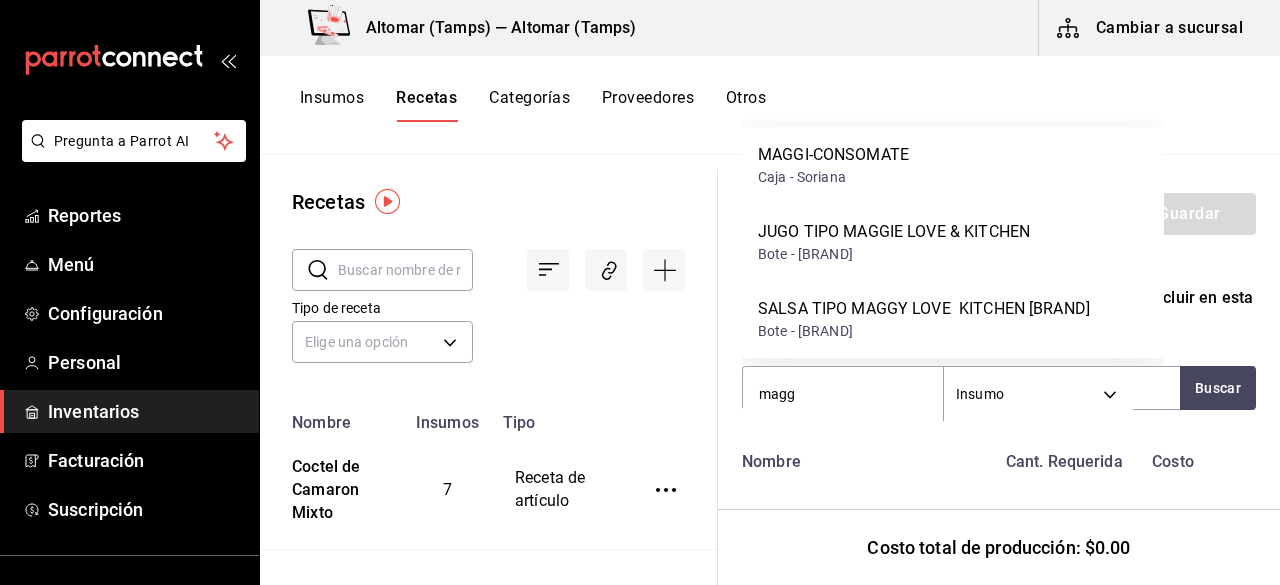 drag, startPoint x: 910, startPoint y: 245, endPoint x: 918, endPoint y: 275, distance: 31.04835 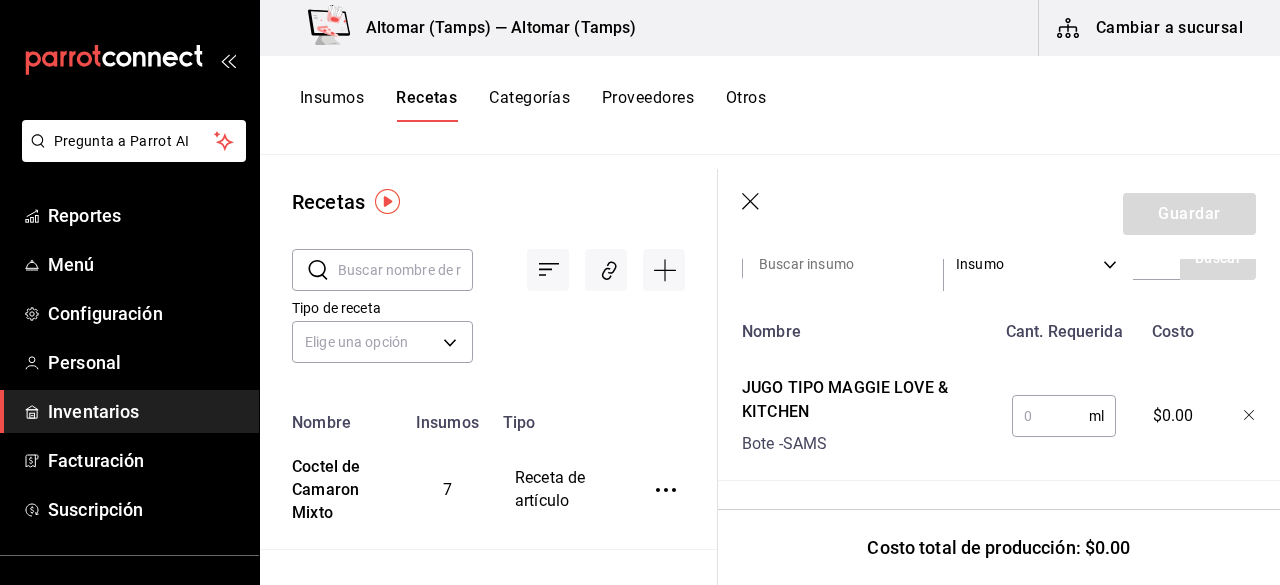 scroll, scrollTop: 700, scrollLeft: 0, axis: vertical 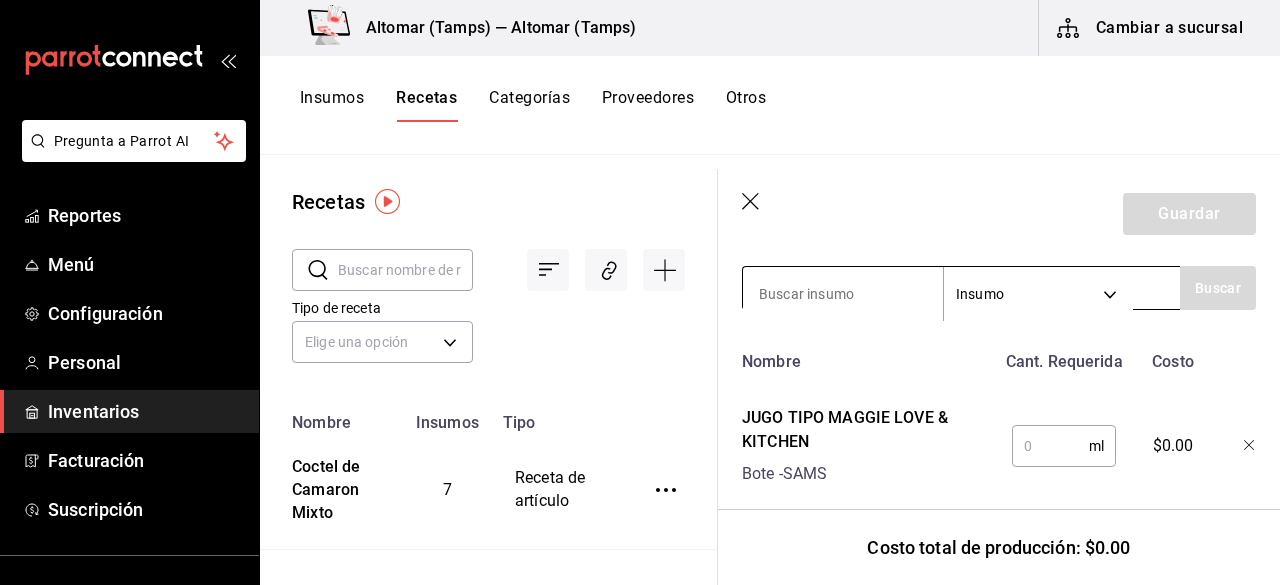 click at bounding box center [843, 294] 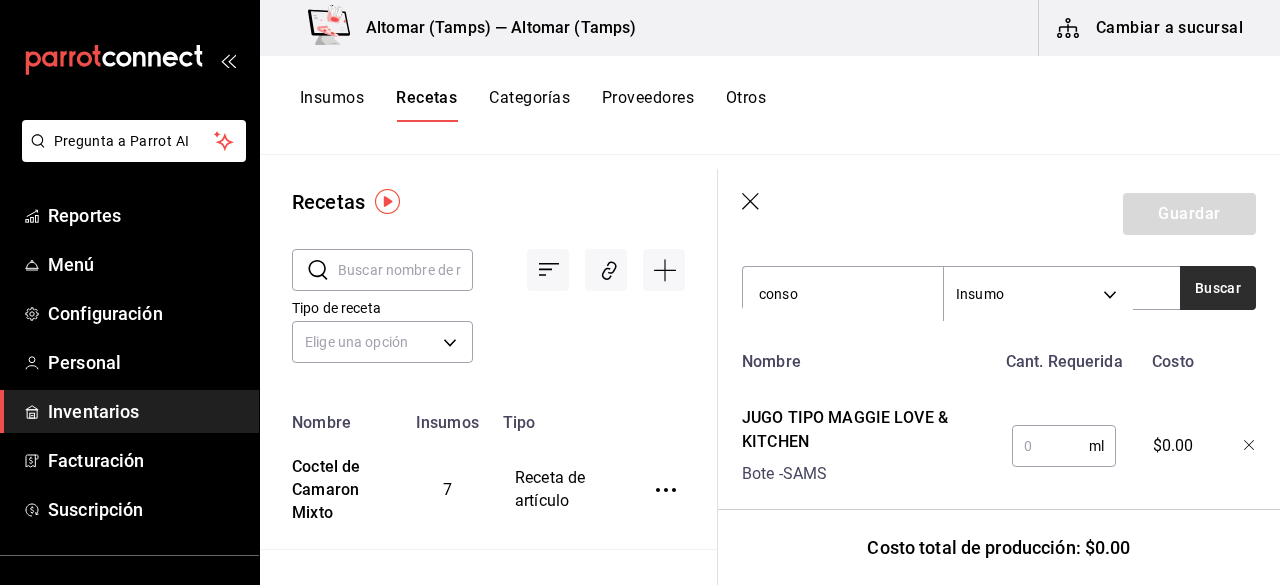 type on "conso" 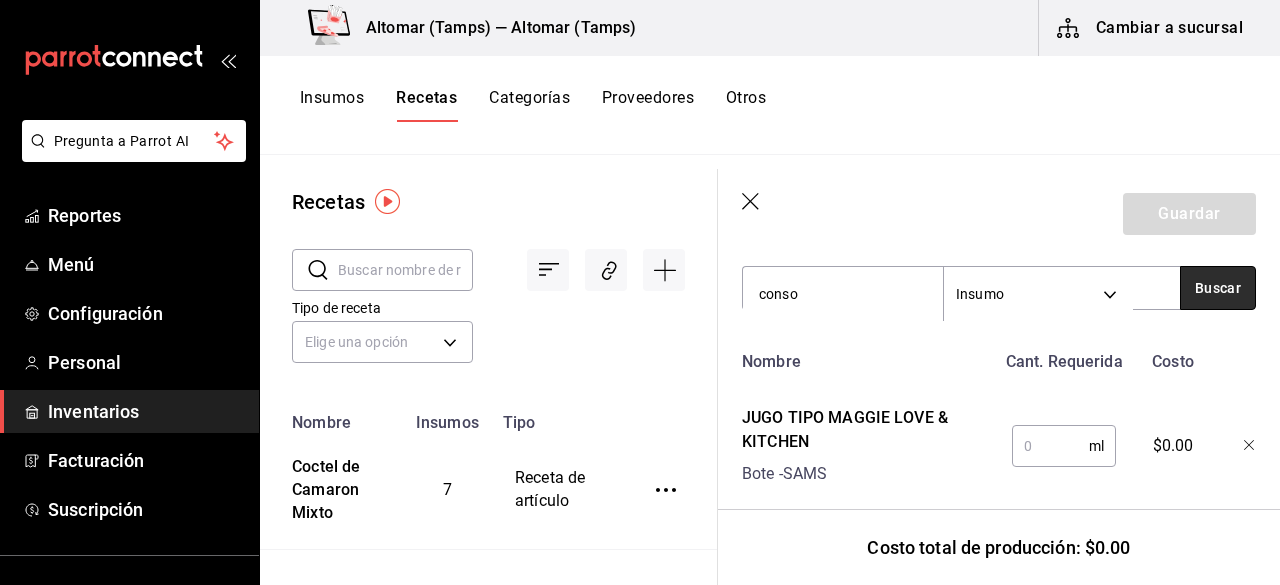 click on "Buscar" at bounding box center (1218, 288) 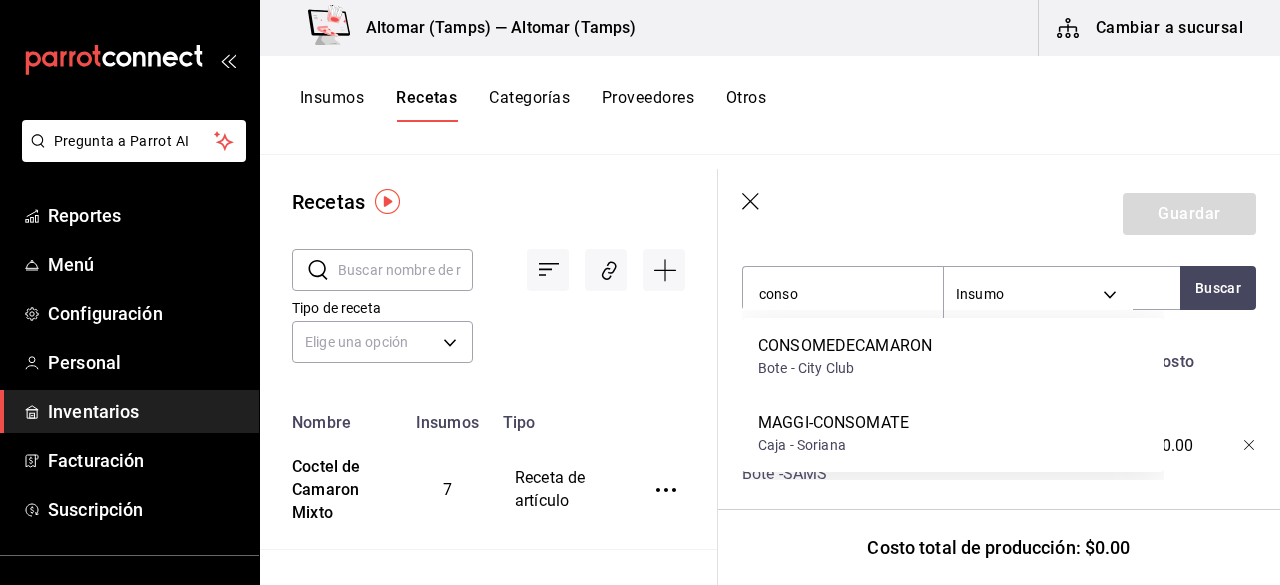 click on "Guardar" at bounding box center [999, 214] 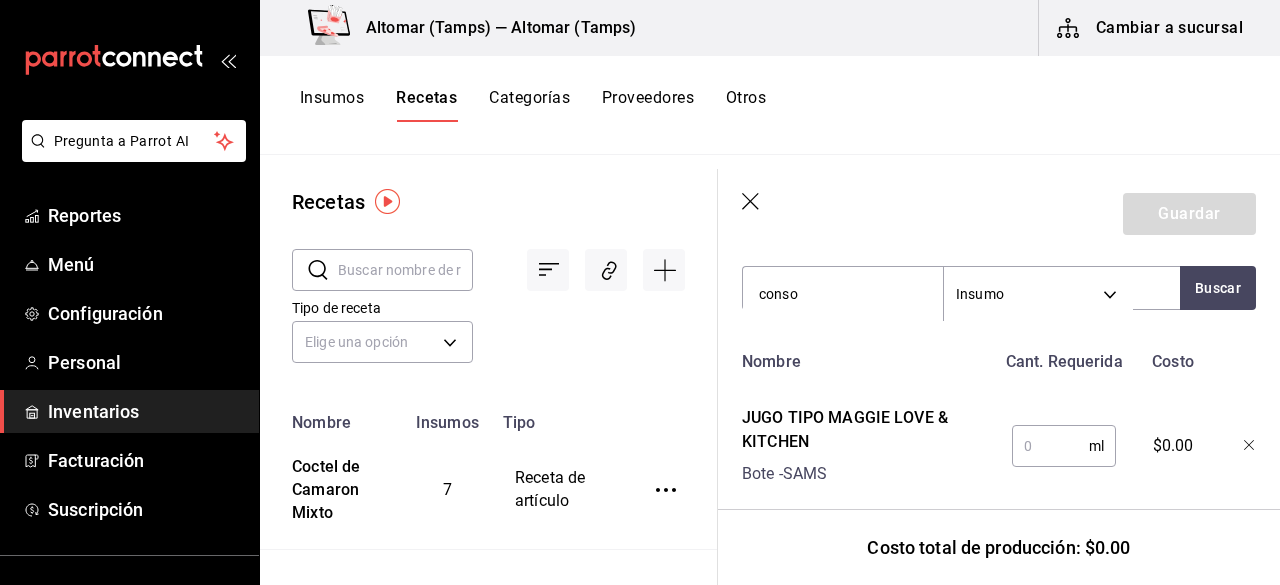 click 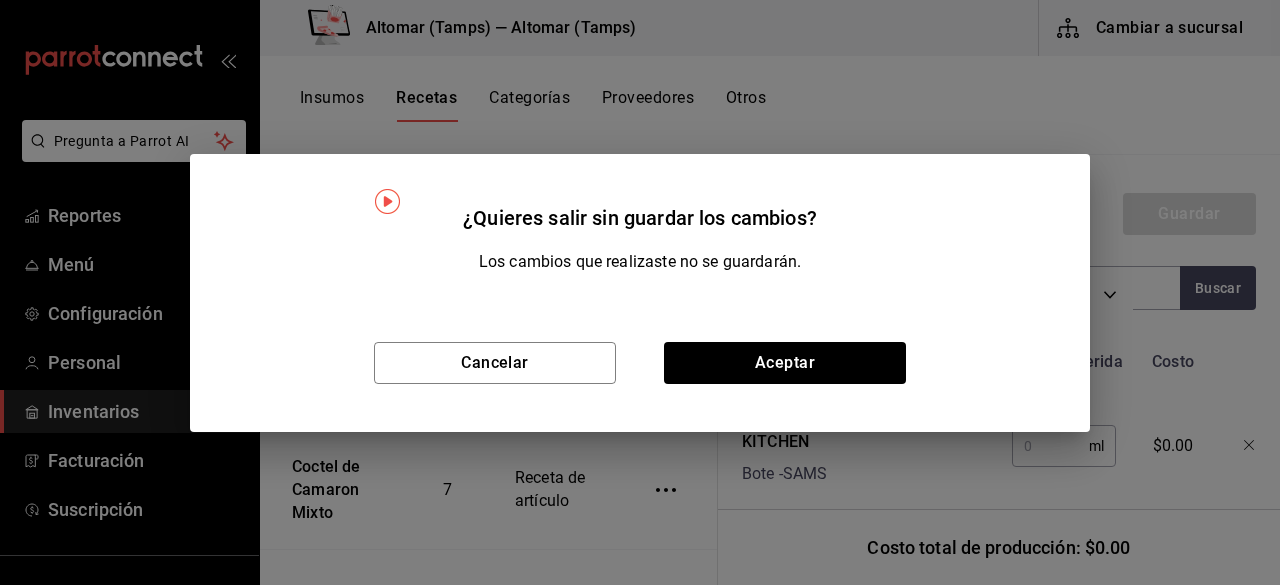 click on "Cancelar Aceptar" at bounding box center (640, 363) 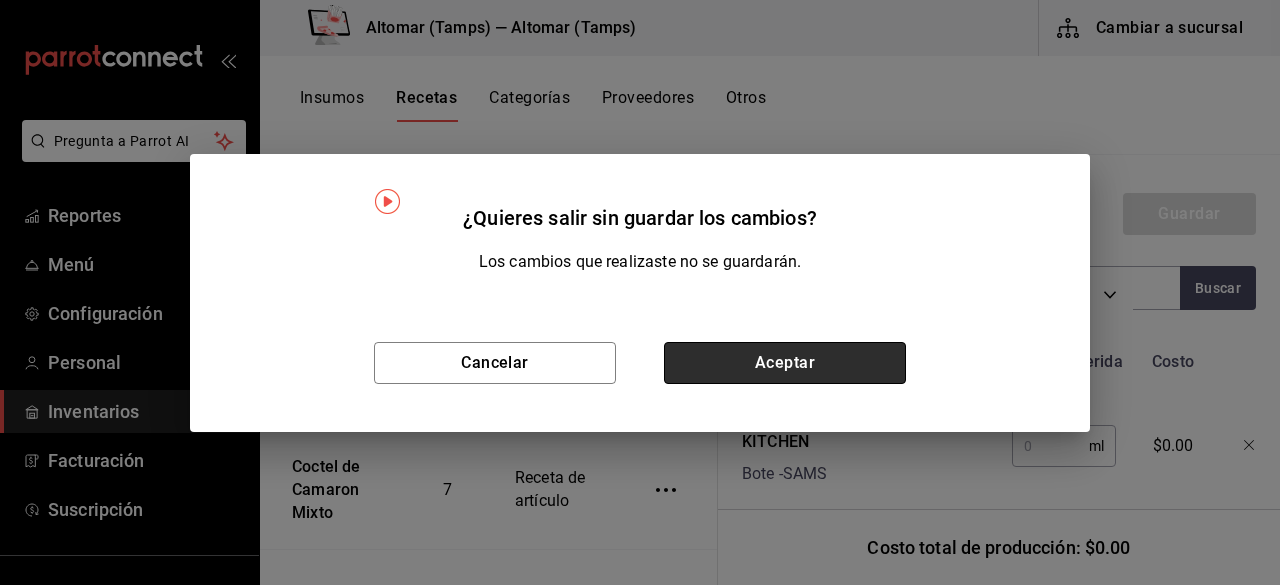 click on "Aceptar" at bounding box center (785, 363) 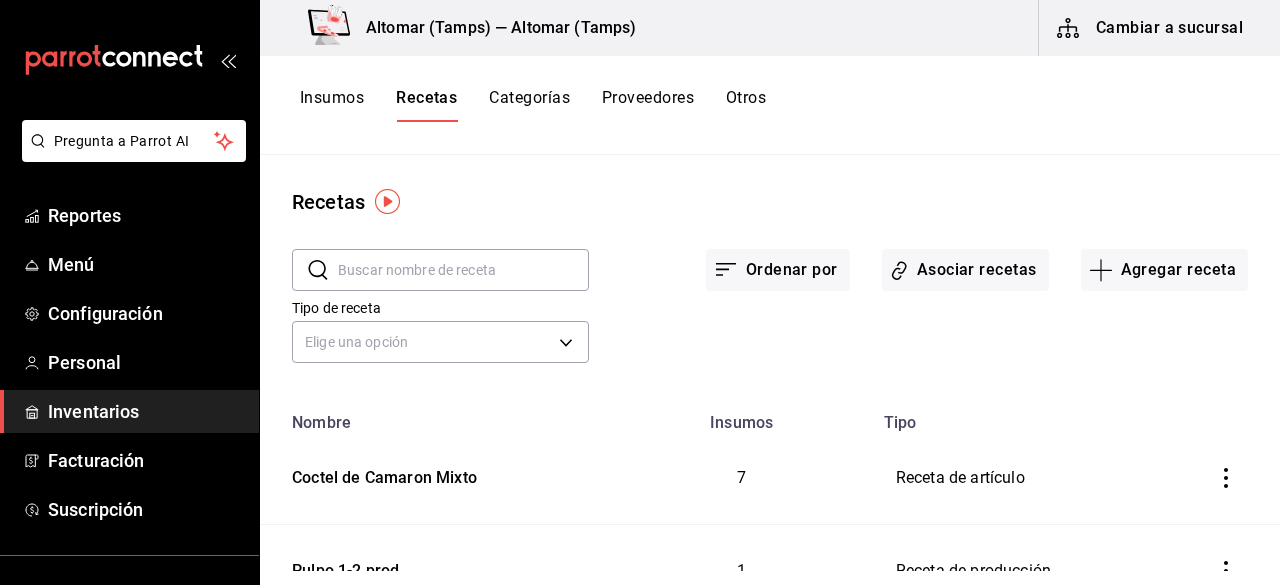 scroll, scrollTop: 0, scrollLeft: 0, axis: both 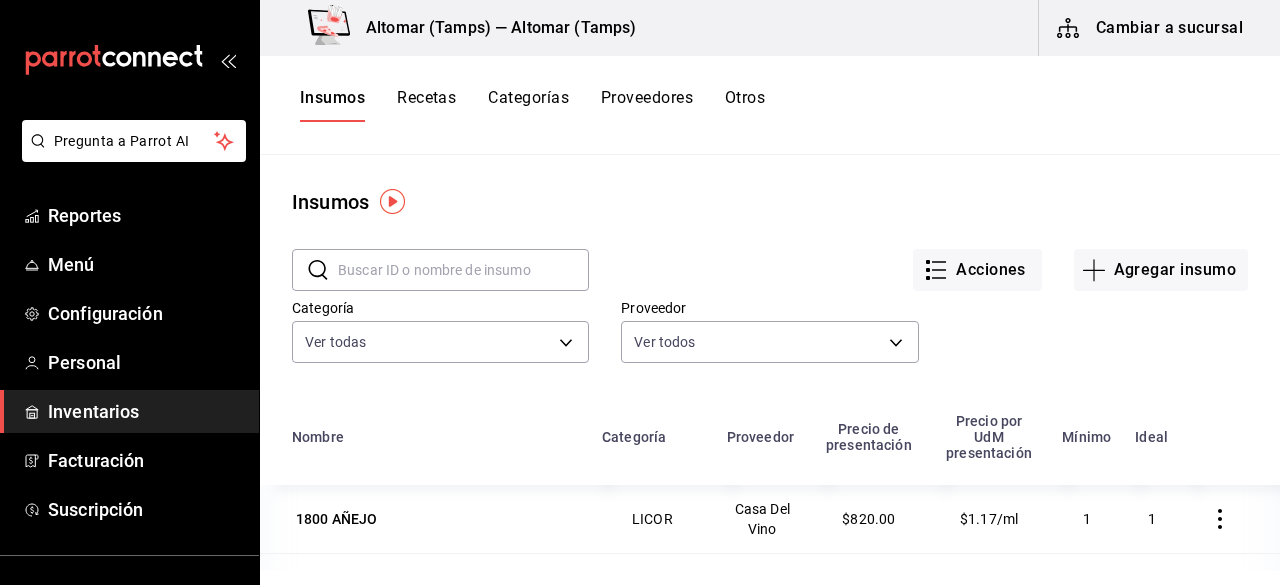 type 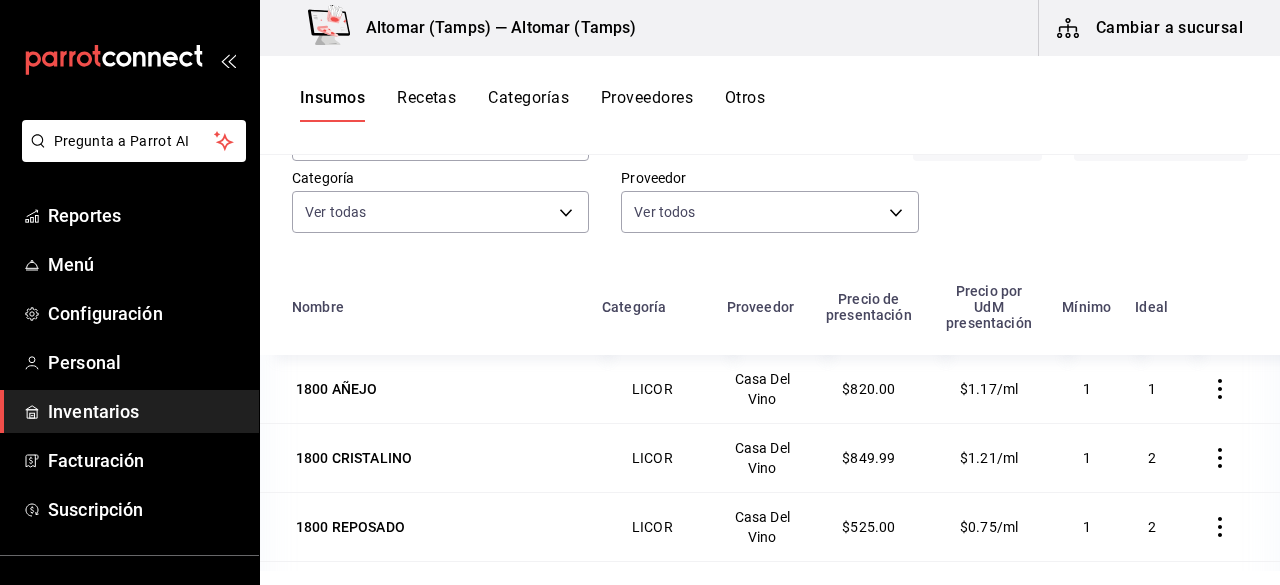 scroll, scrollTop: 100, scrollLeft: 0, axis: vertical 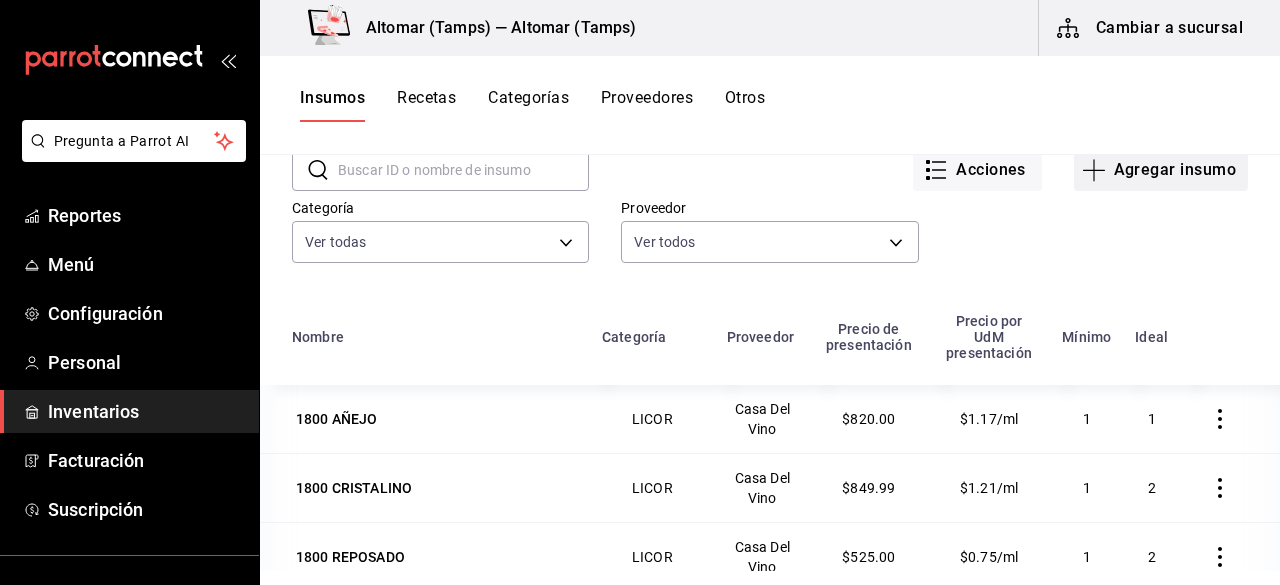 click on "Agregar insumo" at bounding box center [1161, 170] 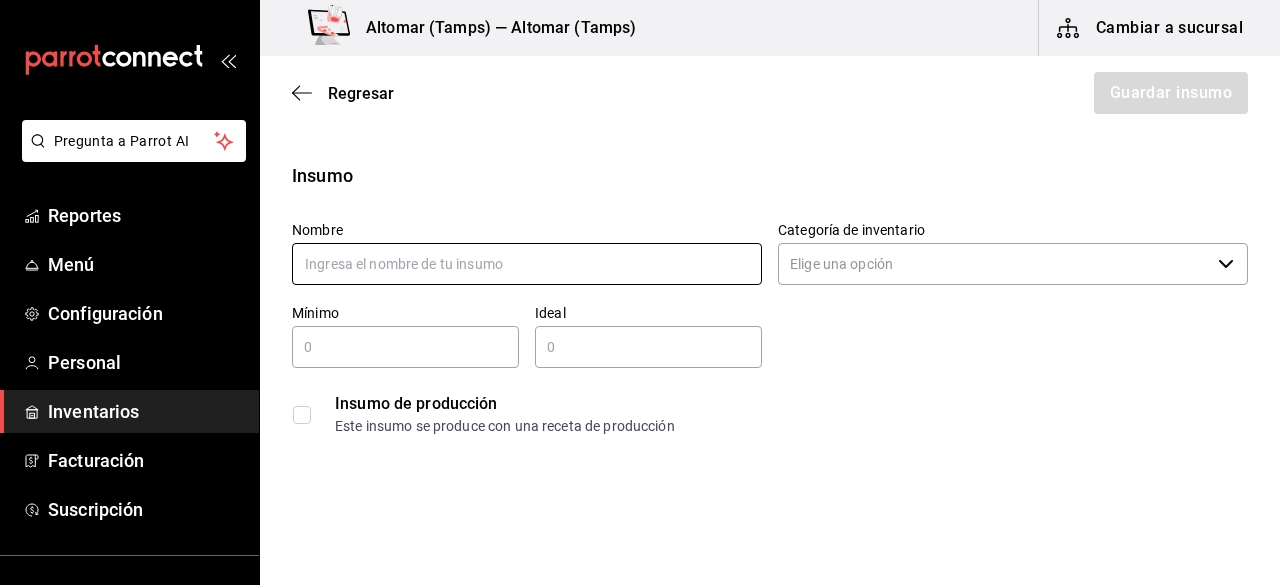 click at bounding box center [527, 264] 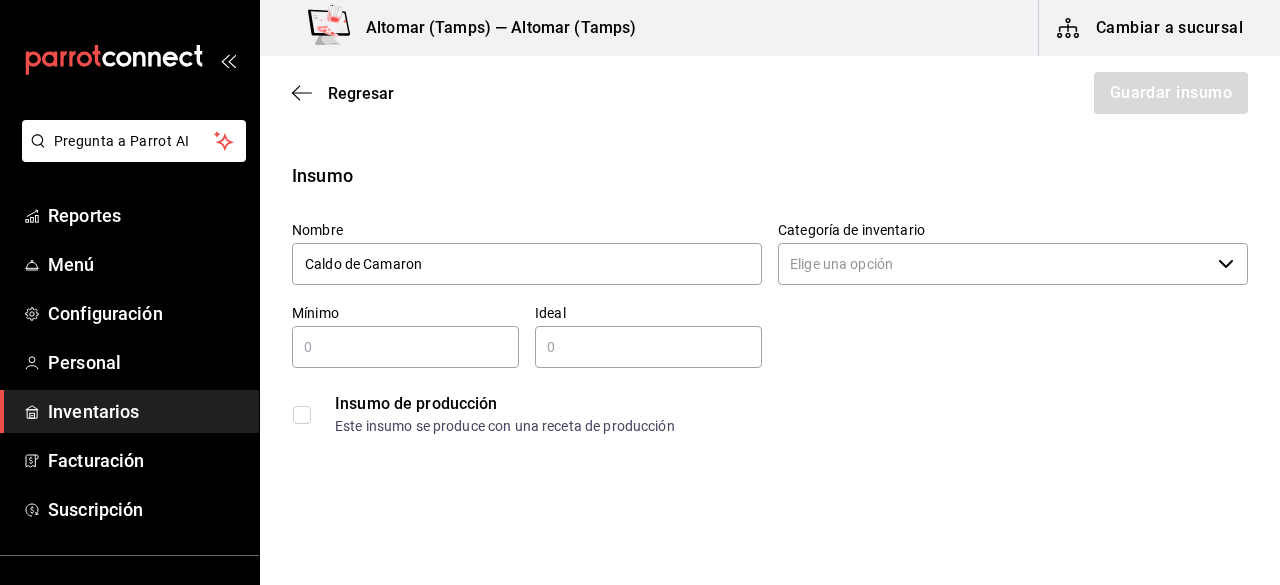 type on "Caldo de Camaron" 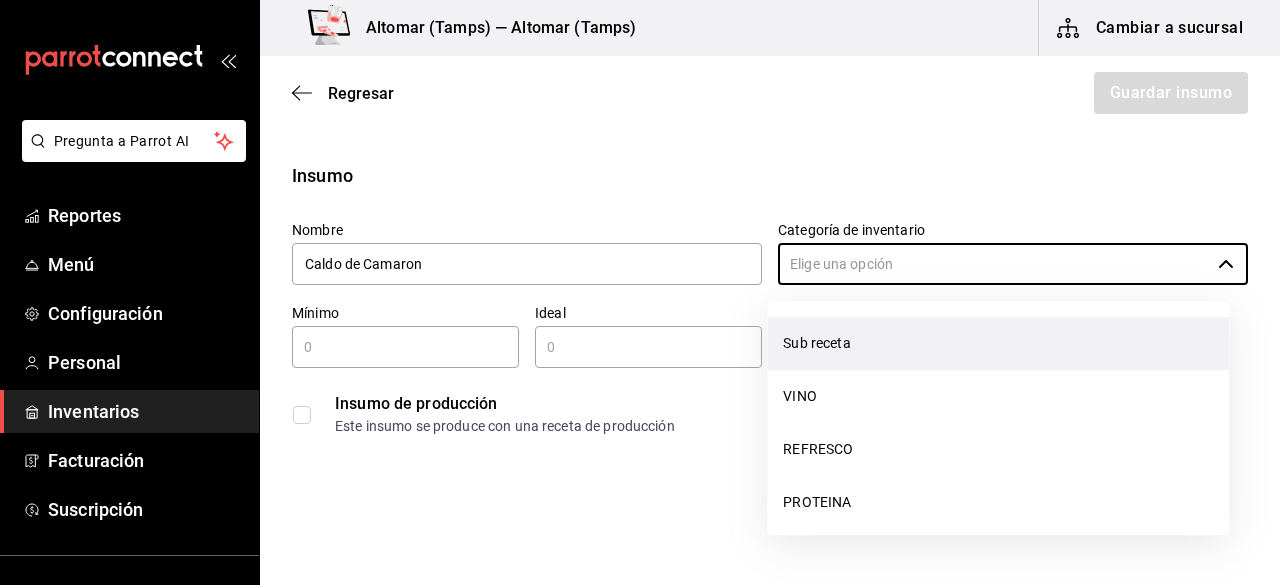 click on "Sub receta" at bounding box center [998, 343] 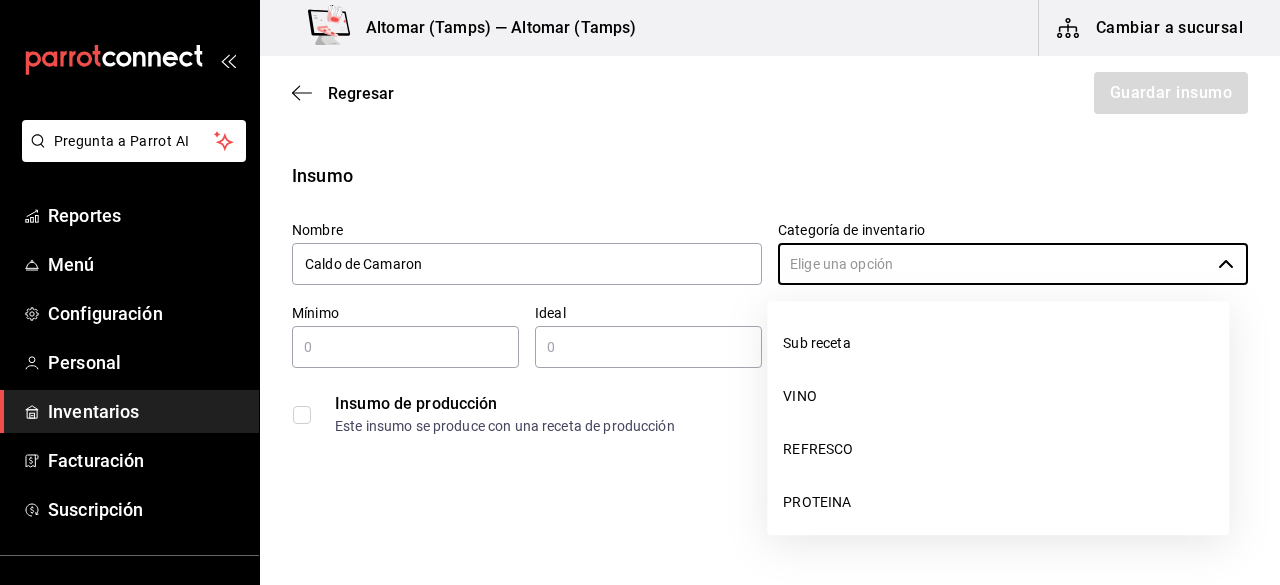 type on "Sub receta" 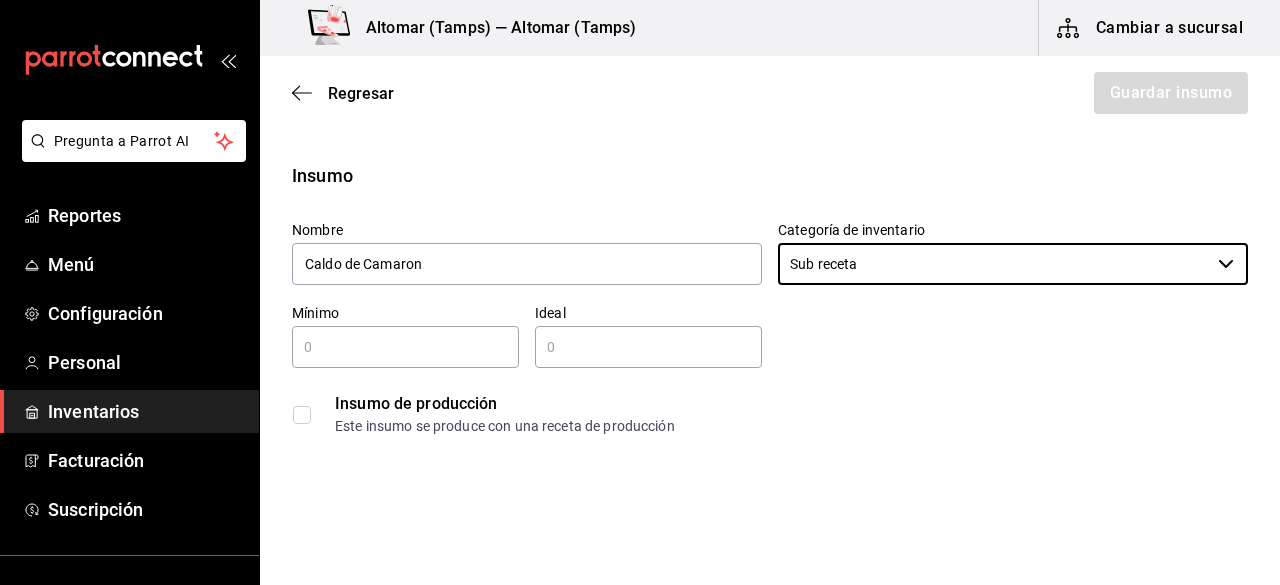 click on "Insumo de producción Este insumo se produce con una receta de producción" at bounding box center [762, 406] 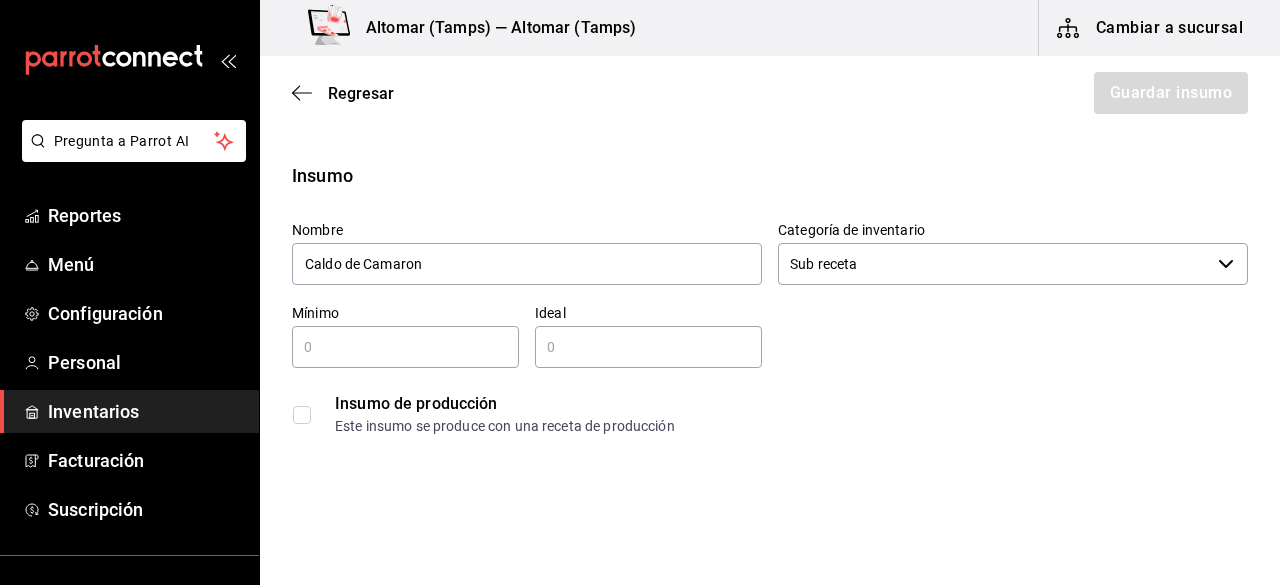 click on "Nombre Caldo de Camaron Categoría de inventario Sub receta ​ Mínimo ​ Ideal ​ Insumo de producción Este insumo se produce con una receta de producción" at bounding box center (762, 325) 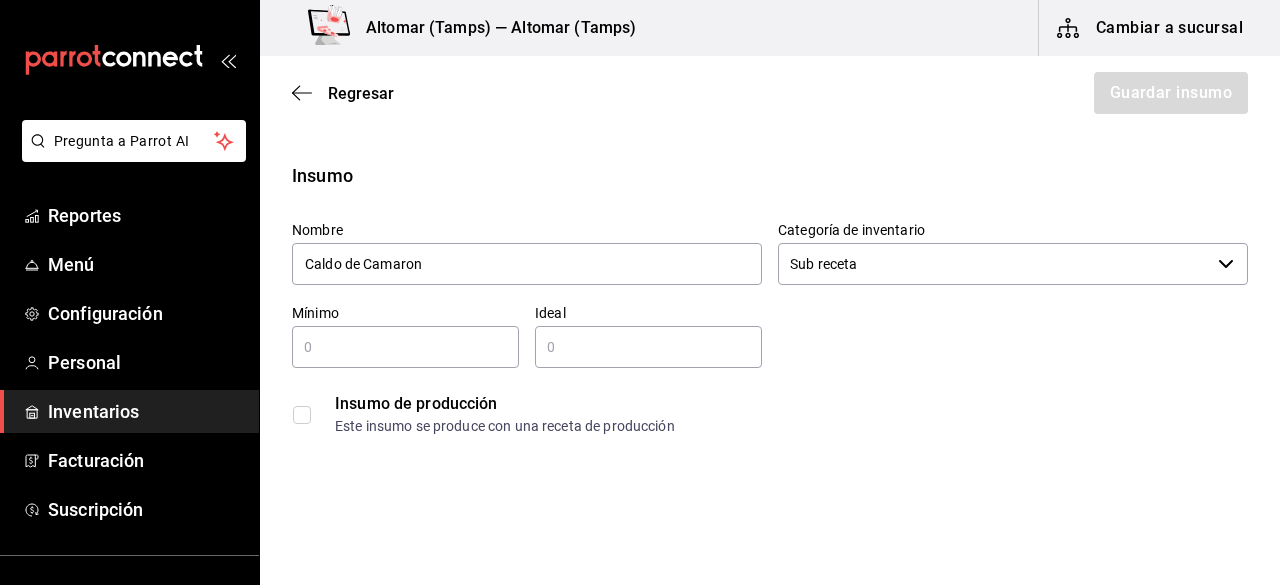 click on "​" at bounding box center [405, 347] 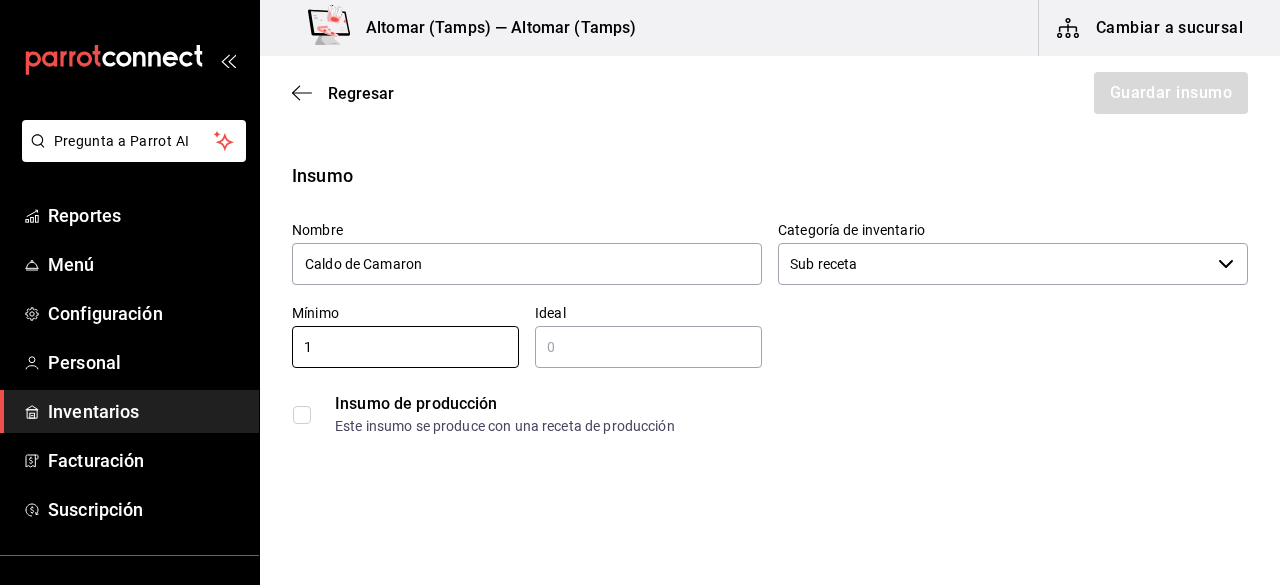 type on "1" 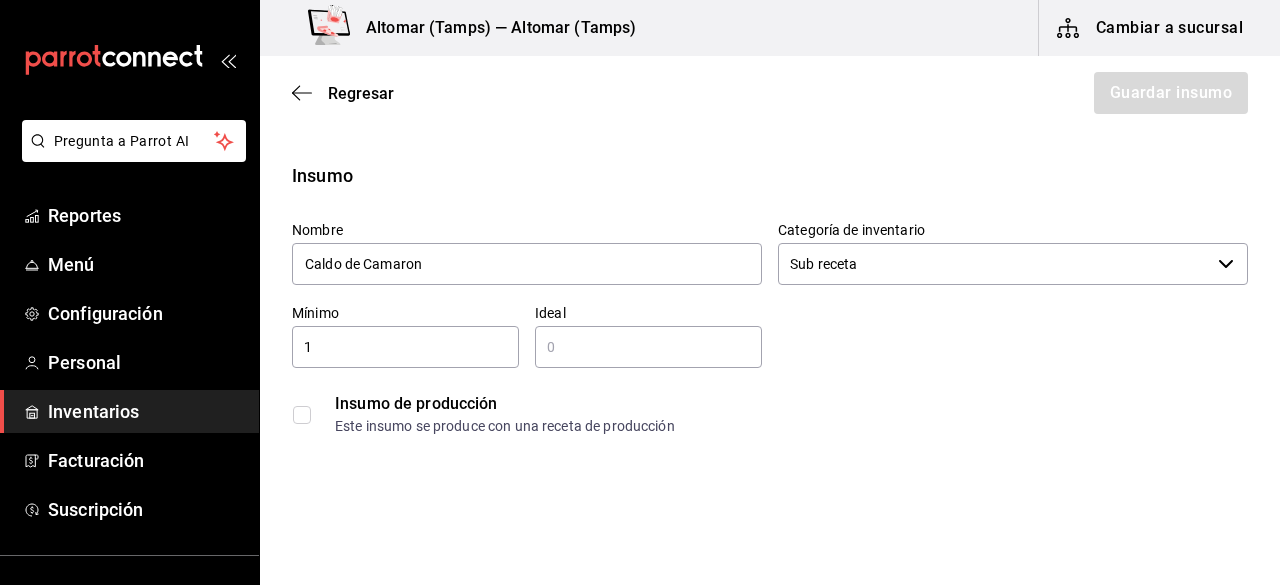 click at bounding box center [648, 347] 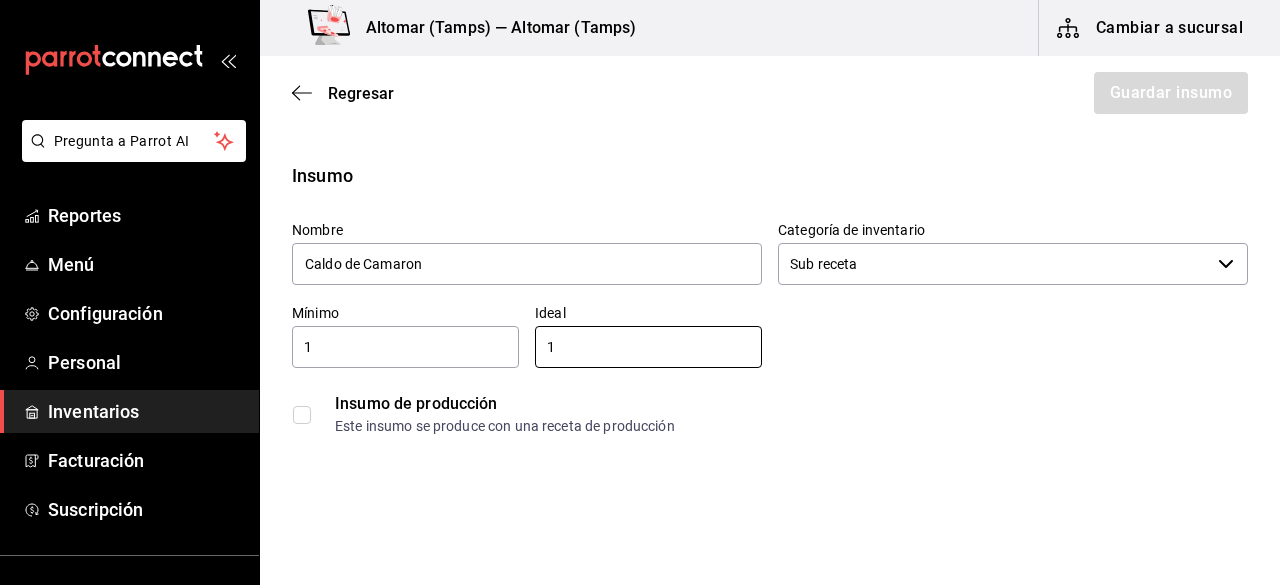 type on "1" 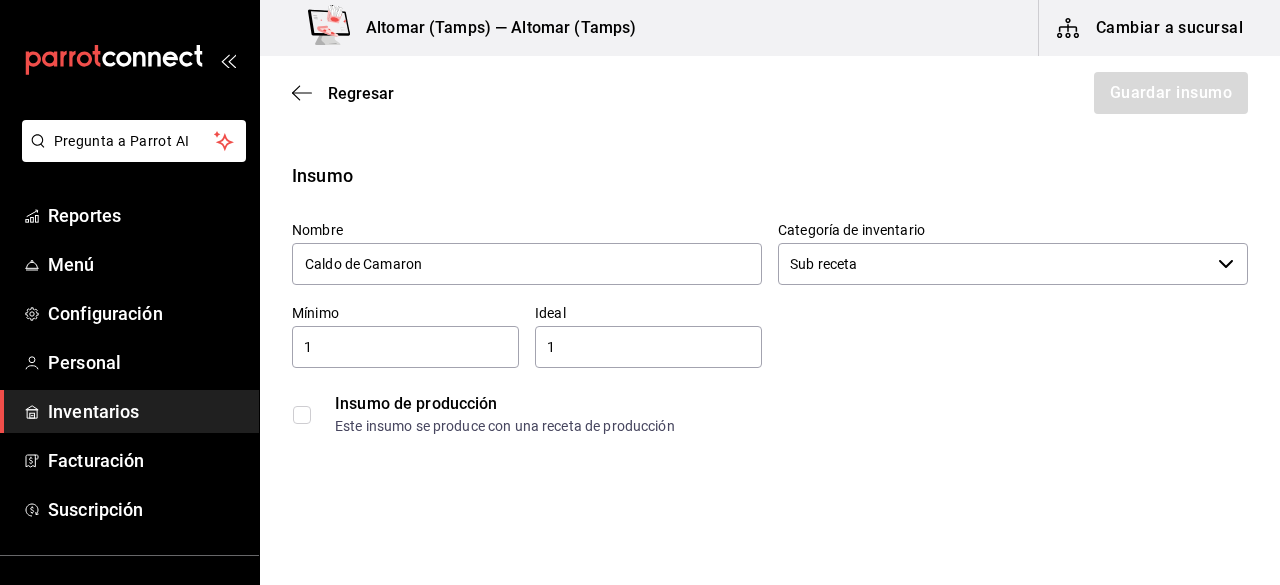 click on "Nombre Caldo de Camaron" at bounding box center (527, 254) 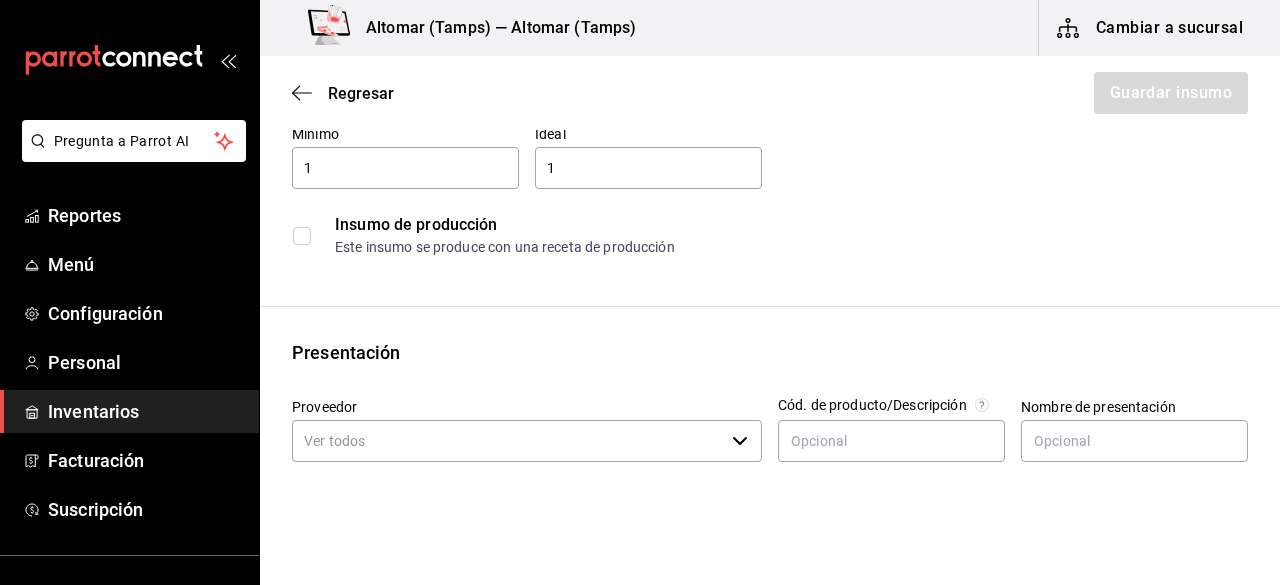 scroll, scrollTop: 200, scrollLeft: 0, axis: vertical 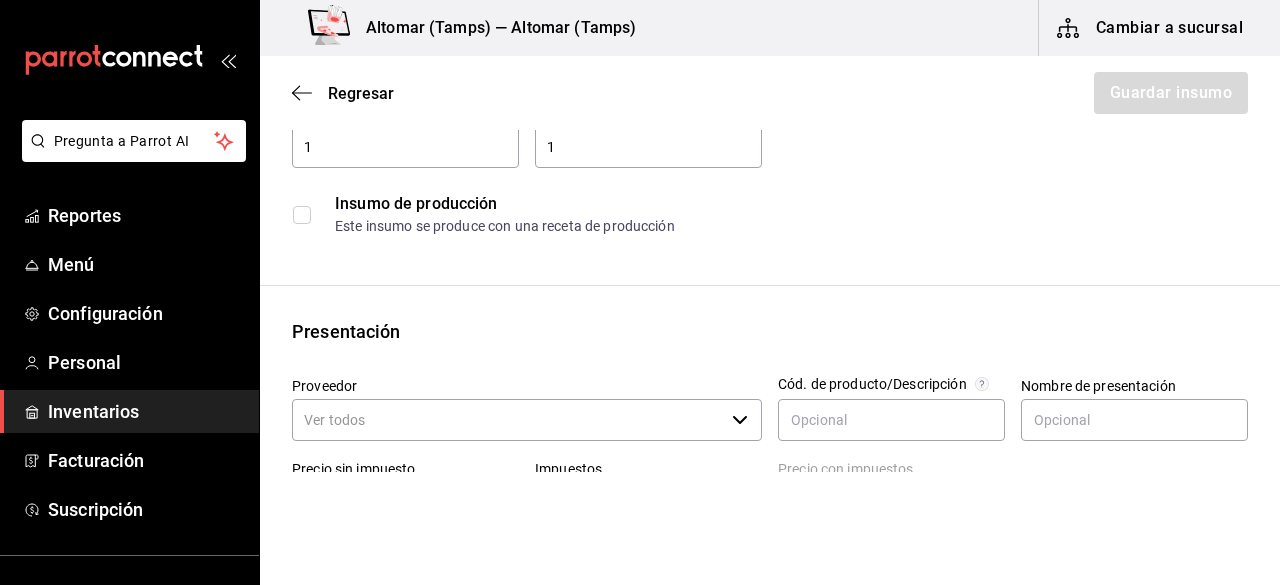 drag, startPoint x: 287, startPoint y: 207, endPoint x: 299, endPoint y: 218, distance: 16.27882 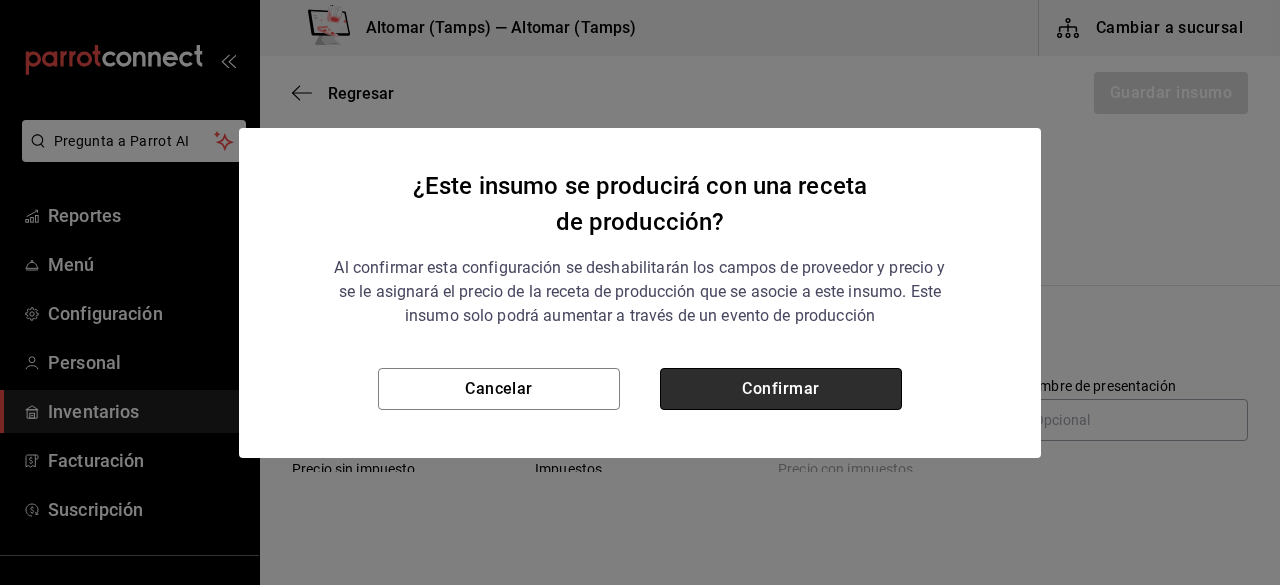 click on "Confirmar" at bounding box center [781, 389] 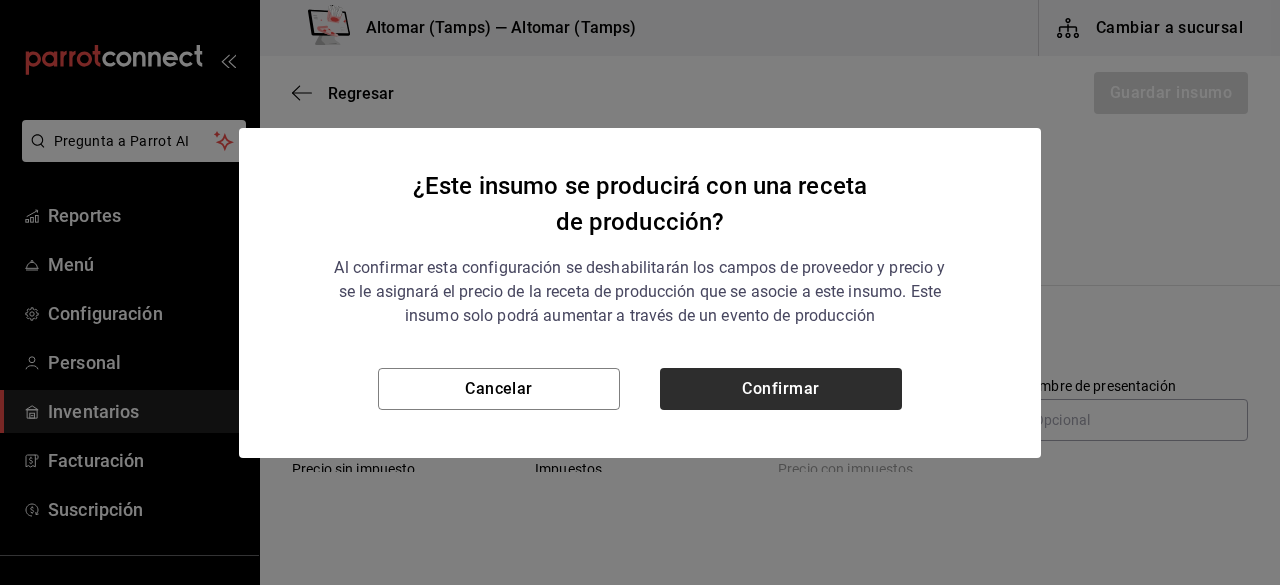 checkbox on "true" 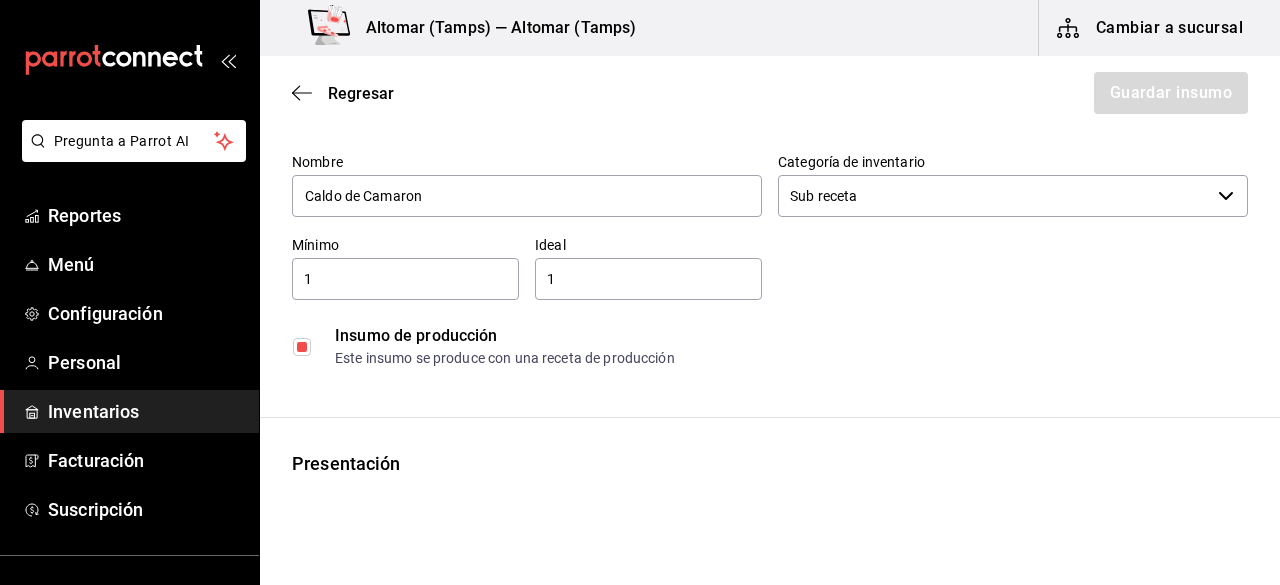 scroll, scrollTop: 0, scrollLeft: 0, axis: both 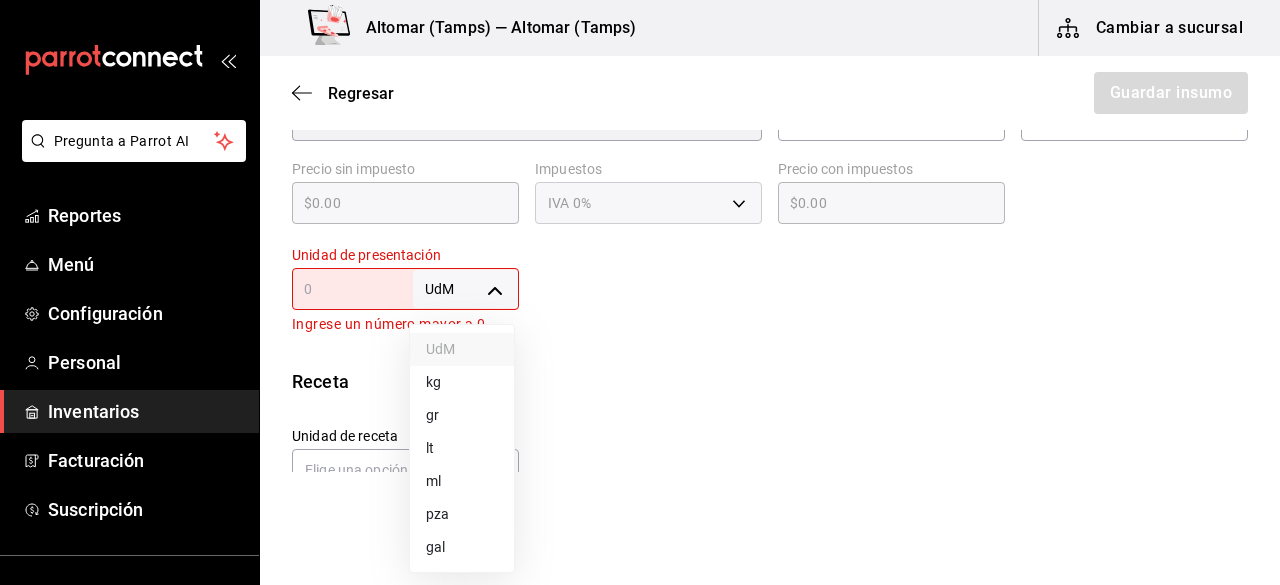 click on "Pregunta a Parrot AI Reportes   Menú   Configuración   Personal   Inventarios   Facturación   Suscripción   Ayuda Recomienda Parrot   [PERSON]   Sugerir nueva función   Altomar ([STATE]) — Altomar ([STATE]) Cambiar a sucursal Regresar Guardar insumo Insumo Nombre Caldo de Camaron Categoría de inventario Sub receta ​ Mínimo 1 ​ Ideal 1 ​ Insumo de producción Este insumo se produce con una receta de producción Presentación Proveedor Interno ​ Cód. de producto/Descripción Nombre de presentación Precio sin impuesto $0.00 ​ Impuestos IVA 0% Precio con impuestos $0.00 ​ Unidad de presentación UdM ​ Ingrese un número mayor a 0 Receta Unidad de receta Elige una opción Factor de conversión ​ Ver ayuda de conversiones Unidades de conteo GANA 1 MES GRATIS EN TU SUSCRIPCIÓN AQUÍ Pregunta a Parrot AI Reportes   Menú   Configuración   Personal   Inventarios   Facturación   Suscripción   Ayuda Recomienda Parrot   [PERSON]   Sugerir nueva función   Visitar centro de ayuda UdM" at bounding box center (640, 236) 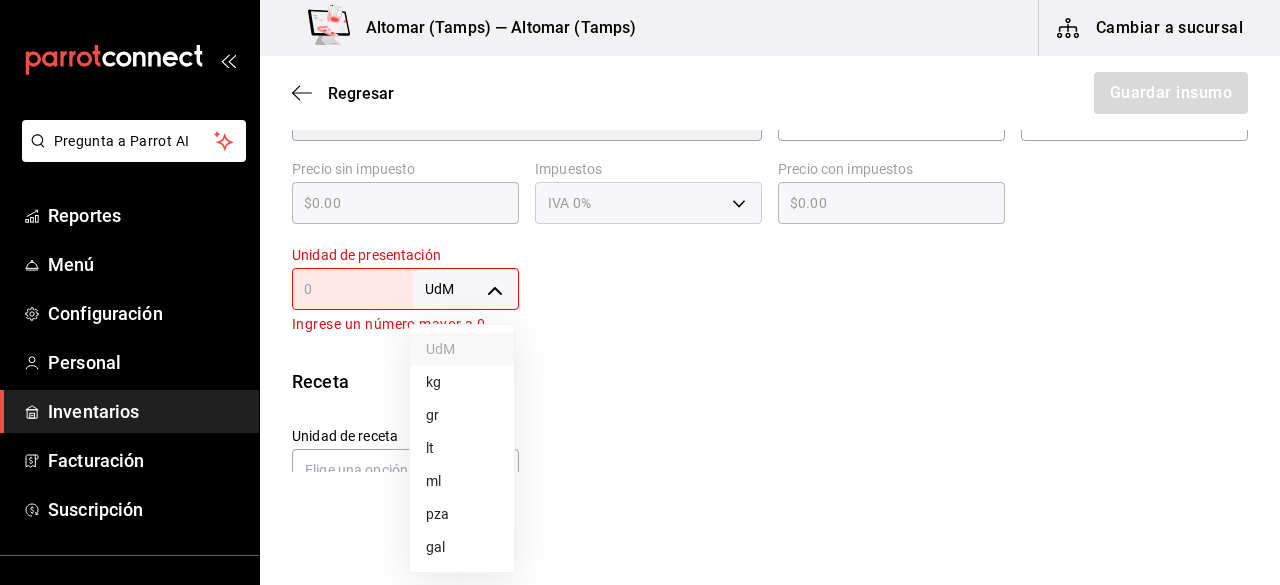 click on "lt" at bounding box center [462, 448] 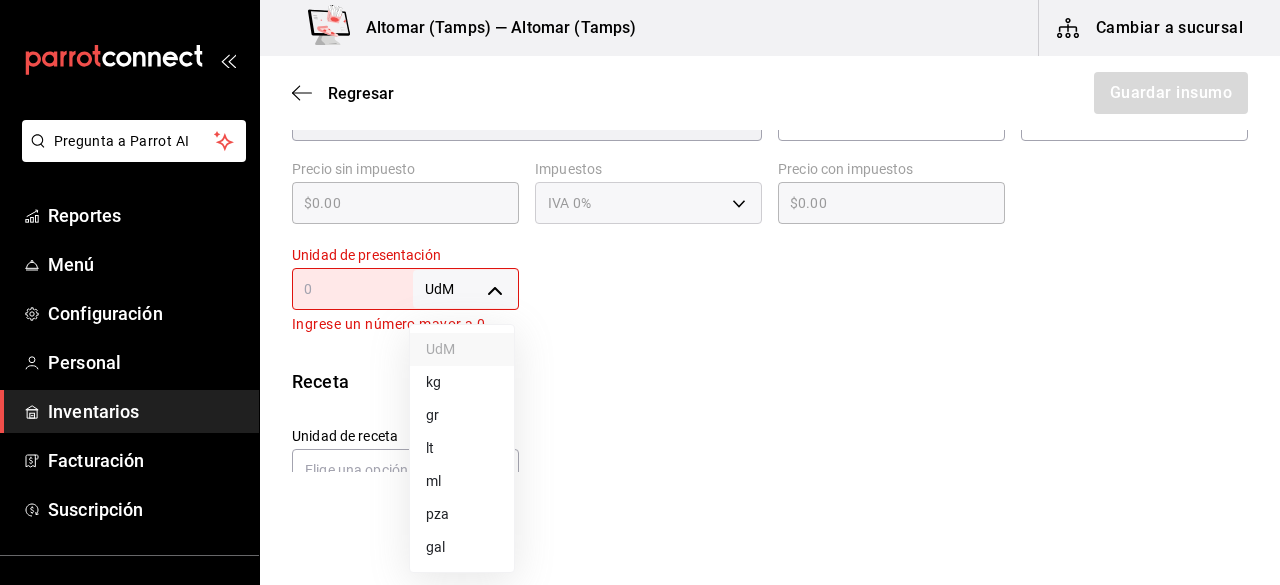 type on "LITER" 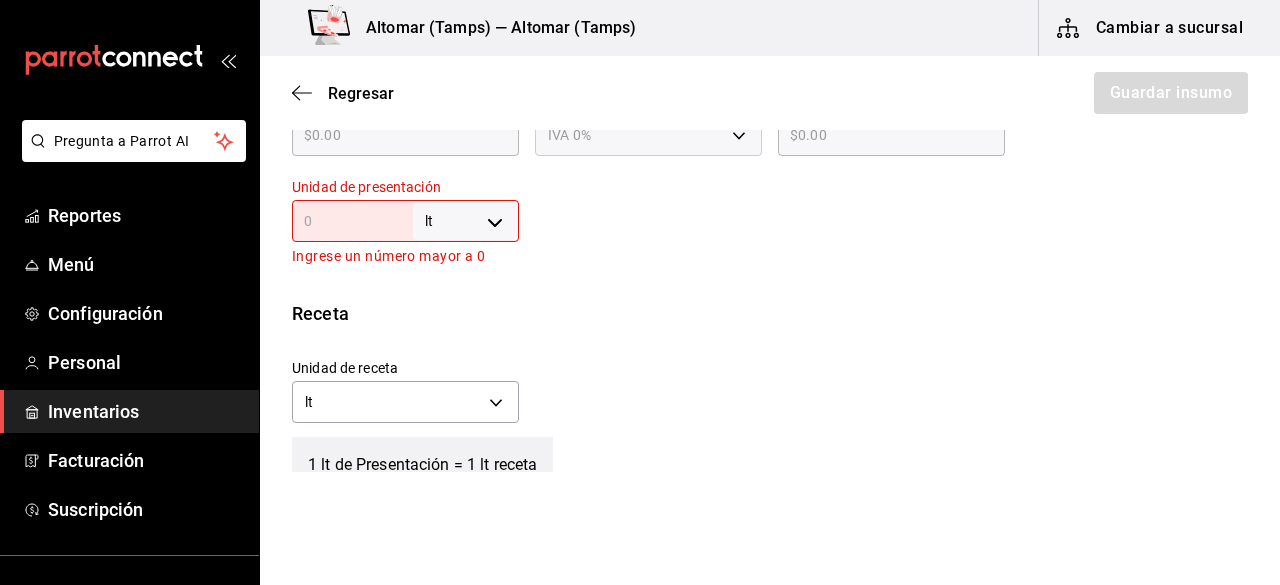 scroll, scrollTop: 600, scrollLeft: 0, axis: vertical 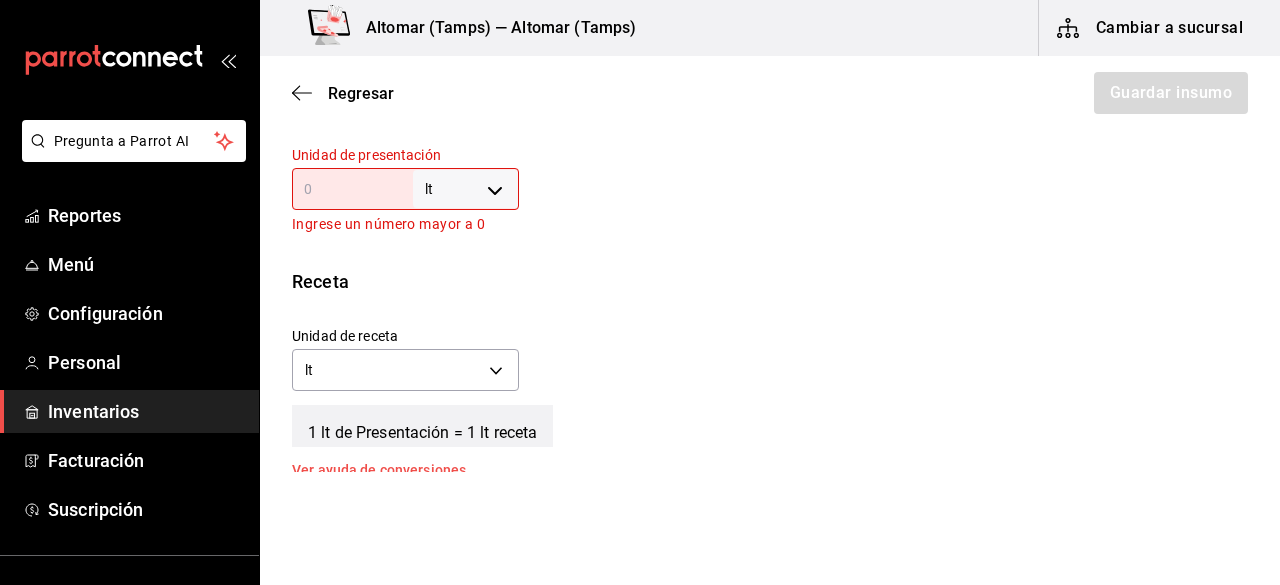 click at bounding box center (352, 189) 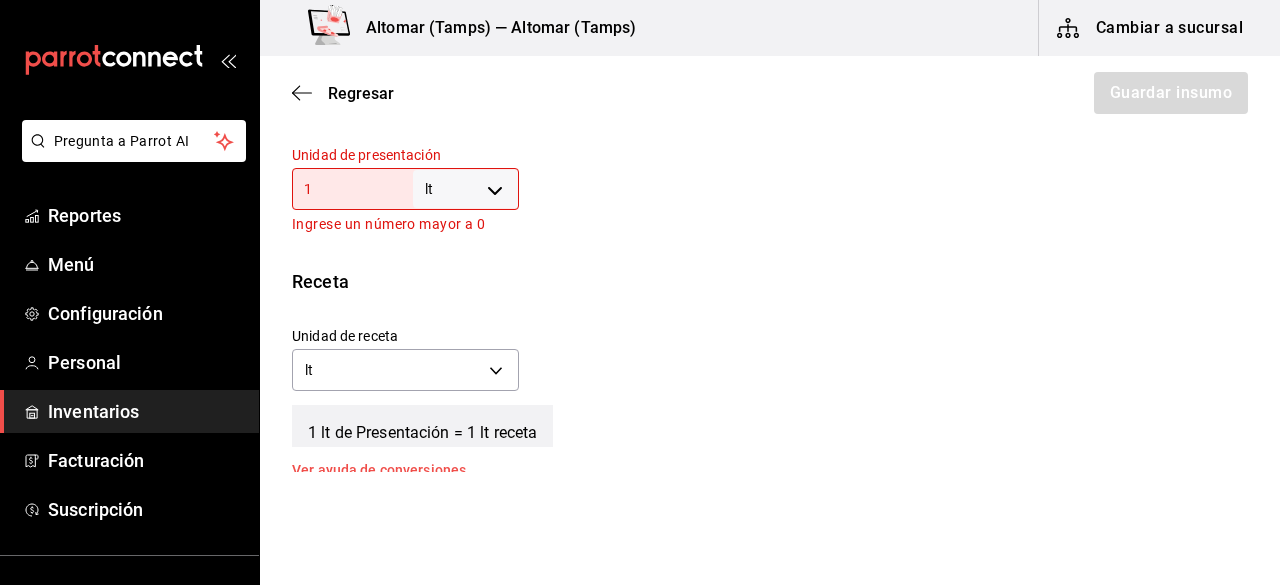 type on "1" 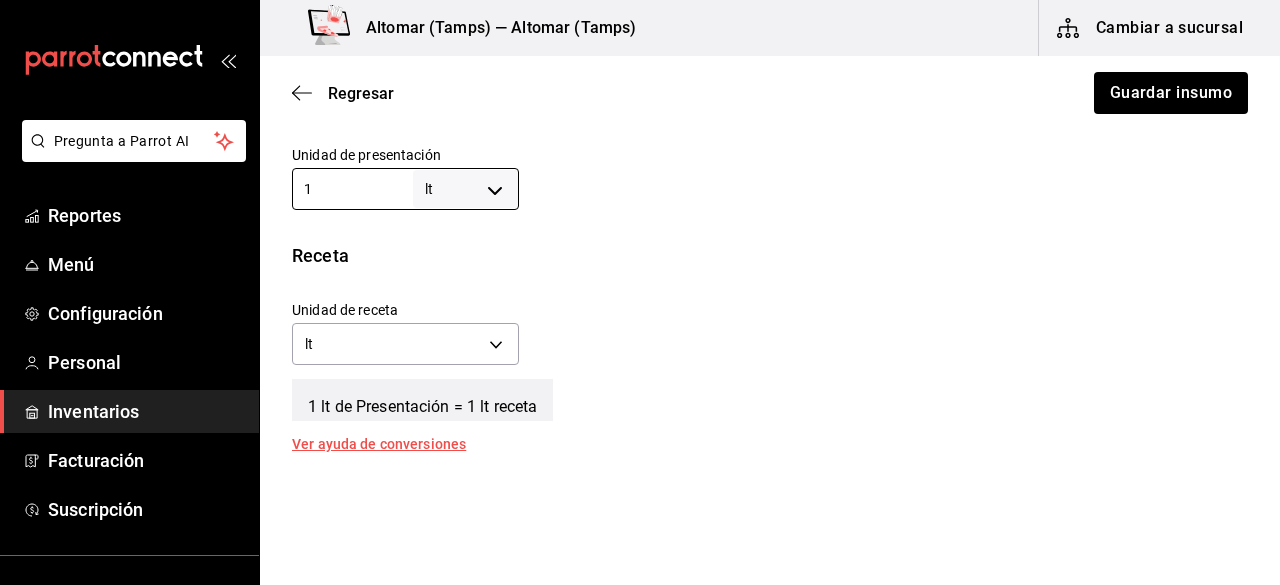 type on "1" 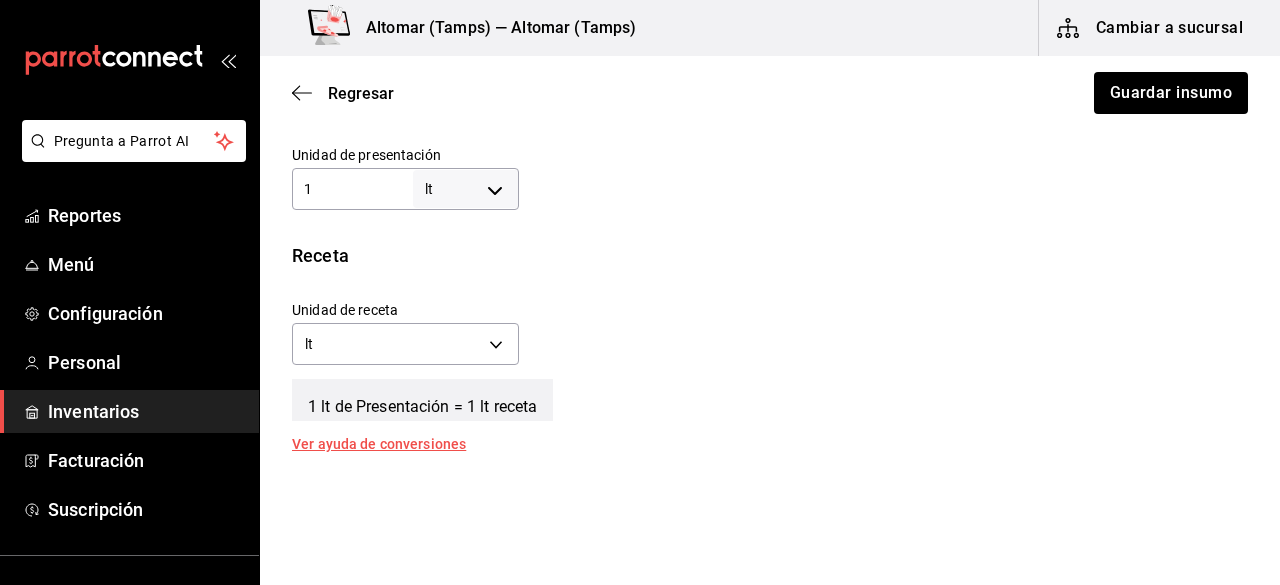 click on "Insumo Nombre Caldo de Camaron Categoría de inventario Sub receta ​ Mínimo 1 ​ Ideal 1 ​ Insumo de producción Este insumo se produce con una receta de producción Presentación Proveedor Interno ​ Cód. de producto/Descripción Nombre de presentación Precio sin impuesto $0.00 ​ Impuestos IVA 0% Precio con impuestos $0.00 ​ Unidad de presentación 1 lt LITER ​ Receta Unidad de receta lt LITER Factor de conversión 1 ​ 1 lt de Presentación = 1 lt receta Ver ayuda de conversiones Unidades de conteo lt Presentación (1 lt)" at bounding box center (770, 66) 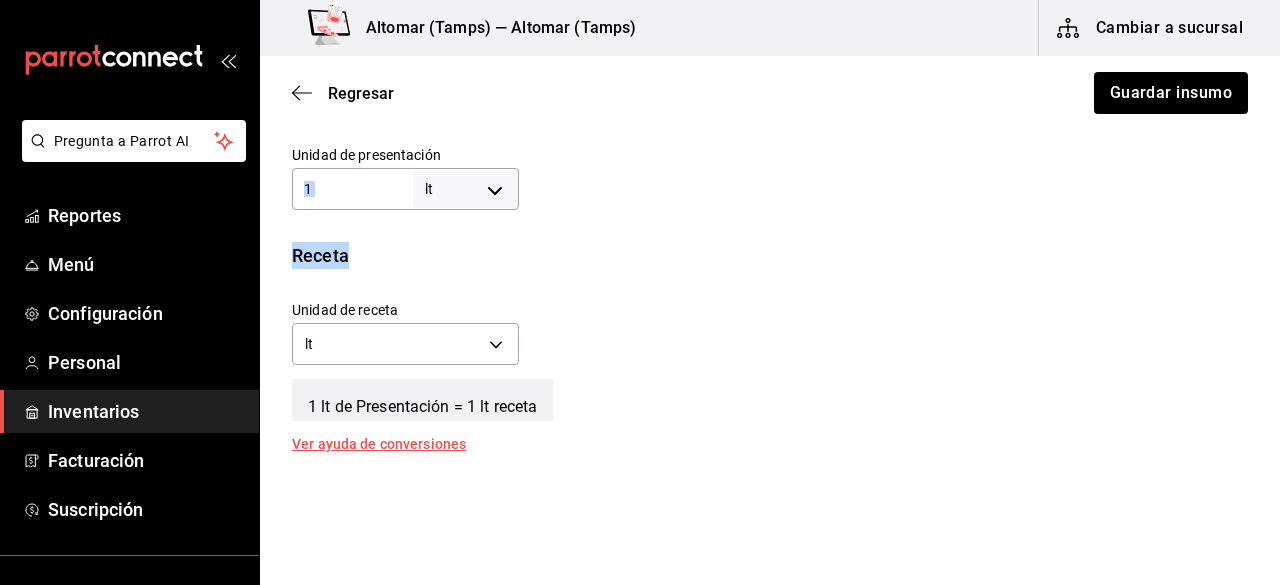 click on "1" at bounding box center [352, 189] 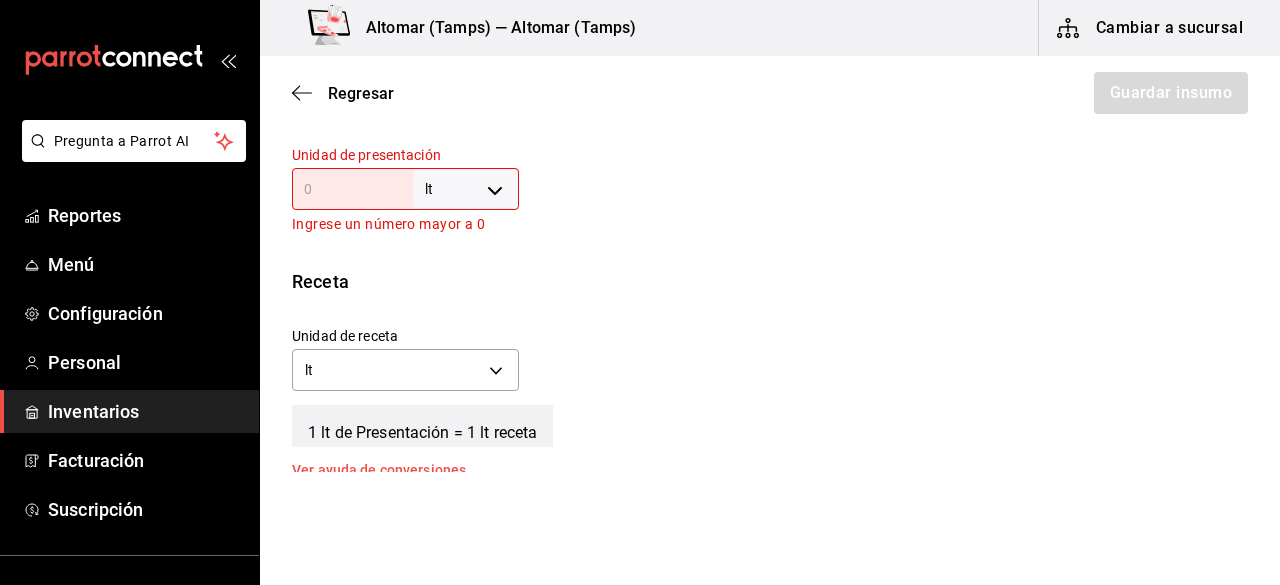 click on "[BRAND] ([STATE]) — [BRAND] ([STATE])" at bounding box center [640, 236] 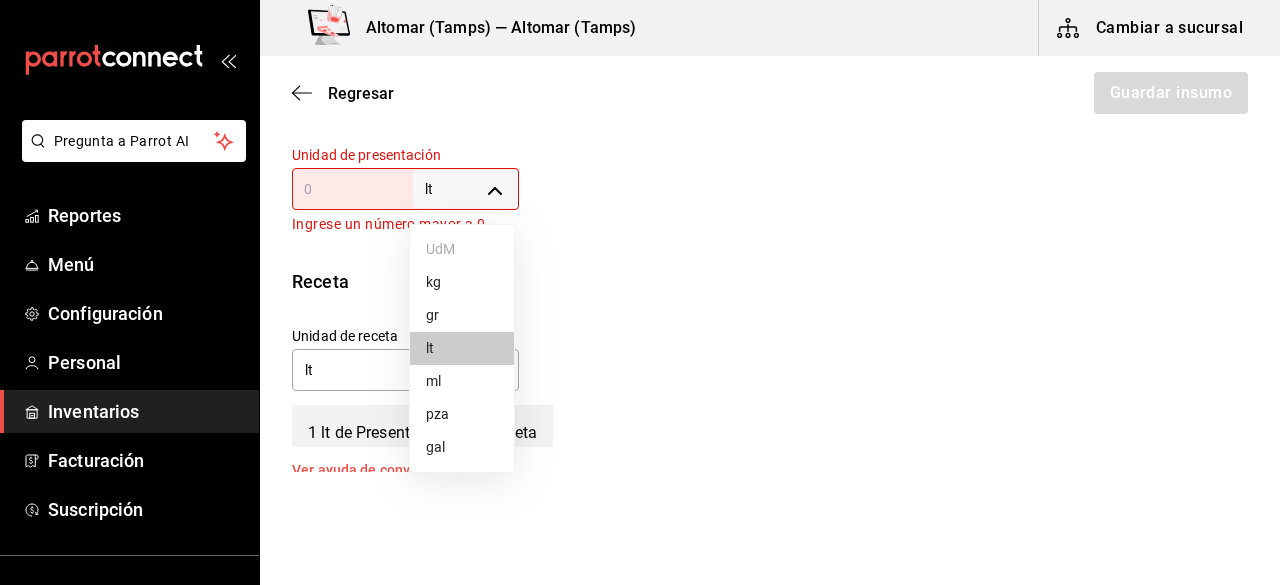 click at bounding box center [640, 292] 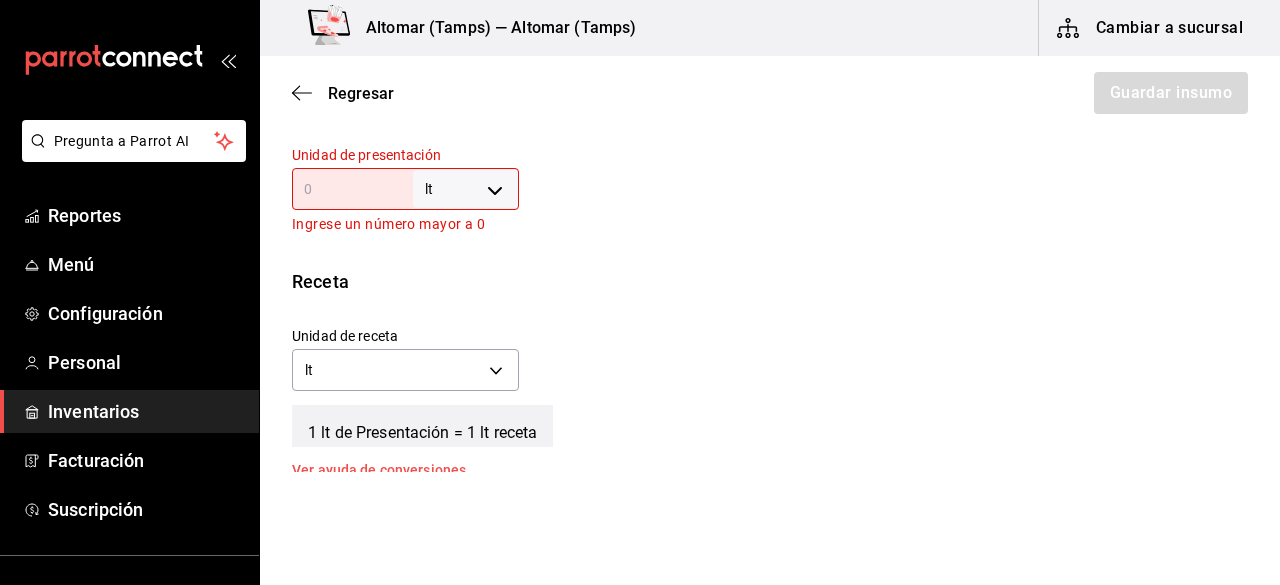 click at bounding box center (352, 189) 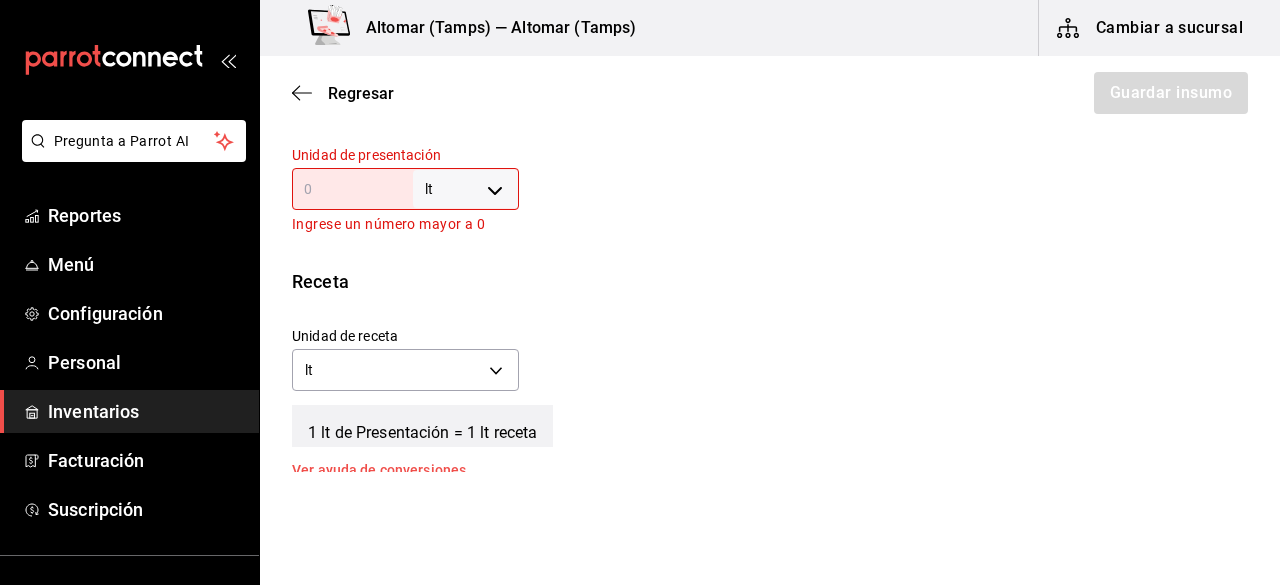 type on "1" 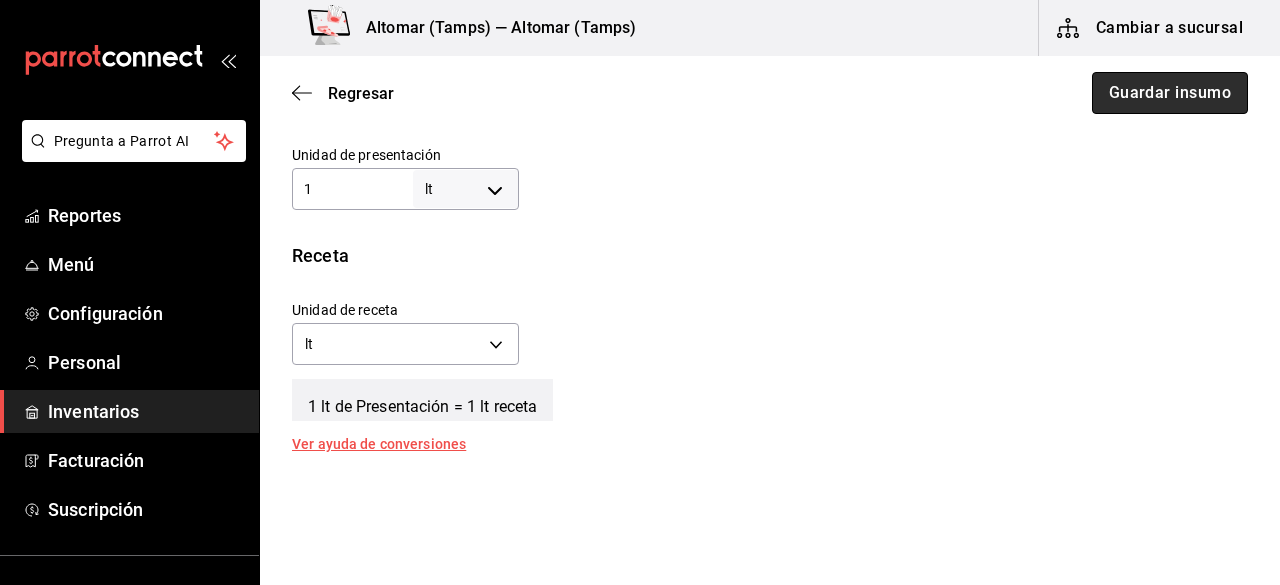 click on "Guardar insumo" at bounding box center [1170, 93] 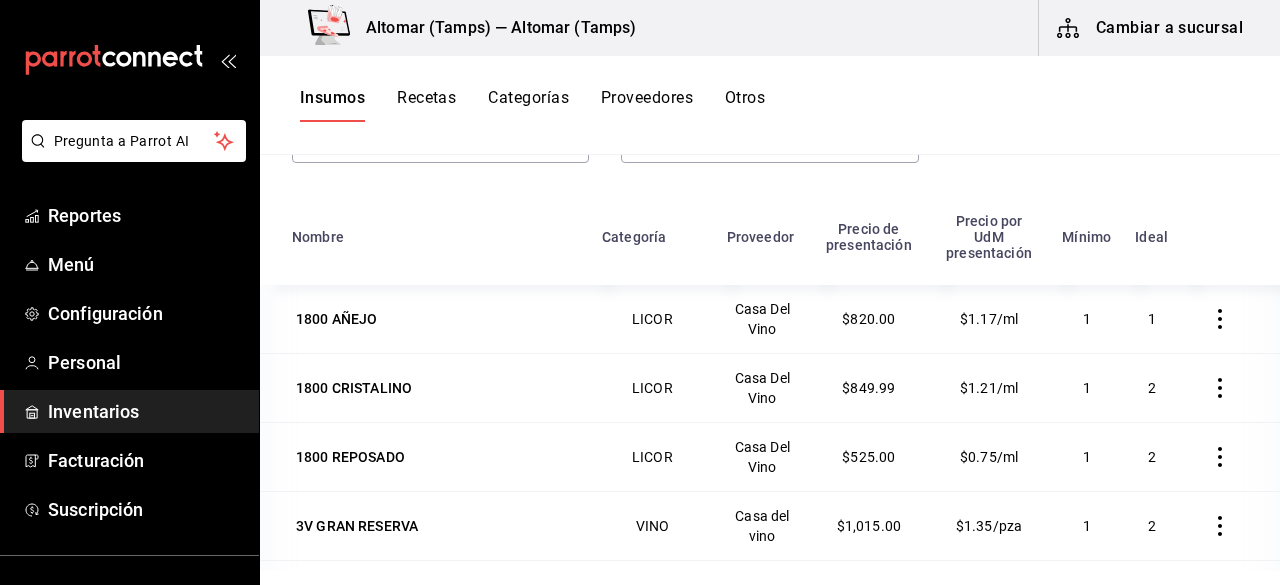 scroll, scrollTop: 0, scrollLeft: 0, axis: both 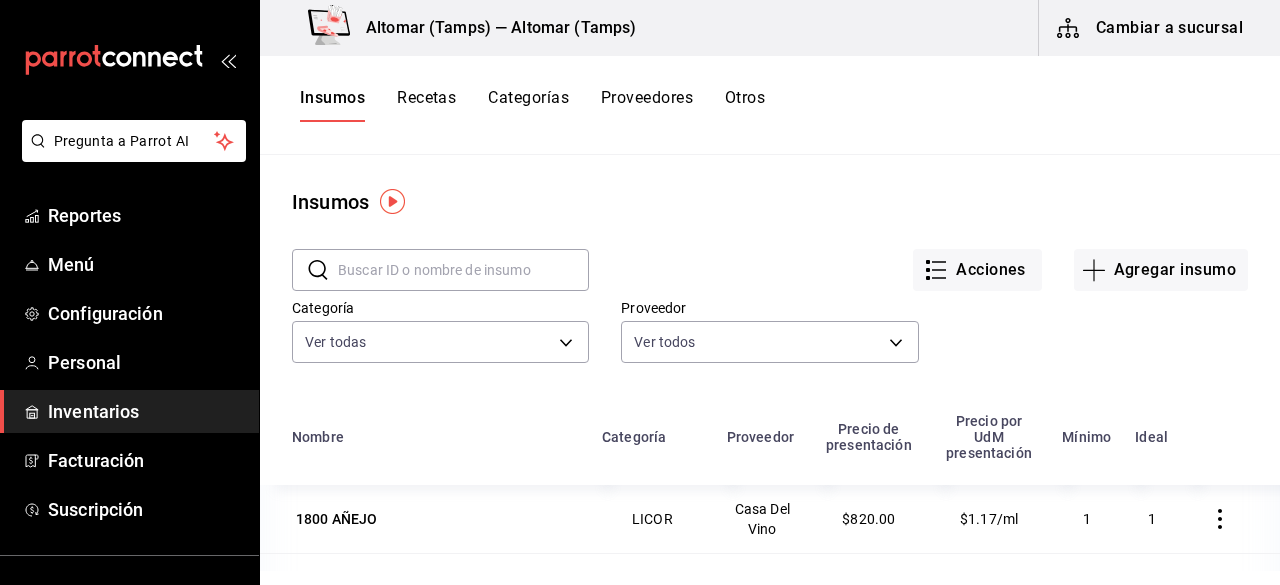 click on "Recetas" at bounding box center [426, 105] 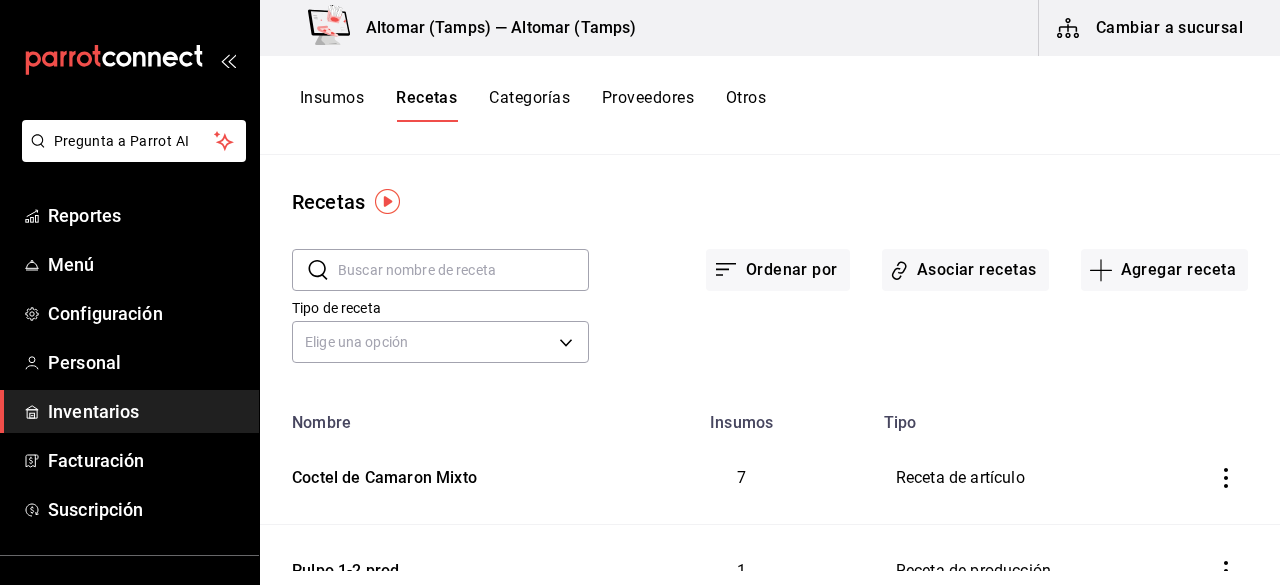 type 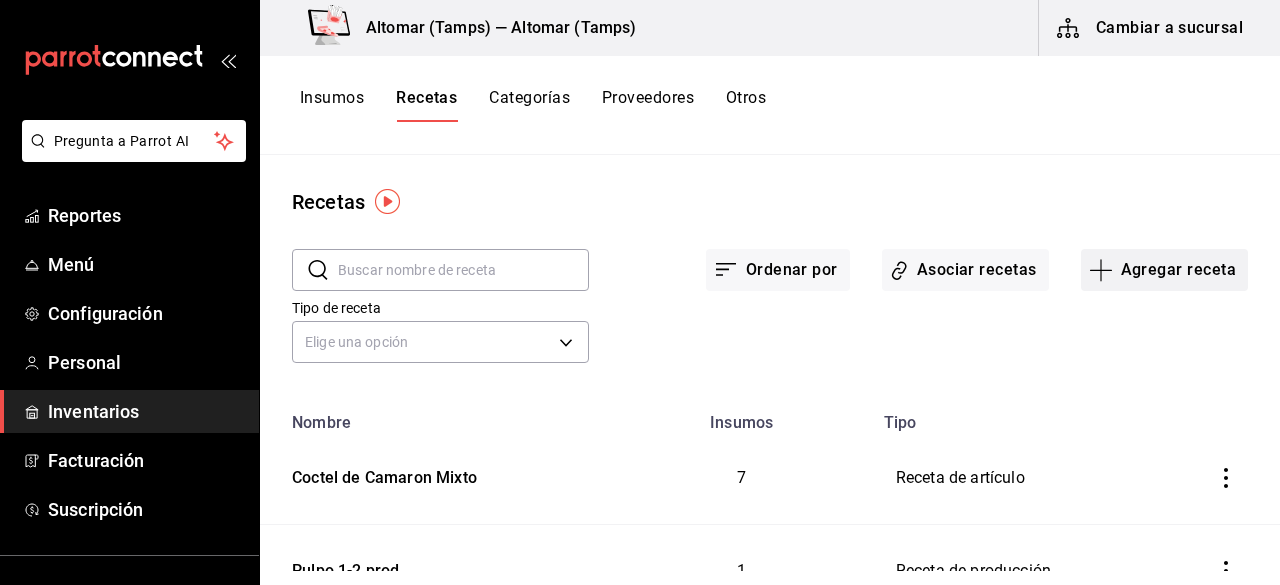 click on "Agregar receta" at bounding box center (1164, 270) 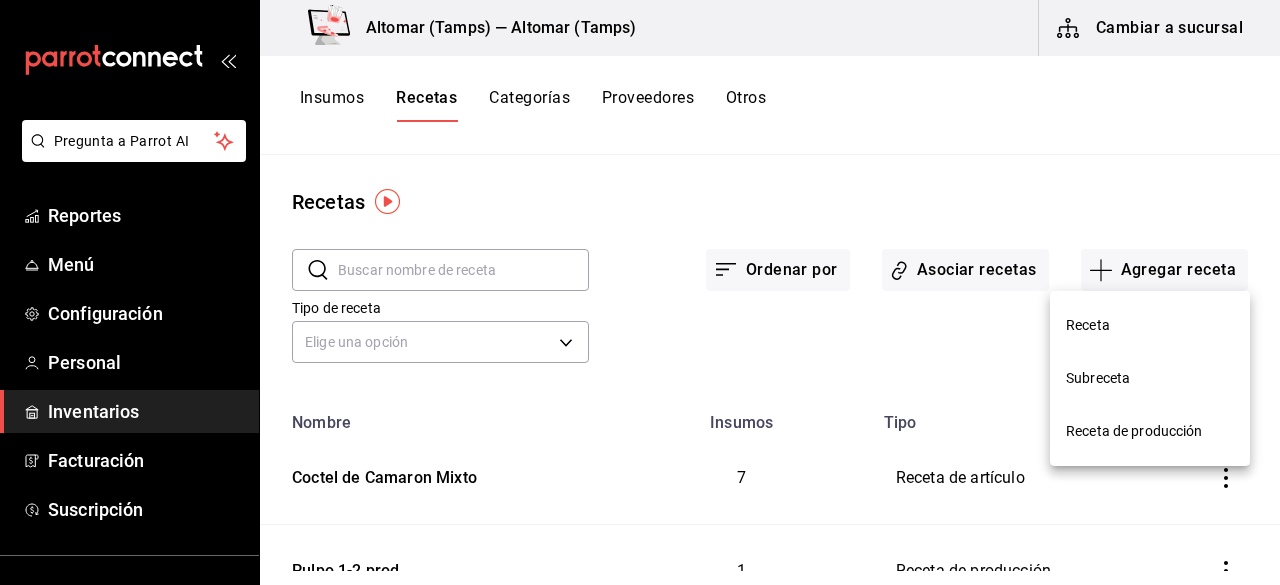 drag, startPoint x: 1122, startPoint y: 423, endPoint x: 1065, endPoint y: 387, distance: 67.41662 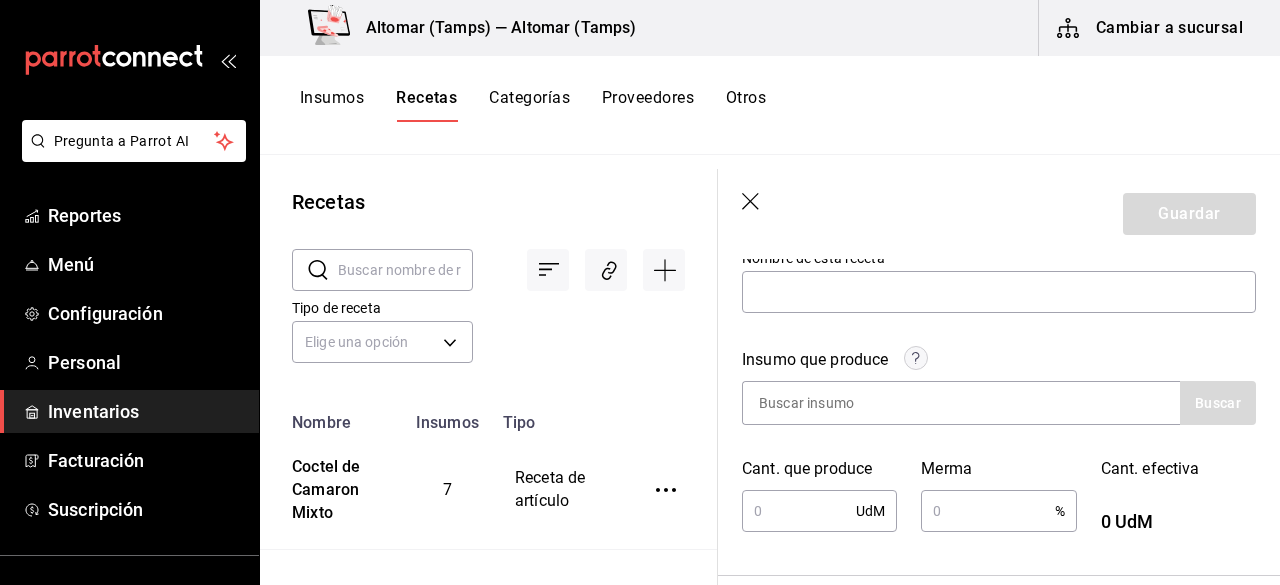 scroll, scrollTop: 200, scrollLeft: 0, axis: vertical 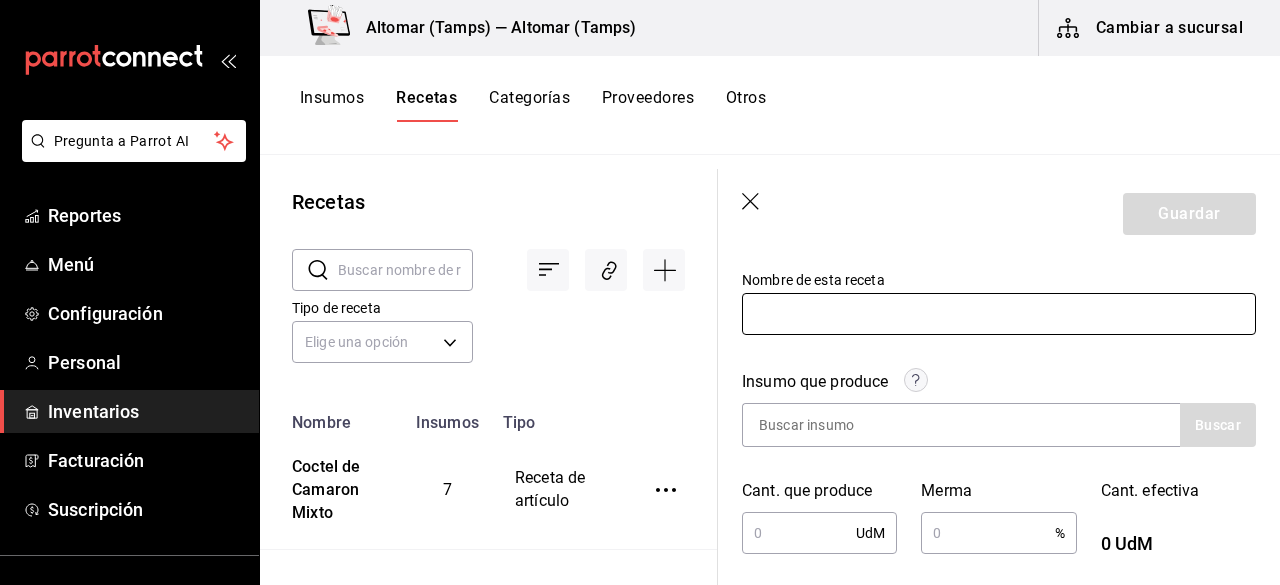 click at bounding box center [999, 314] 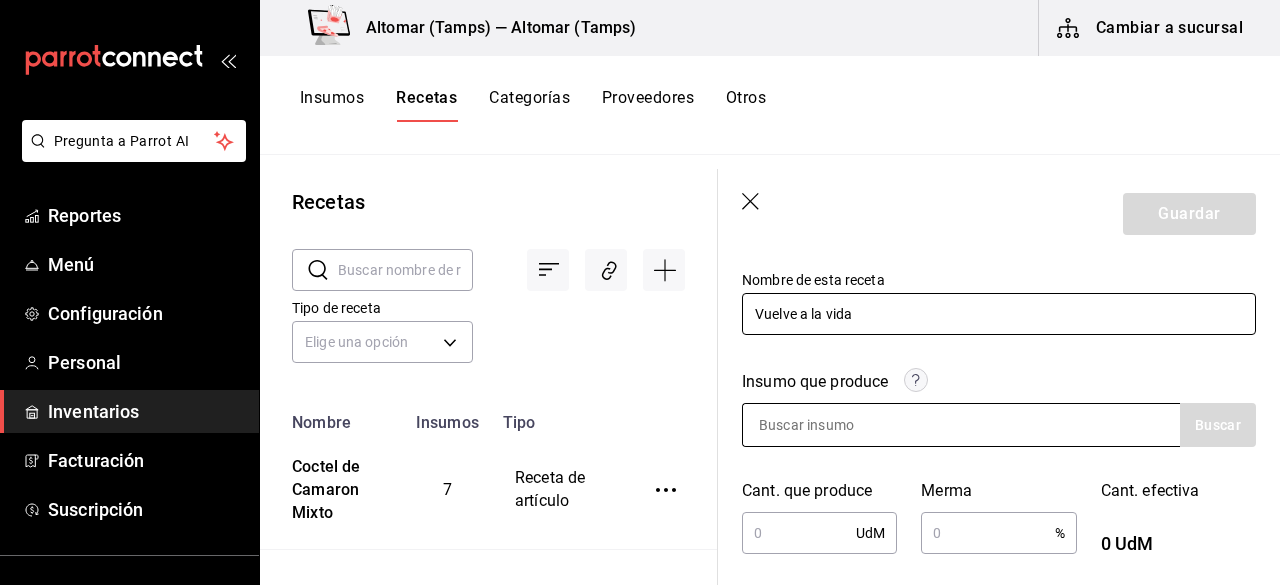 type on "Vuelve a la vida" 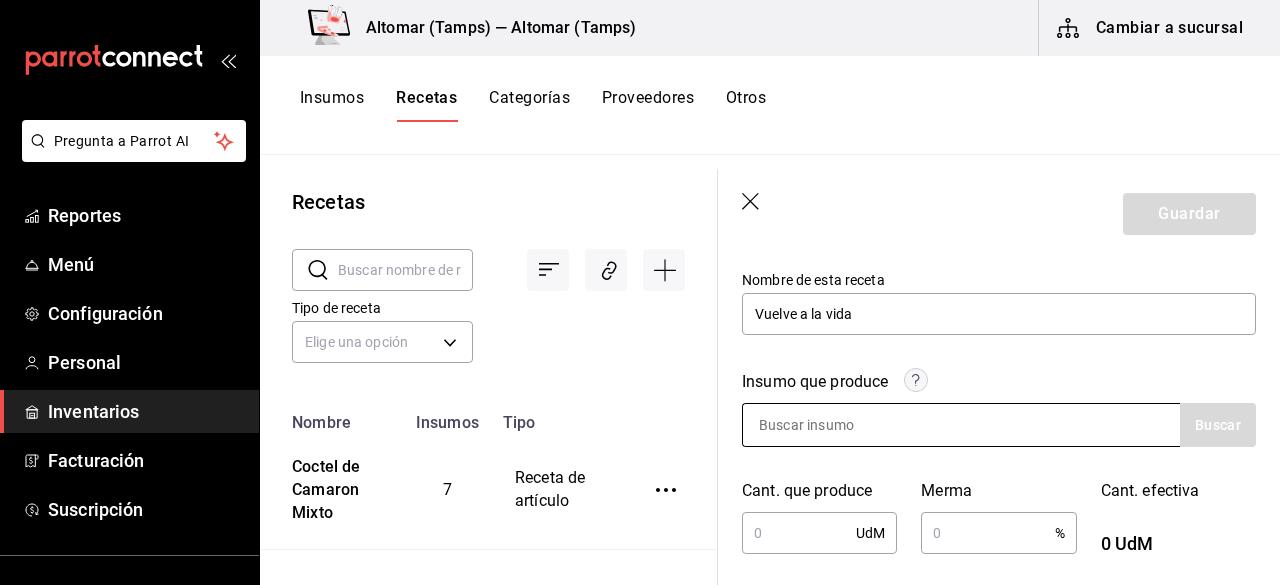 click at bounding box center [843, 425] 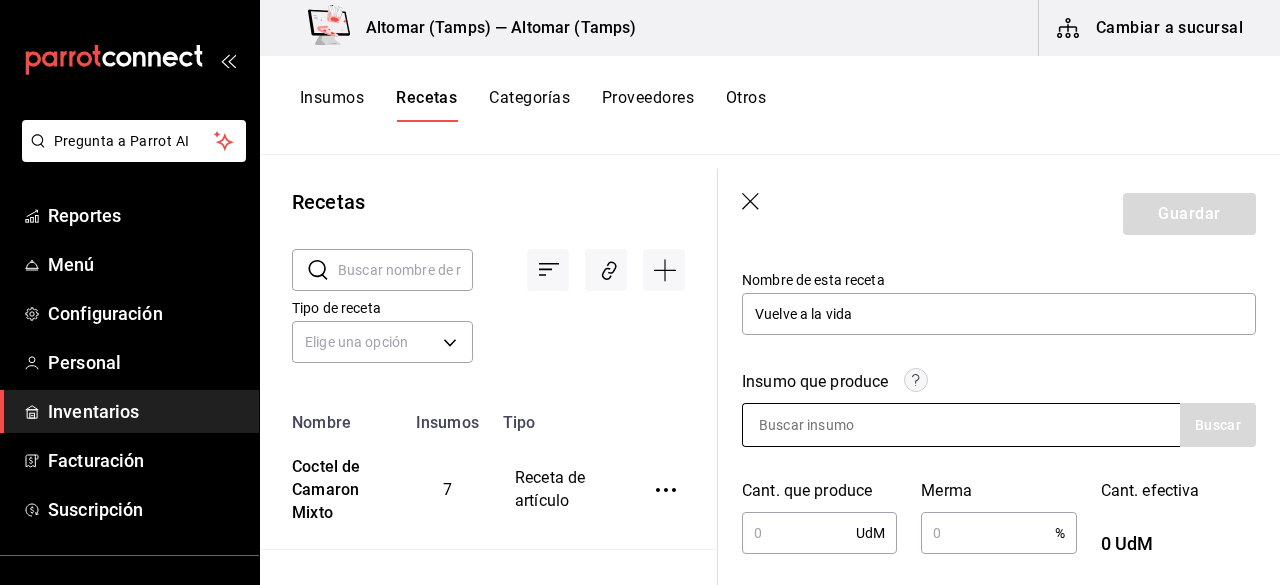 click at bounding box center [843, 425] 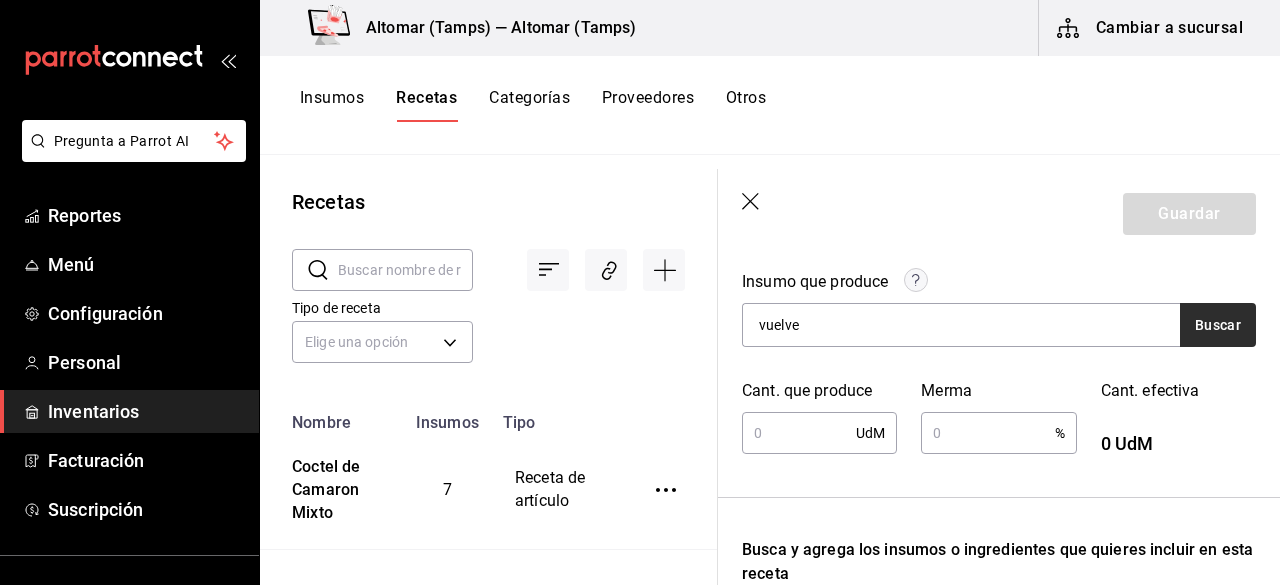 type on "vuelve" 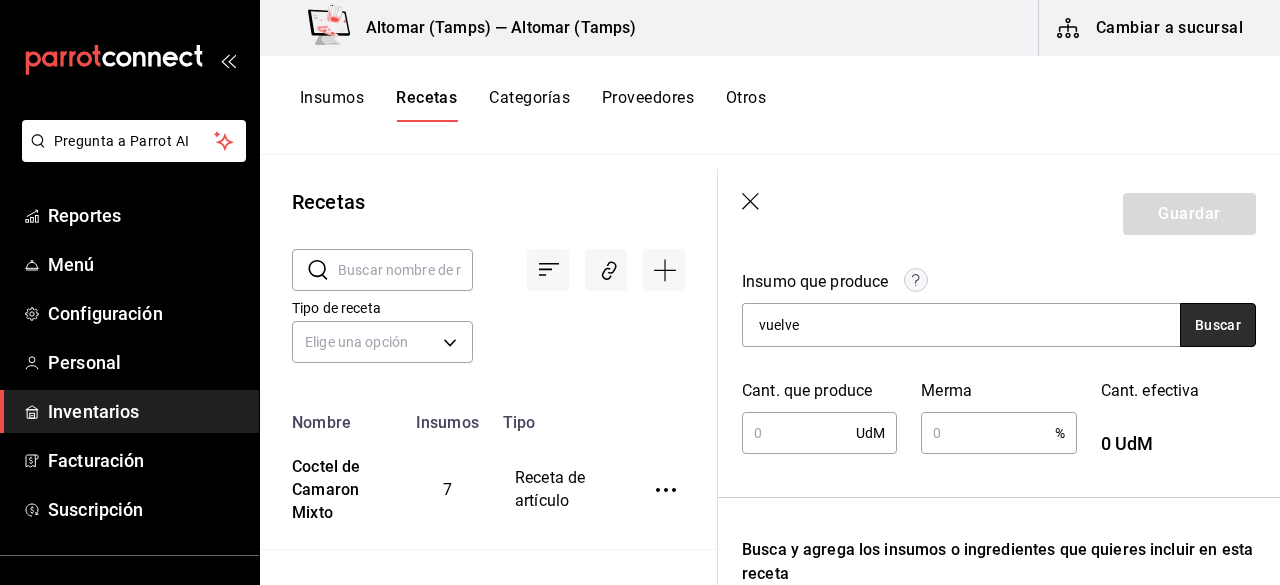 click on "Buscar" at bounding box center [1218, 325] 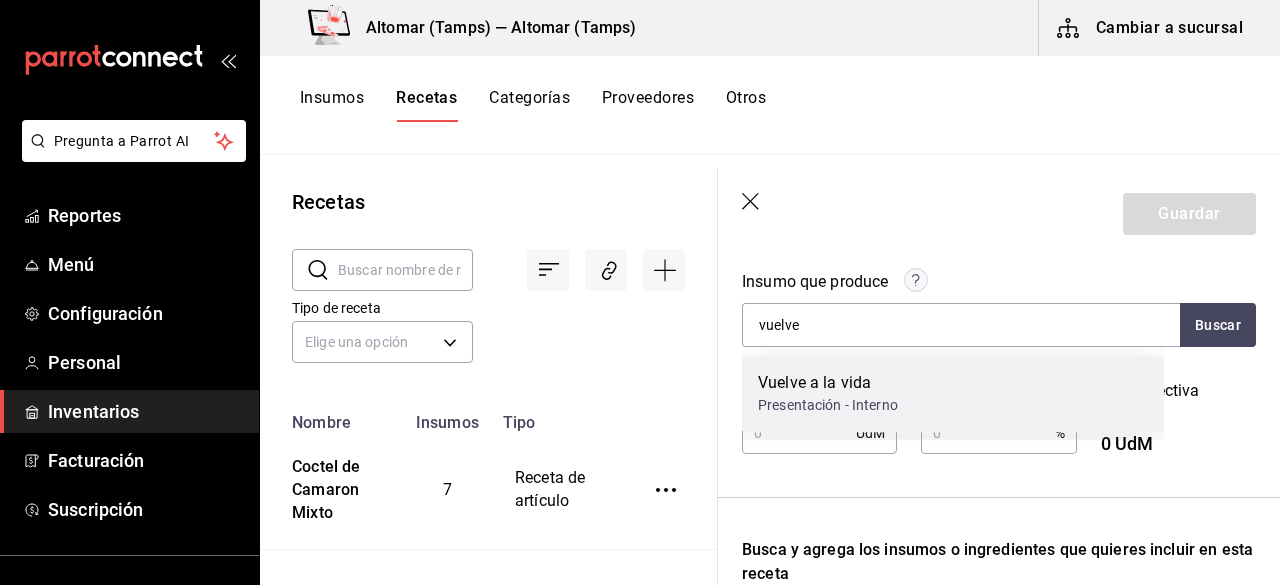 click on "Presentación - Interno" at bounding box center (828, 405) 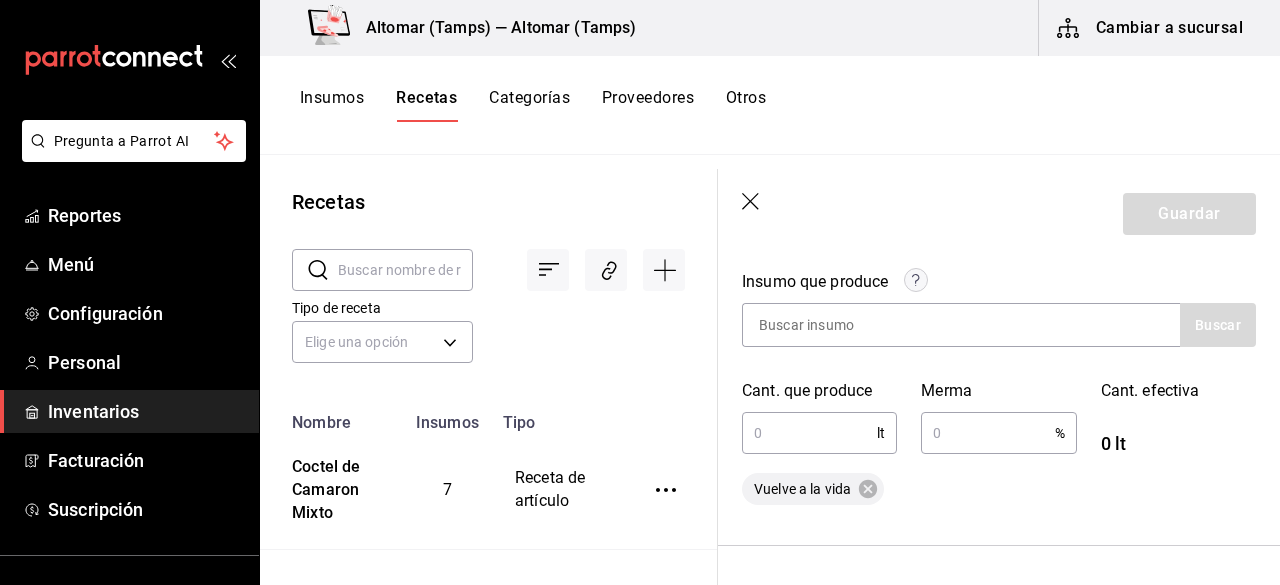 click at bounding box center (809, 433) 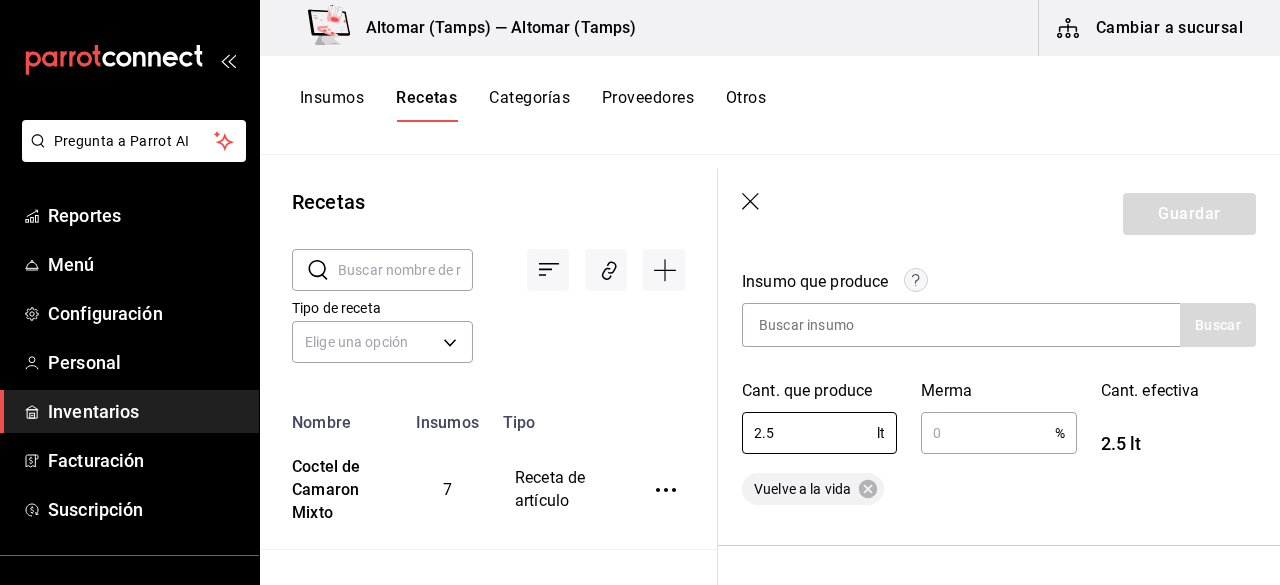type on "2.5" 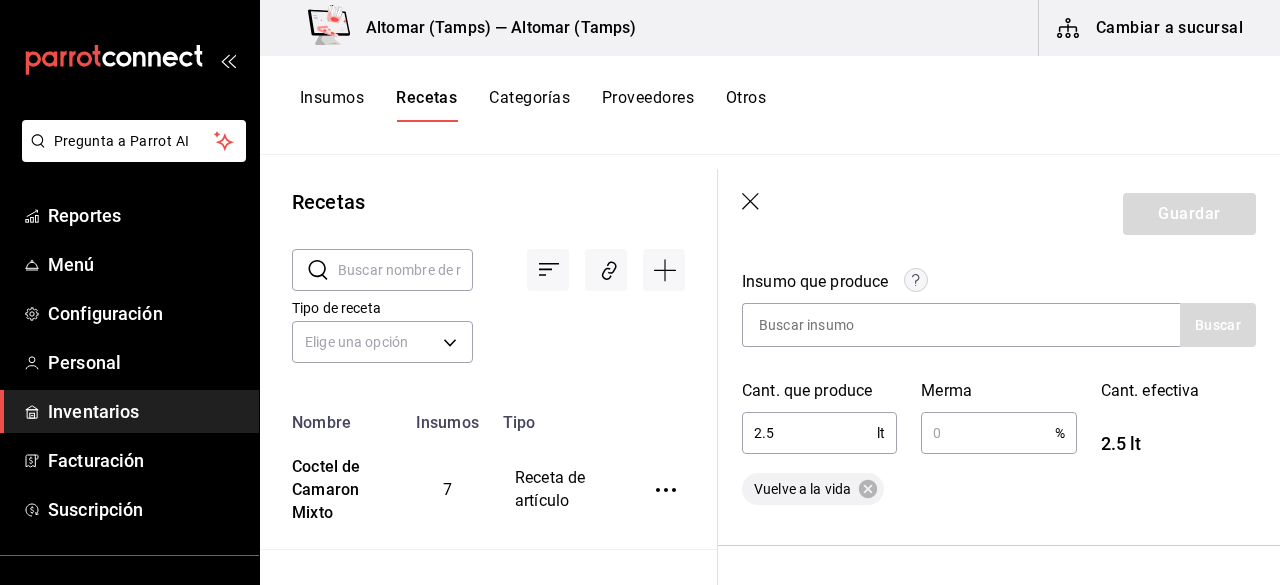 click on "Merma" at bounding box center (998, 391) 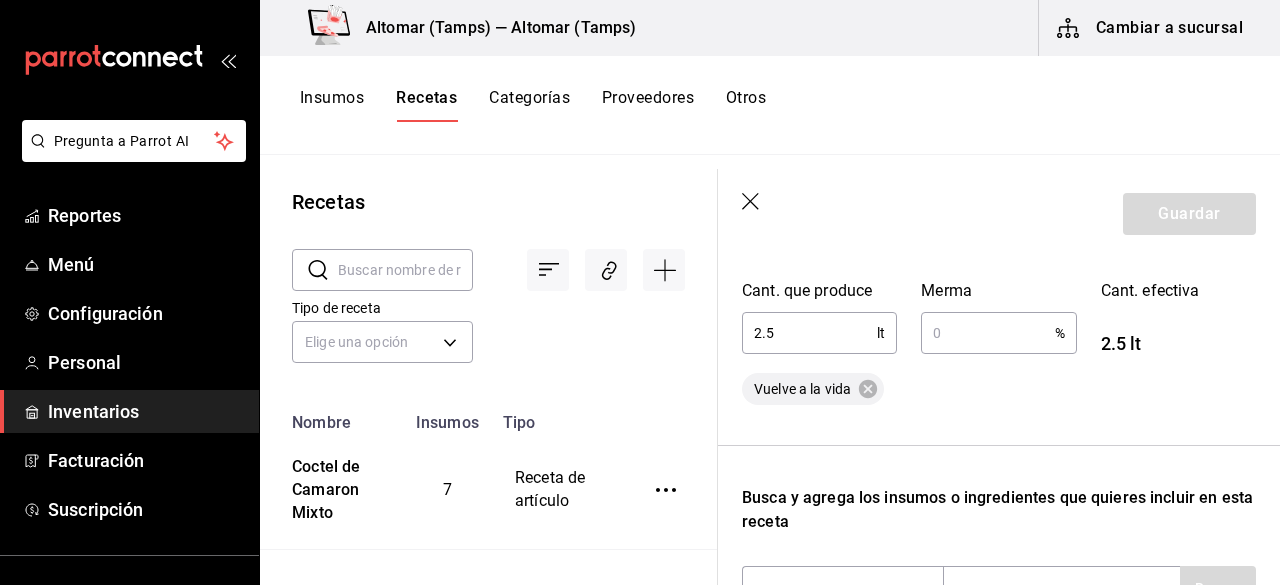 click at bounding box center [987, 333] 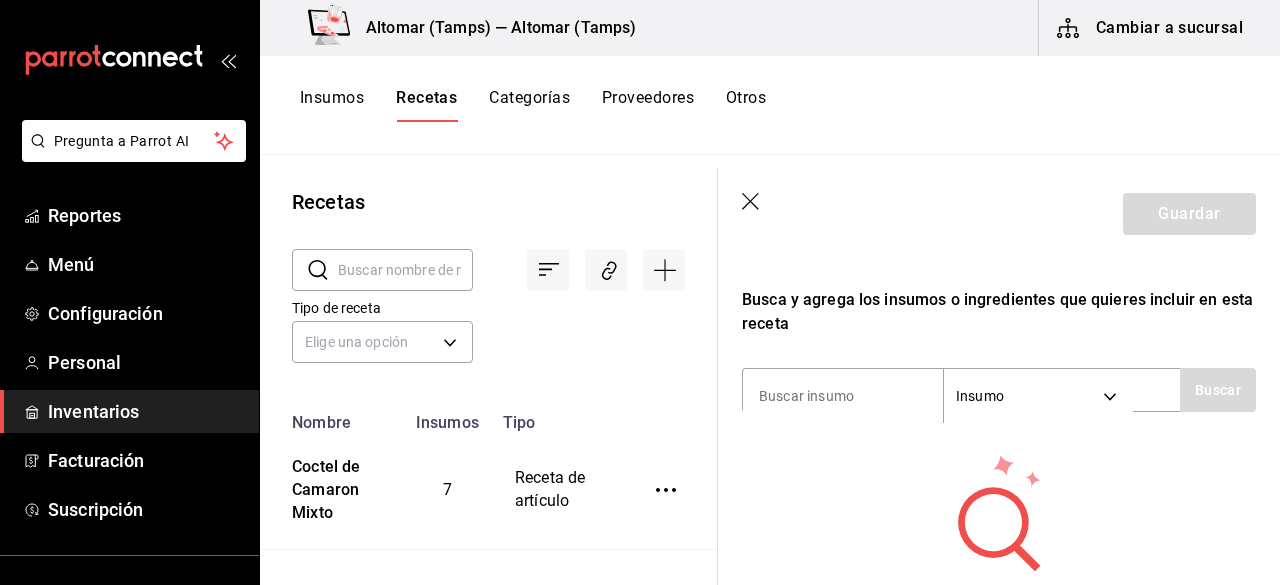 scroll, scrollTop: 600, scrollLeft: 0, axis: vertical 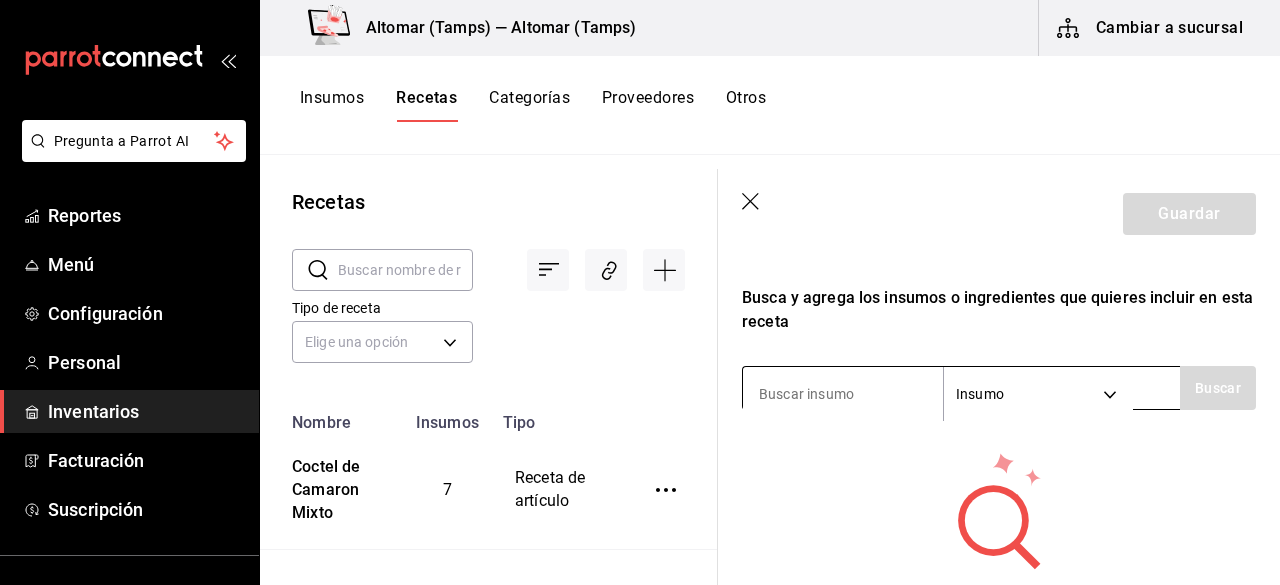 click at bounding box center (843, 394) 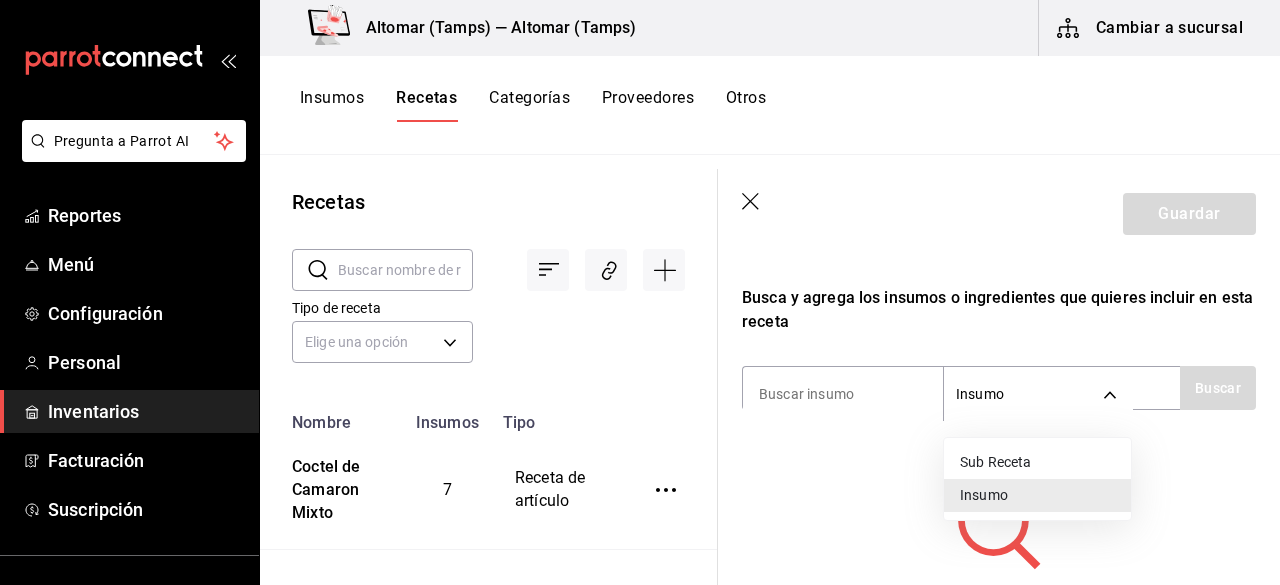 click at bounding box center (640, 292) 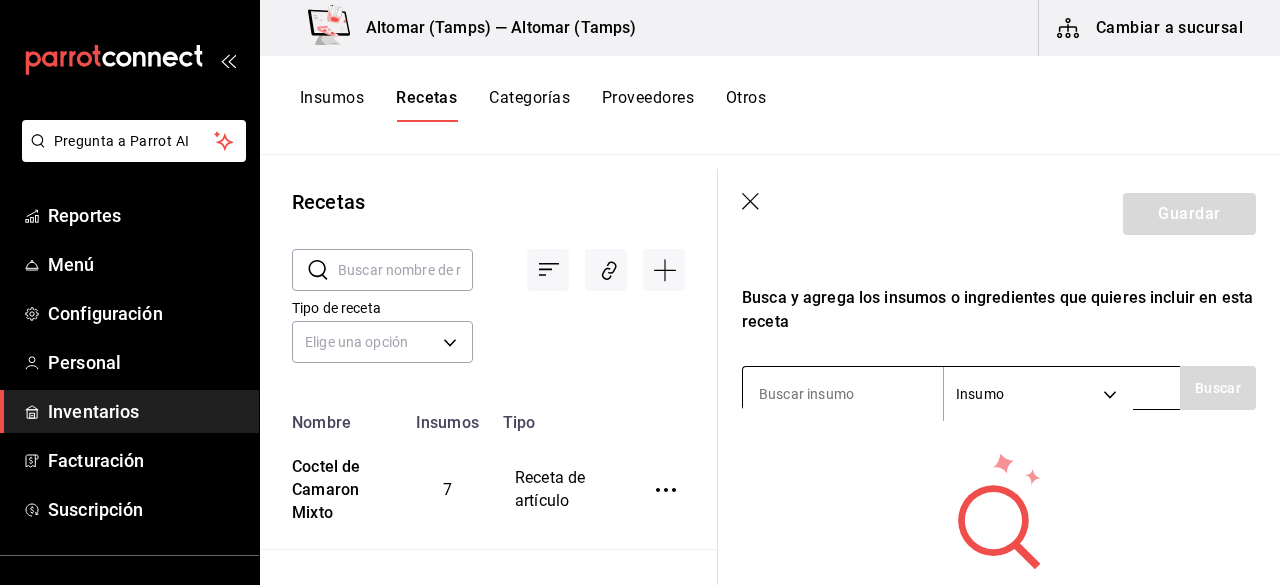 click at bounding box center (843, 394) 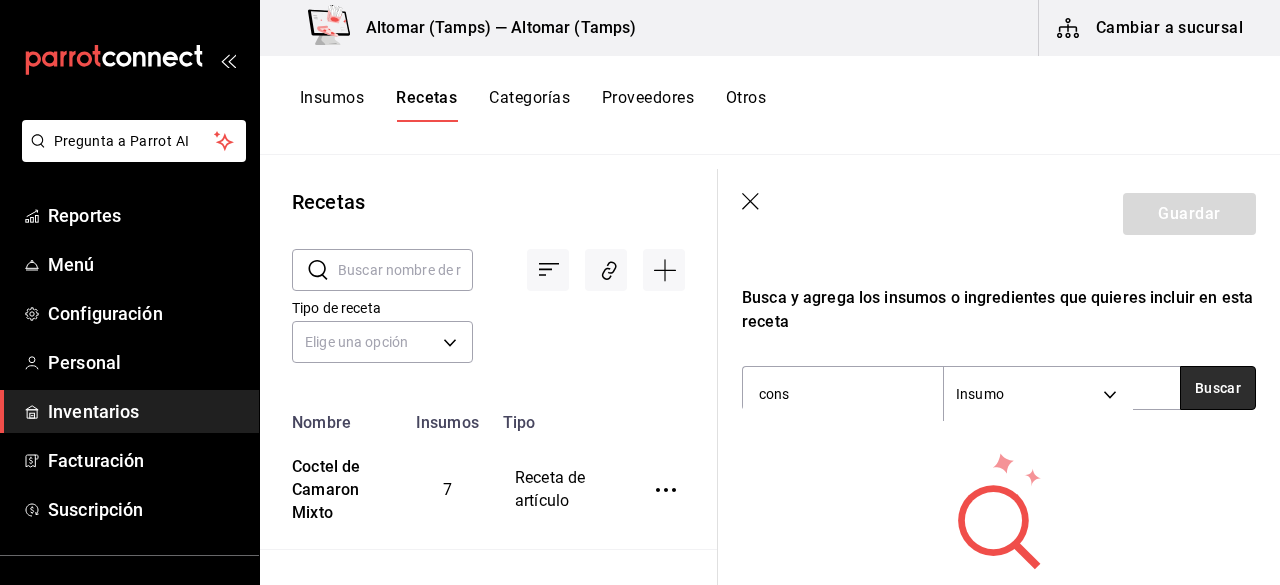 click on "Buscar" at bounding box center [1218, 388] 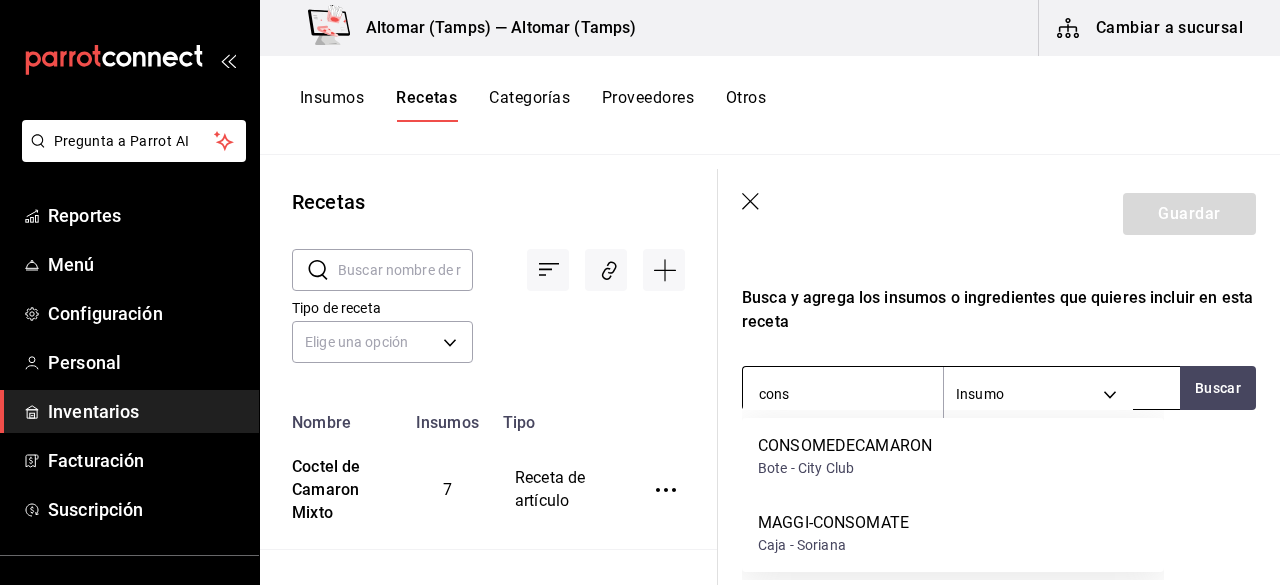 click on "cons" at bounding box center [843, 394] 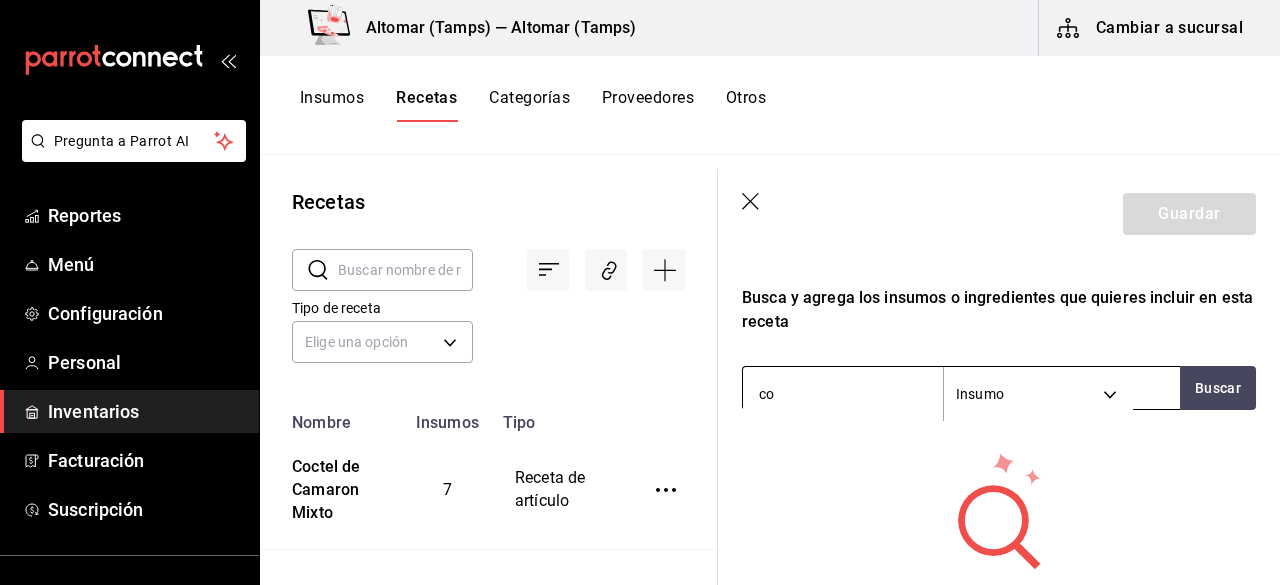 type on "c" 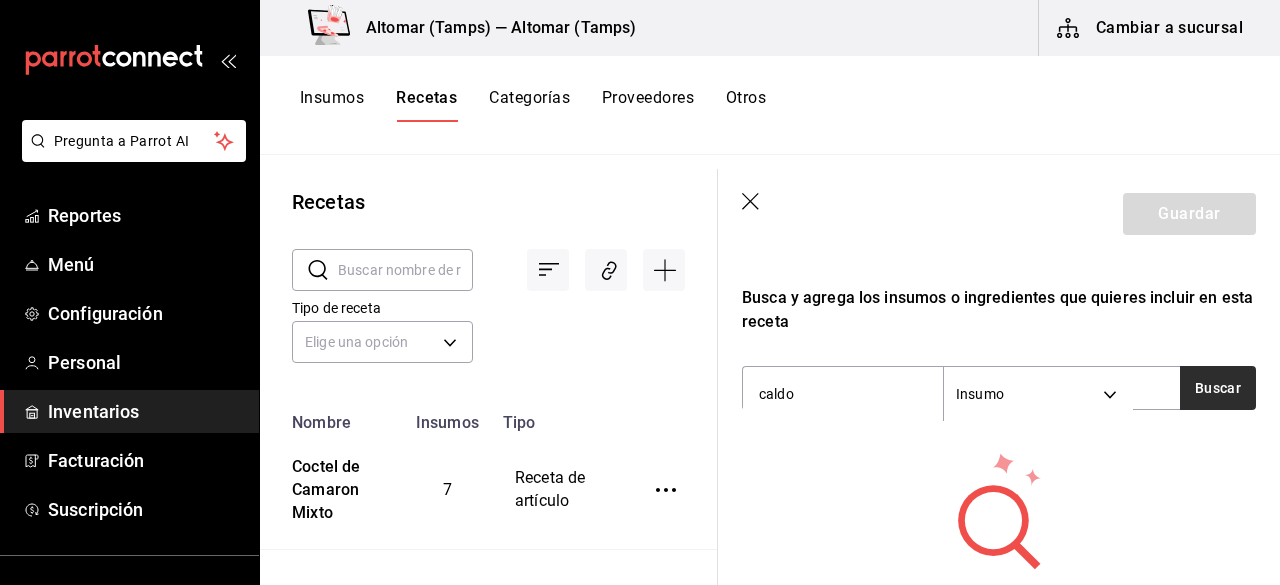 type on "caldo" 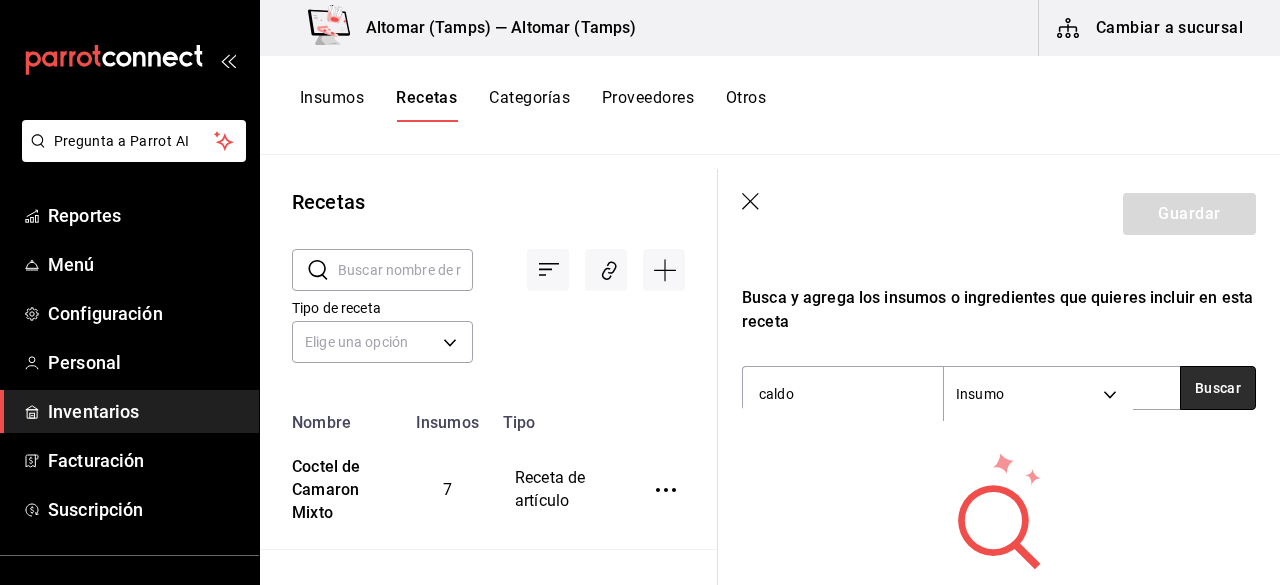 click on "Buscar" at bounding box center (1218, 388) 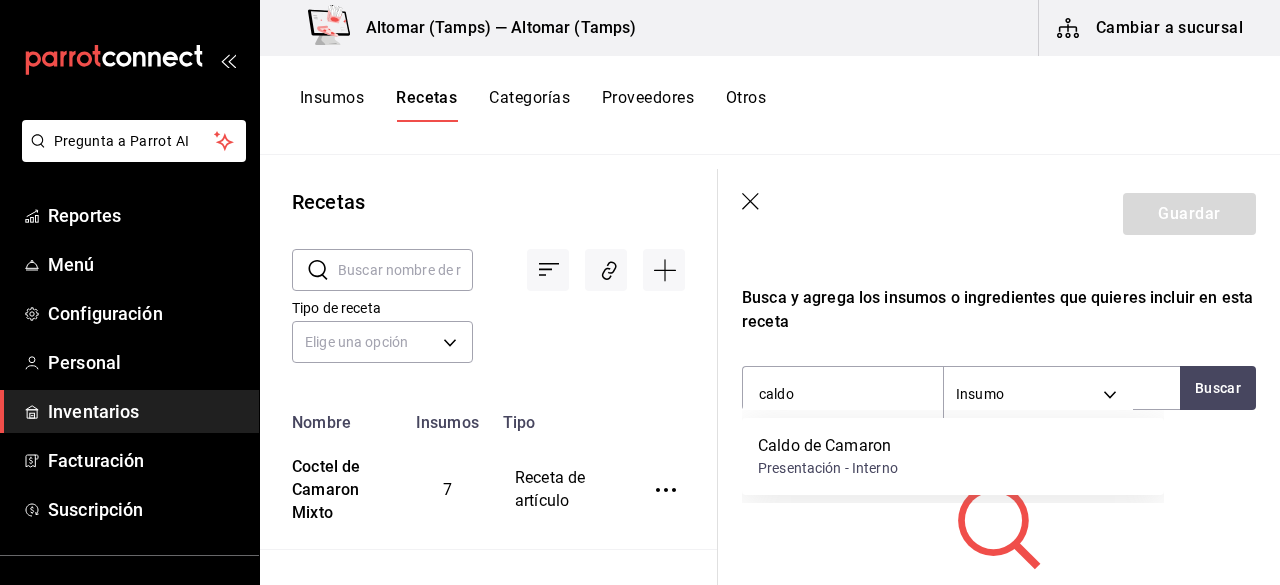 click on "Busca y agrega los insumos o ingredientes que quieres incluir en esta receta" at bounding box center [999, 310] 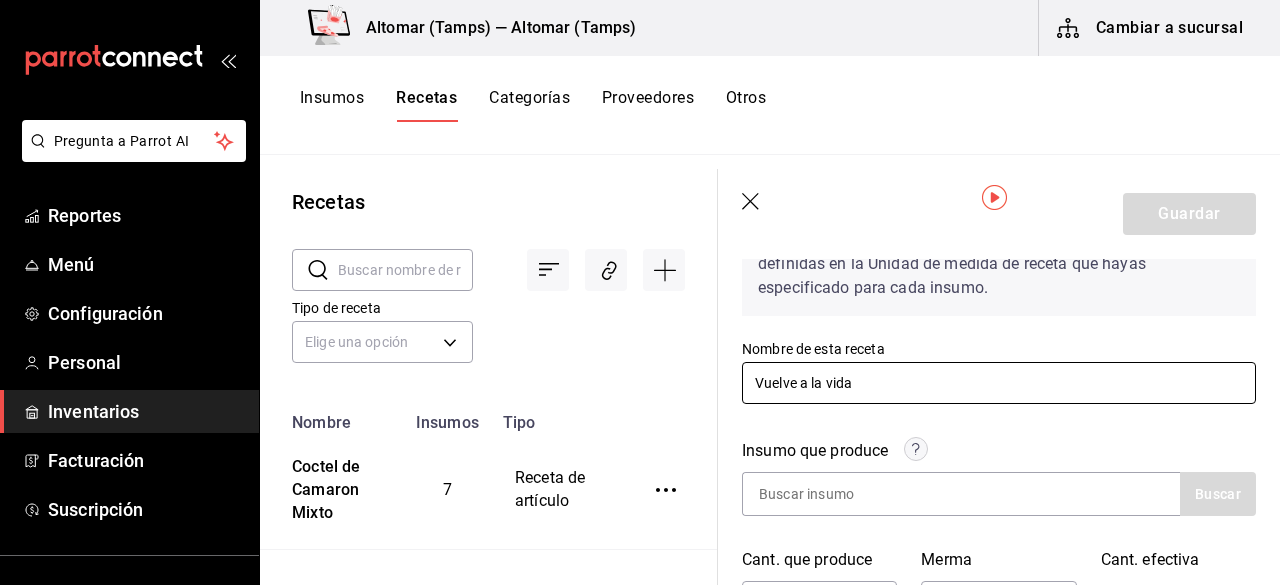 scroll, scrollTop: 100, scrollLeft: 0, axis: vertical 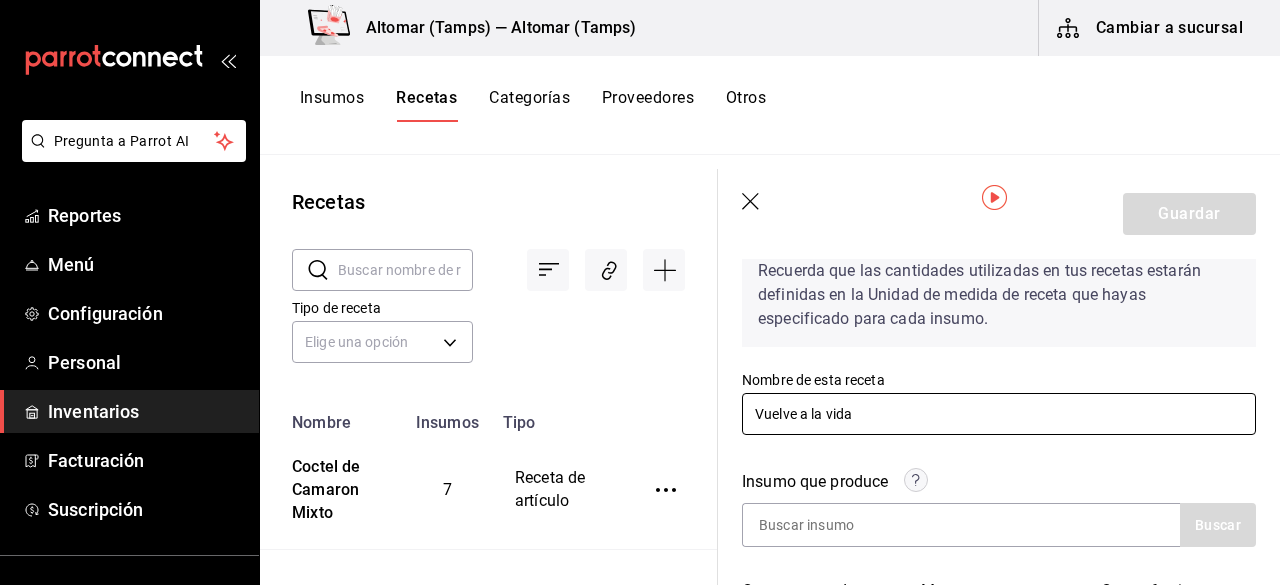 drag, startPoint x: 887, startPoint y: 404, endPoint x: 668, endPoint y: 425, distance: 220.00455 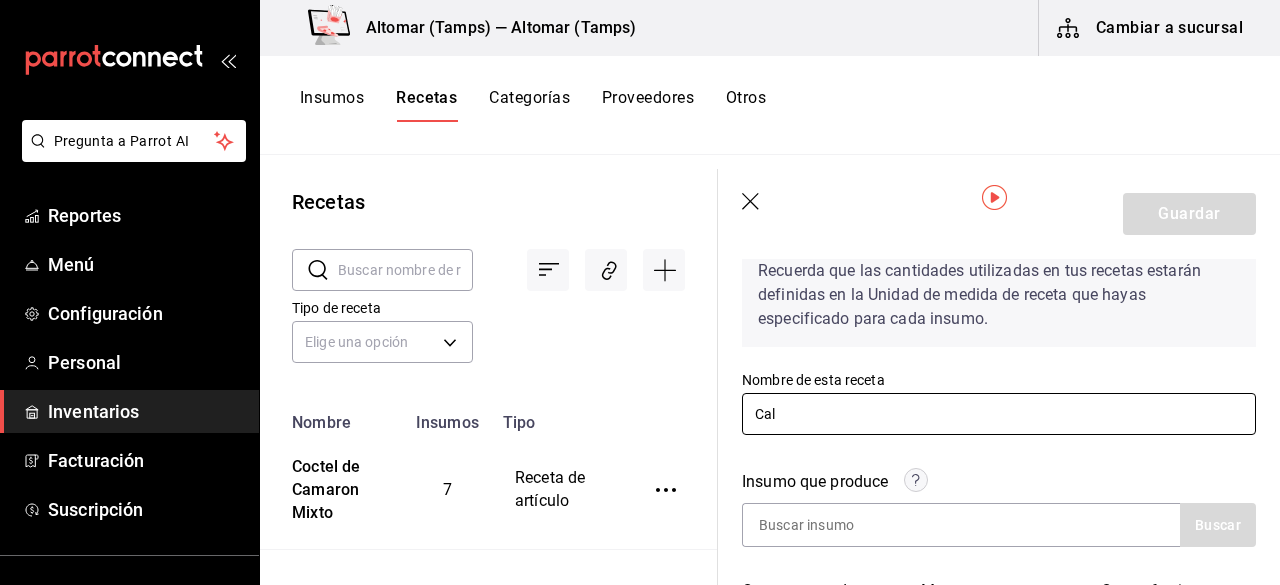 type on "Caldo de Camaron" 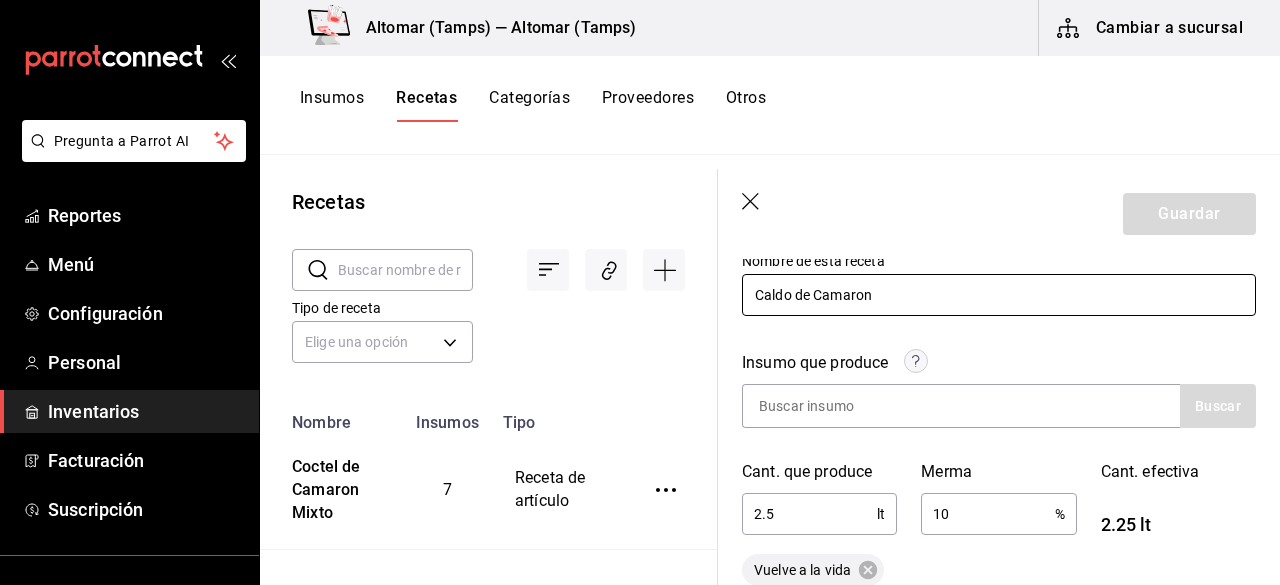 scroll, scrollTop: 200, scrollLeft: 0, axis: vertical 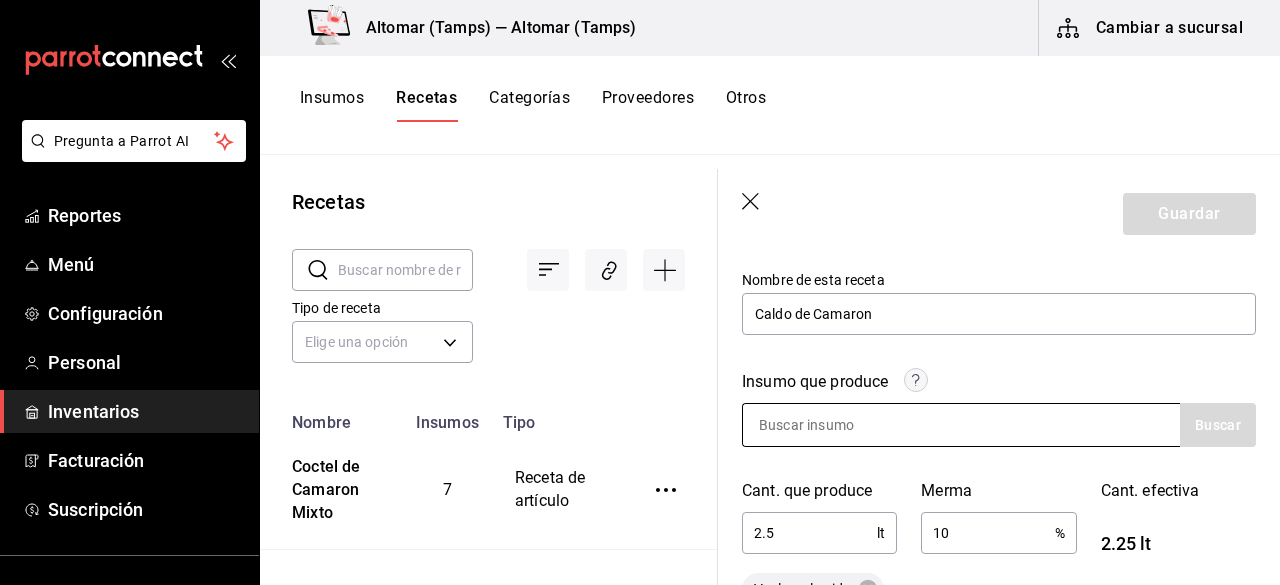 click at bounding box center (843, 425) 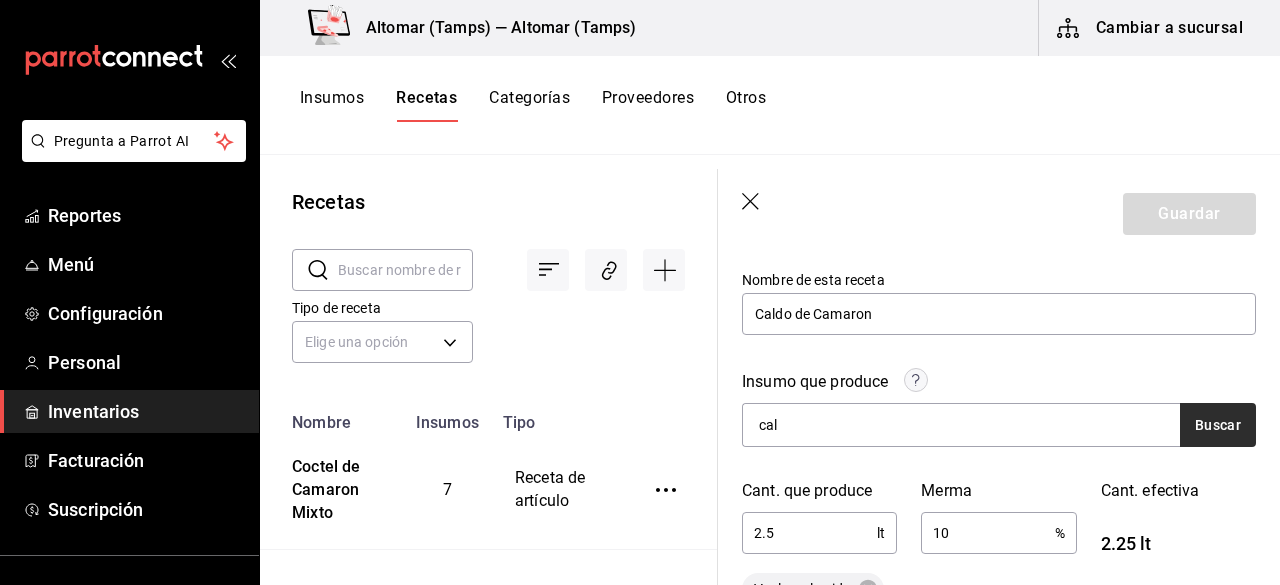 type on "cal" 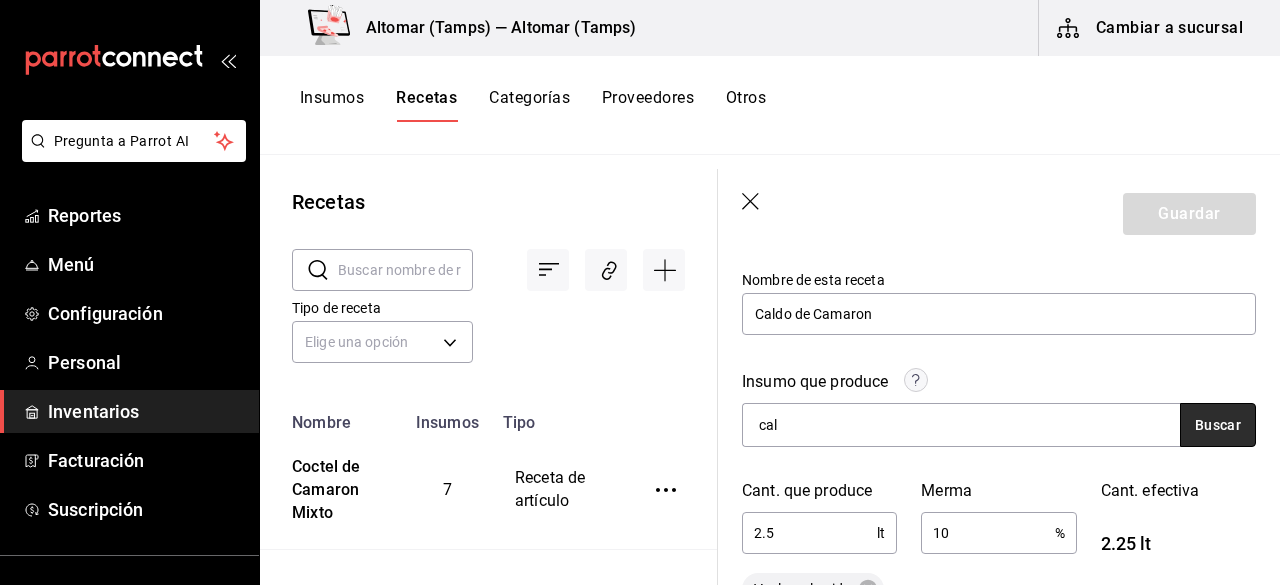 click on "Buscar" at bounding box center [1218, 425] 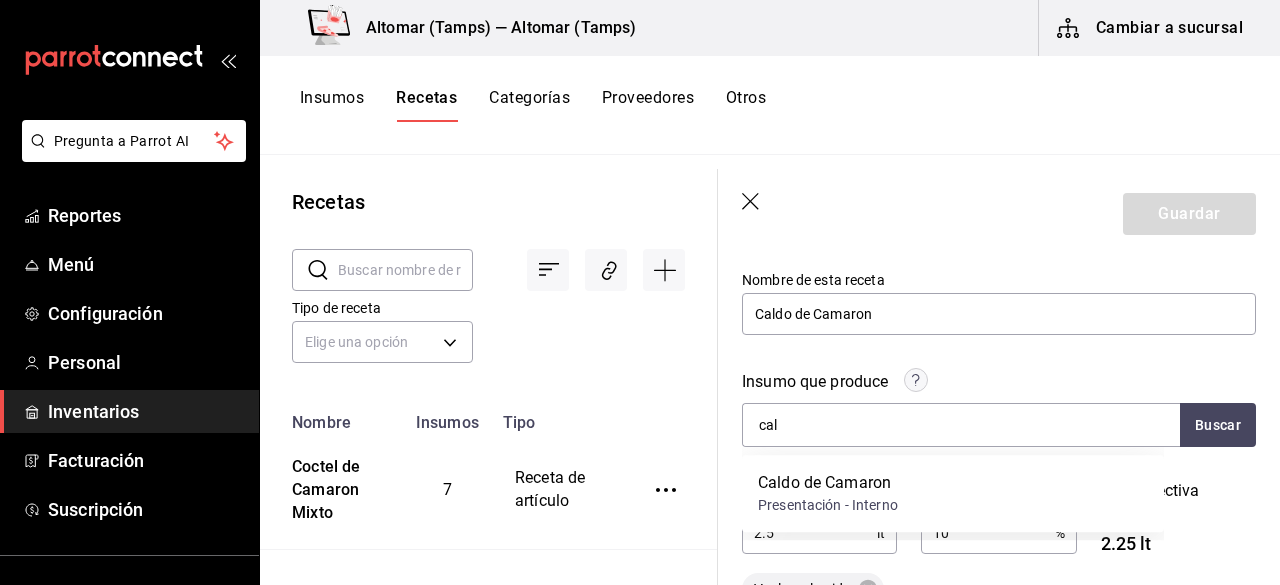 click on "Caldo de Camaron" at bounding box center (828, 483) 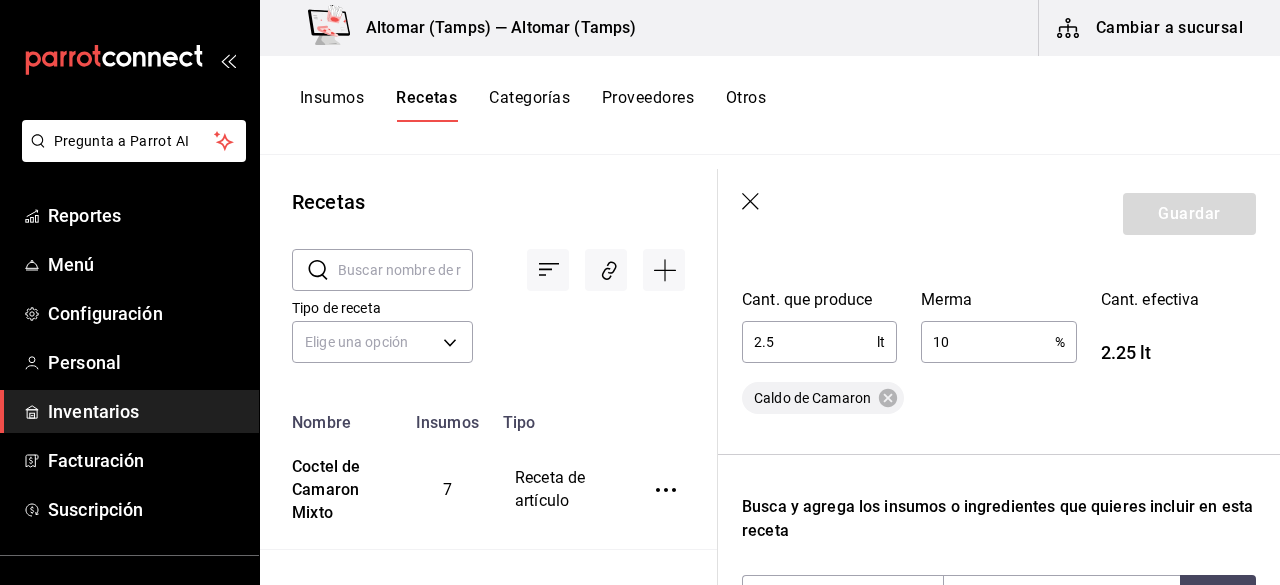 scroll, scrollTop: 400, scrollLeft: 0, axis: vertical 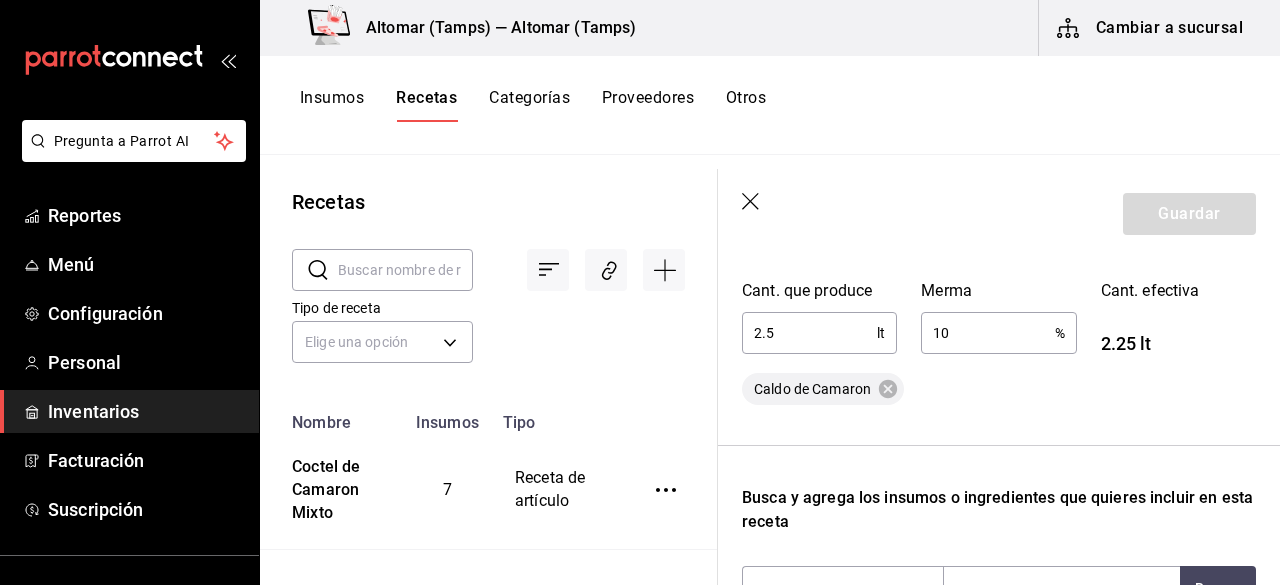 click on "2.5" at bounding box center (809, 333) 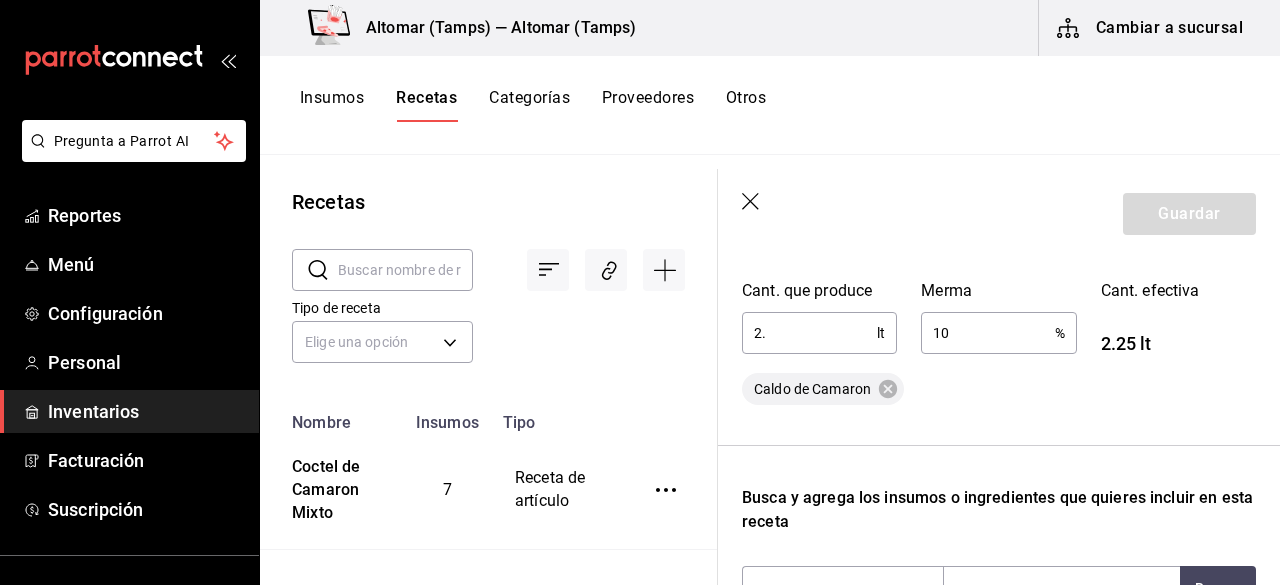 type on "2" 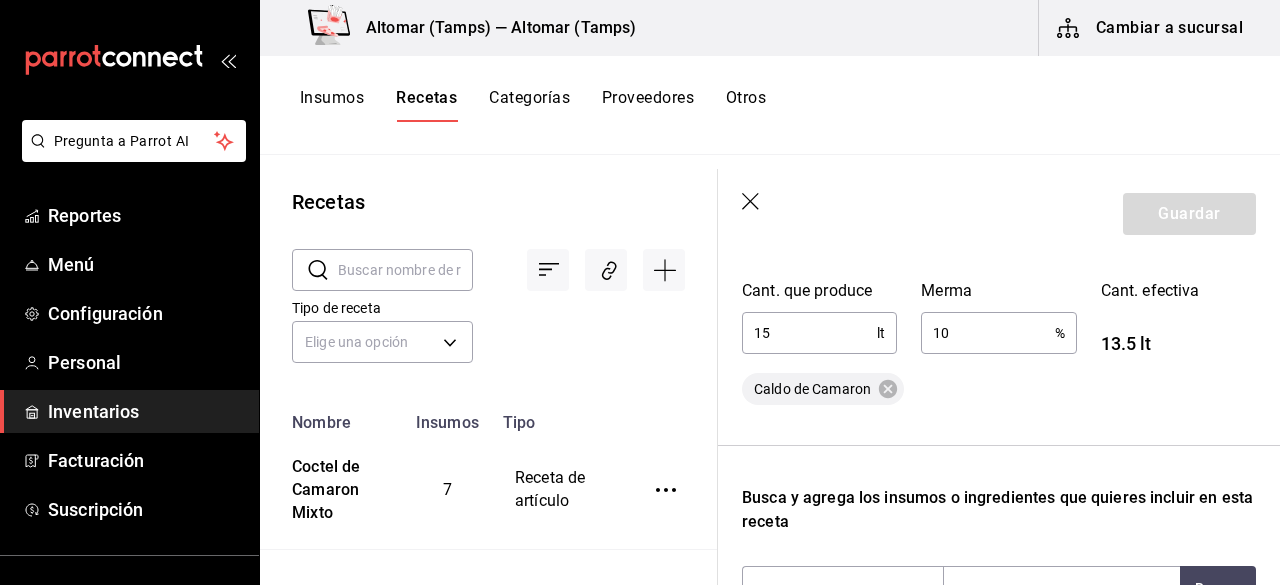 type on "1" 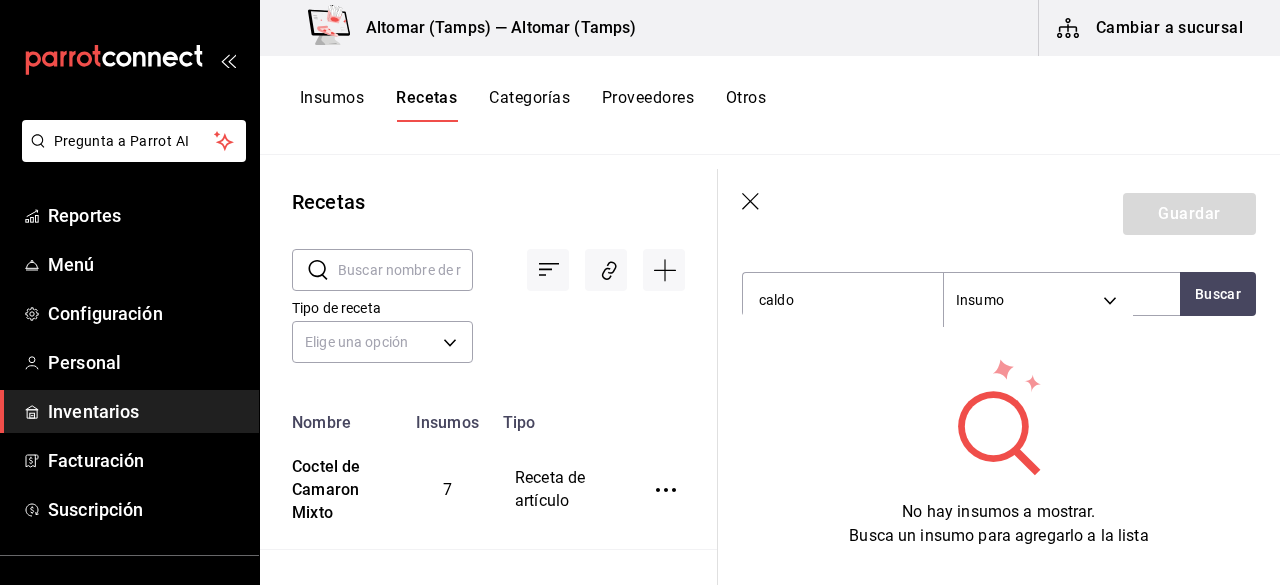 scroll, scrollTop: 700, scrollLeft: 0, axis: vertical 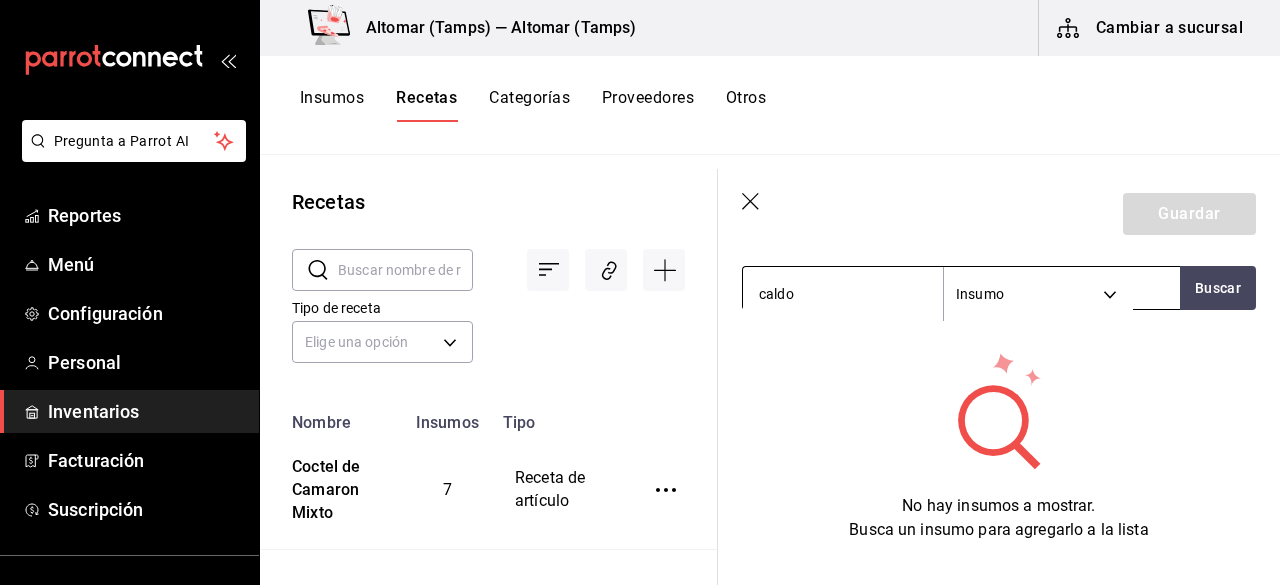 type on "25" 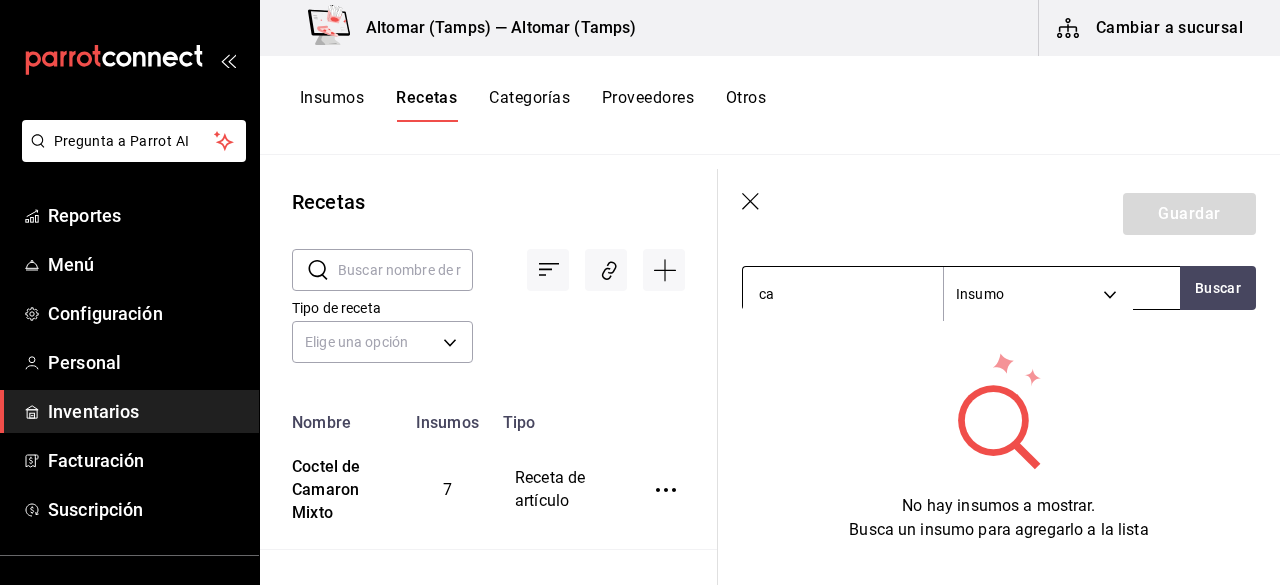 type on "c" 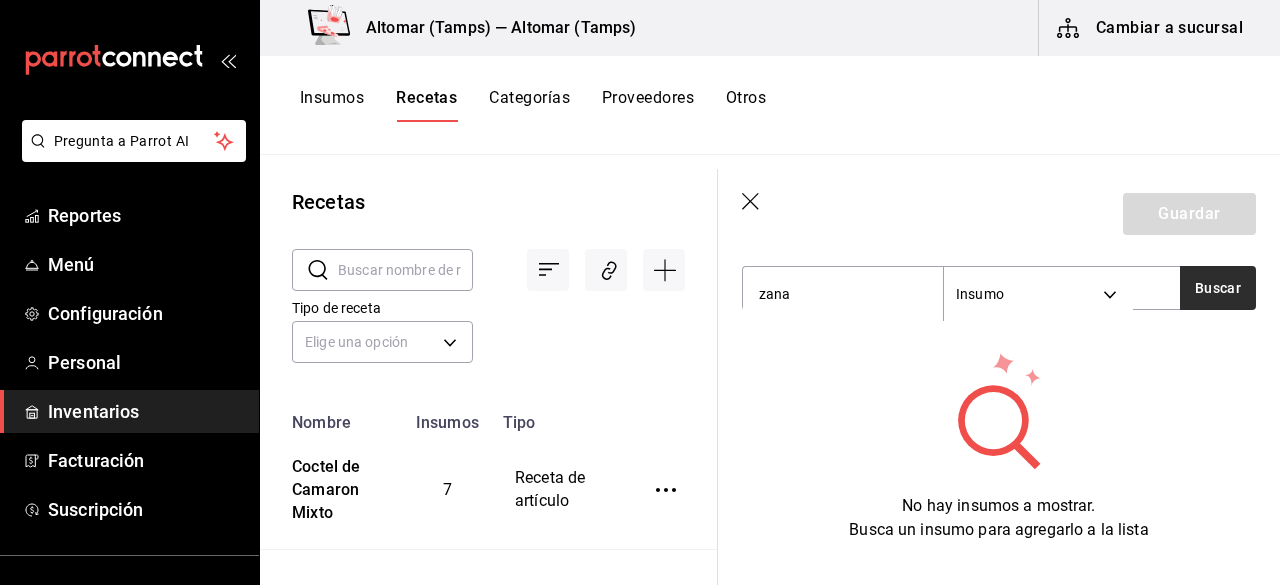 type on "zana" 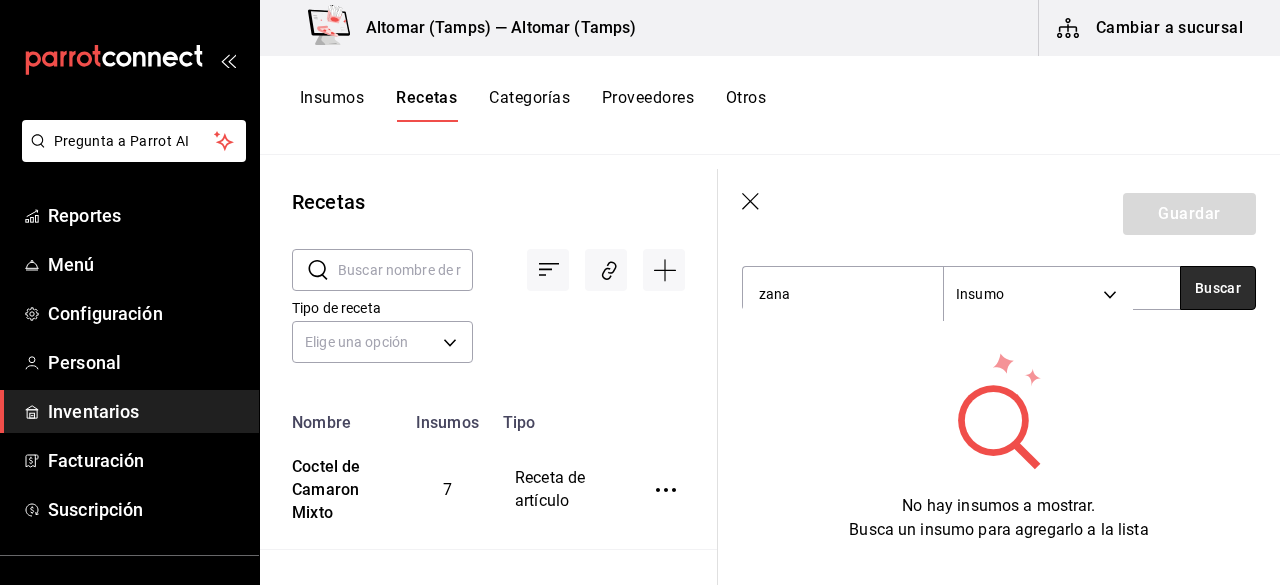click on "Buscar" at bounding box center (1218, 288) 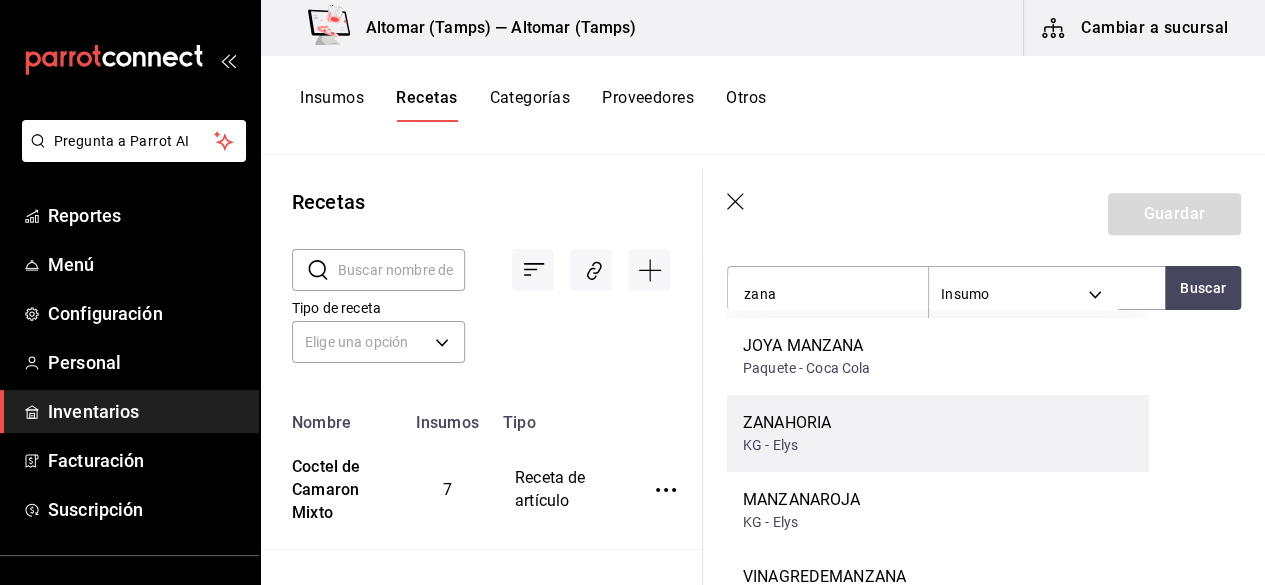 click on "ZANAHORIA KG - [BRAND]" at bounding box center [938, 433] 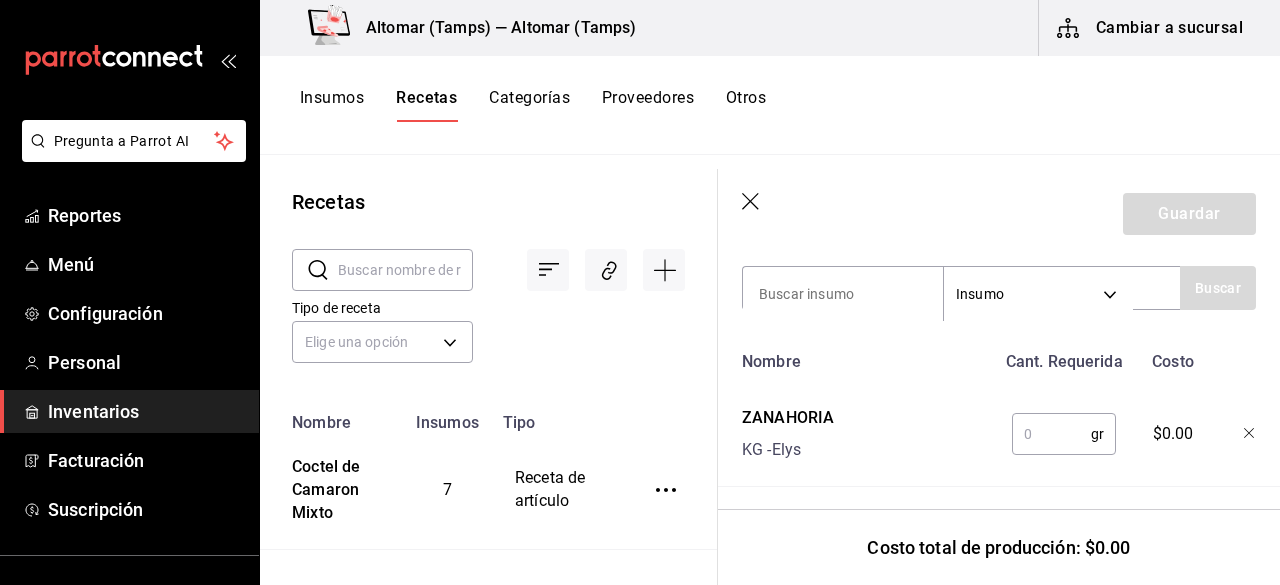 click at bounding box center (1051, 434) 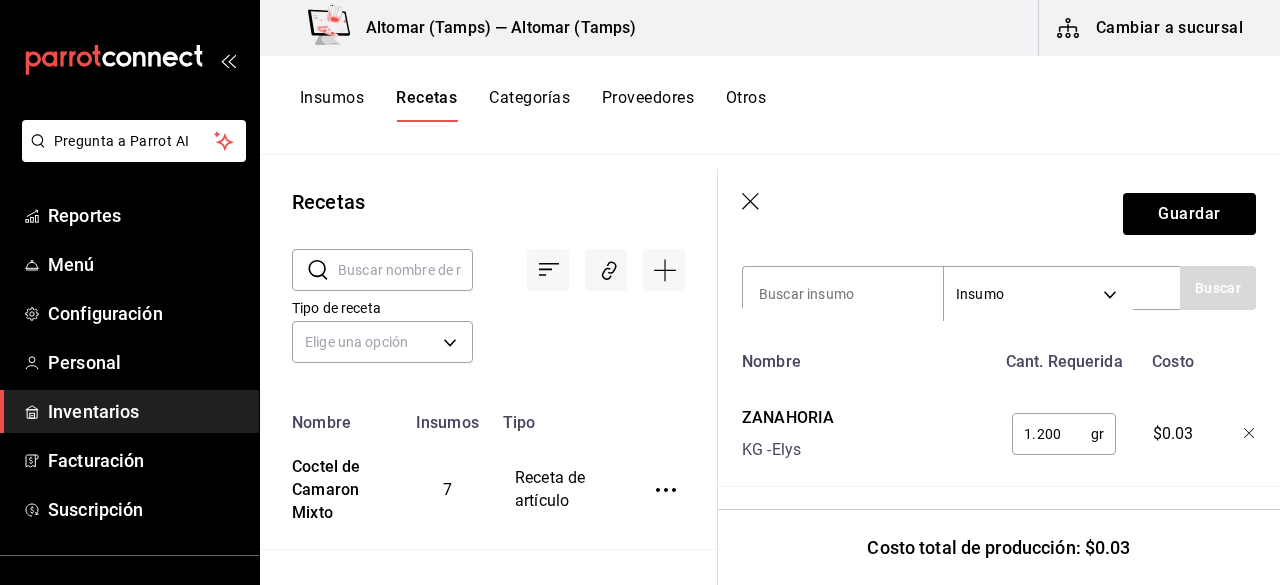 click on "1.200" at bounding box center (1051, 434) 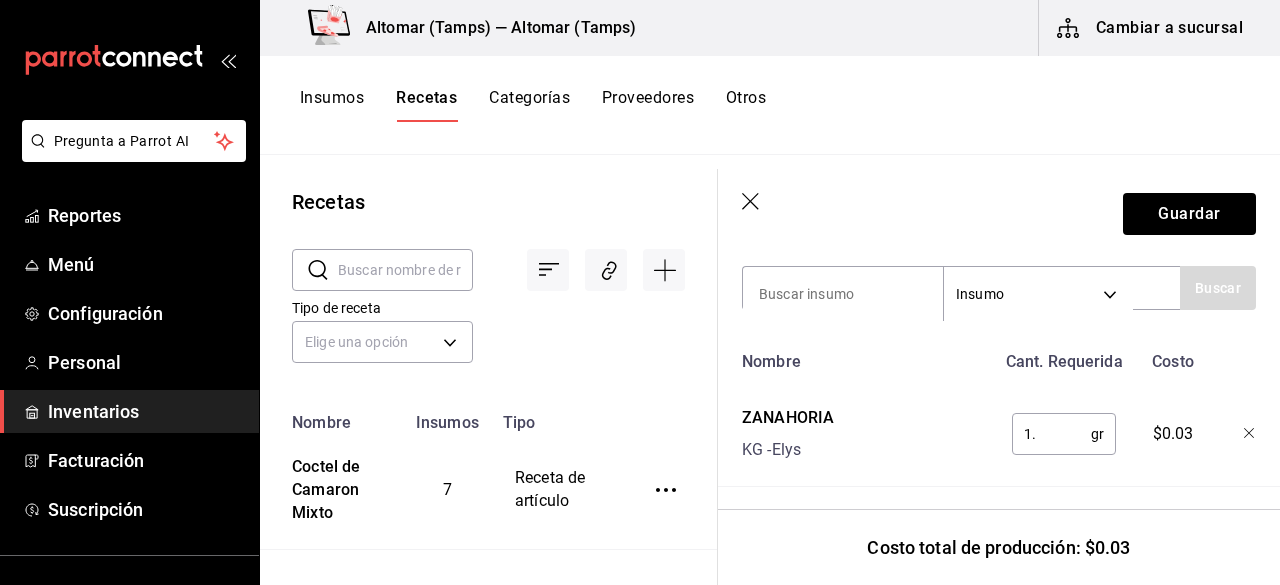 type on "1" 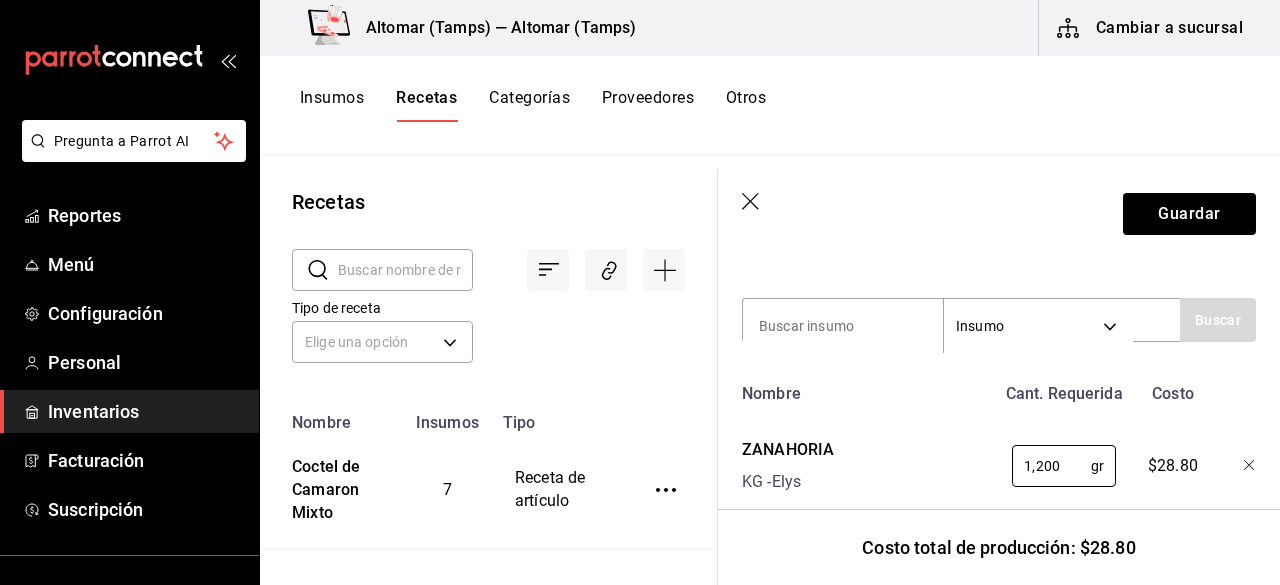 scroll, scrollTop: 700, scrollLeft: 0, axis: vertical 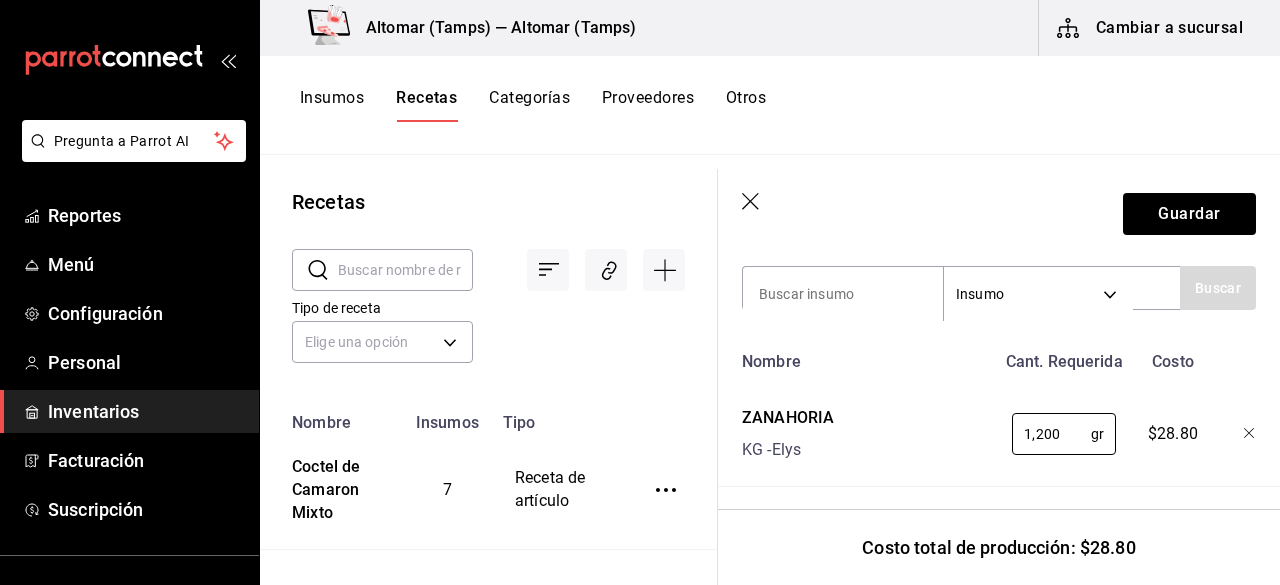 type on "1,200" 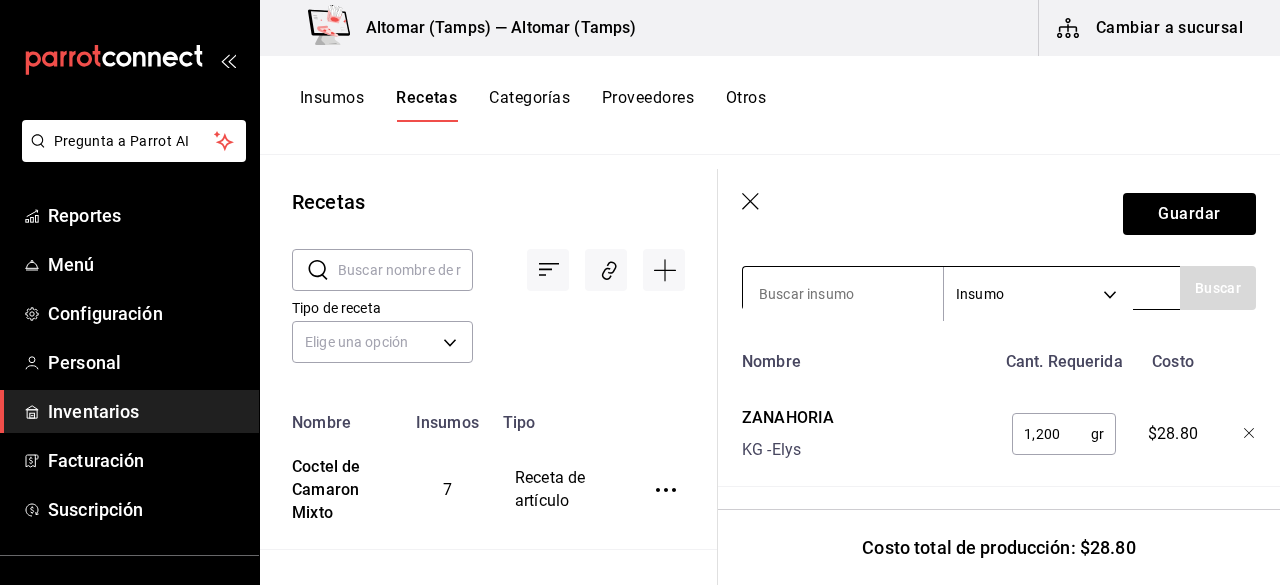 click at bounding box center (843, 294) 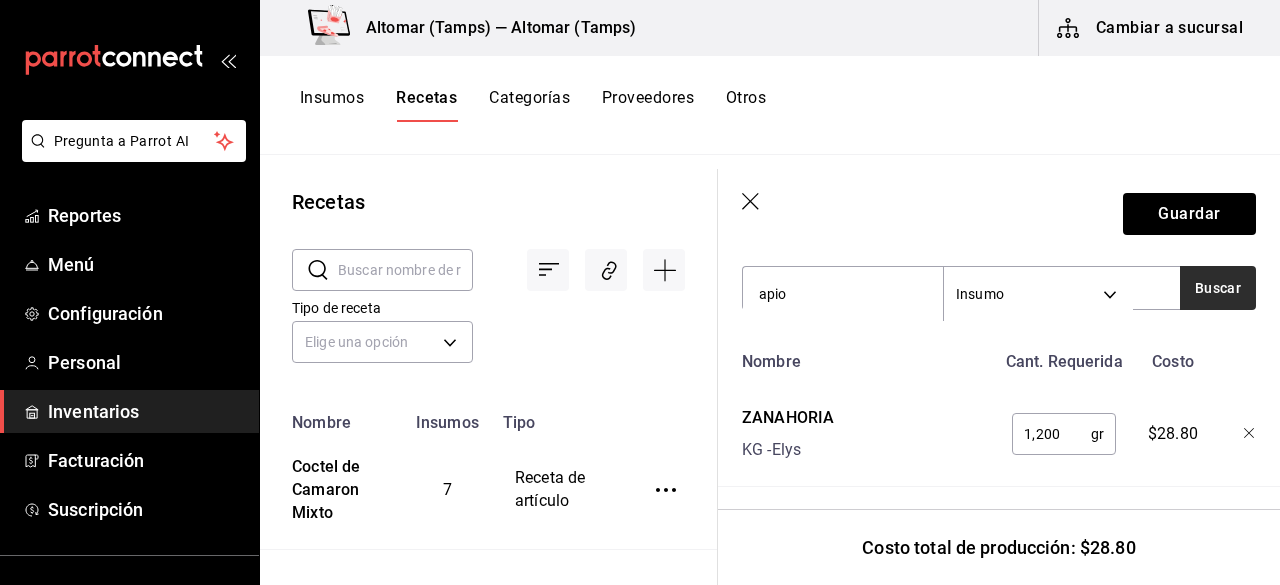 type on "apio" 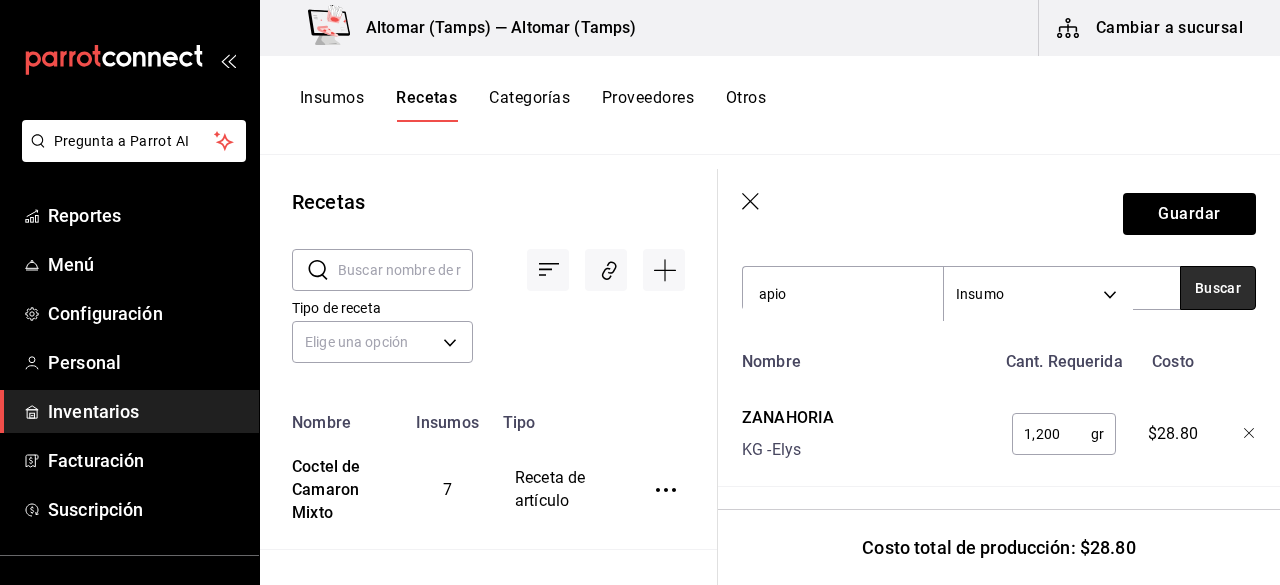 click on "Buscar" at bounding box center [1218, 288] 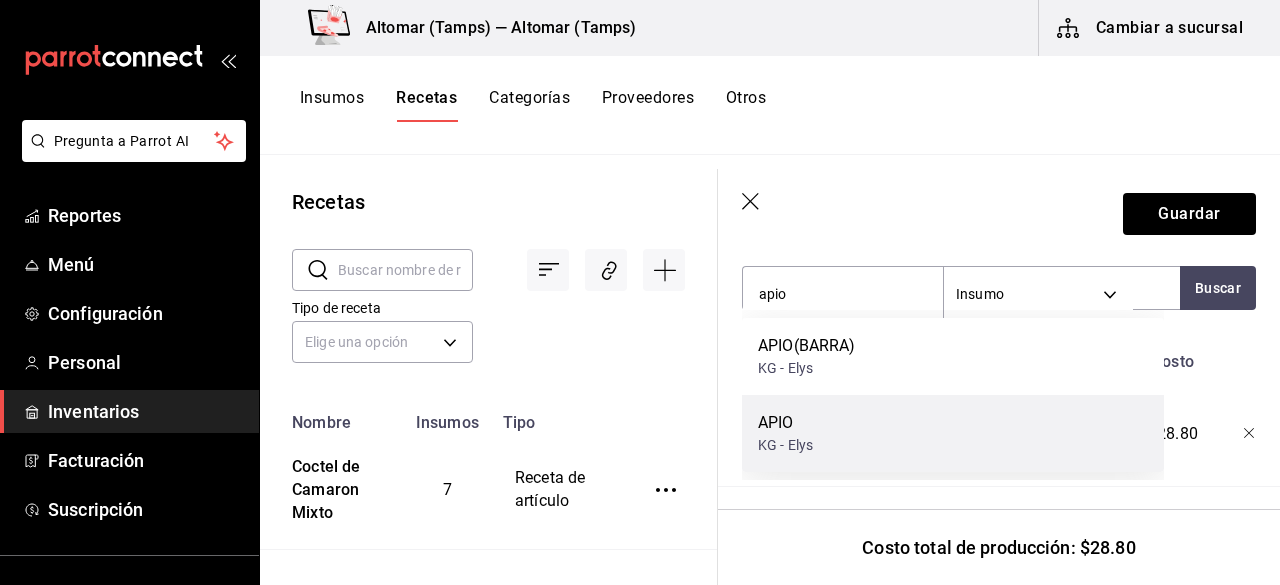 click on "APIO KG - [BRAND]" at bounding box center [953, 433] 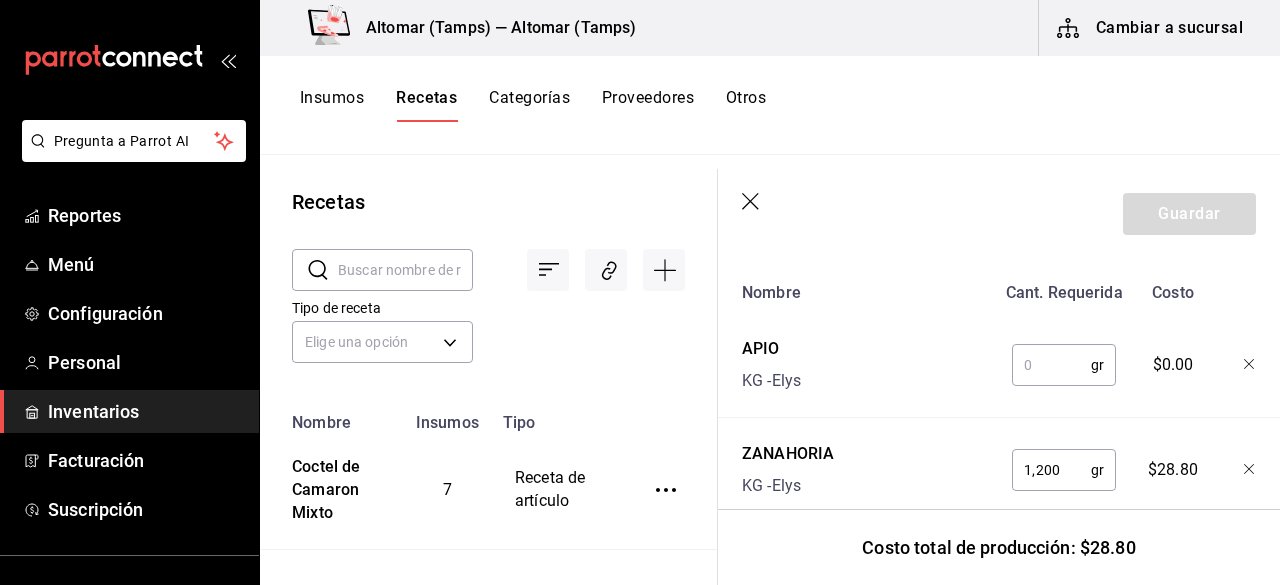 scroll, scrollTop: 800, scrollLeft: 0, axis: vertical 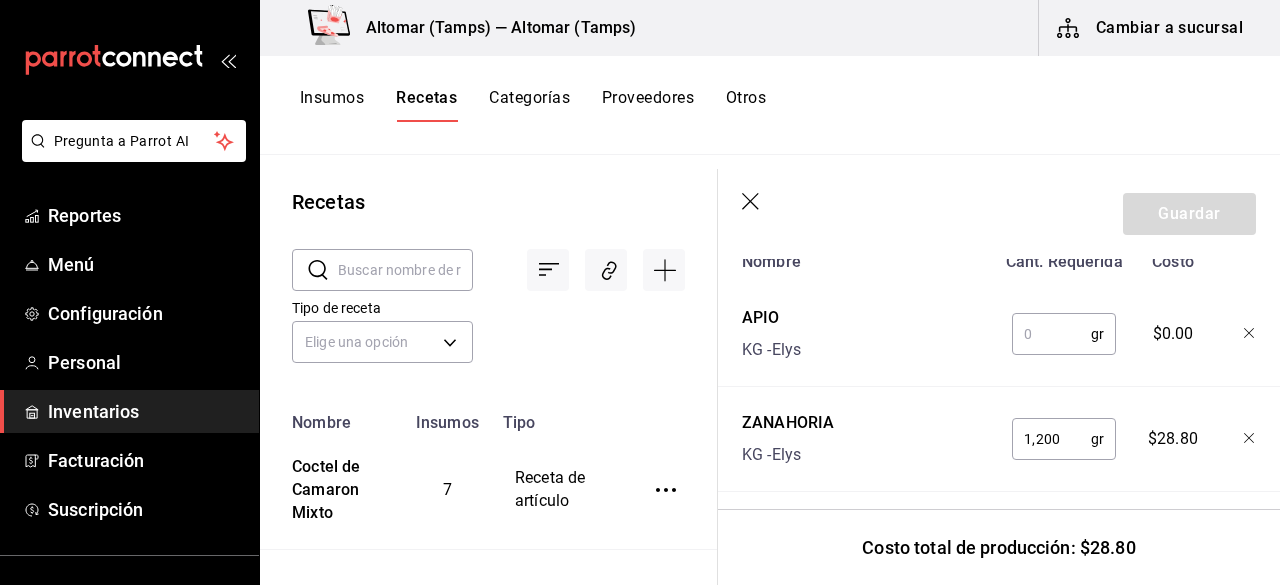 click at bounding box center (1051, 334) 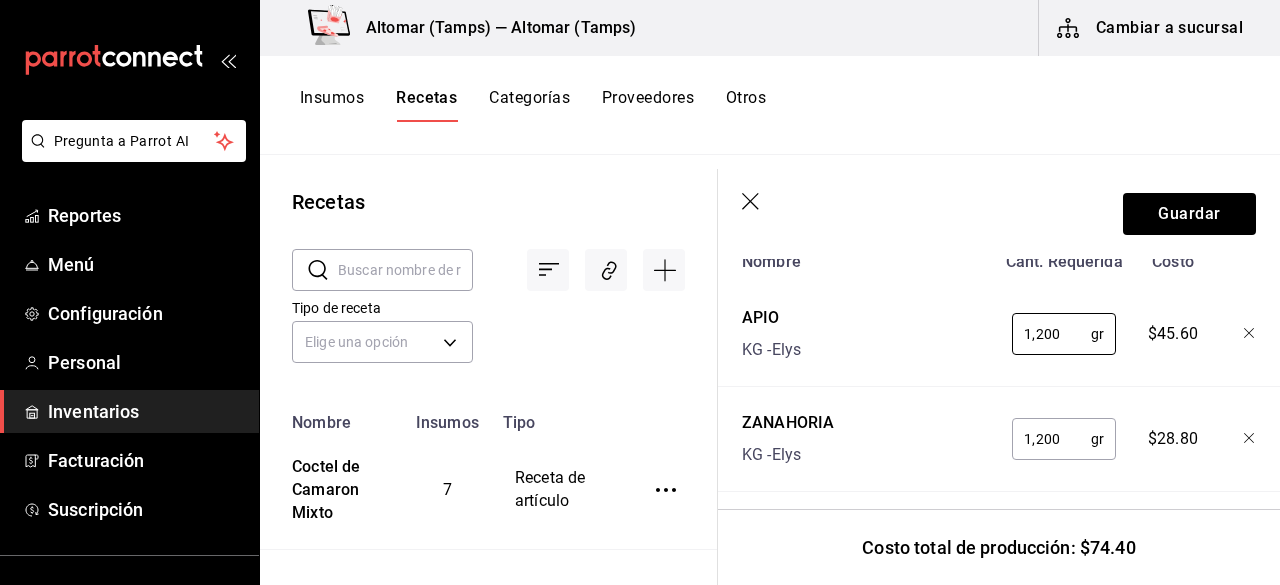 type on "1,200" 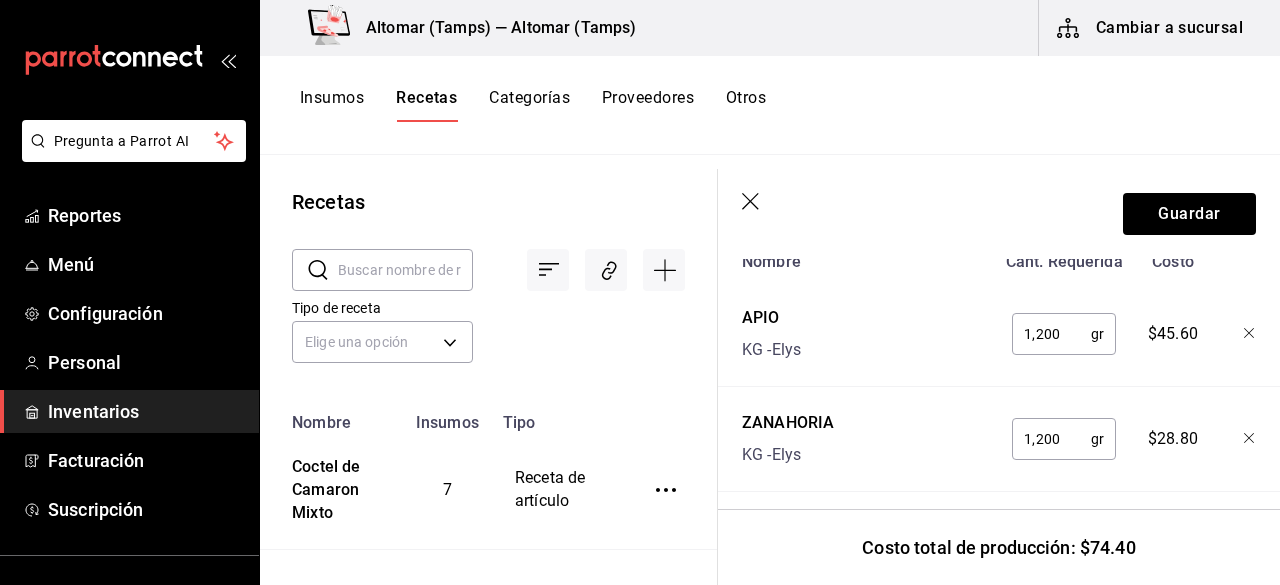click on "Nombre" at bounding box center (864, 258) 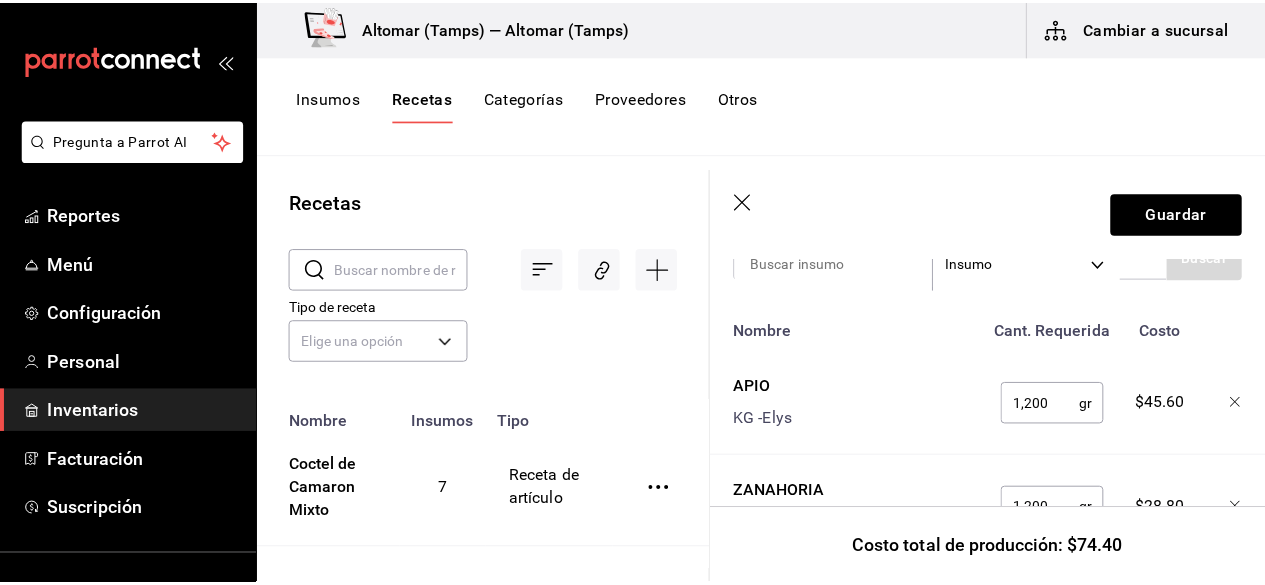 scroll, scrollTop: 700, scrollLeft: 0, axis: vertical 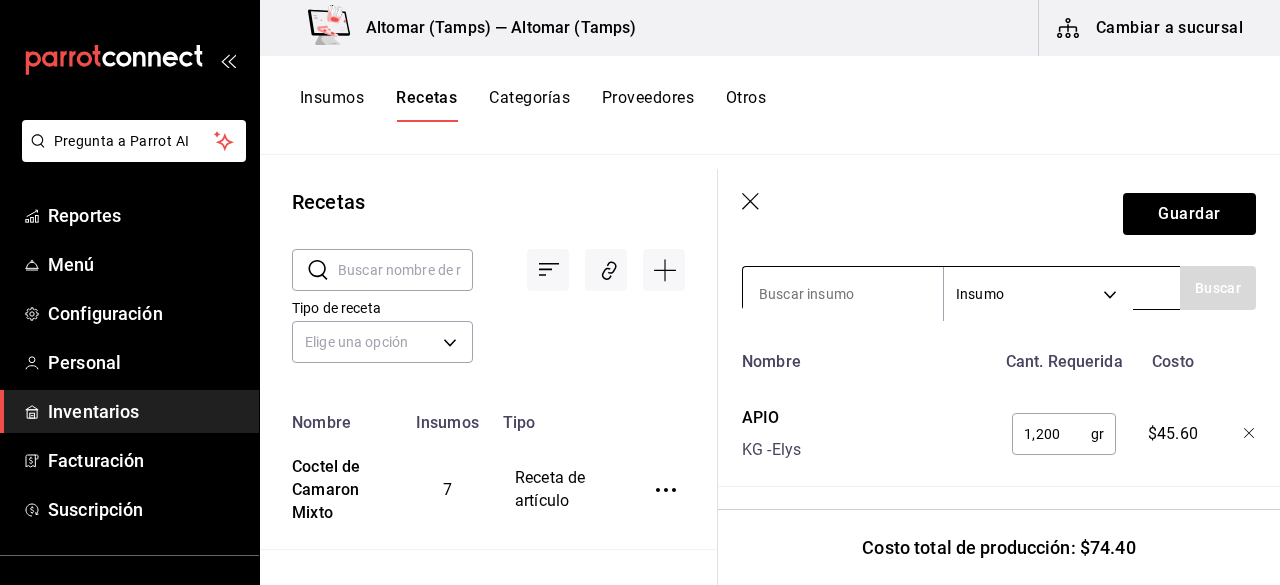 click at bounding box center [843, 294] 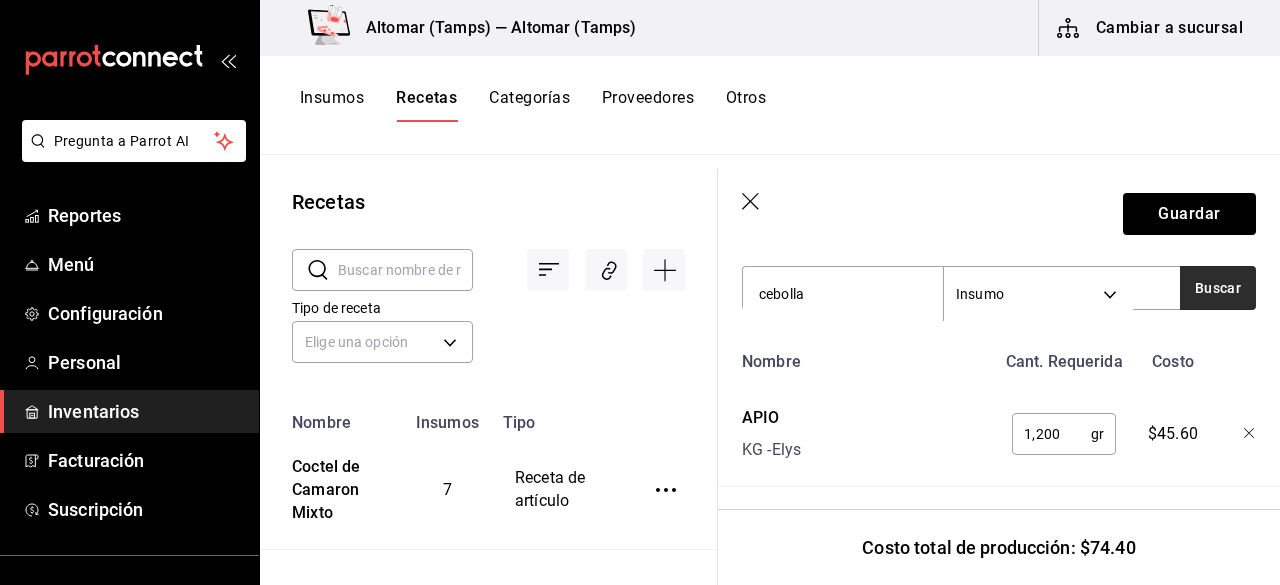 type on "cebolla" 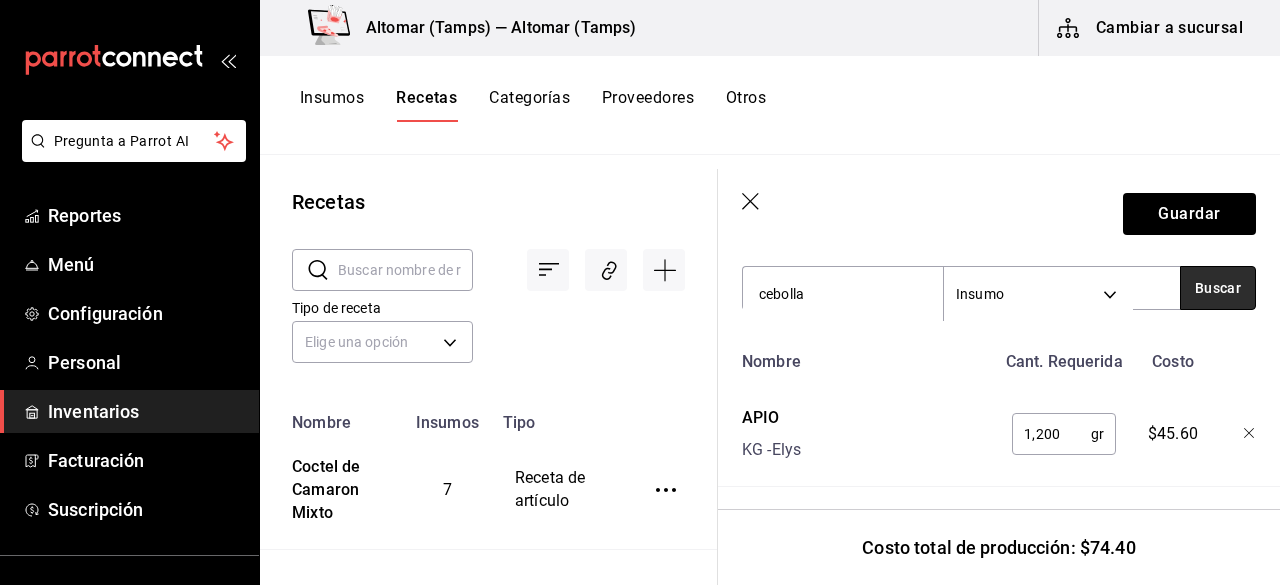 click on "Buscar" at bounding box center [1218, 288] 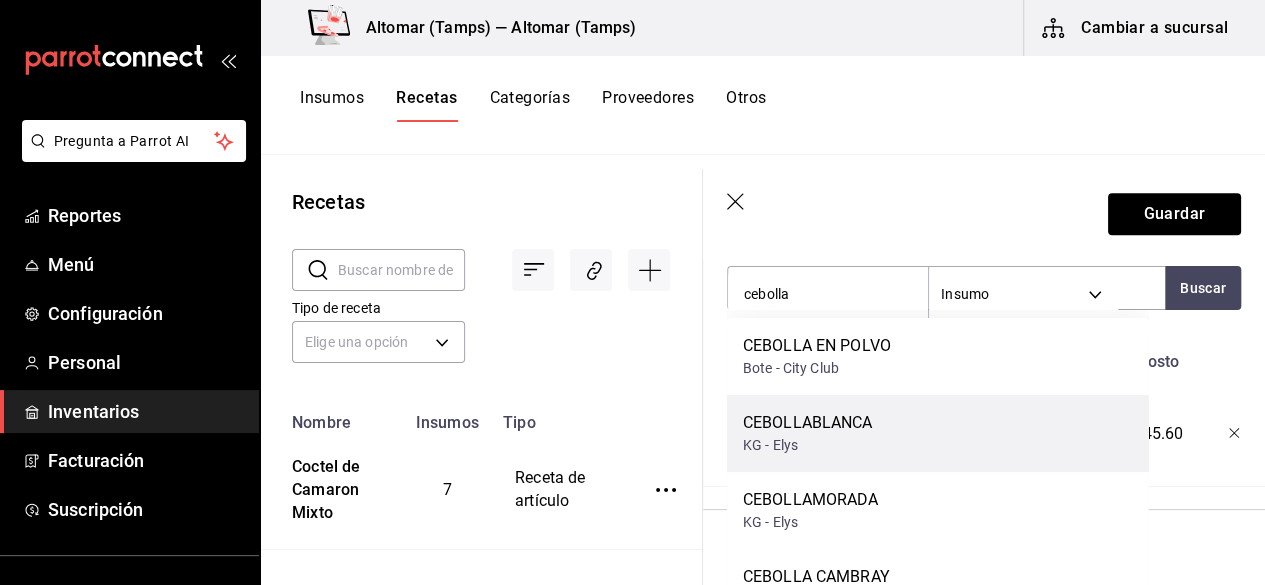 click on "CEBOLLA BLANCA KG - Elys" at bounding box center [938, 433] 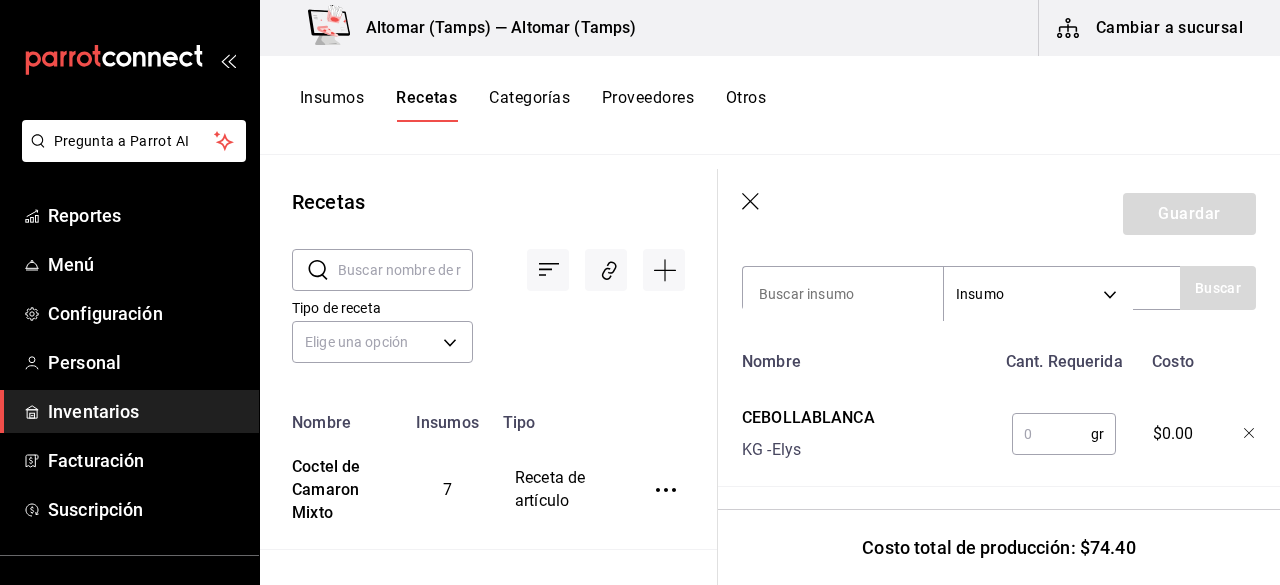 click at bounding box center (1051, 434) 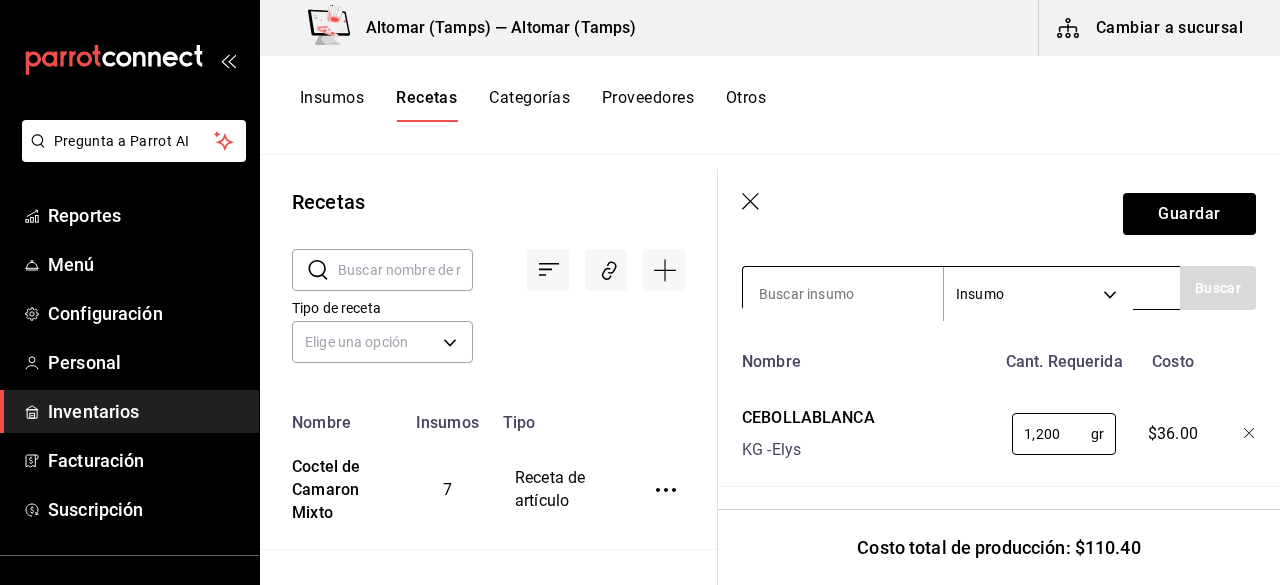 type on "1,200" 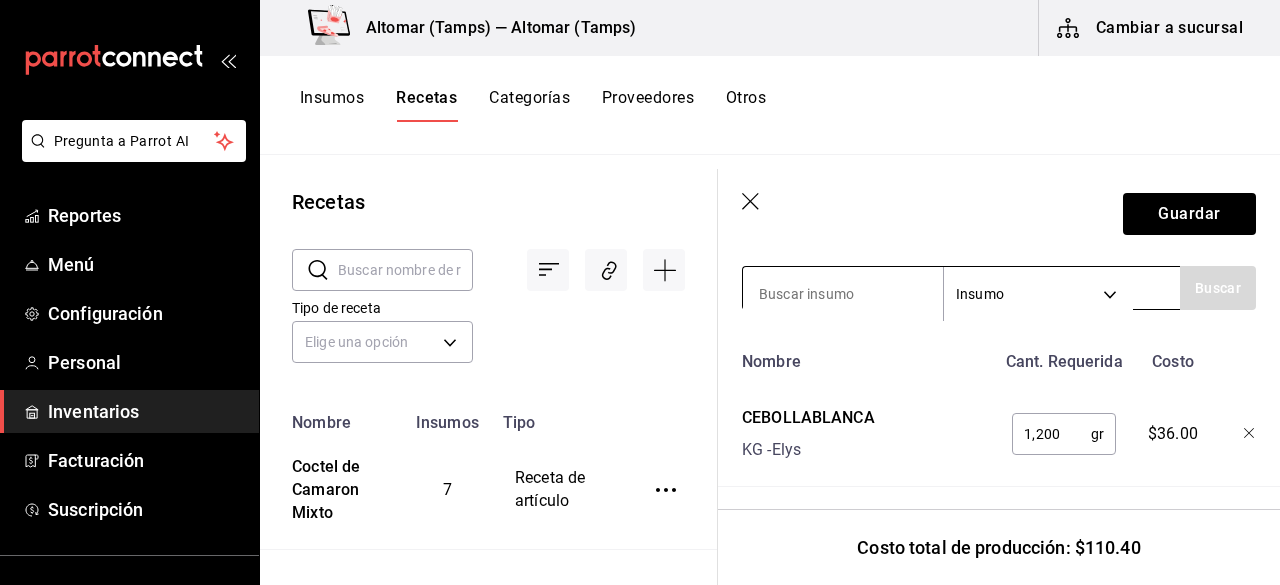 click at bounding box center [843, 294] 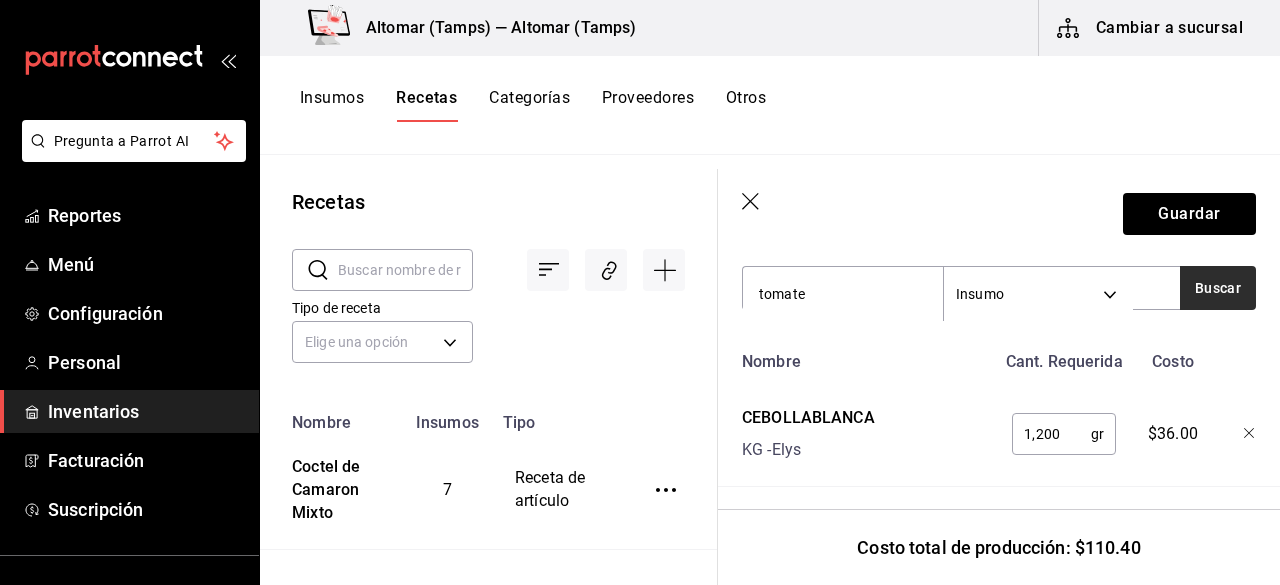 type on "tomate" 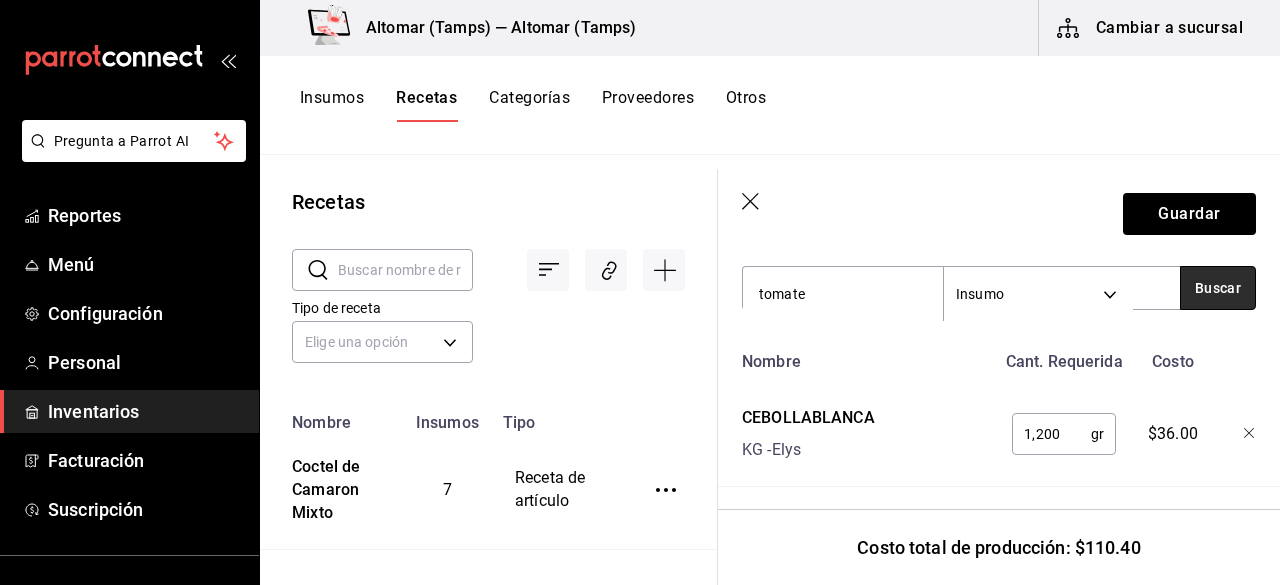 click on "Buscar" at bounding box center [1218, 288] 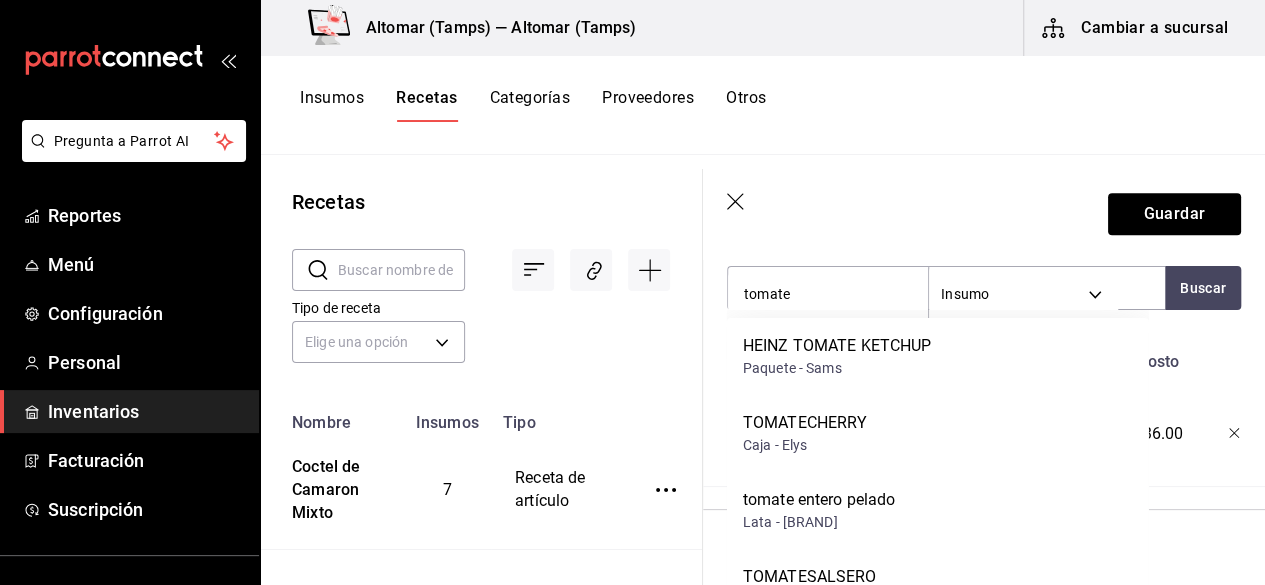 click on "TOMATESALSERO KG - [BRAND]" at bounding box center [938, 587] 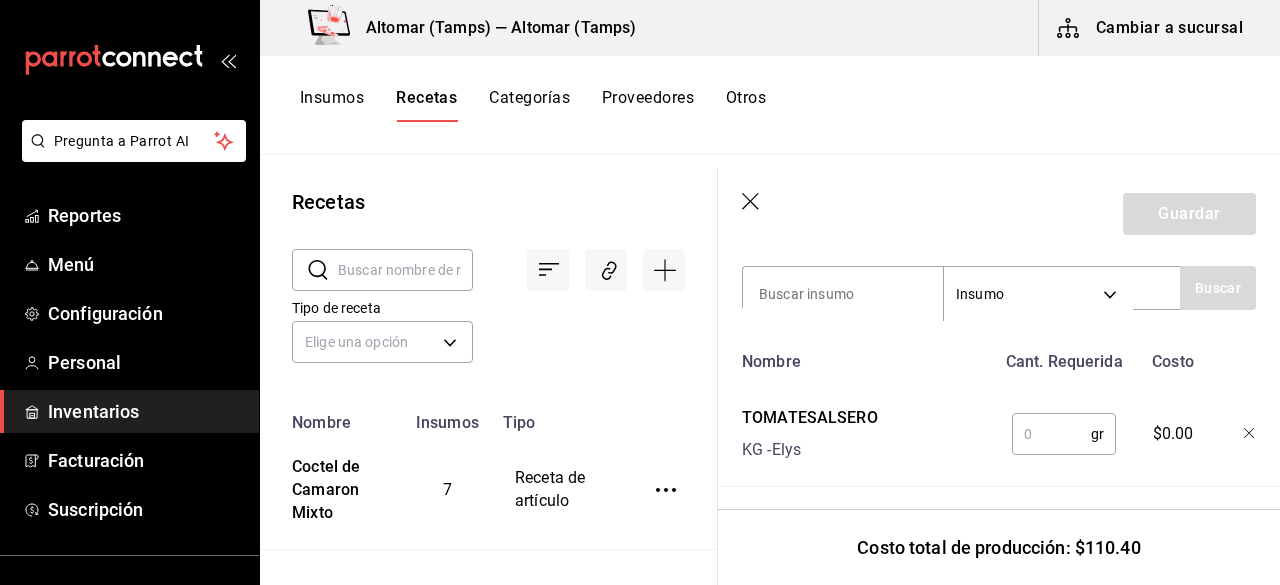 click at bounding box center [1051, 434] 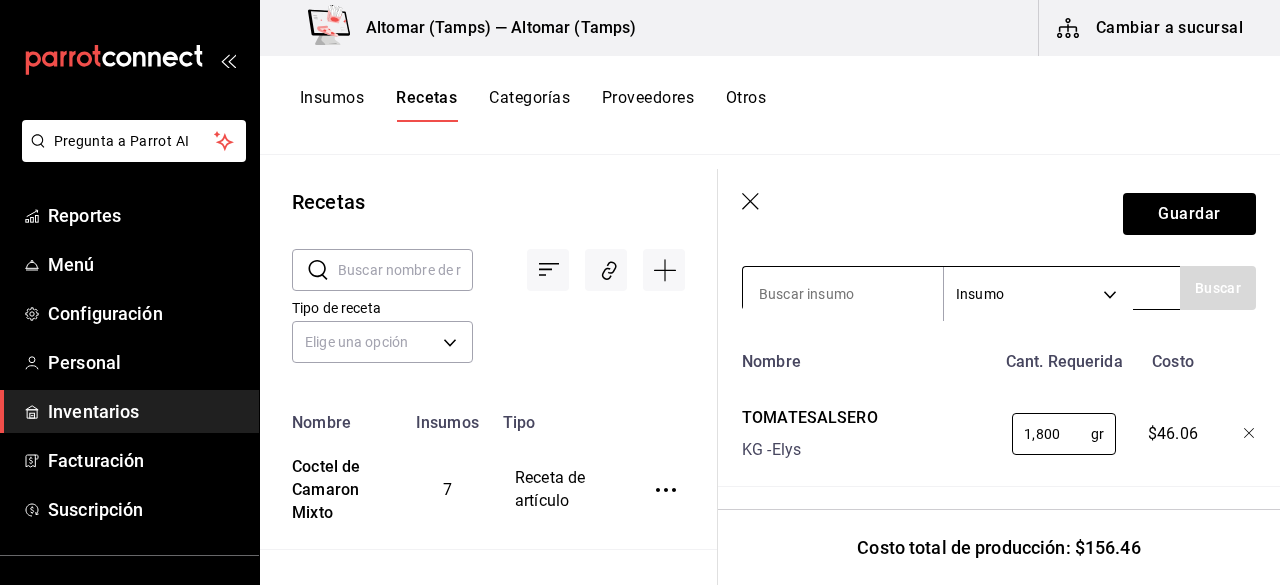 type on "1,800" 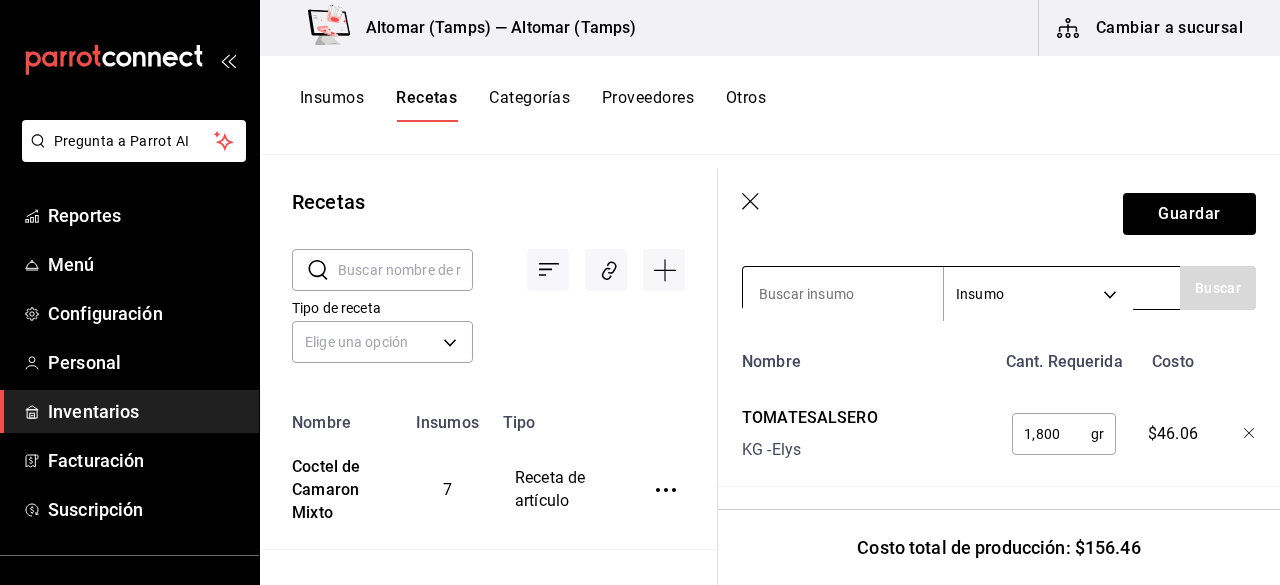 type on "j" 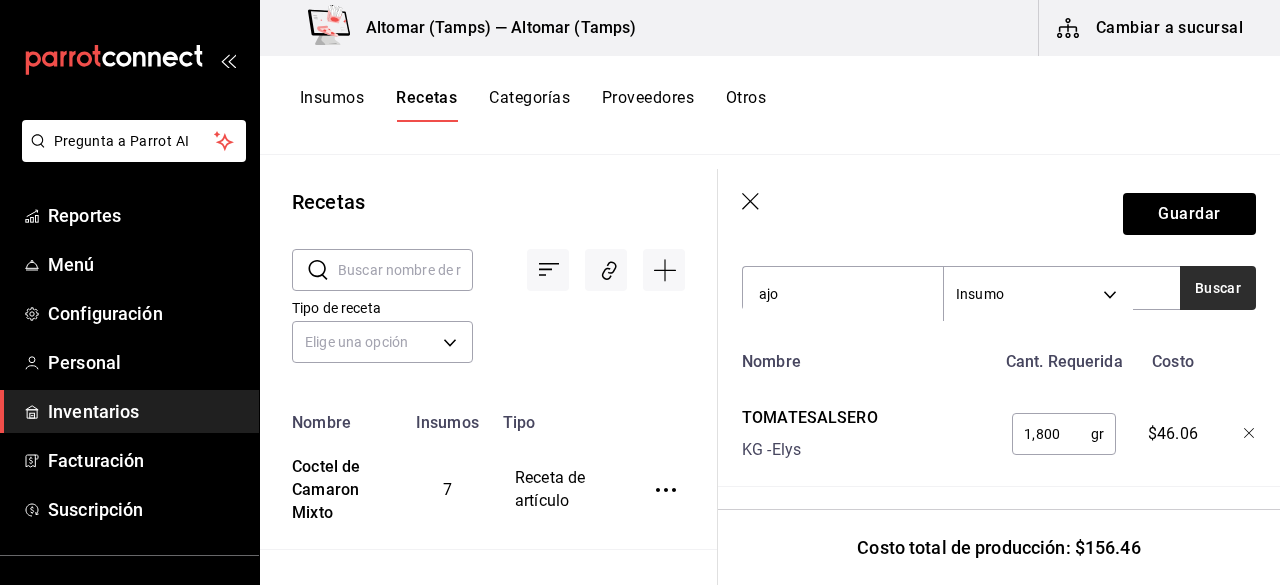 type on "ajo" 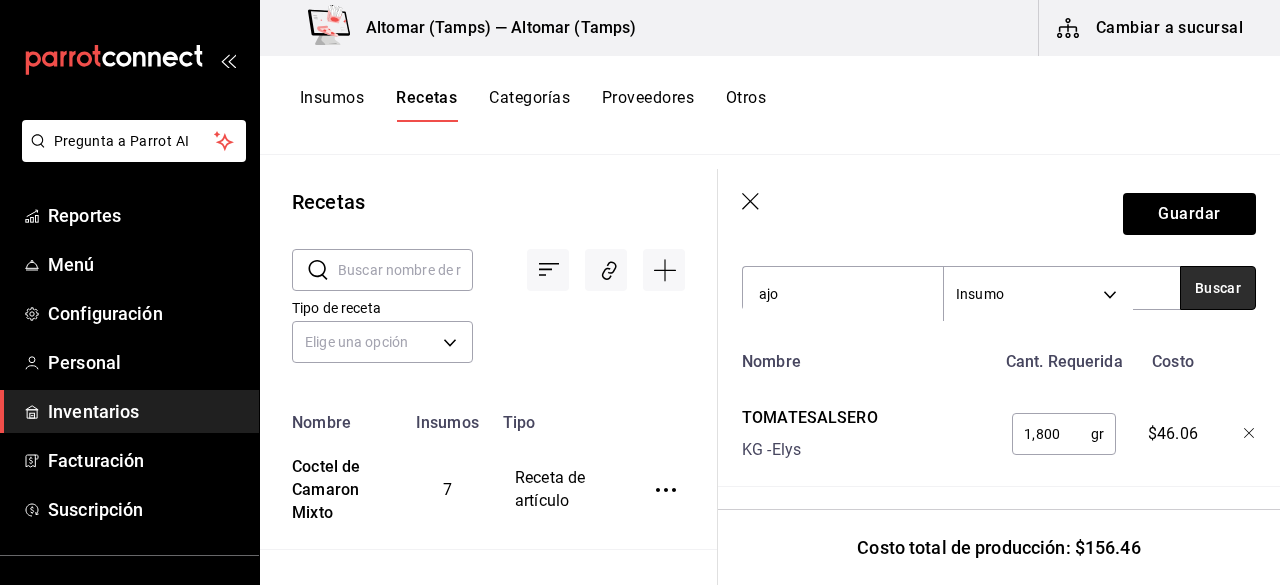 click on "Buscar" at bounding box center (1218, 288) 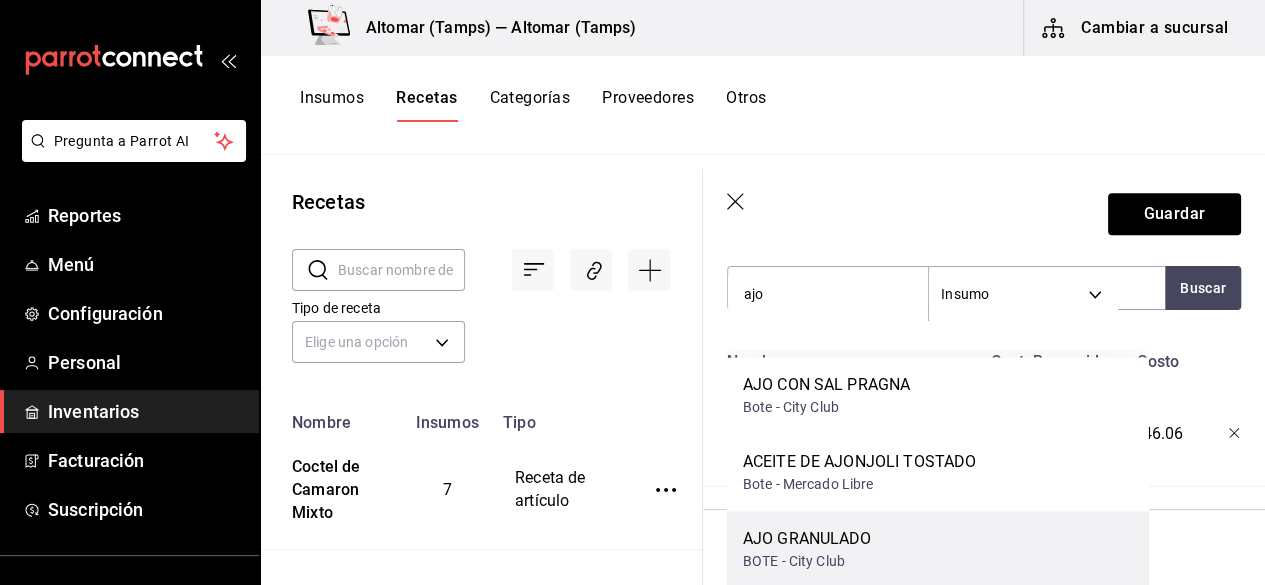 scroll, scrollTop: 100, scrollLeft: 0, axis: vertical 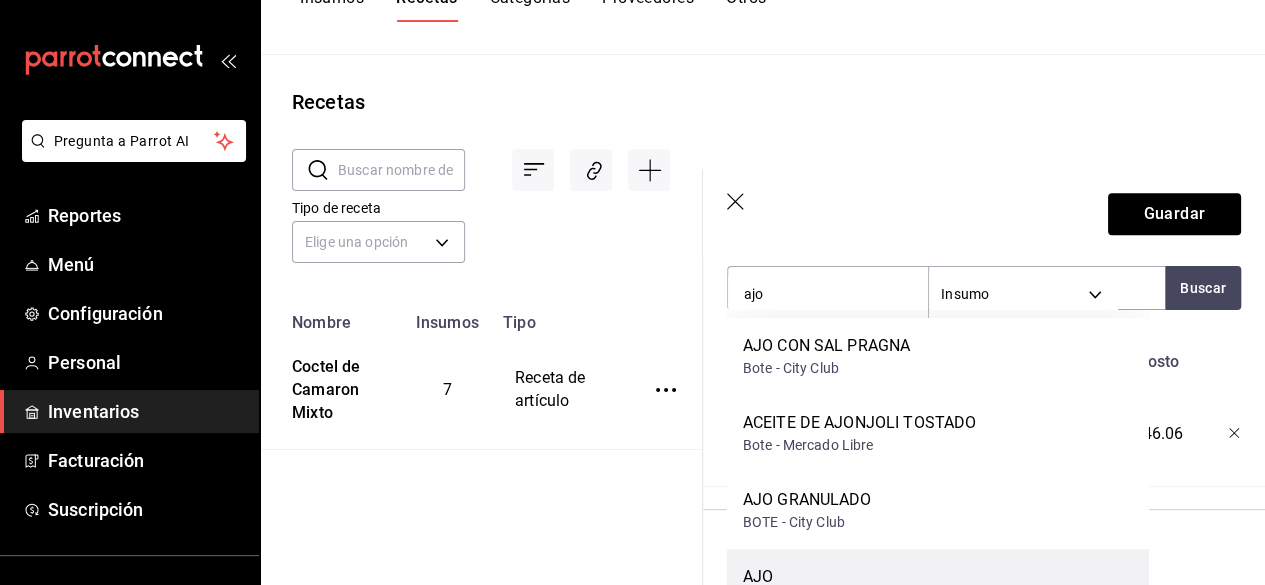 click on "AJO KG - Elys" at bounding box center [938, 587] 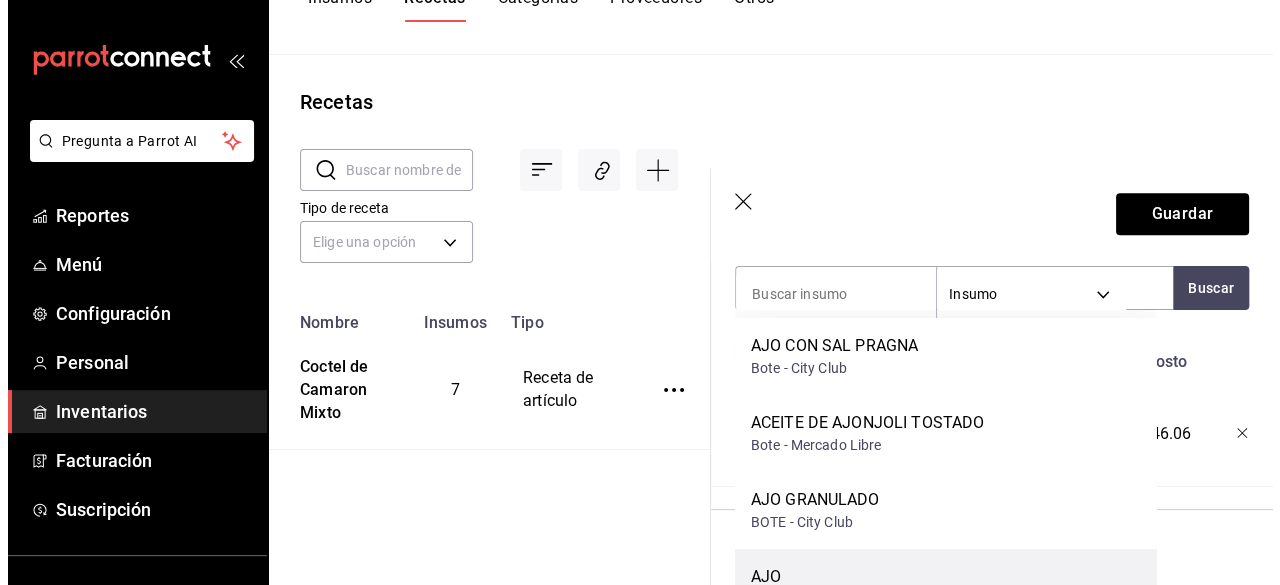 scroll, scrollTop: 0, scrollLeft: 0, axis: both 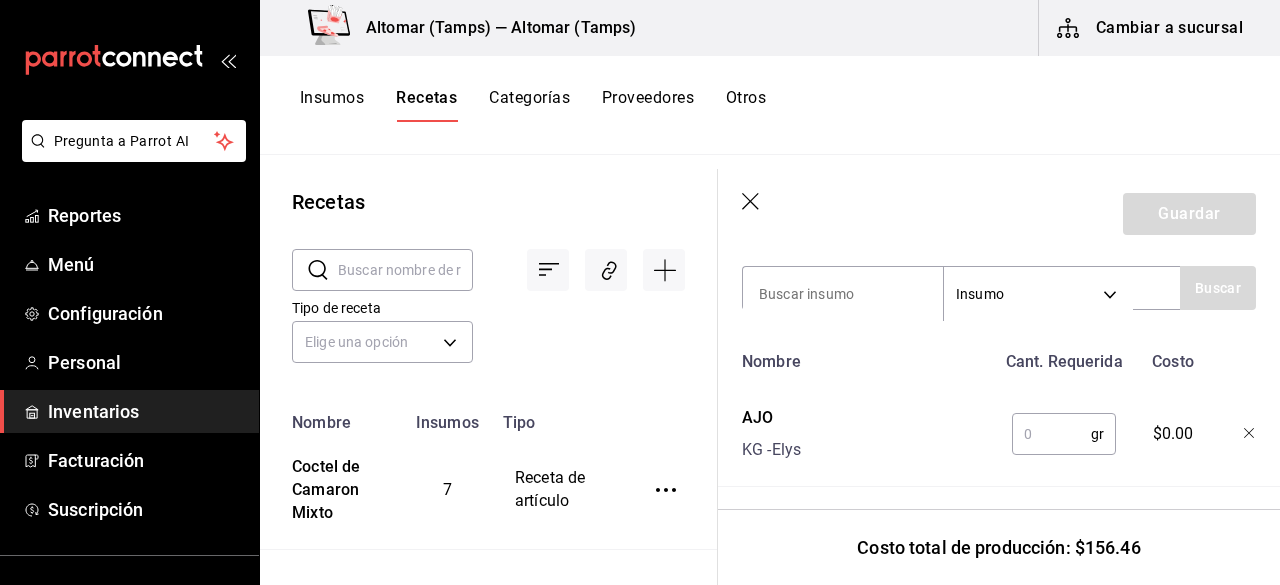 click at bounding box center [1051, 434] 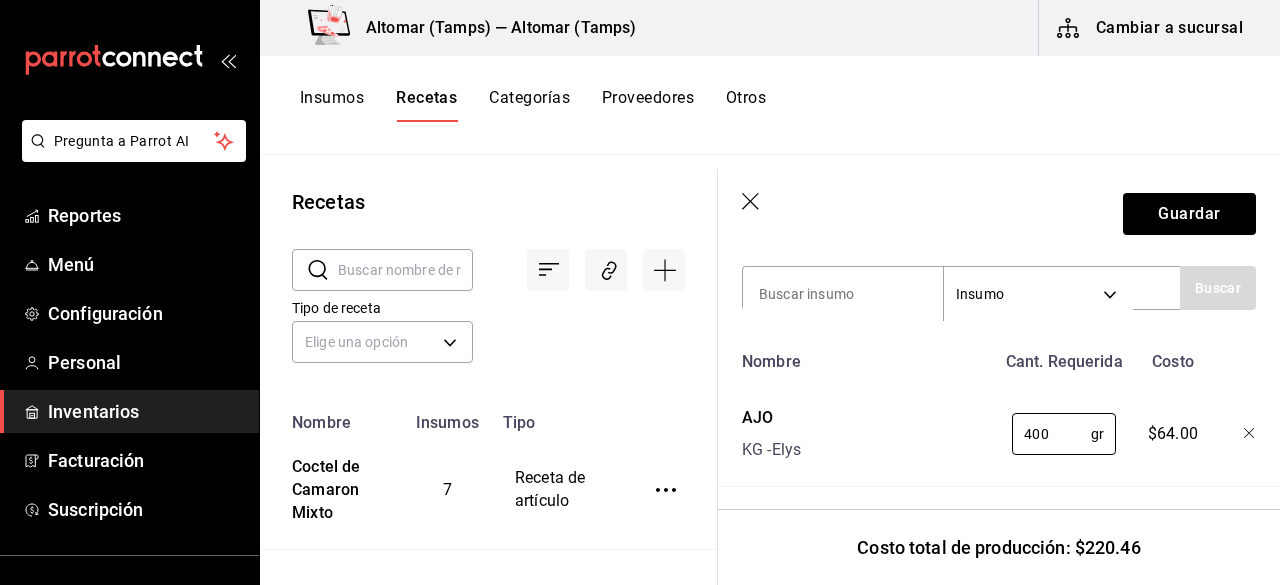 type on "400" 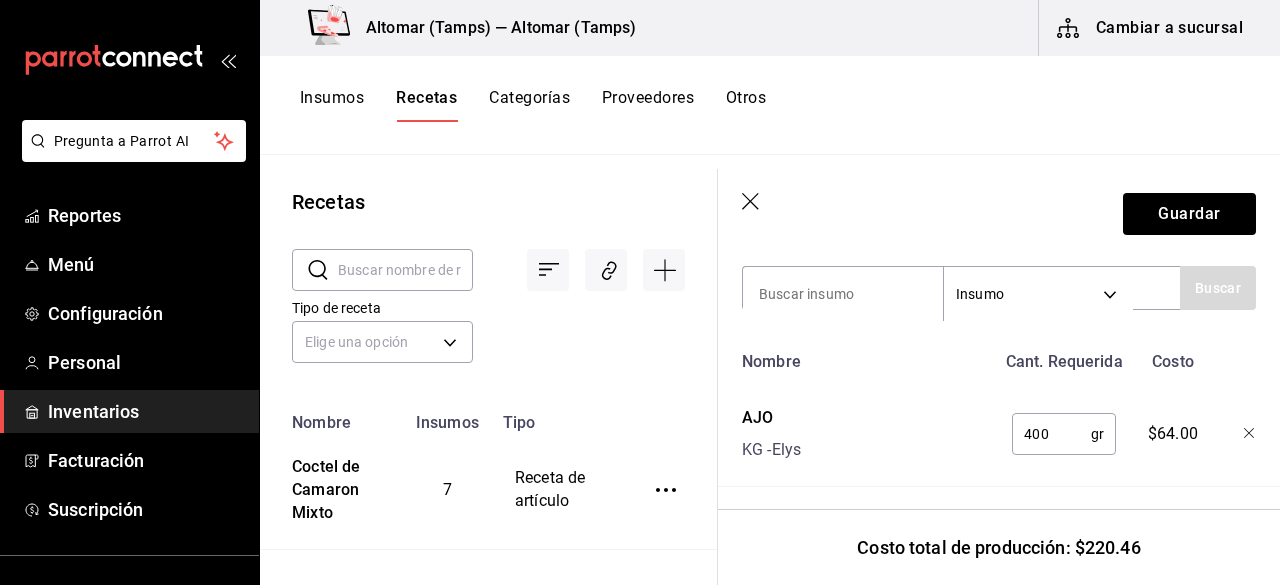 click on "AJO KG - Elys" at bounding box center [864, 430] 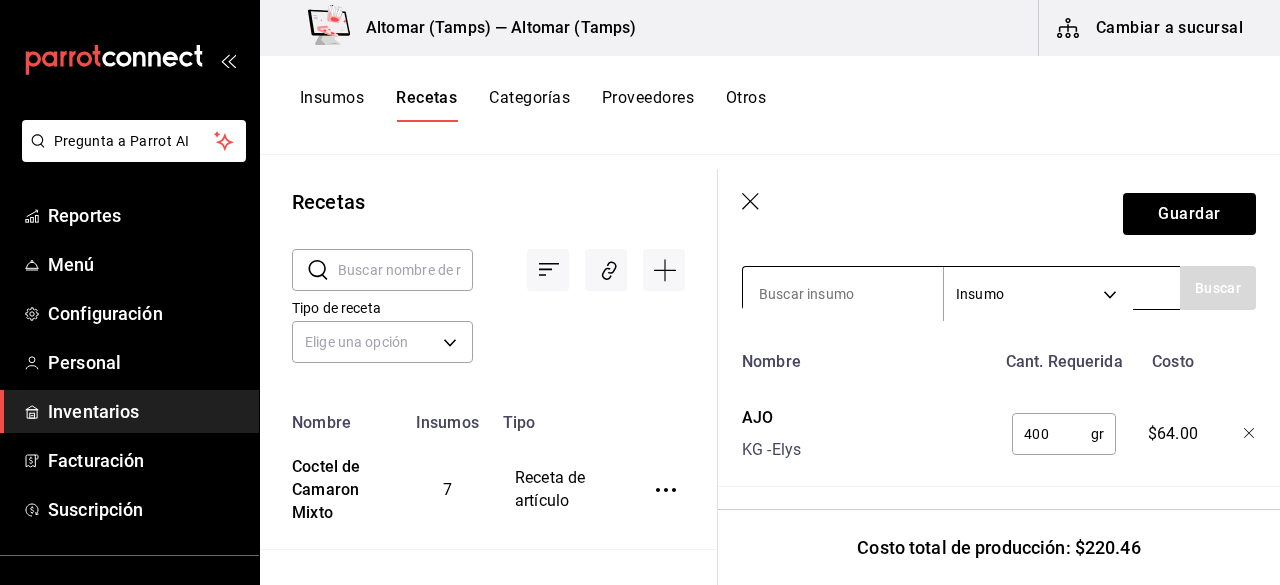 click at bounding box center (843, 294) 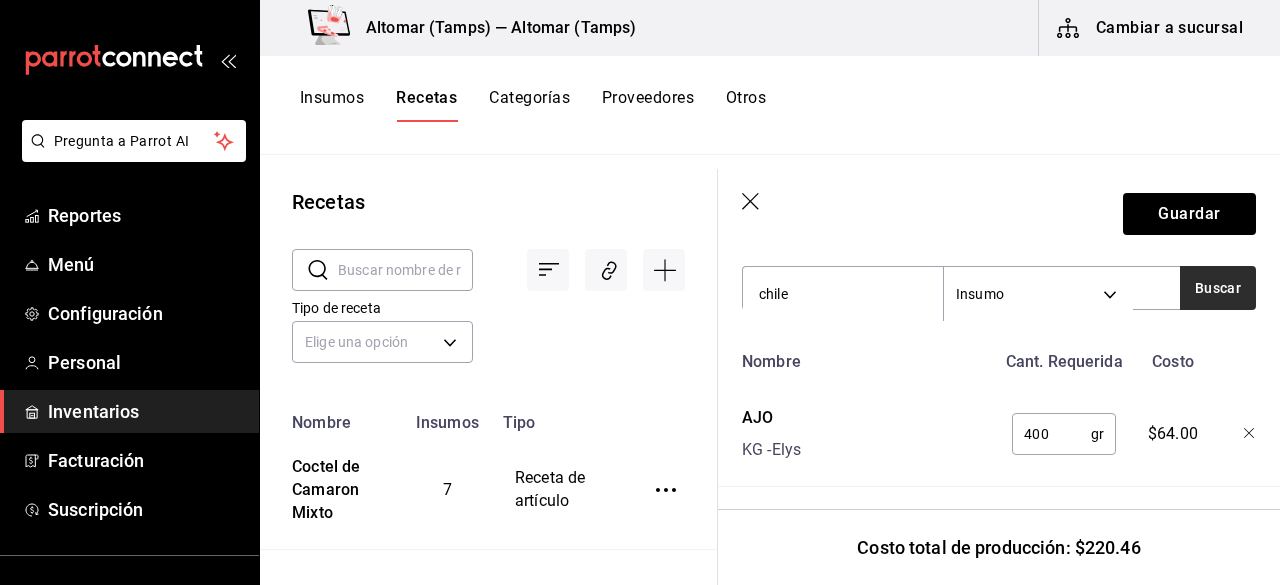 type on "chile" 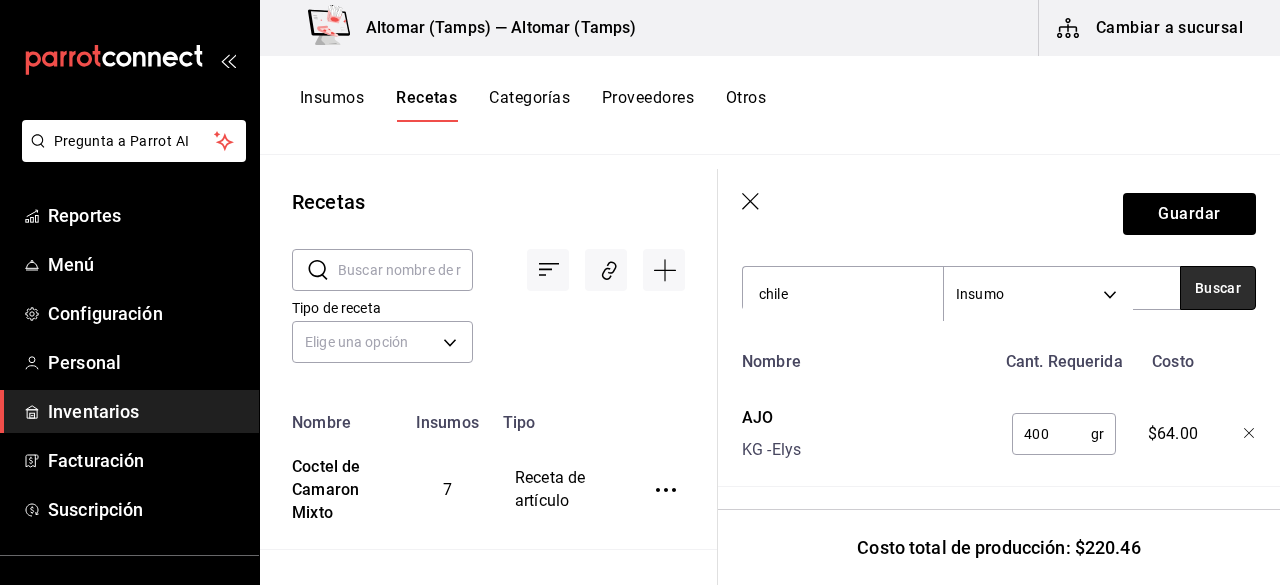 click on "Buscar" at bounding box center [1218, 288] 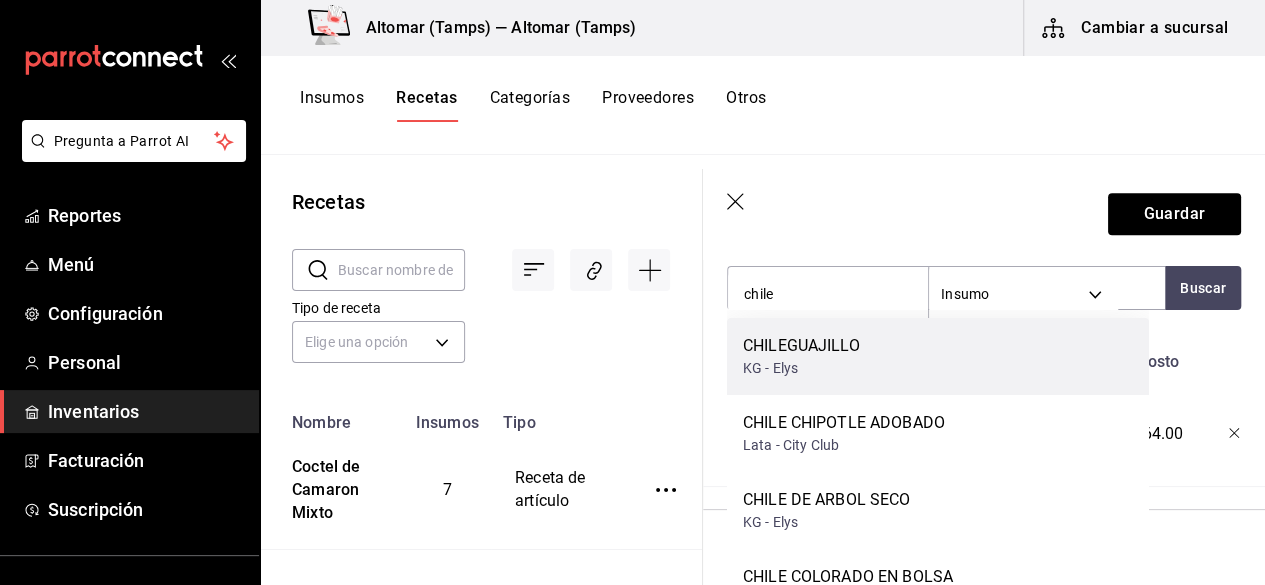 click on "CHILE GUAJILLO KG - Elys" at bounding box center [938, 356] 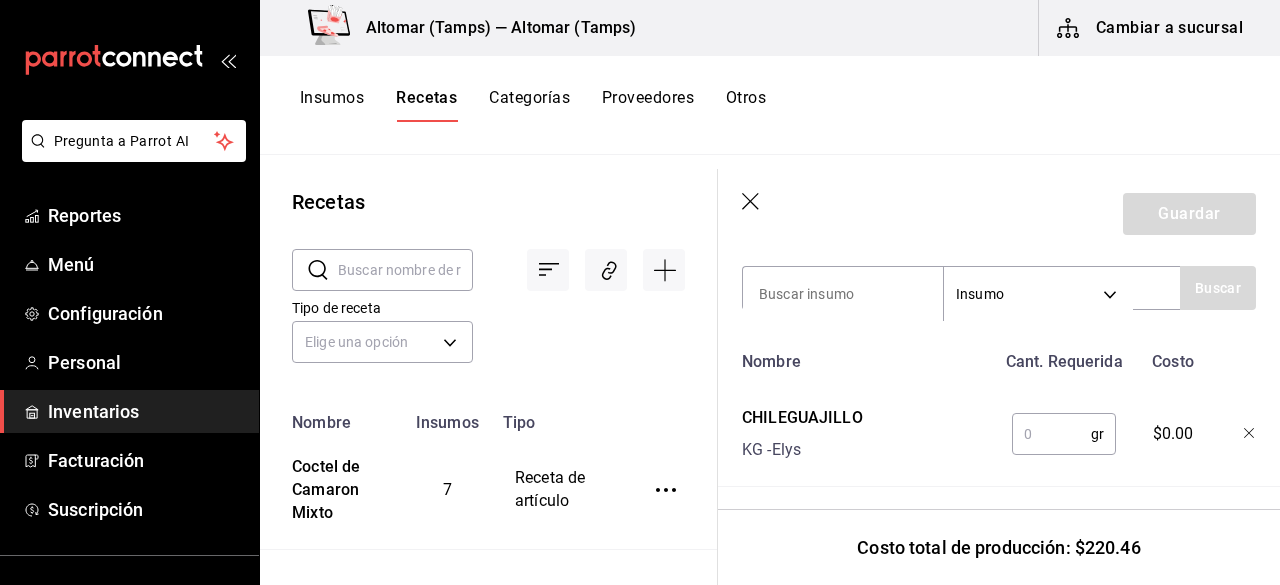 click at bounding box center (1051, 434) 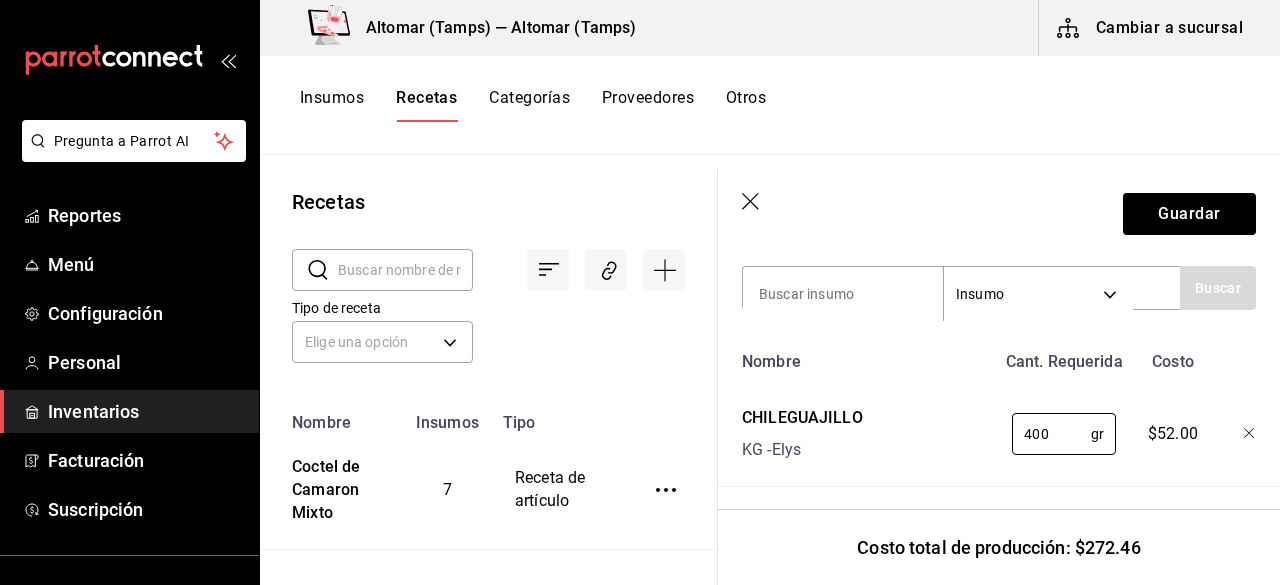 type on "400" 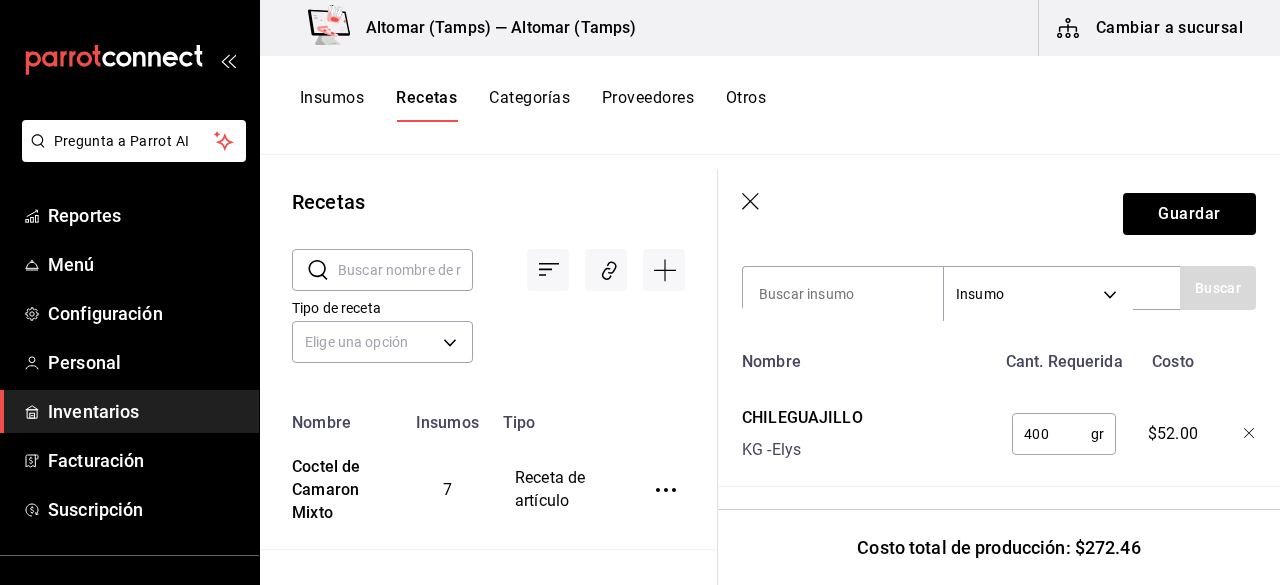 click on "CHILEGUAJILLO KG - [BRAND] 400 gr ​ $52.00 AJO KG - [BRAND] 400 gr ​ $64.00 TOMATESALSERO KG - [BRAND] 1,800 gr ​ $46.06 CEBOLLABLANCA KG - [BRAND] 1,200 gr ​ $36.00 APIO KG - [BRAND] 1,200 gr ​ $45.60 ZANAHORIA KG - [BRAND] 1,200 gr ​ $28.80" at bounding box center (999, 677) 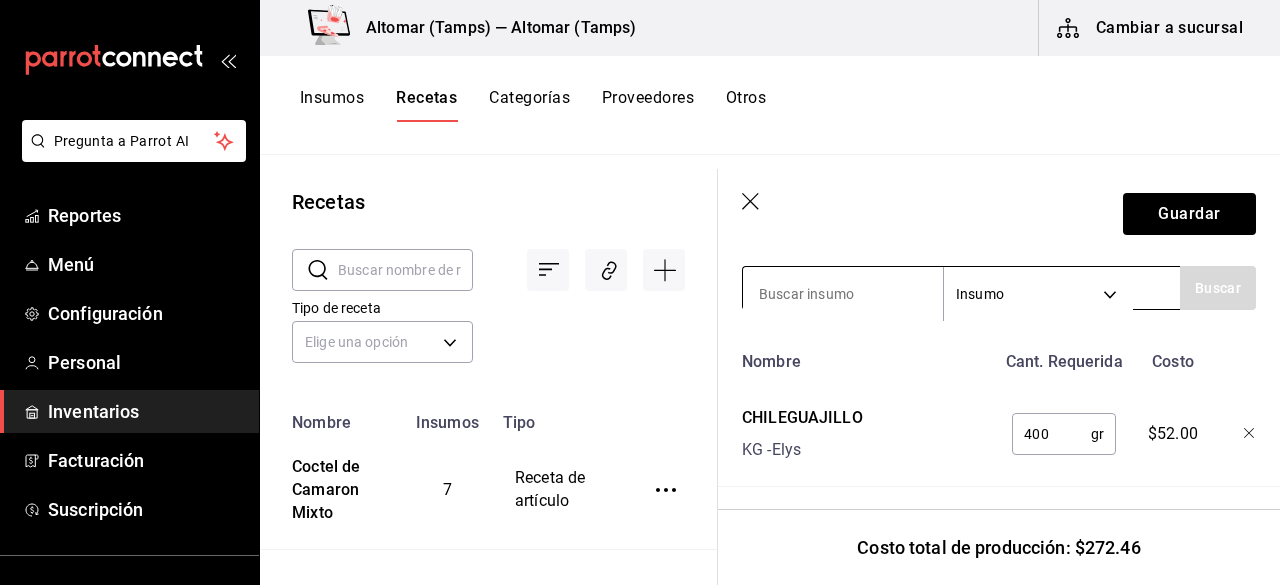 click at bounding box center [843, 294] 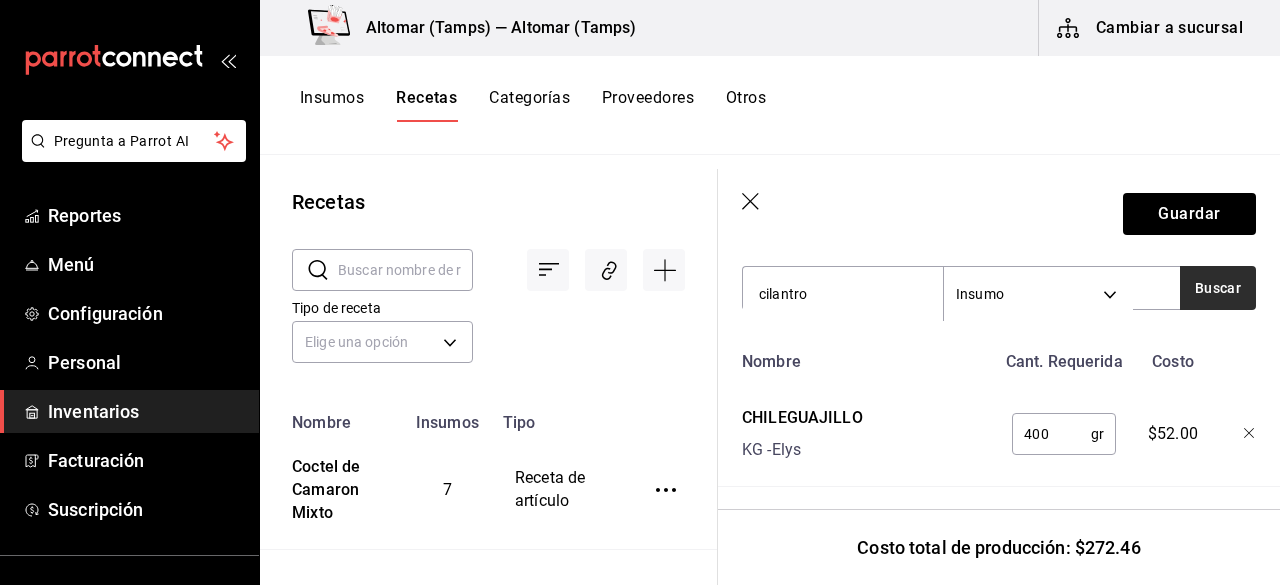 type on "cilantro" 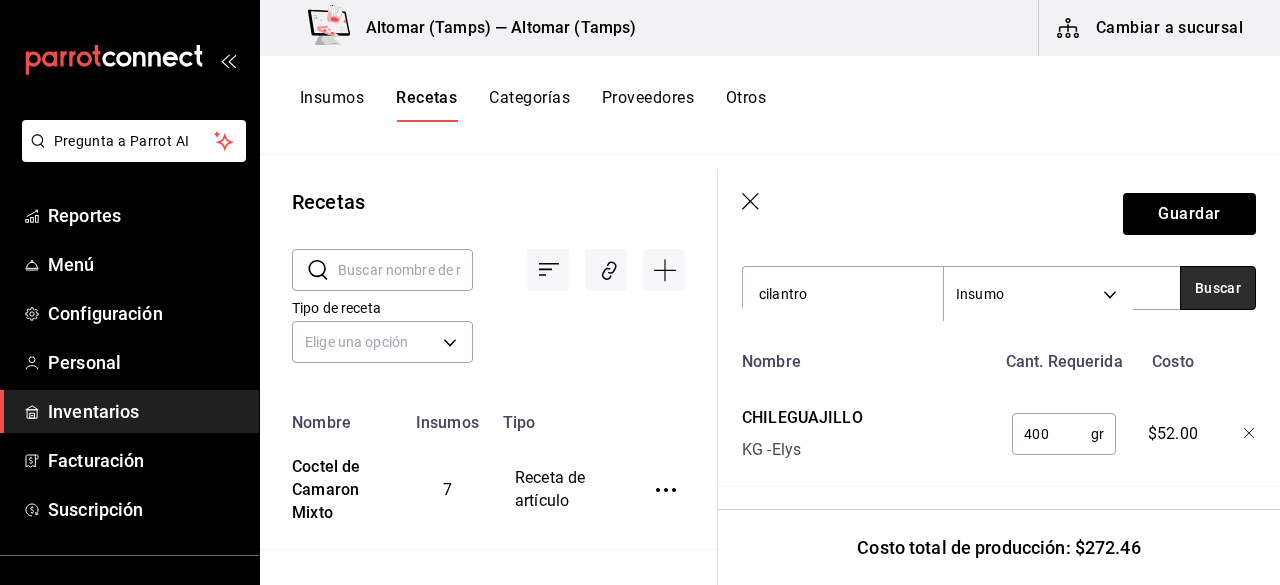 click on "Buscar" at bounding box center (1218, 288) 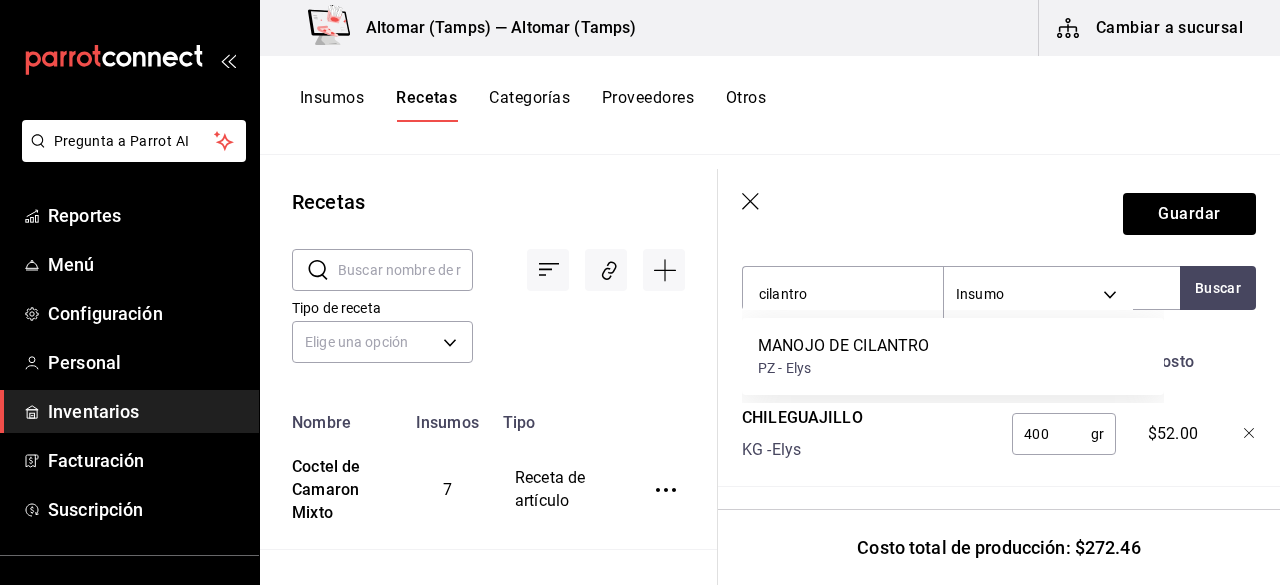 click on "MANOJO DE CILANTRO" at bounding box center (843, 346) 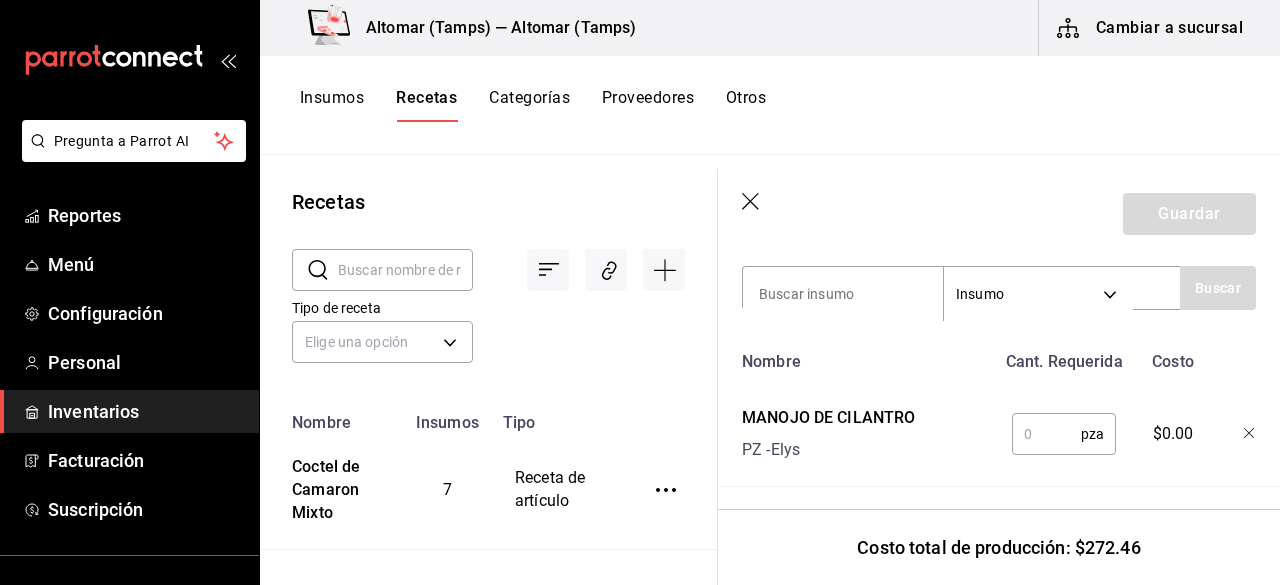 click at bounding box center [1046, 434] 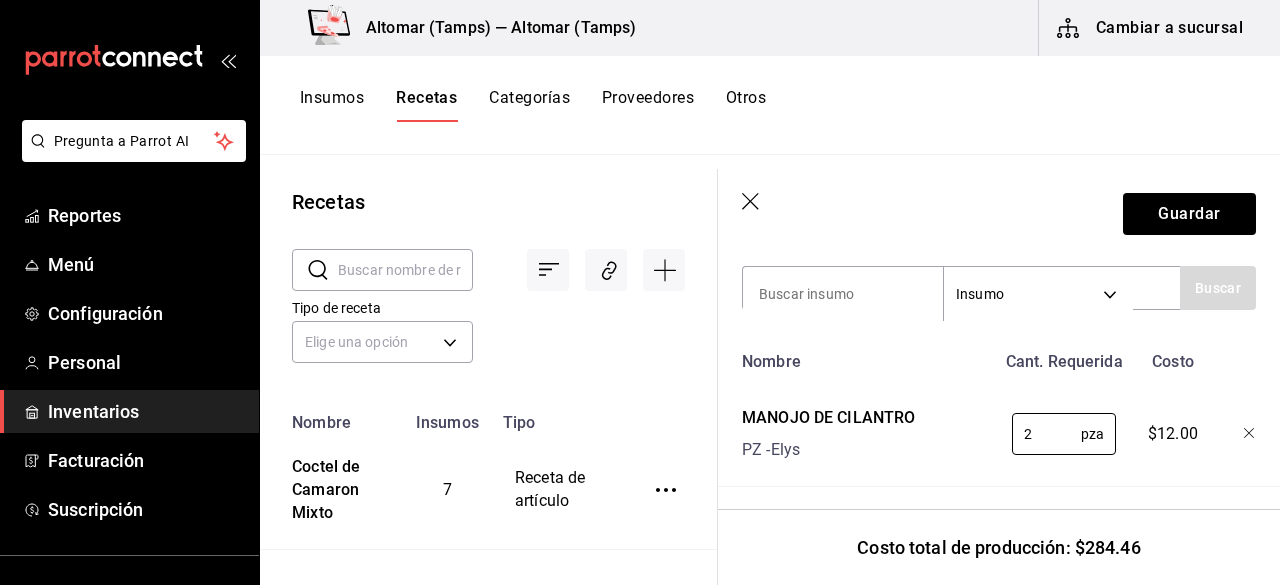 type on "2" 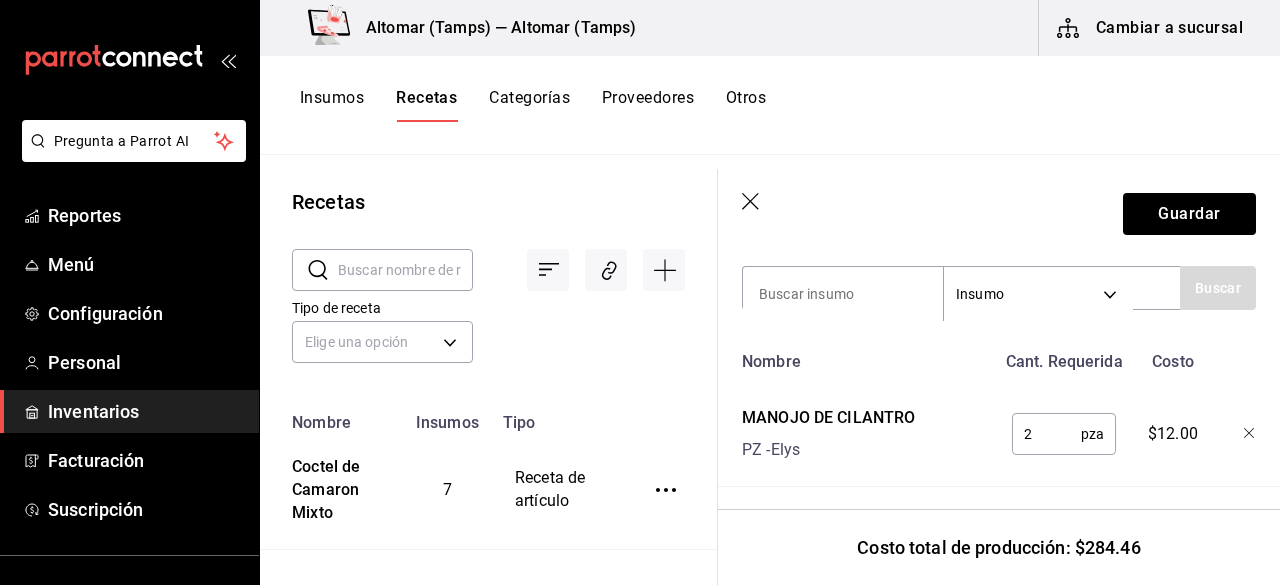 click on "MANOJO DE CILANTRO PZ - Elys 2 pza ​ $12.00 CHILE GUAJILLO KG - Elys 400 gr ​ $52.00 AJO KG - Elys 400 gr ​ $64.00 TOMATE SALSERO KG - Elys 1,800 gr ​ $46.06 CEBOLLA BLANCA KG - Elys 1,200 gr ​ $36.00 APIO KG - Elys 1,200 gr ​ $45.60 ZANAHORIA KG - Elys 1,200 gr ​ $28.80" at bounding box center (999, 729) 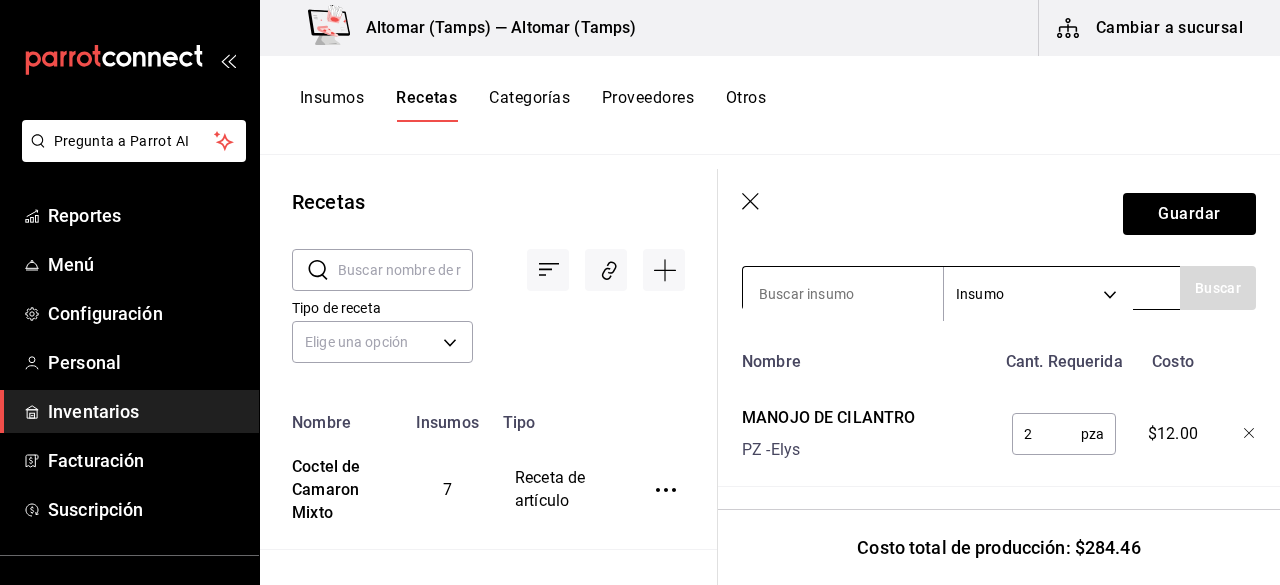 click at bounding box center (843, 294) 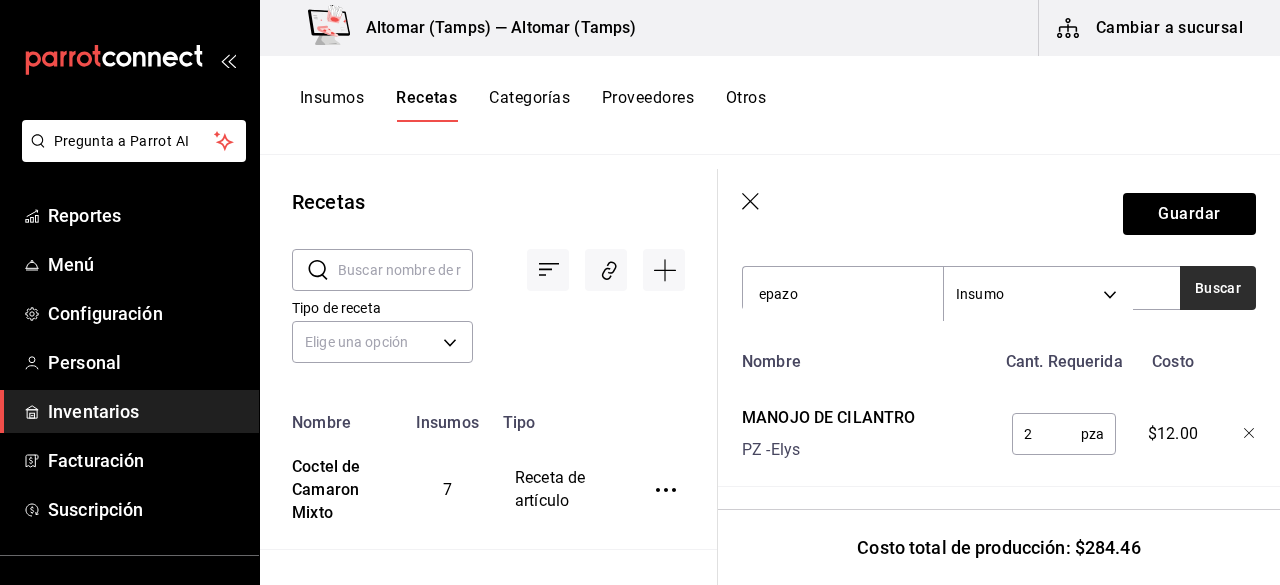 type on "epazo" 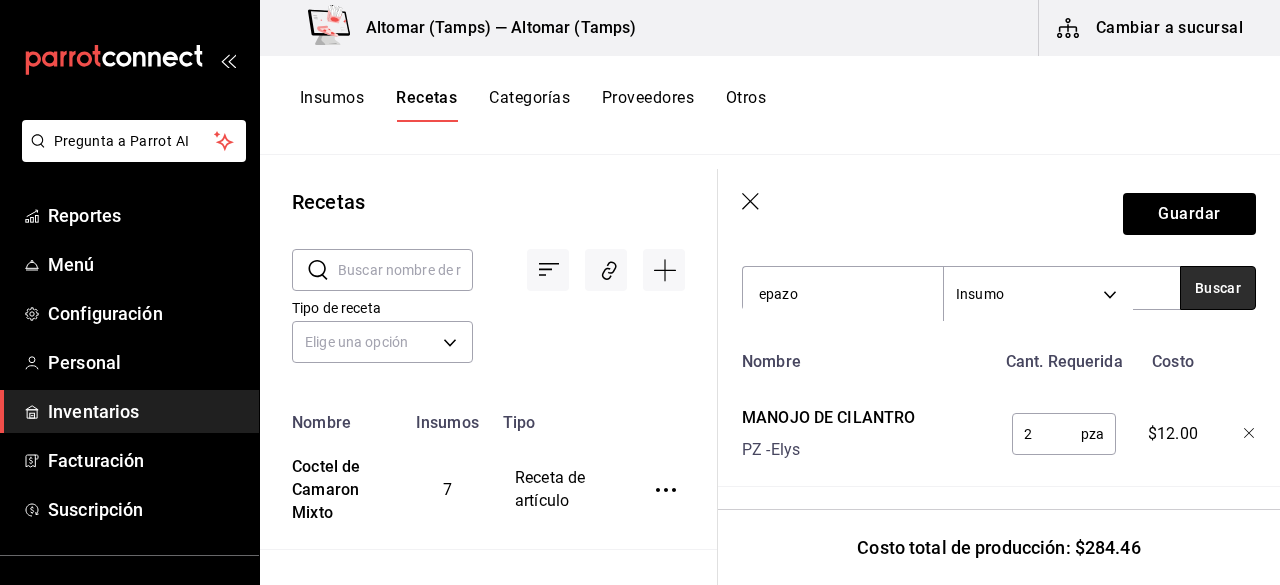 click on "Buscar" at bounding box center (1218, 288) 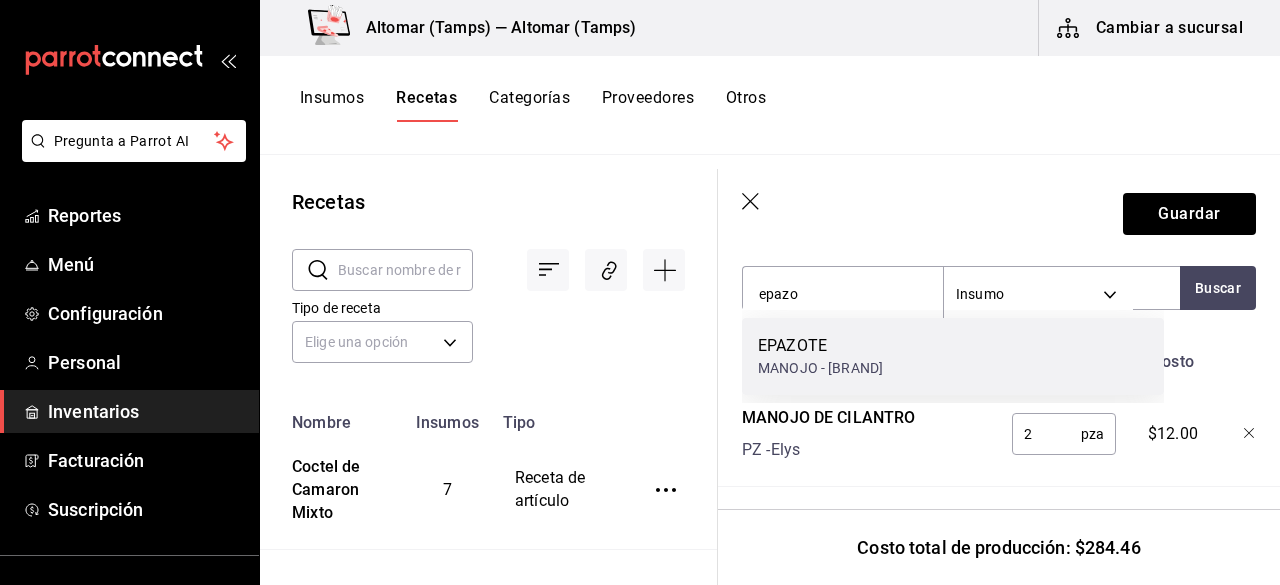click on "EPAZOTE MANOJO - Elys" at bounding box center [953, 356] 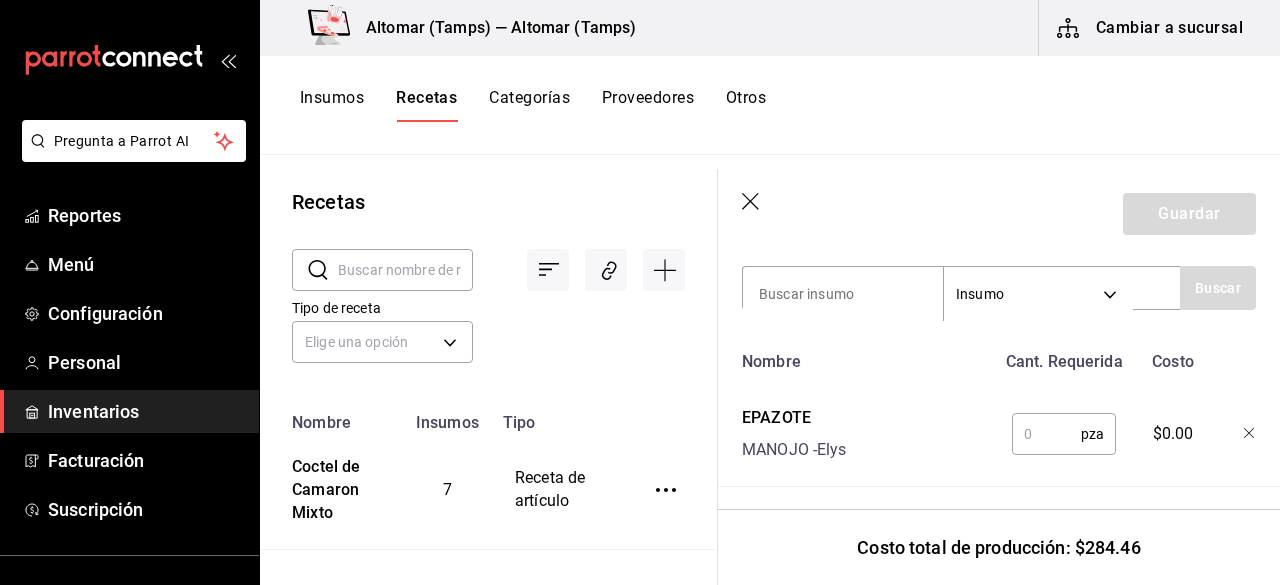 click at bounding box center [1046, 434] 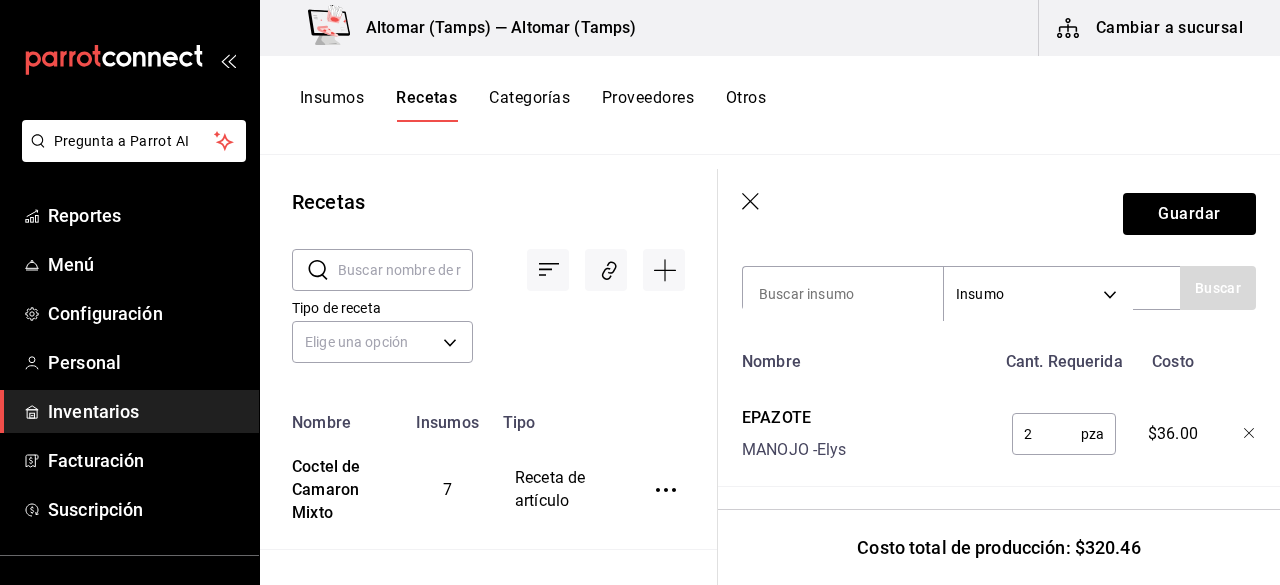 type on "2" 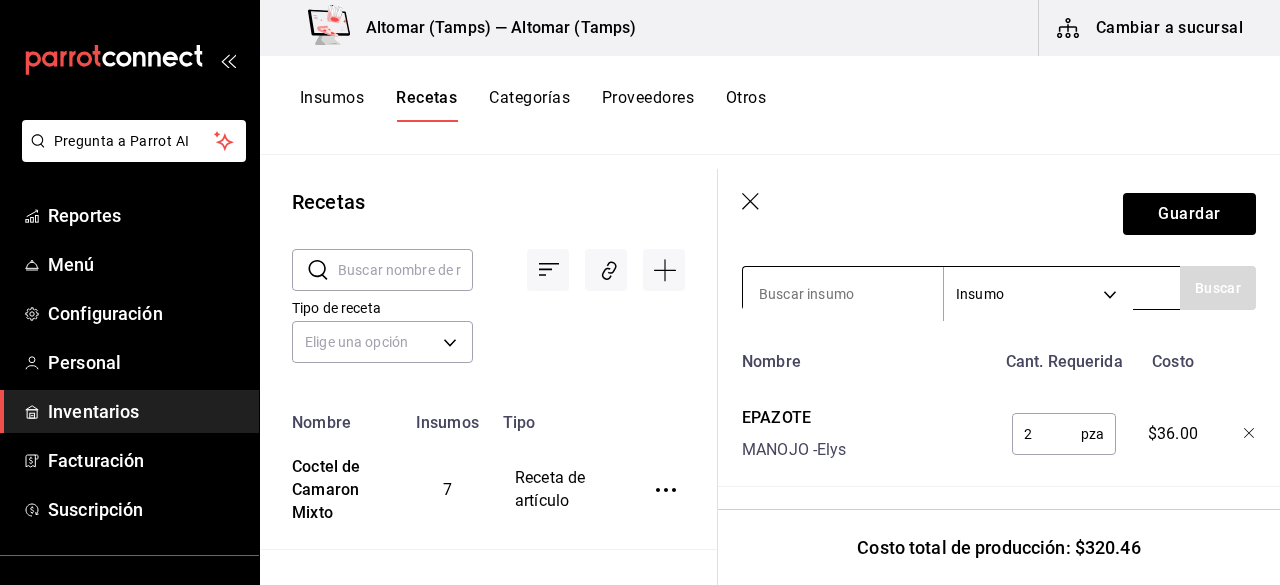 click at bounding box center [843, 294] 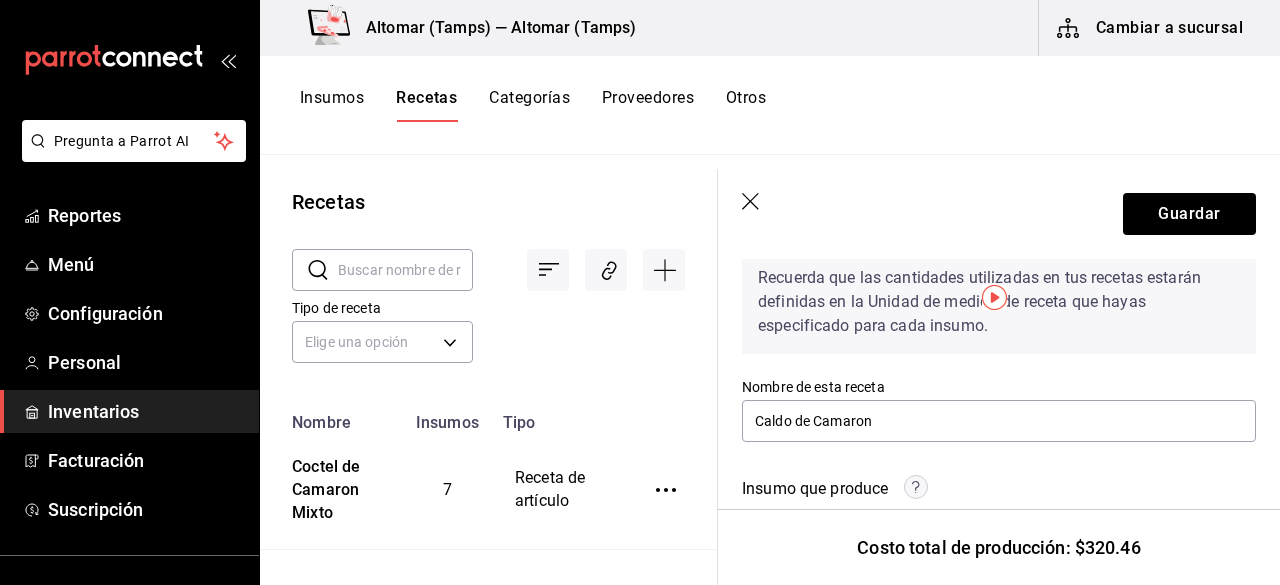scroll, scrollTop: 0, scrollLeft: 0, axis: both 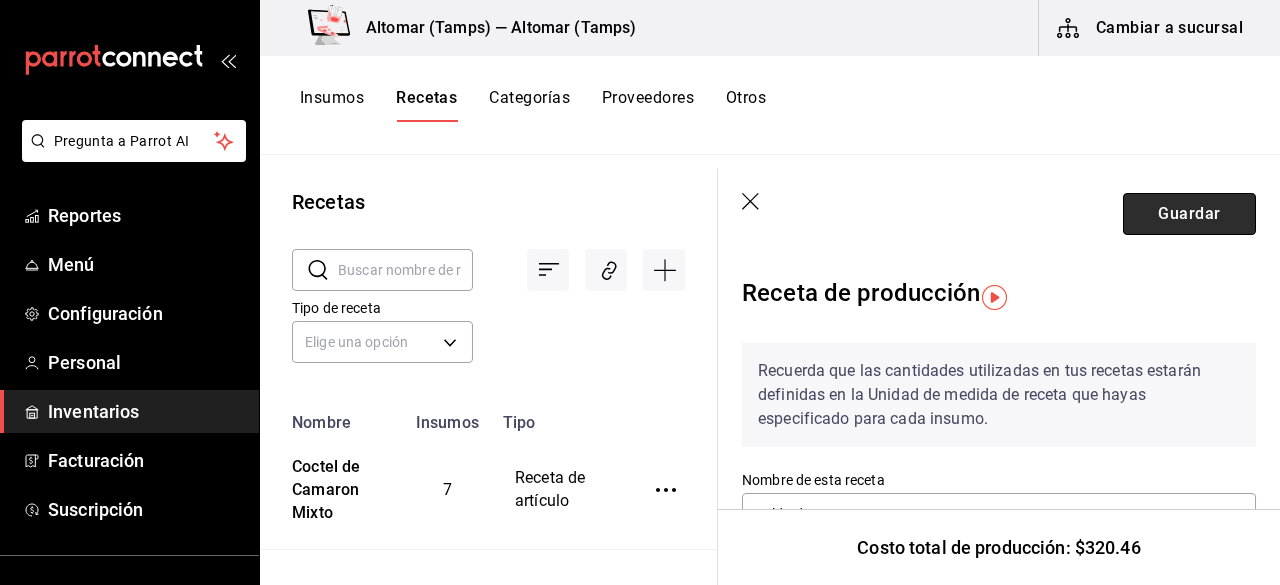 click on "Guardar" at bounding box center [1189, 214] 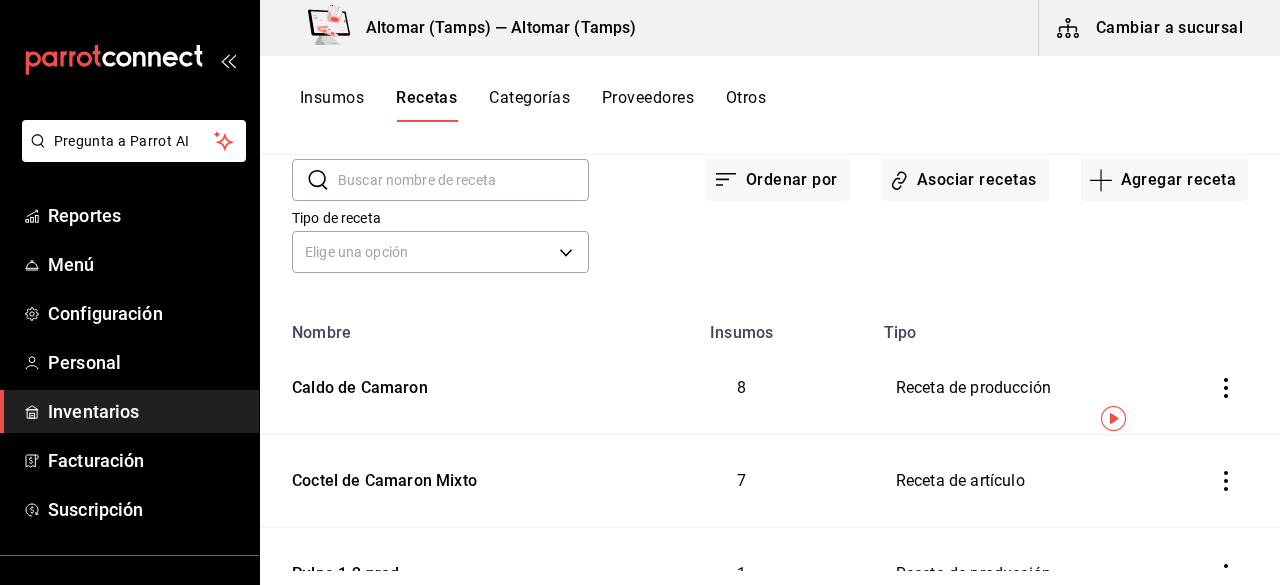 scroll, scrollTop: 0, scrollLeft: 0, axis: both 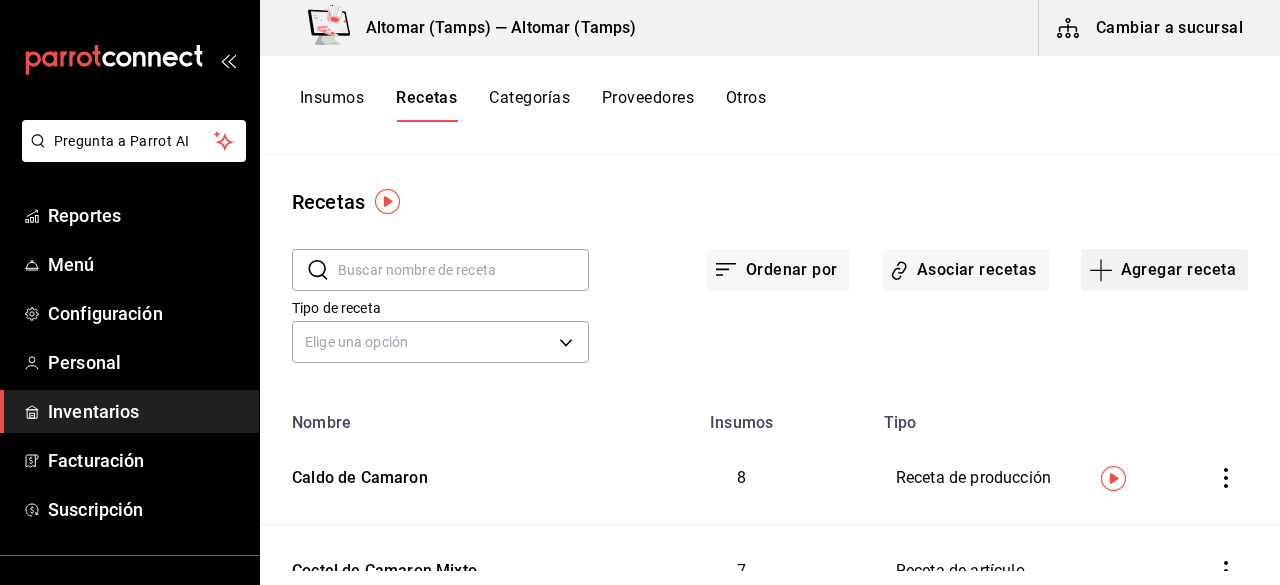click on "Agregar receta" at bounding box center (1164, 270) 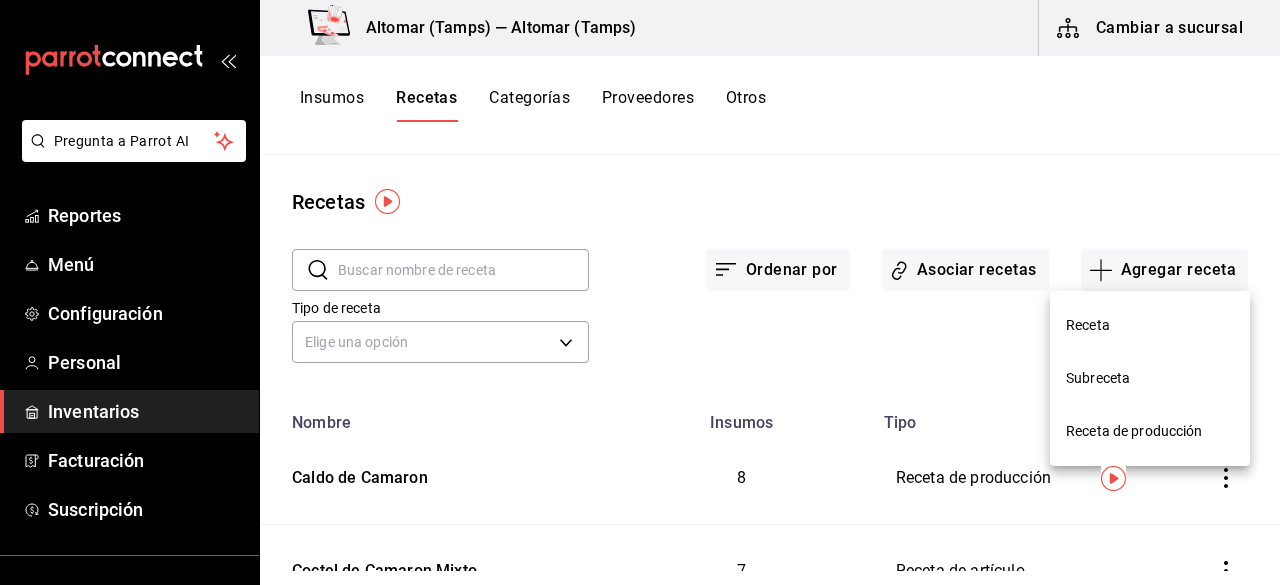 click on "Receta de producción" at bounding box center [1150, 431] 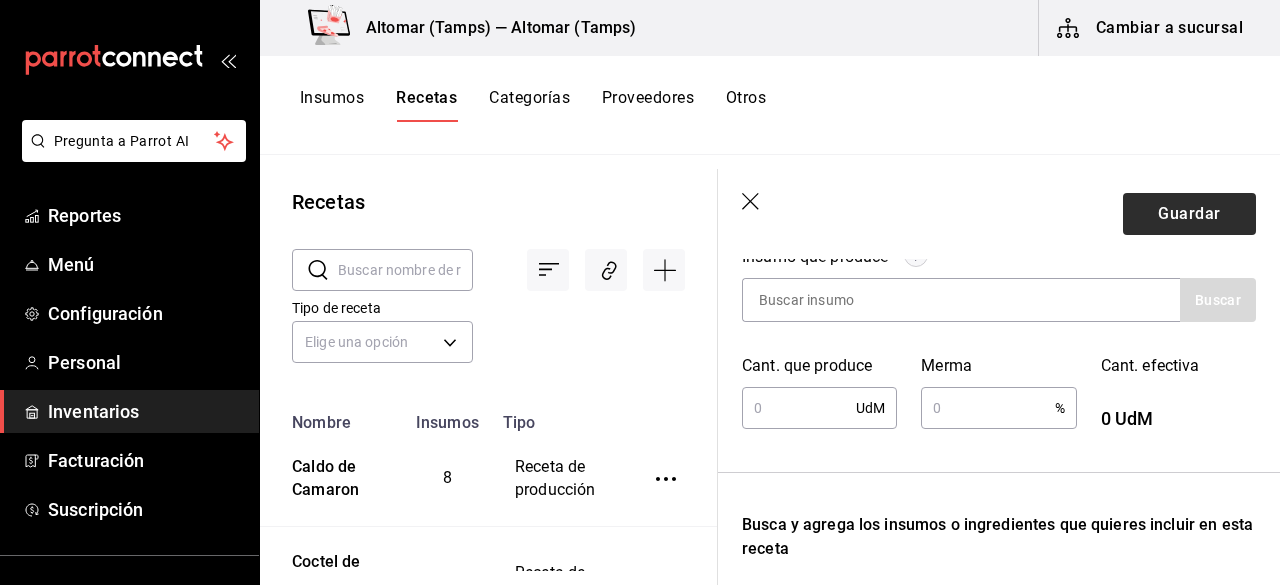 scroll, scrollTop: 300, scrollLeft: 0, axis: vertical 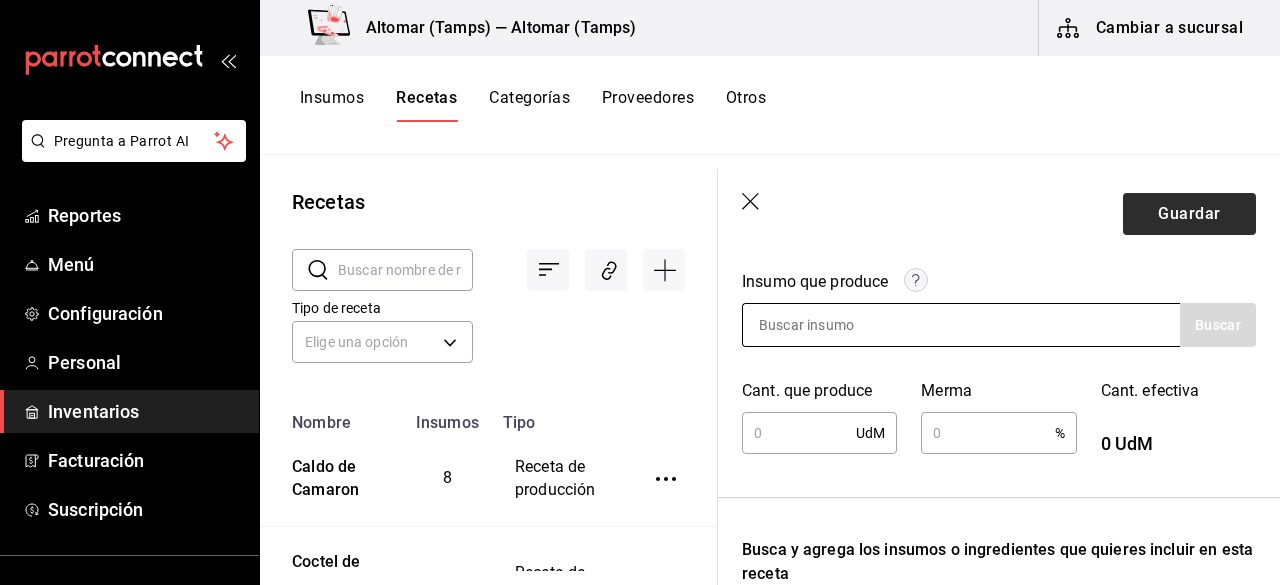 click at bounding box center (843, 325) 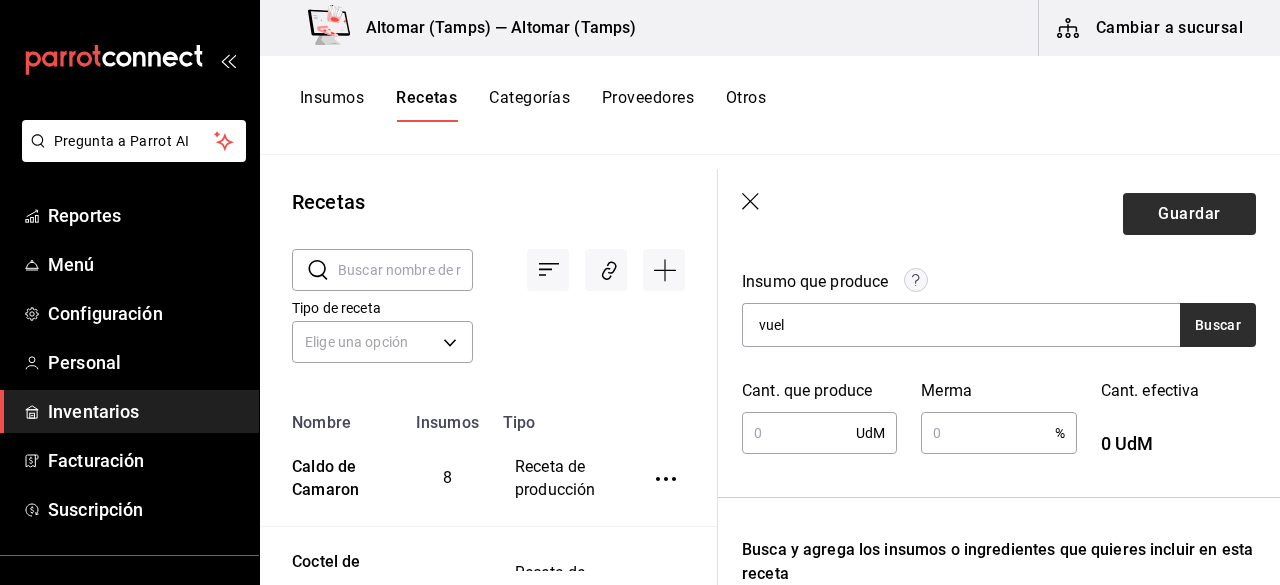 type on "vuel" 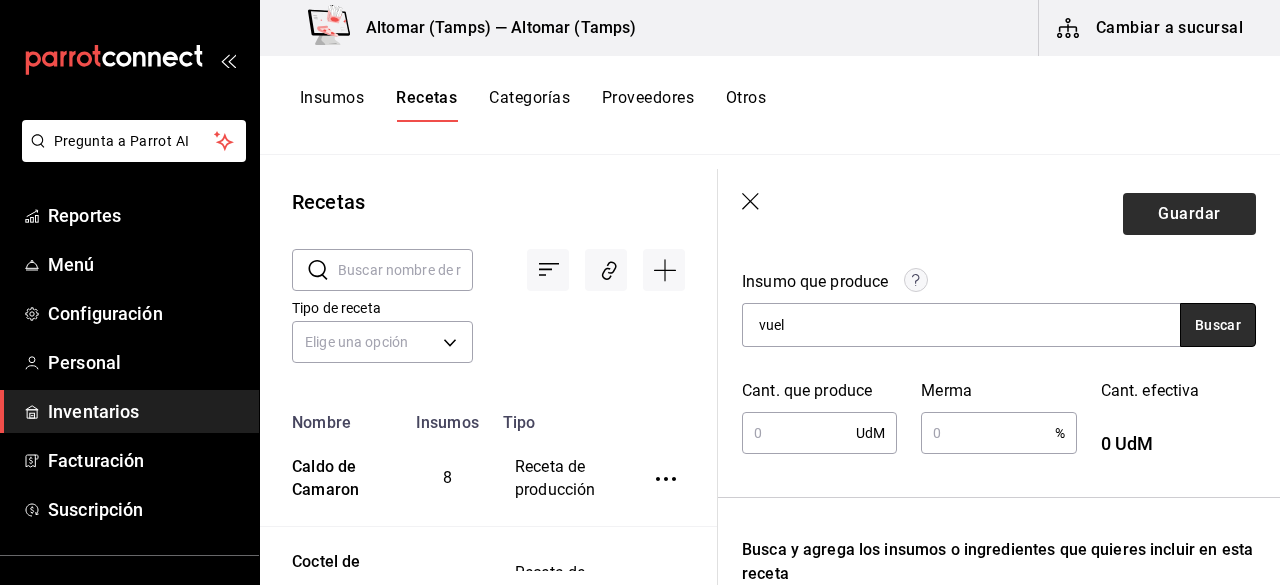 click on "Buscar" at bounding box center (1218, 325) 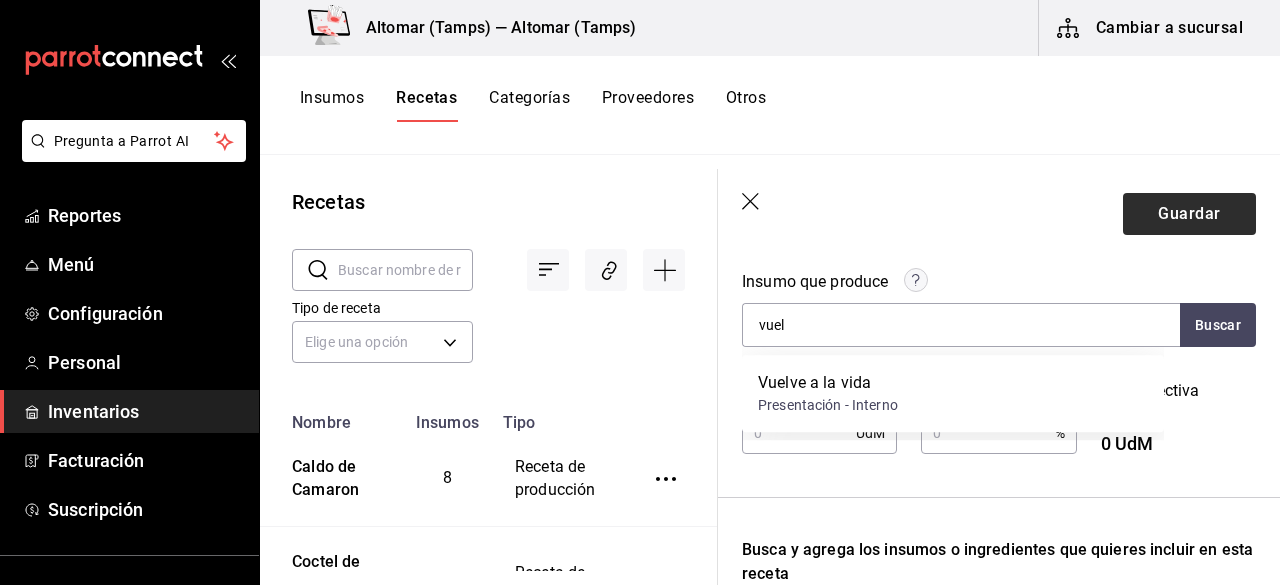 click on "Vuelve a la vida" at bounding box center [828, 383] 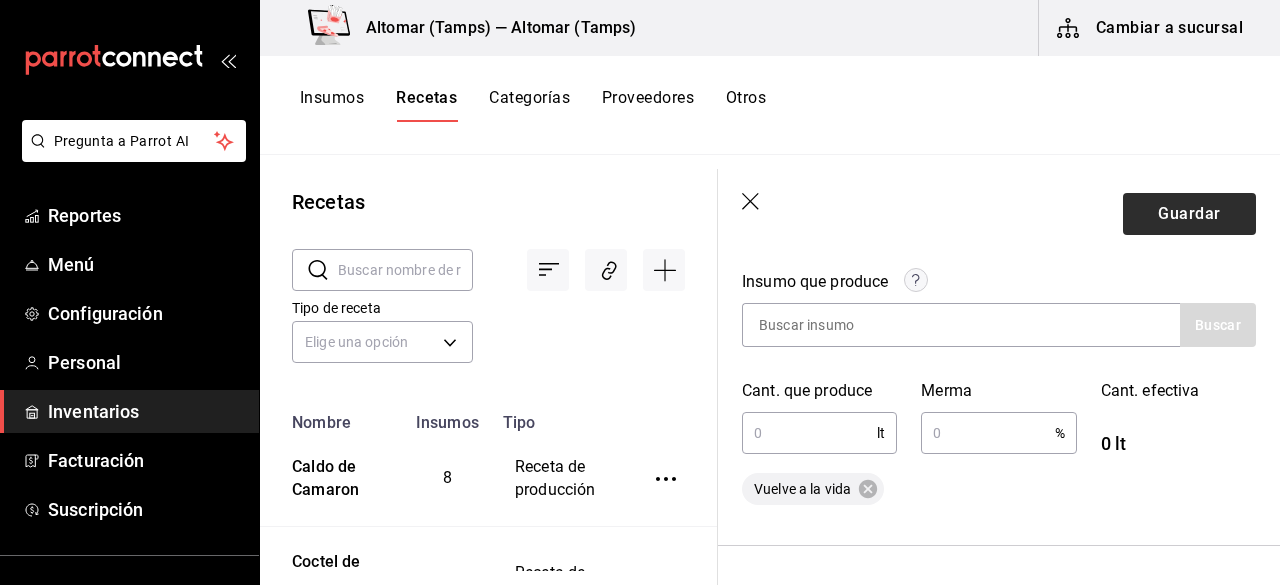 click at bounding box center [809, 433] 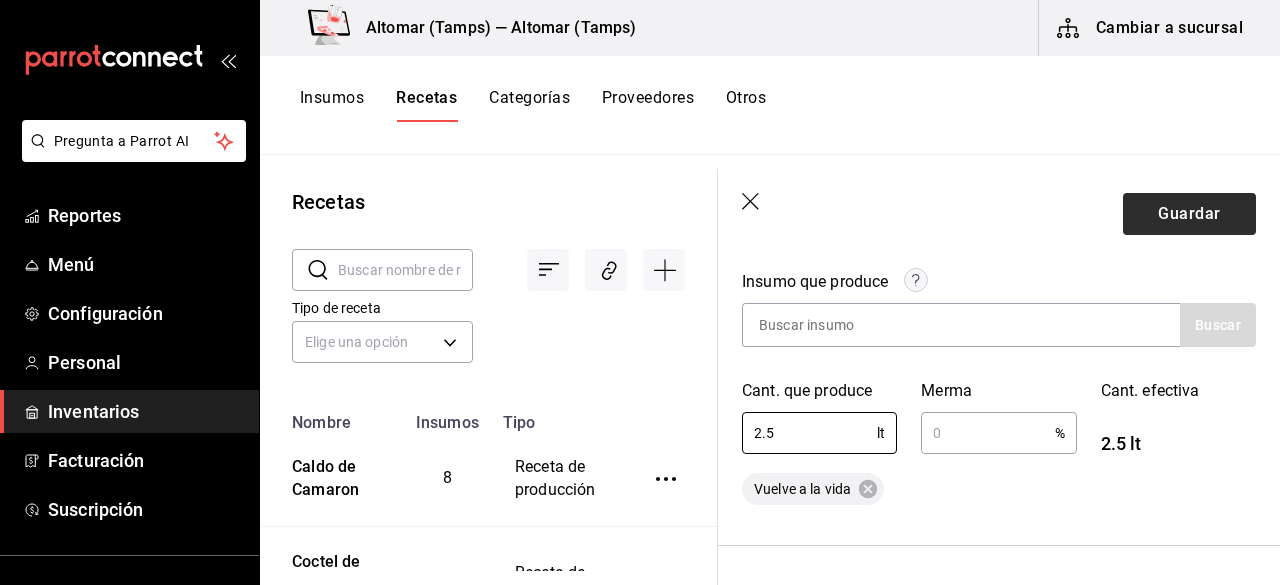 type on "2.5" 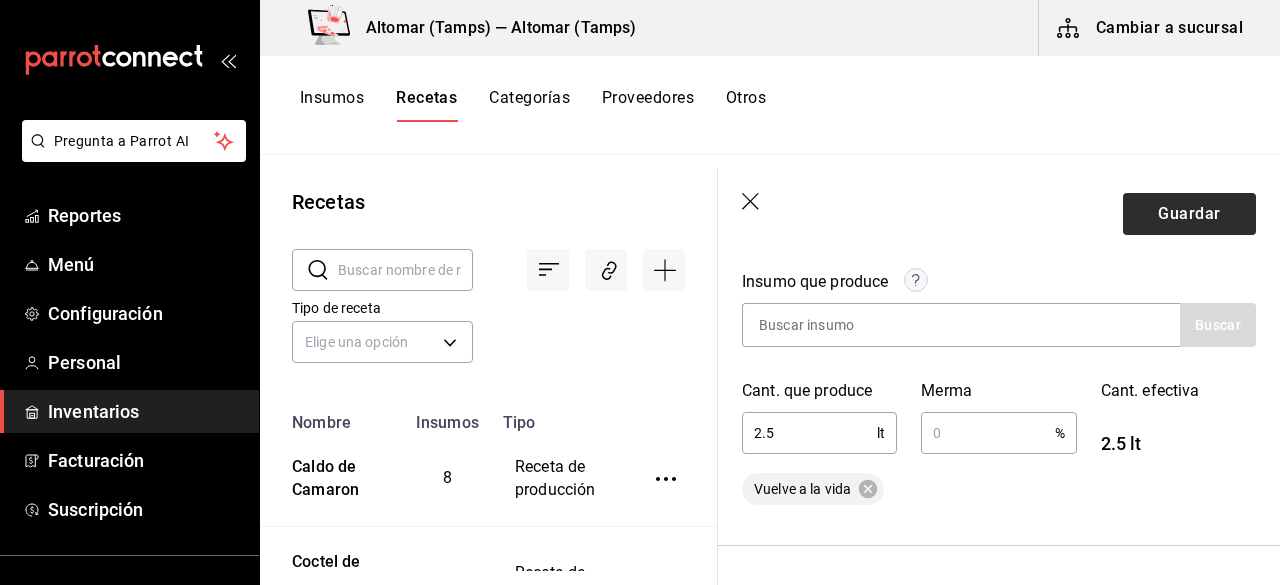 type on "10" 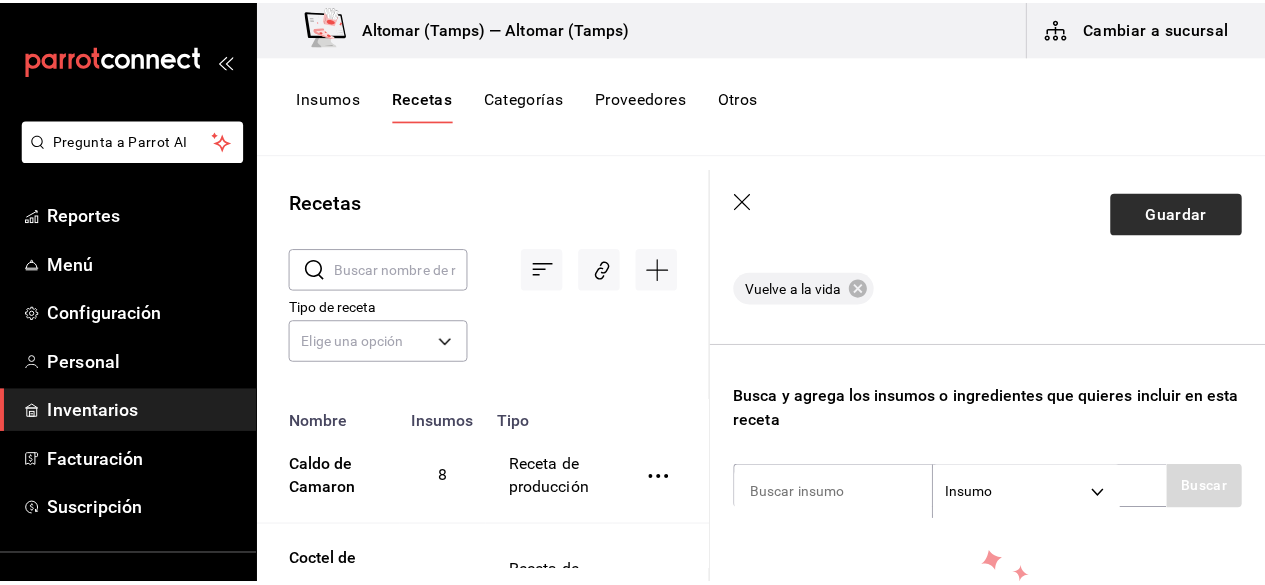 scroll, scrollTop: 600, scrollLeft: 0, axis: vertical 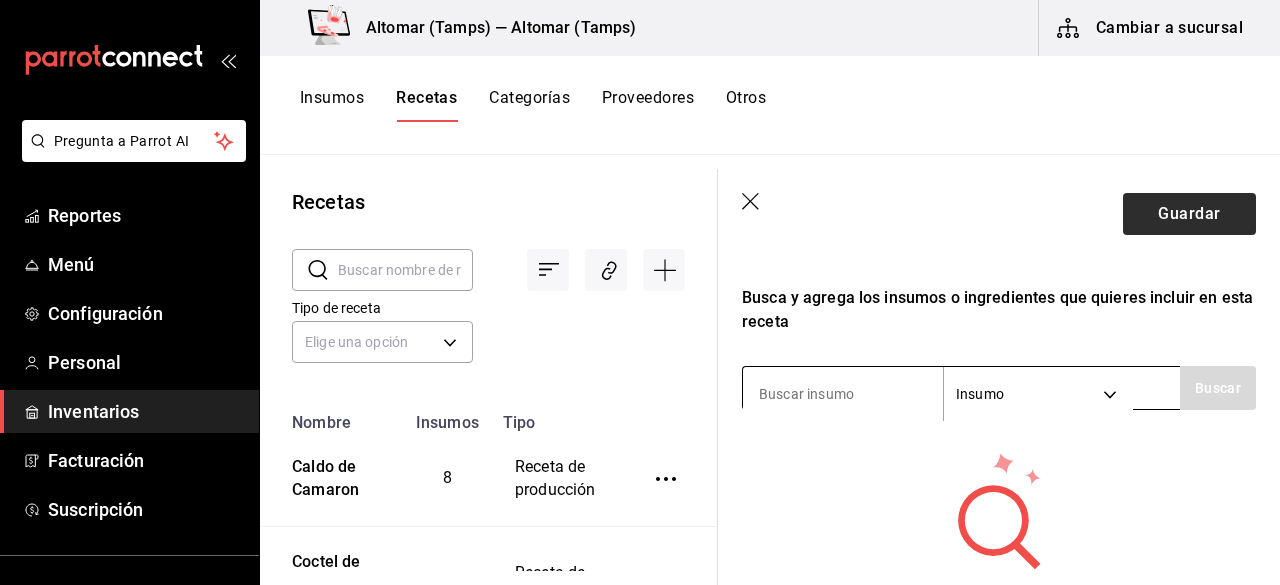 click at bounding box center [843, 394] 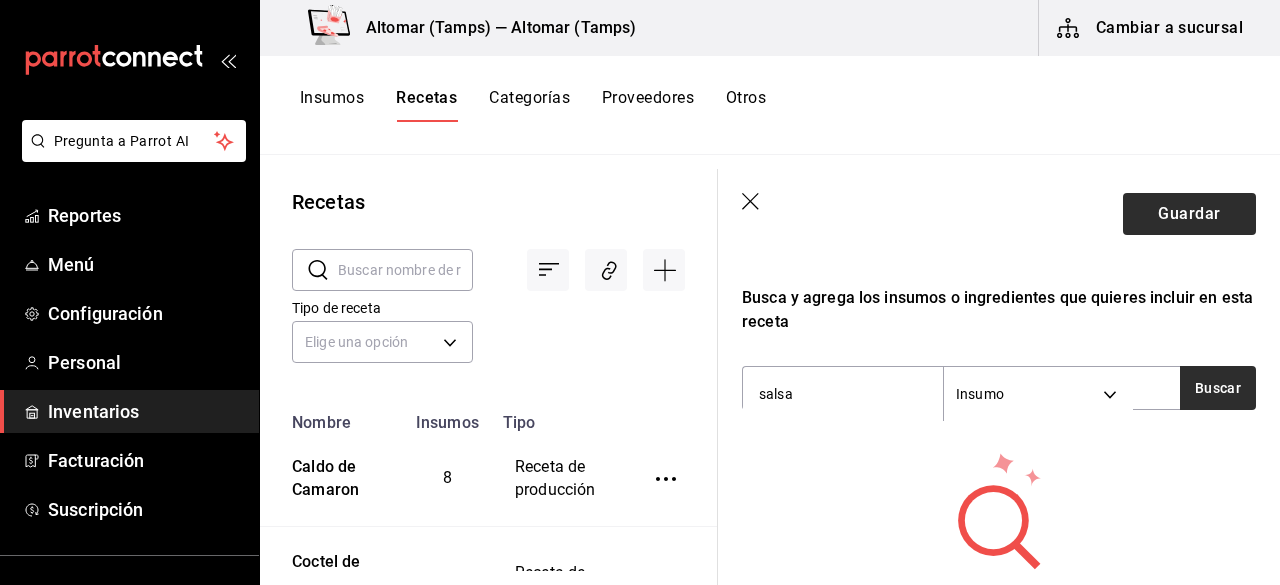 type on "salsa" 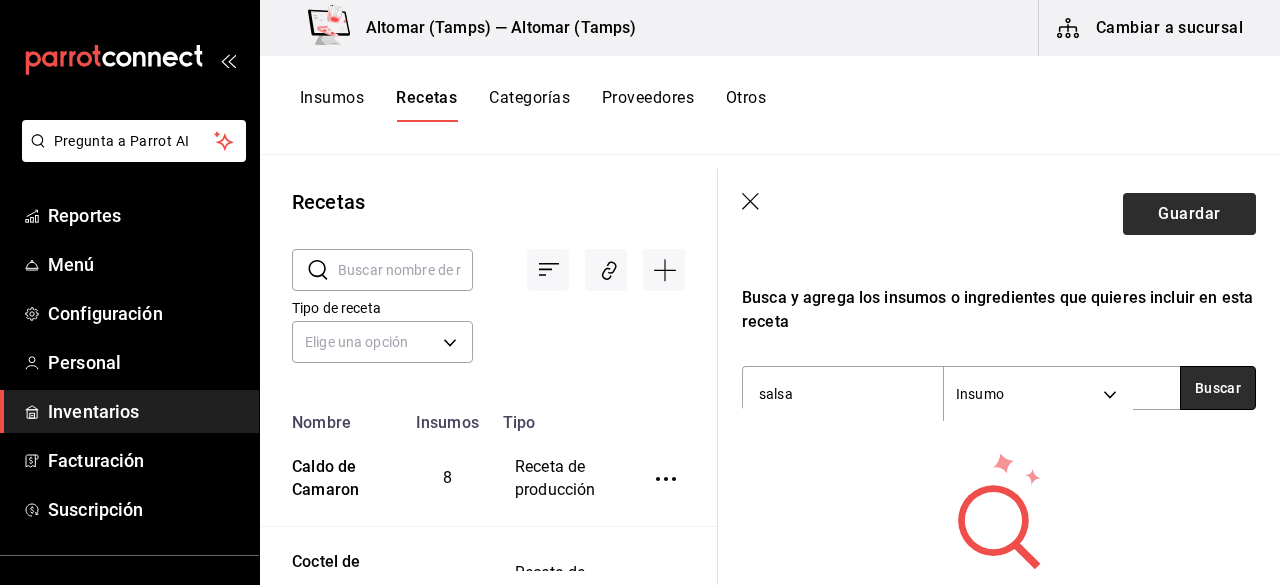 click on "Buscar" at bounding box center [1218, 388] 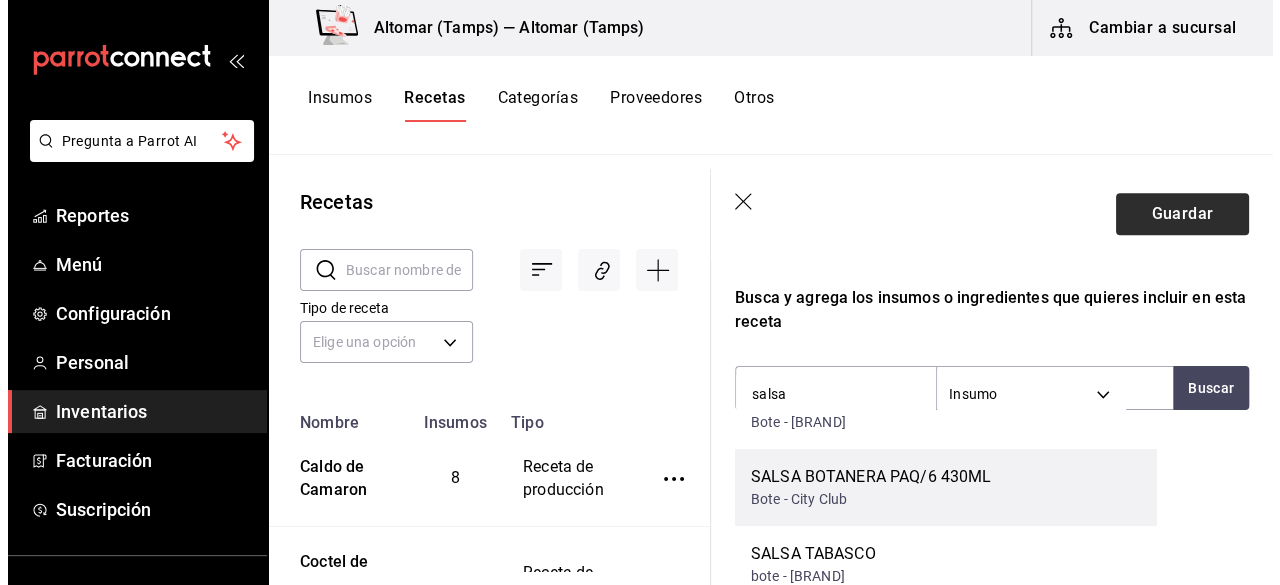 scroll, scrollTop: 100, scrollLeft: 0, axis: vertical 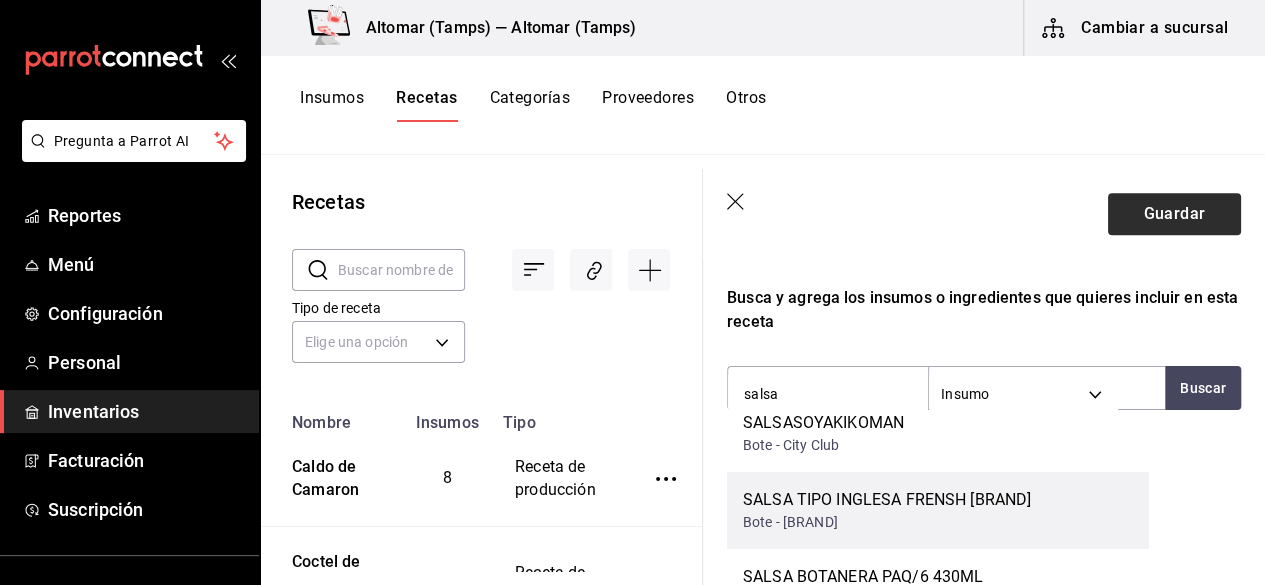 click on "SALSA TIPO INGLESA FRENSH [BRAND]" at bounding box center [887, 500] 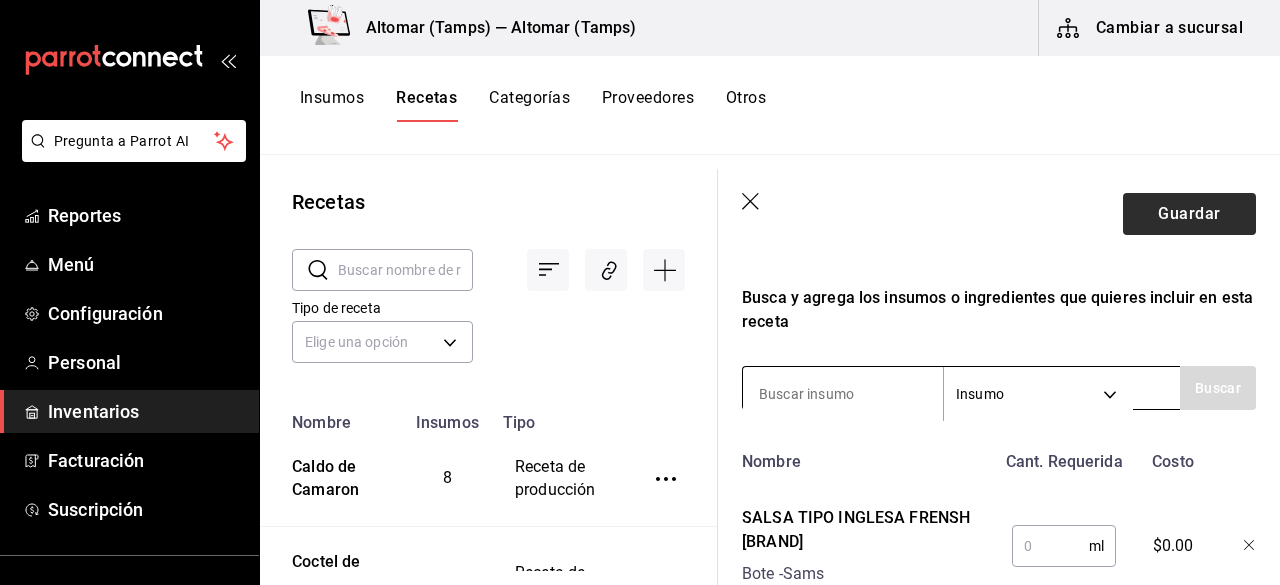 click at bounding box center [843, 394] 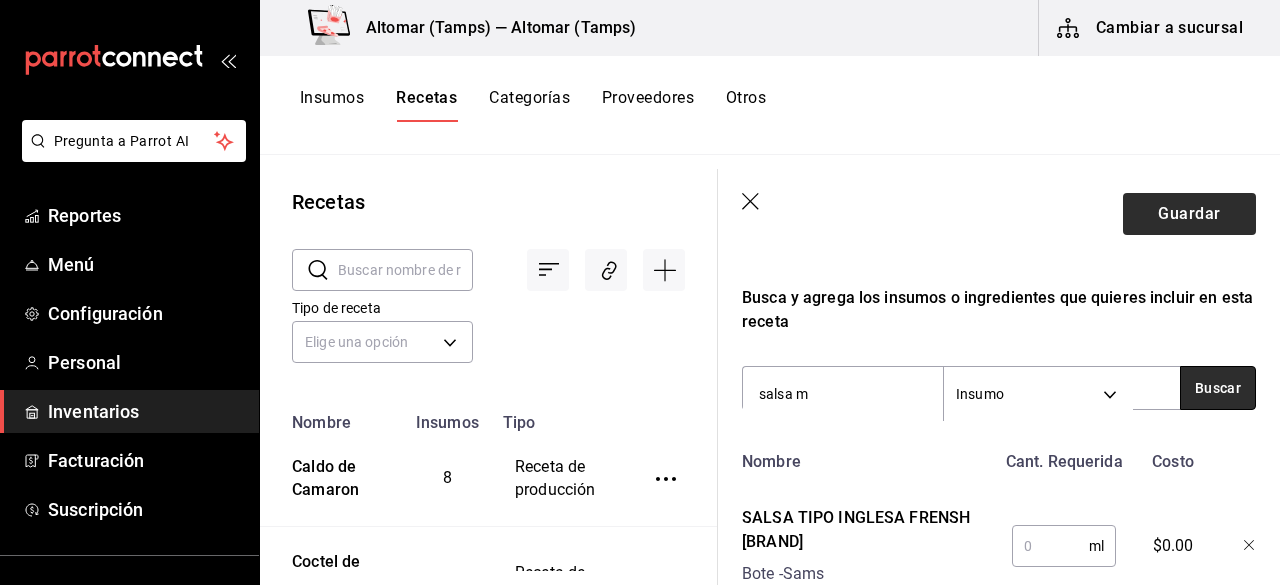 click on "Buscar" at bounding box center [1218, 388] 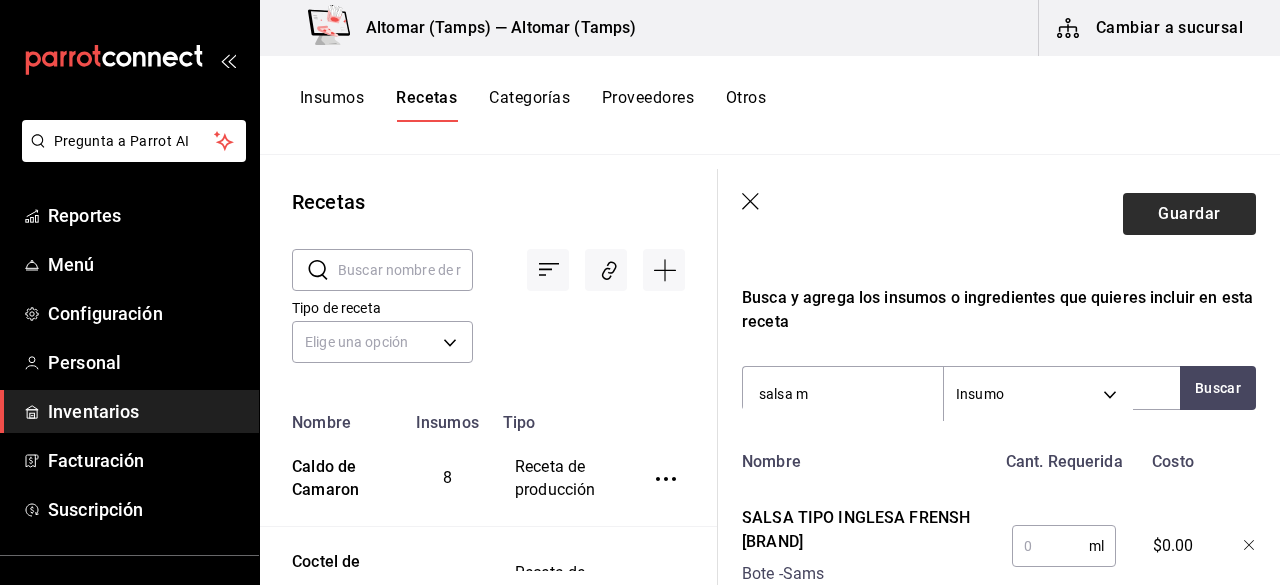 drag, startPoint x: 856, startPoint y: 383, endPoint x: 691, endPoint y: 377, distance: 165.10905 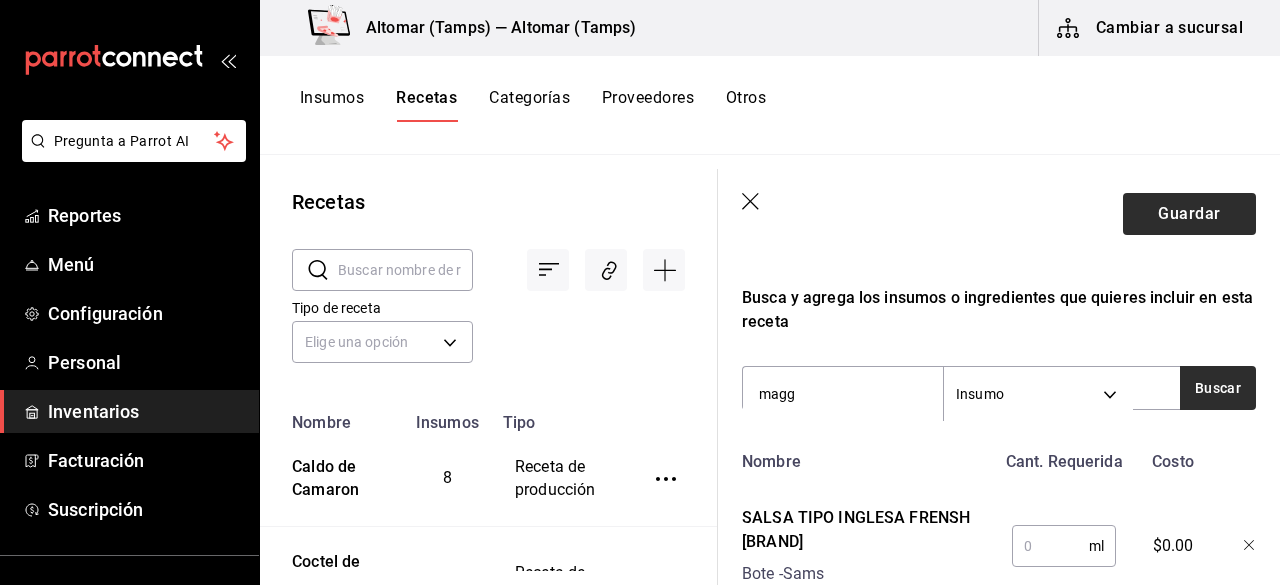type on "magg" 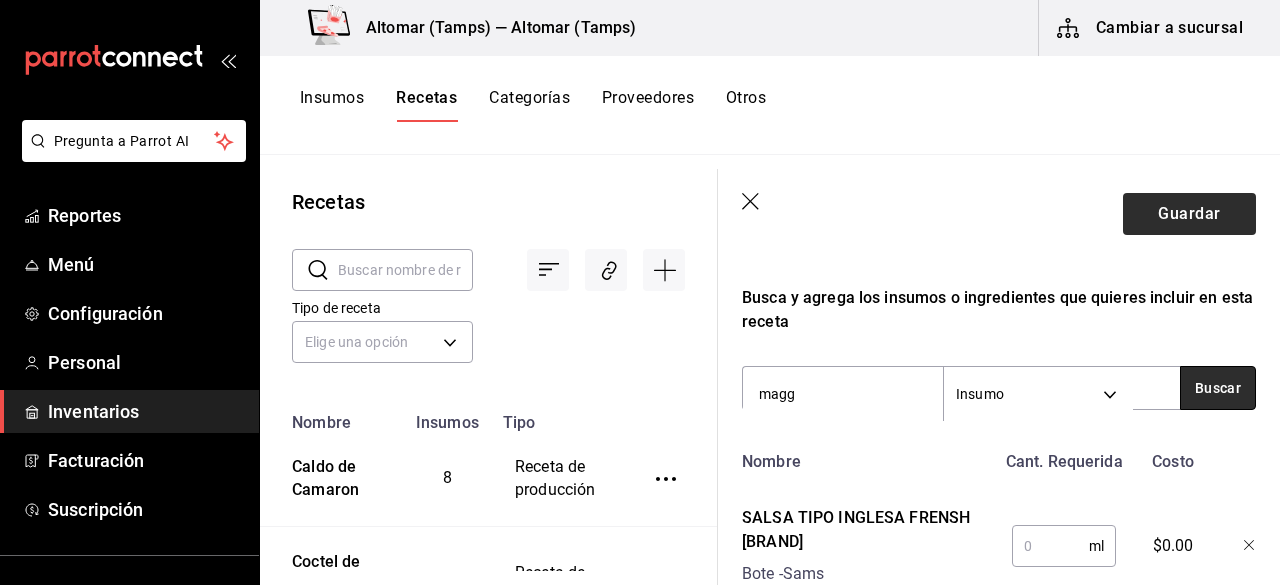 click on "Buscar" at bounding box center (1218, 388) 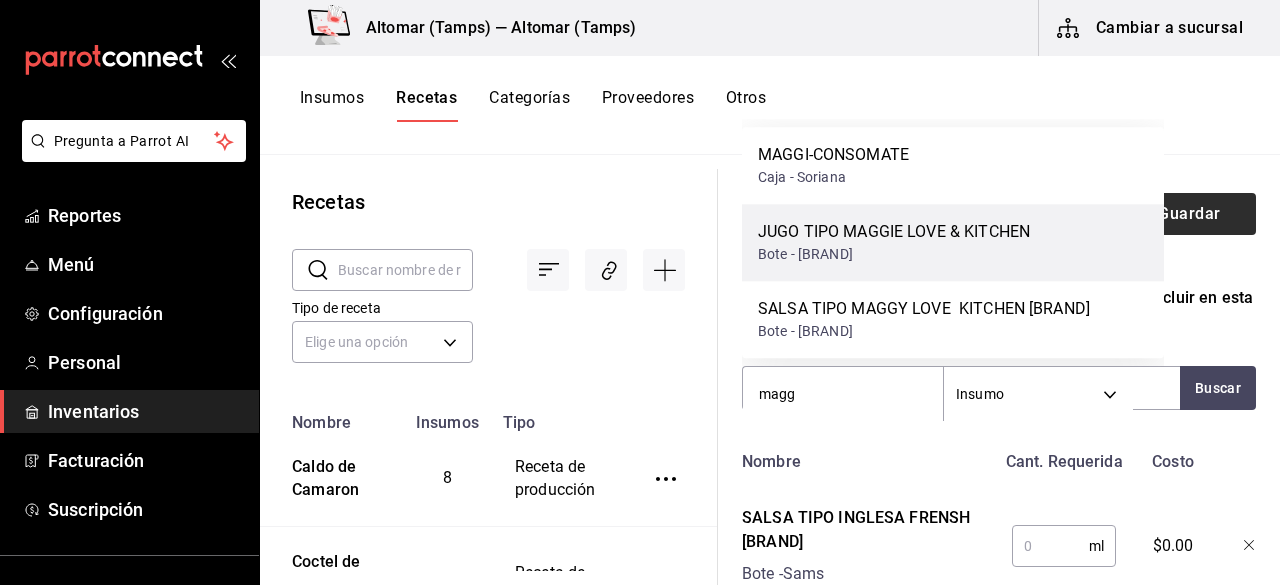 click on "Bote - [BRAND]" at bounding box center (894, 254) 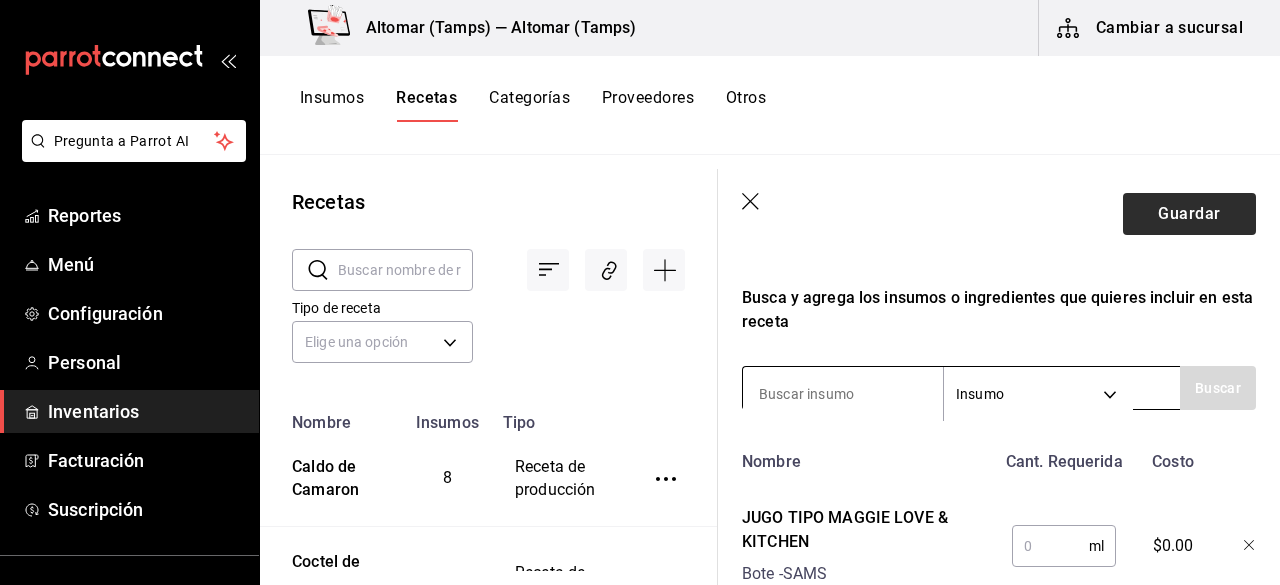 click at bounding box center (843, 394) 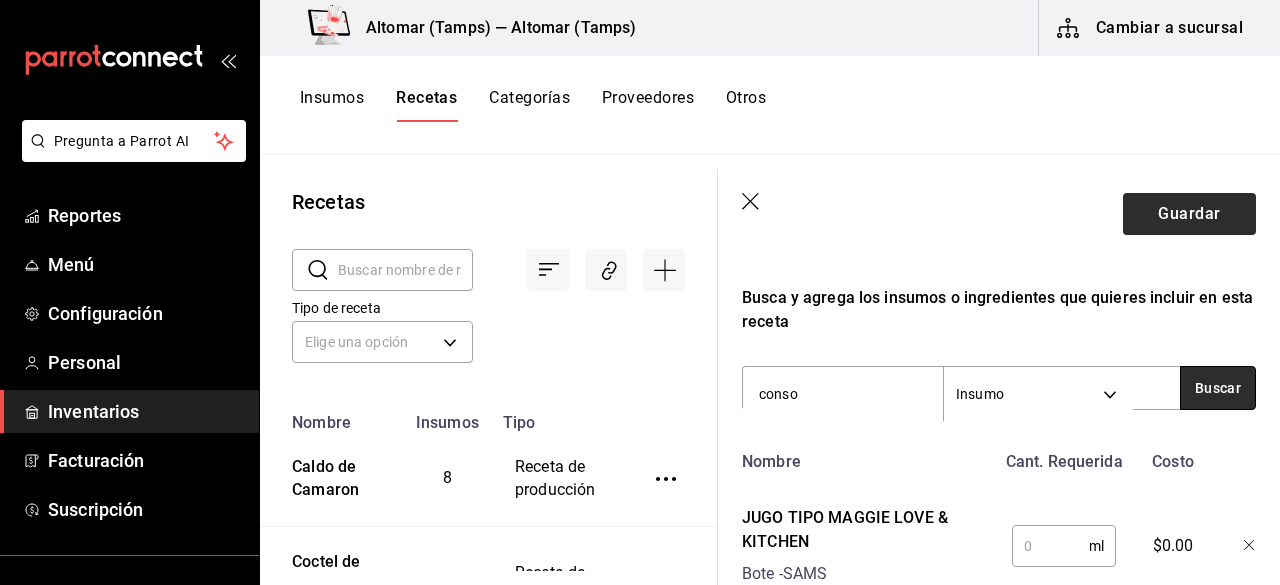 drag, startPoint x: 1184, startPoint y: 385, endPoint x: 1183, endPoint y: 375, distance: 10.049875 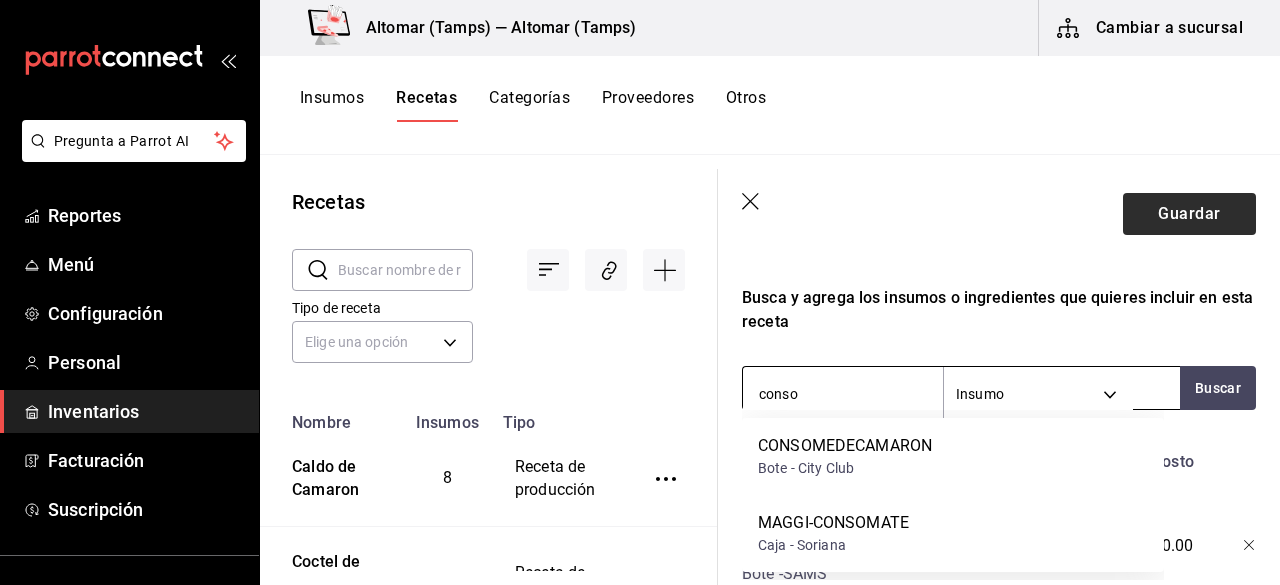 click on "conso" at bounding box center [843, 394] 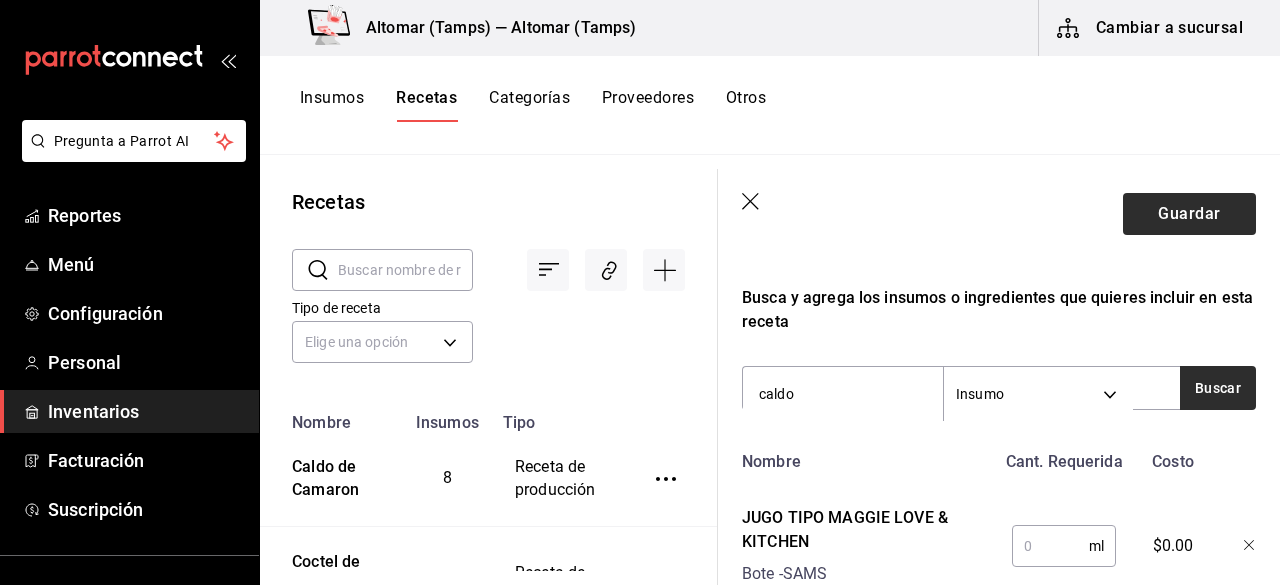 type on "caldo" 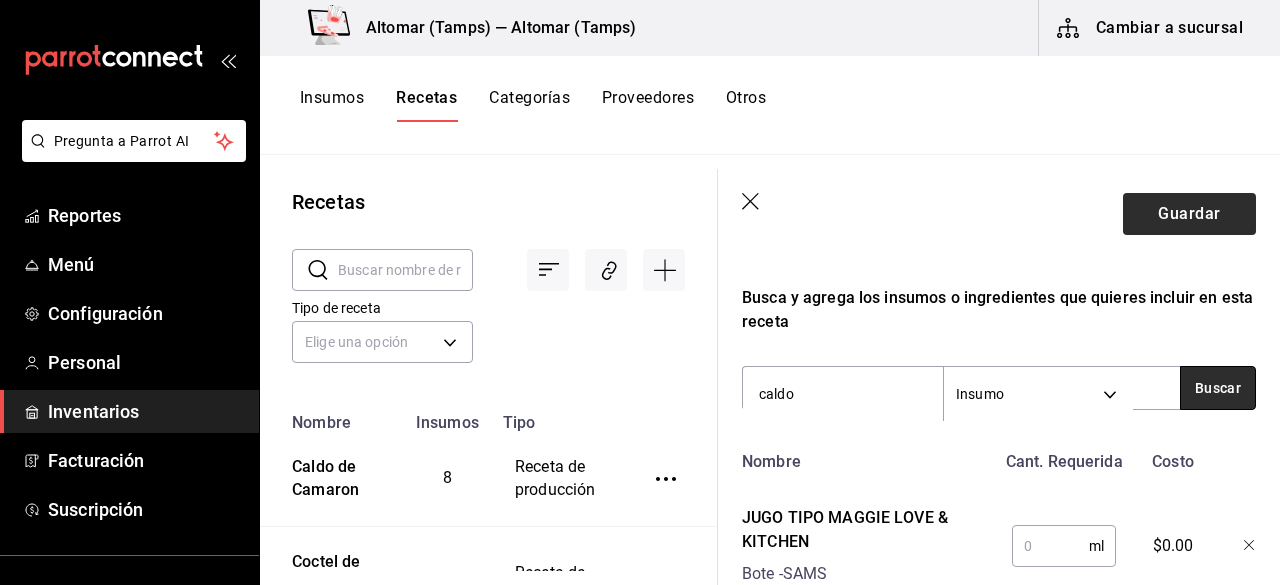 click on "Buscar" at bounding box center [1218, 388] 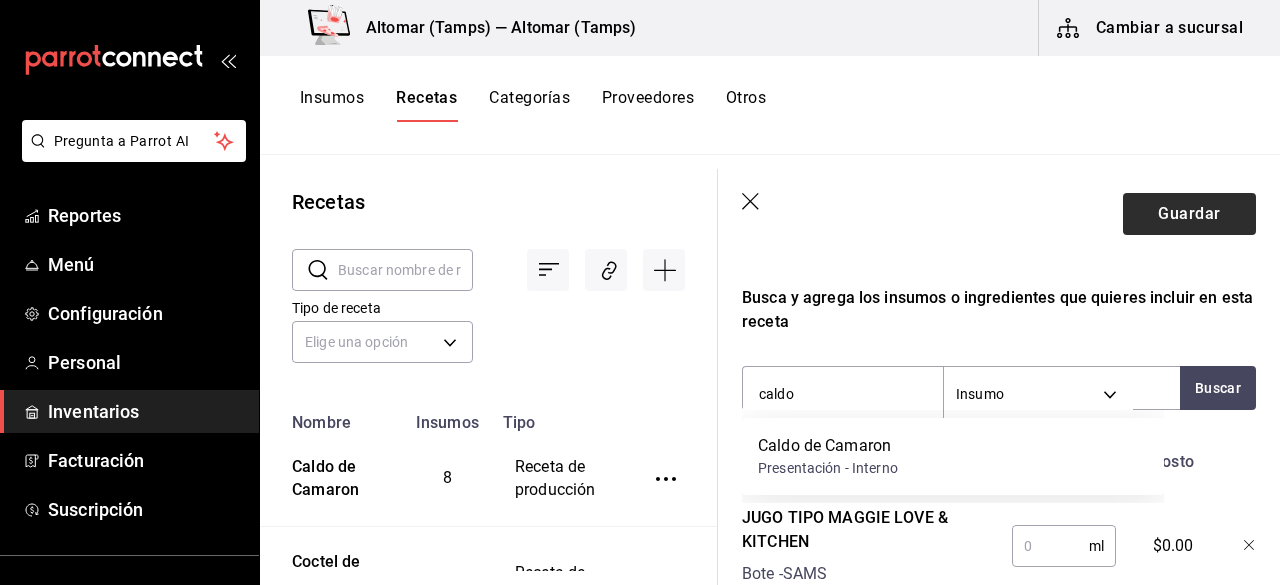 drag, startPoint x: 899, startPoint y: 435, endPoint x: 891, endPoint y: 415, distance: 21.540659 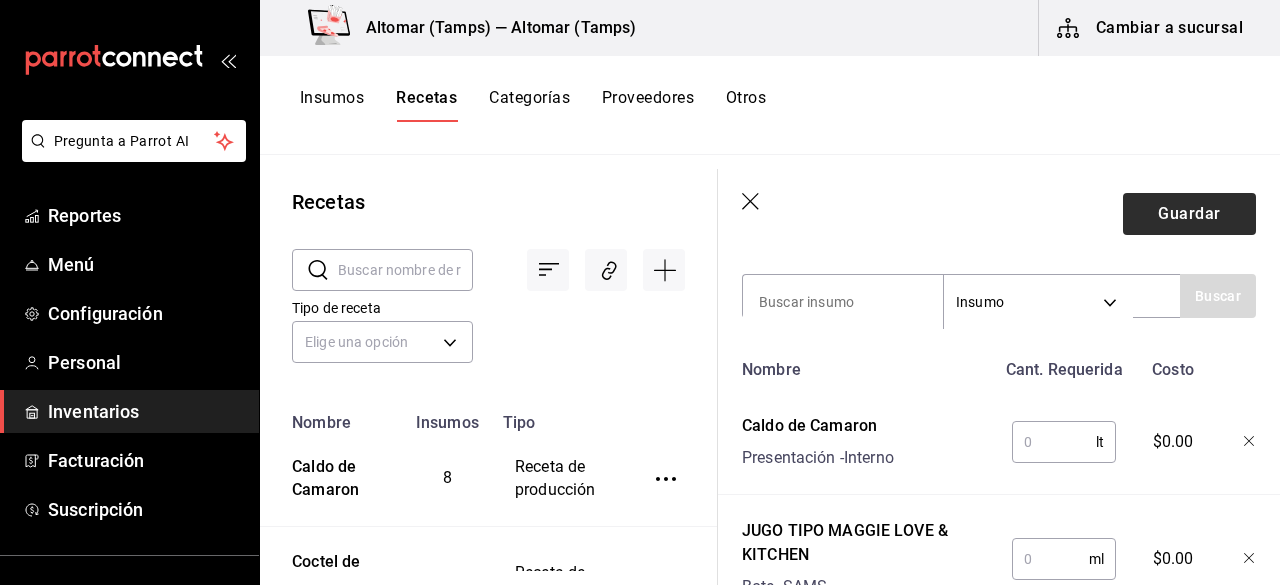 scroll, scrollTop: 800, scrollLeft: 0, axis: vertical 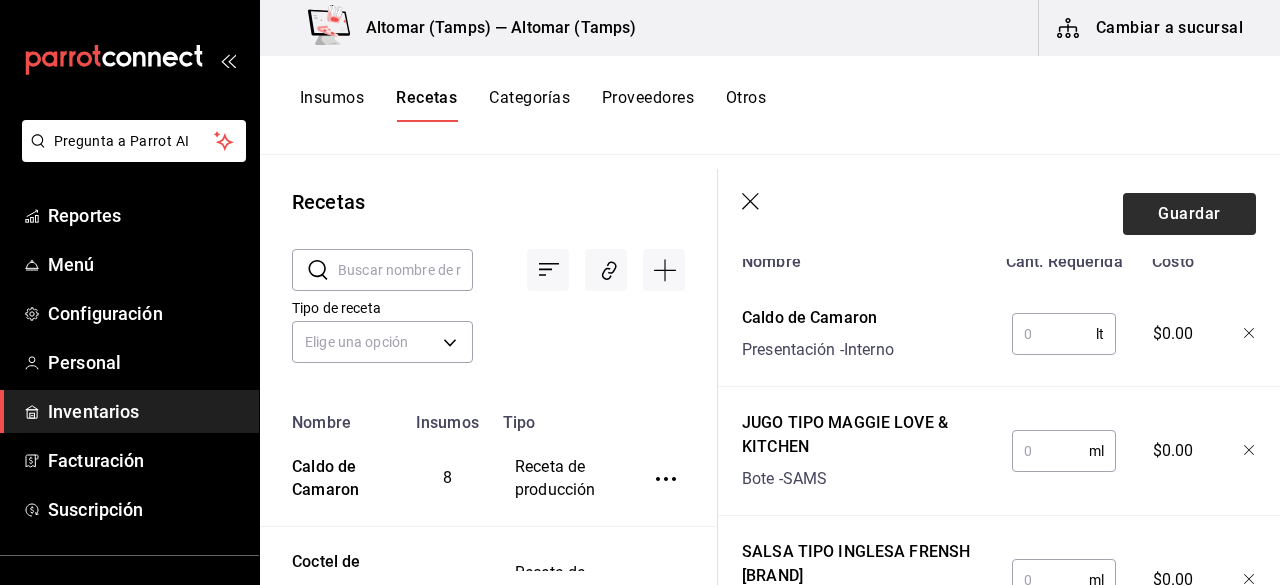 click at bounding box center (1054, 334) 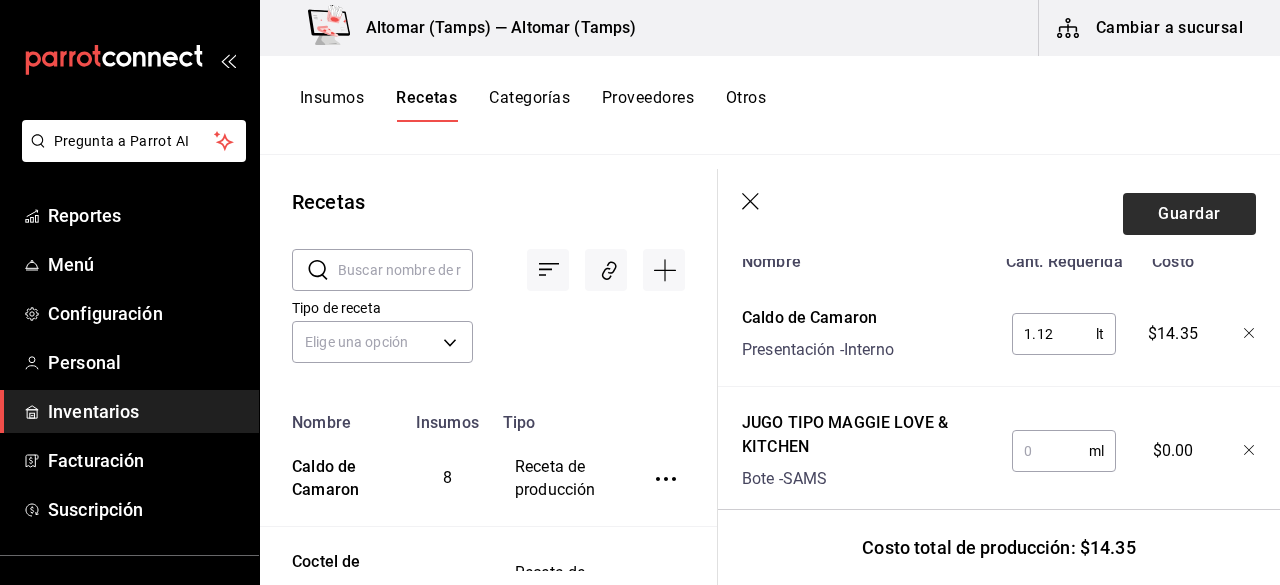 type on "1.12" 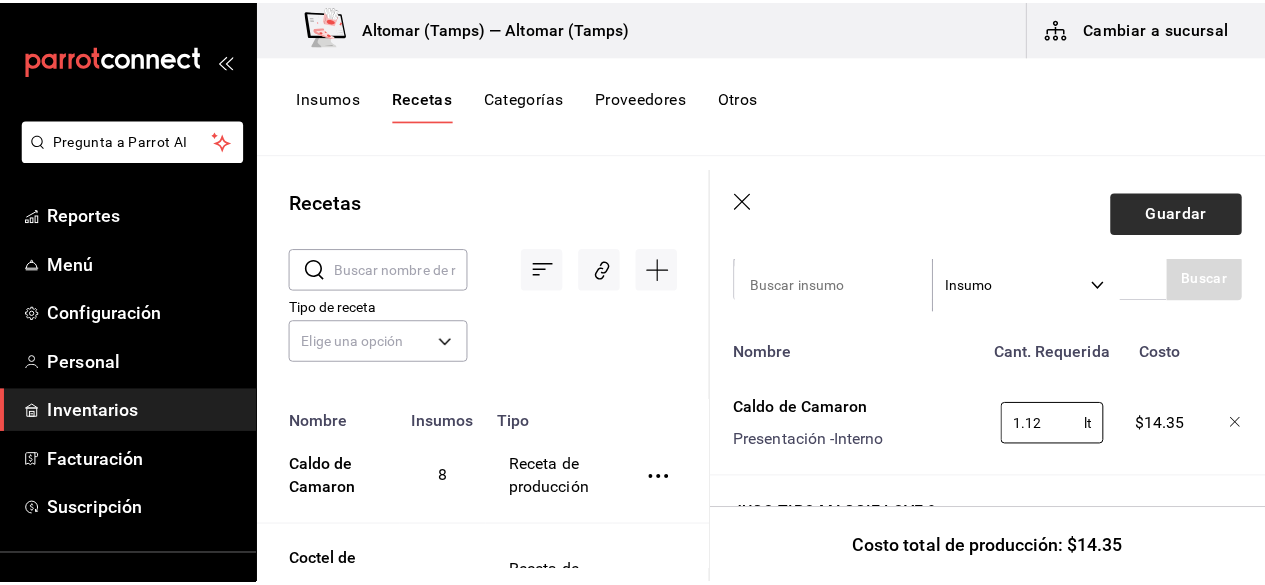 scroll, scrollTop: 600, scrollLeft: 0, axis: vertical 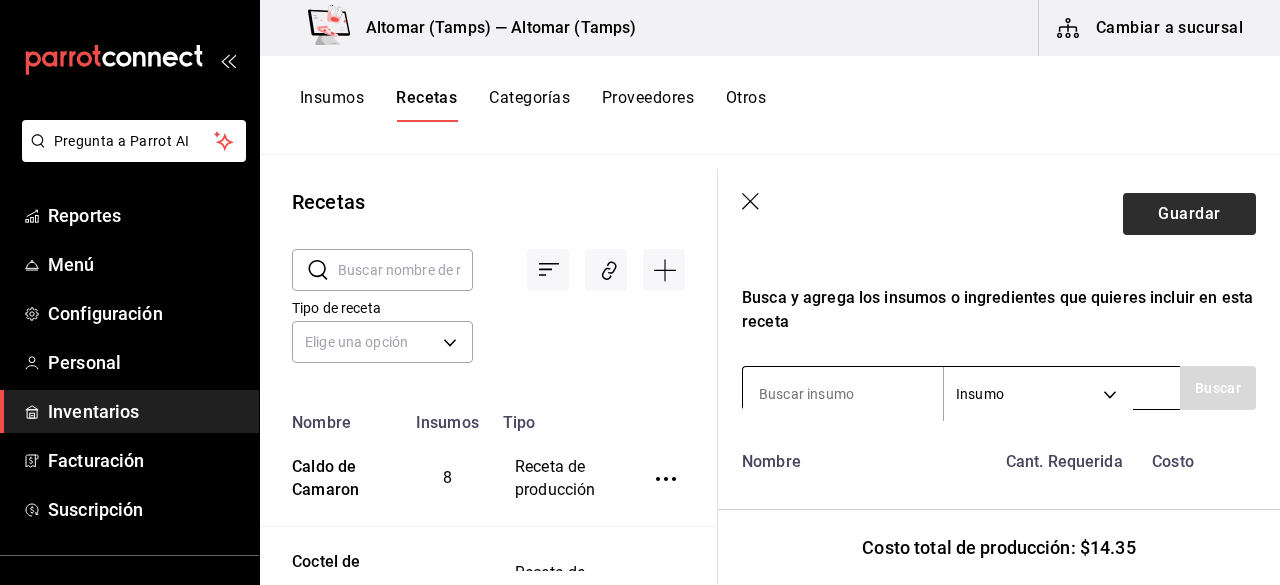 click at bounding box center (843, 394) 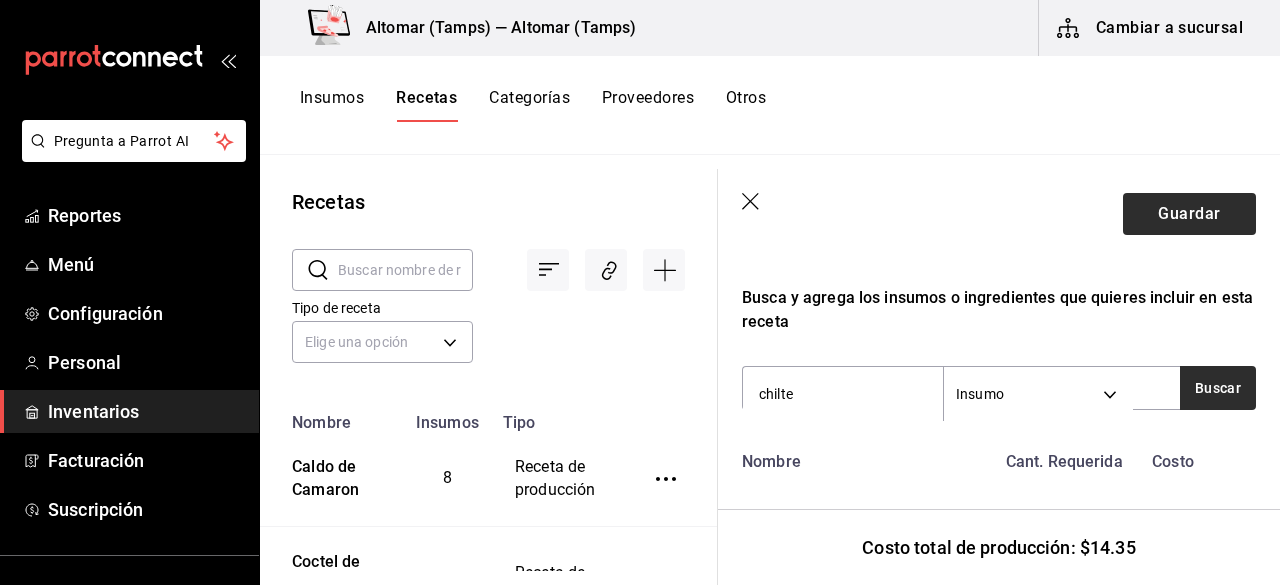 type on "chilte" 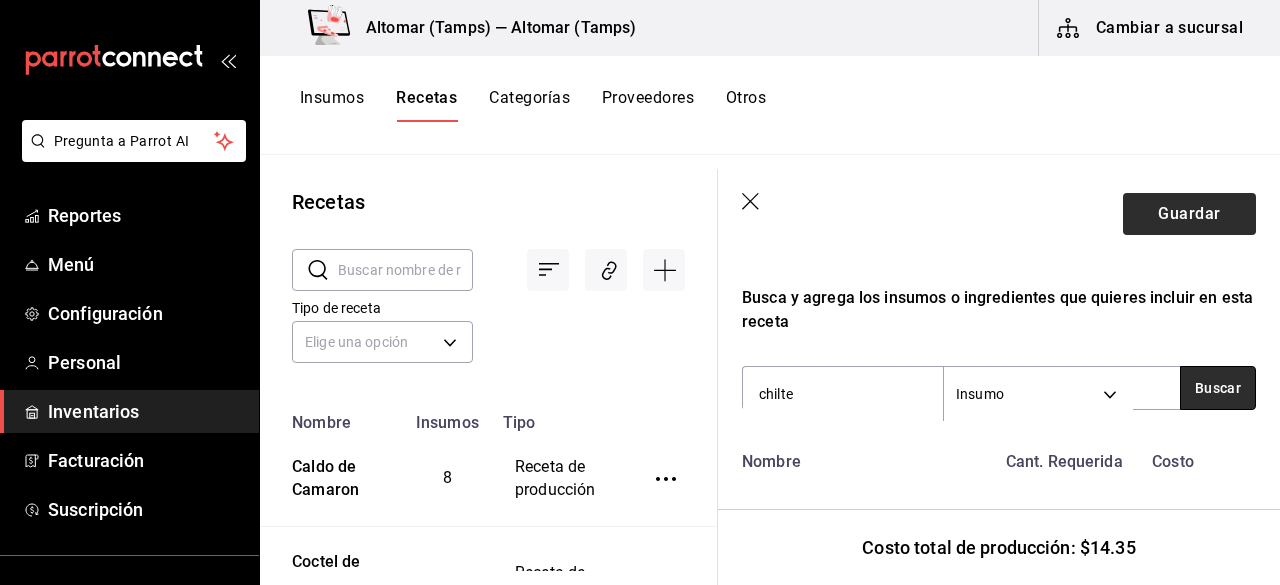 click on "Buscar" at bounding box center [1218, 388] 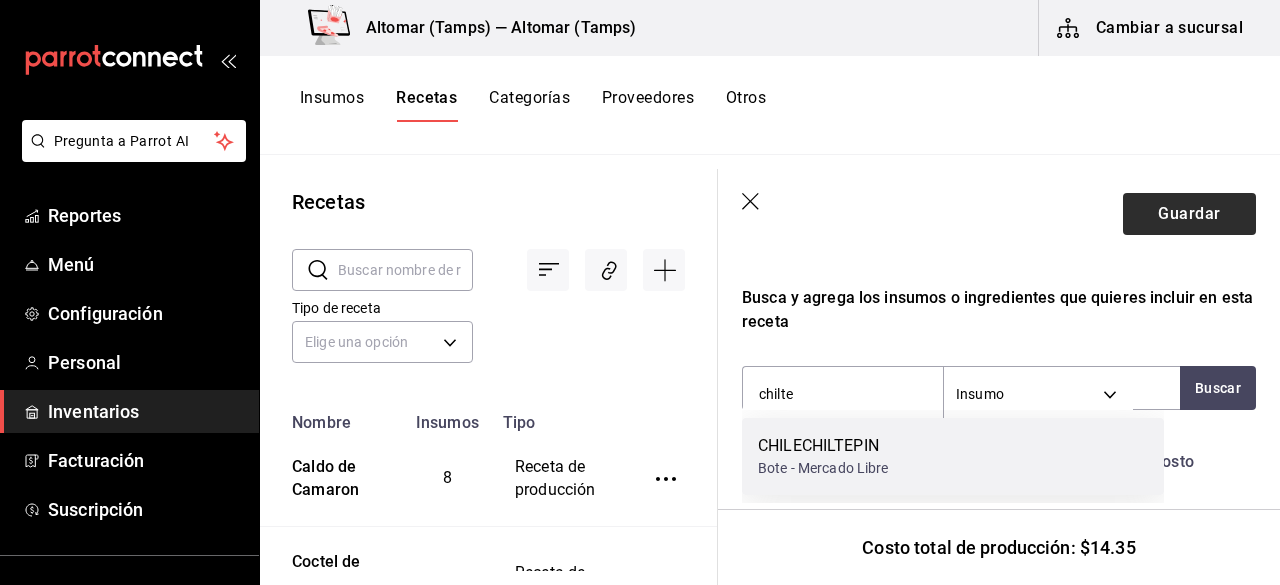 click on "CHILECHILTEPIN Bote - [BRAND]" at bounding box center [953, 456] 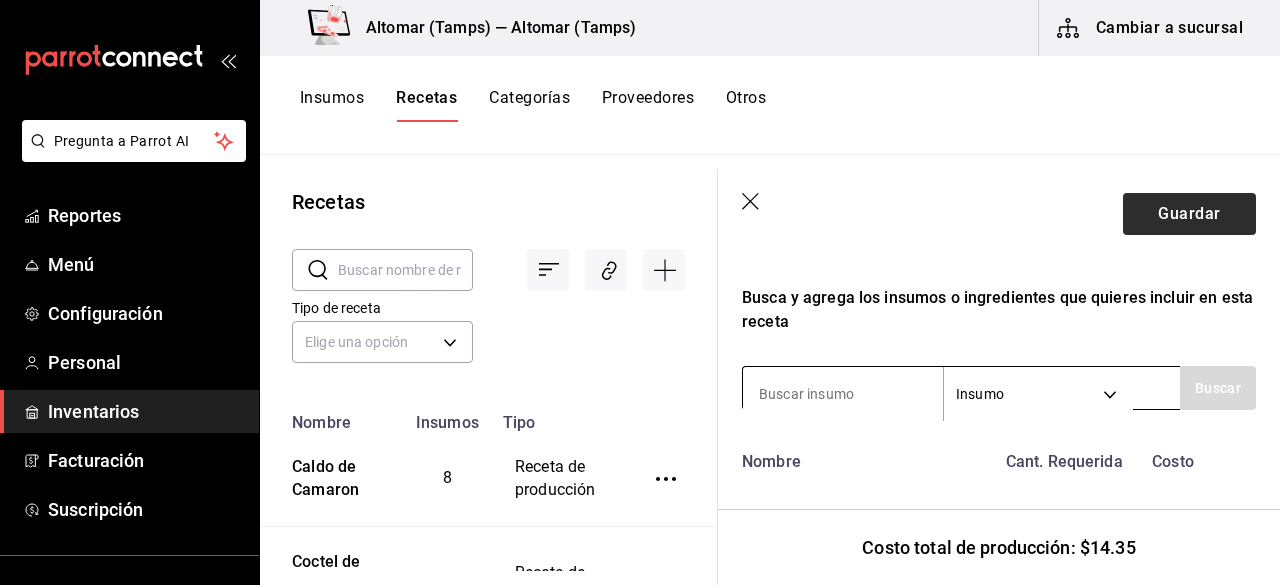 click at bounding box center (843, 394) 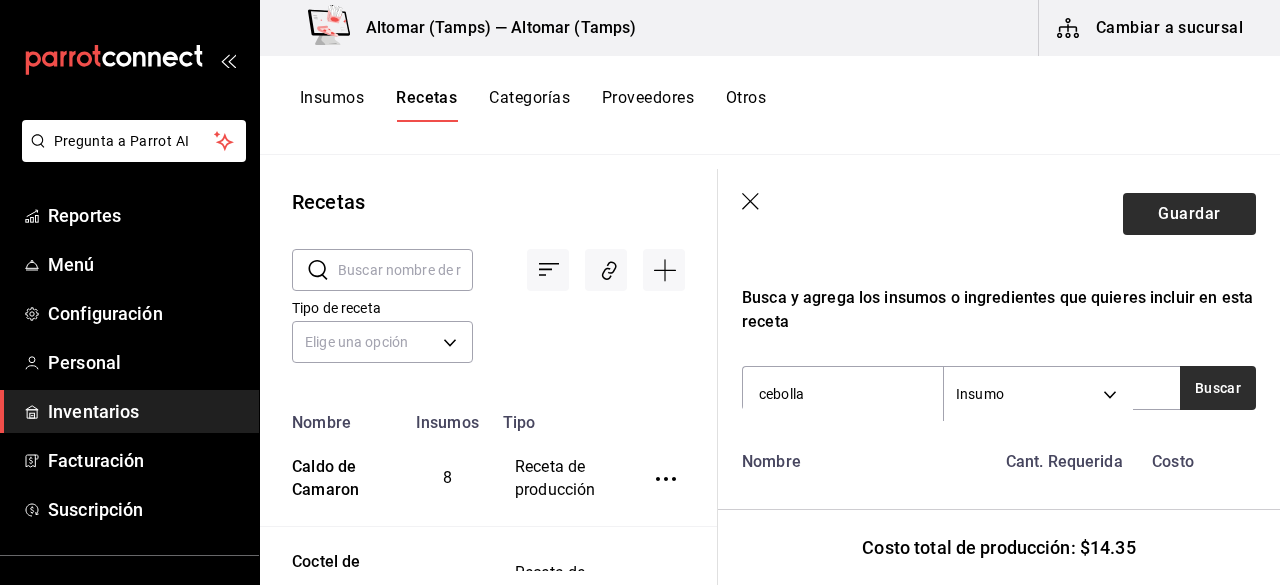 type on "cebolla" 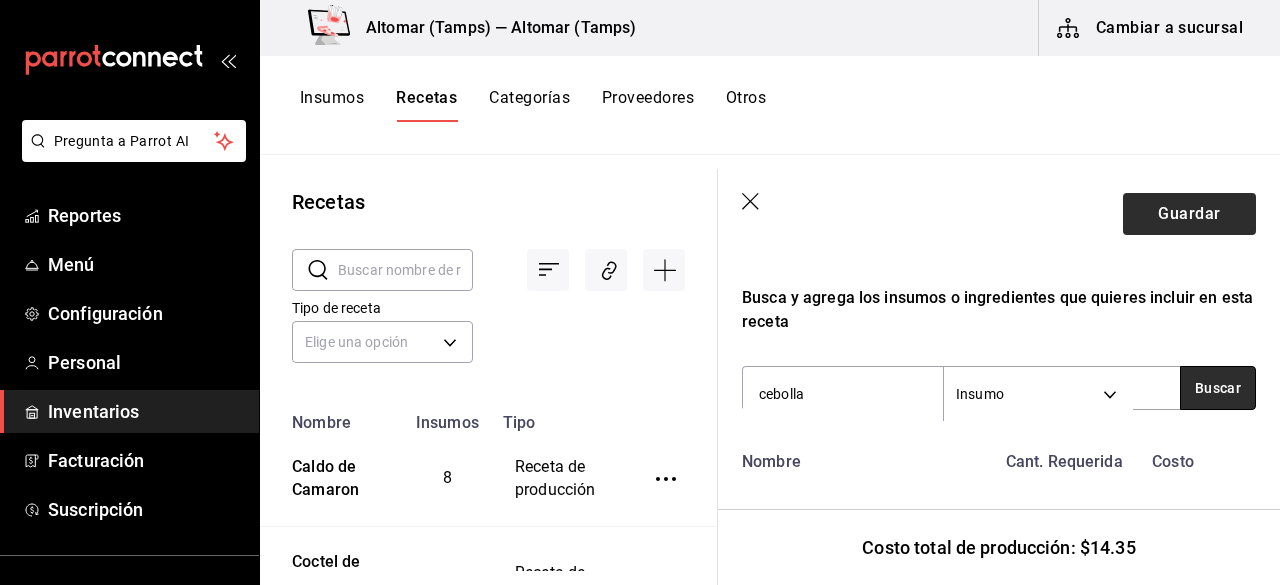 click on "Buscar" at bounding box center [1218, 388] 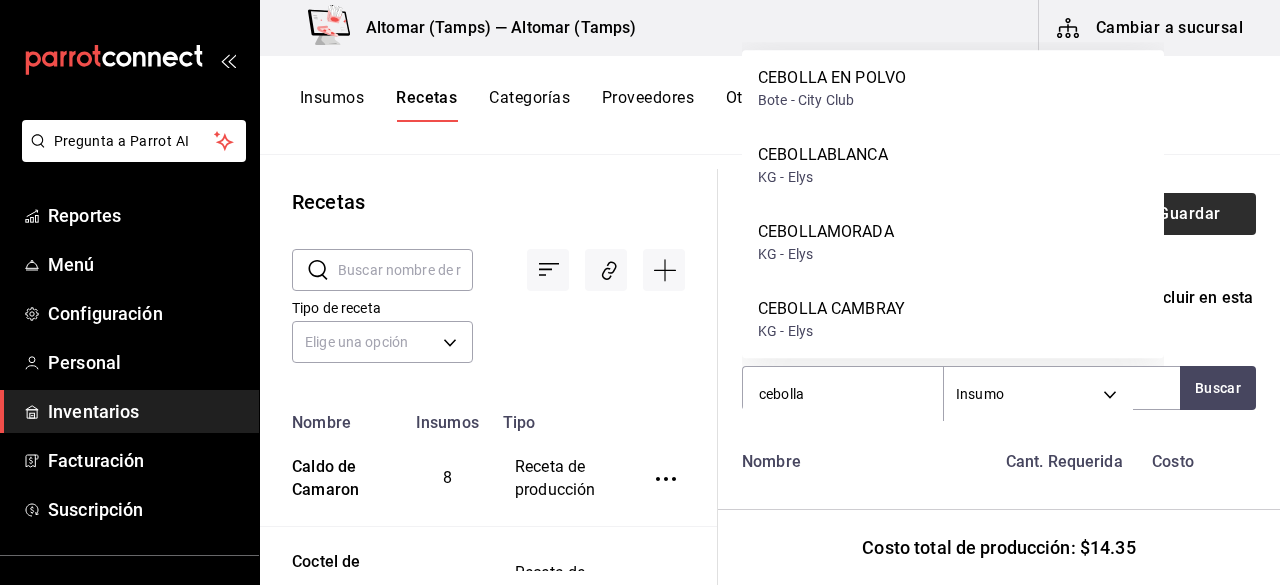 click on "CEBOLLA MORADA KG - Elys" at bounding box center [953, 242] 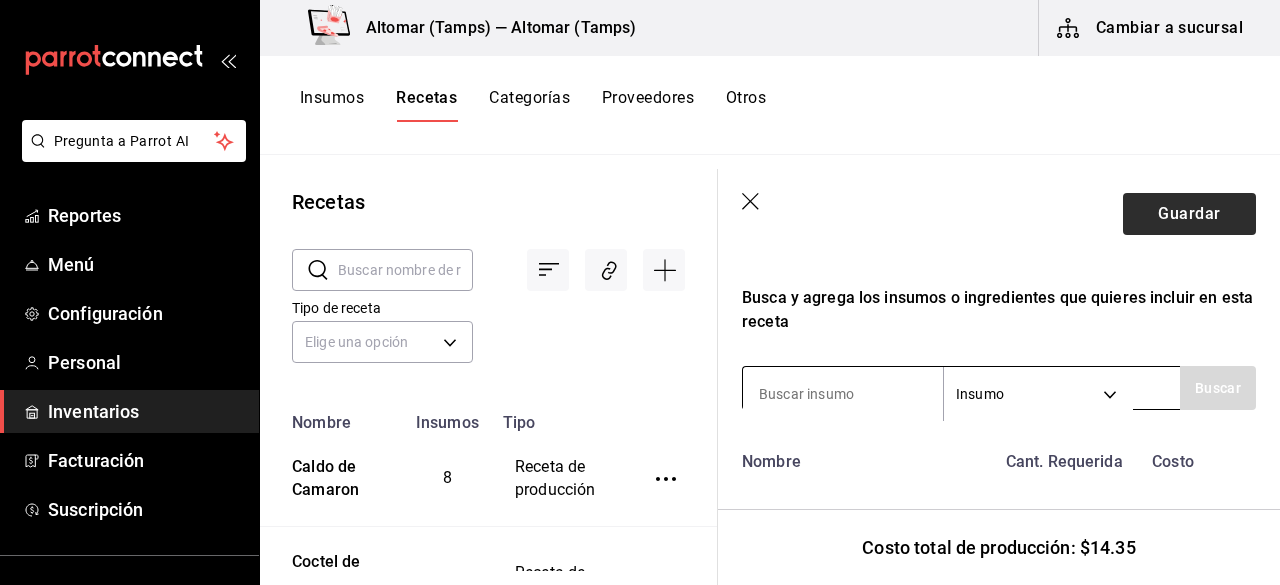 click at bounding box center (843, 394) 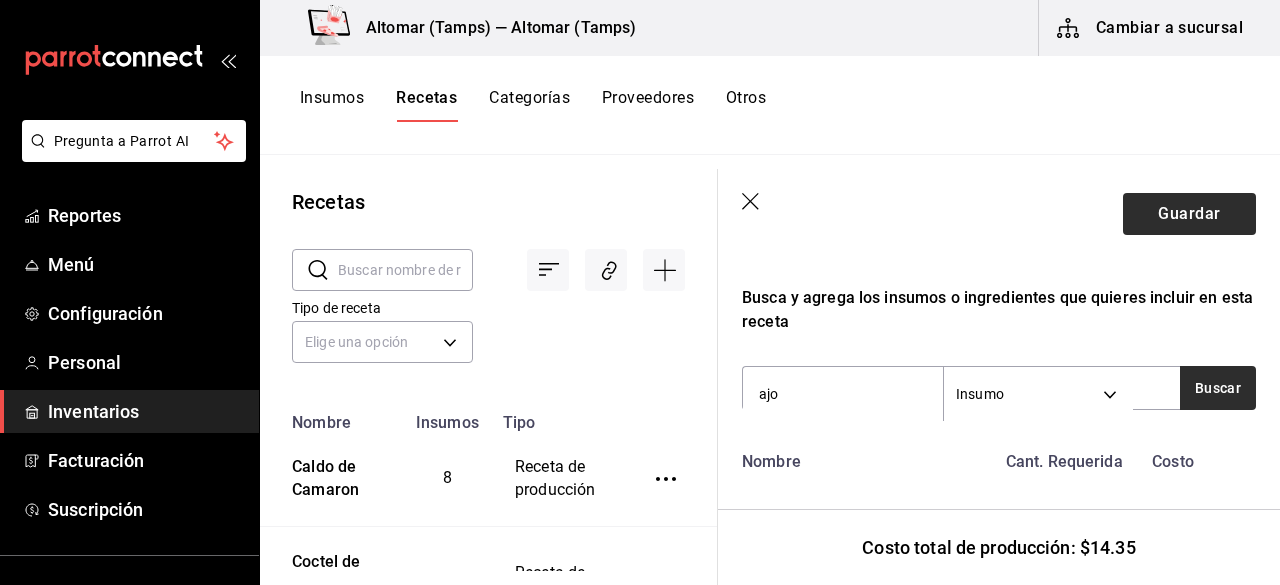 type on "ajo" 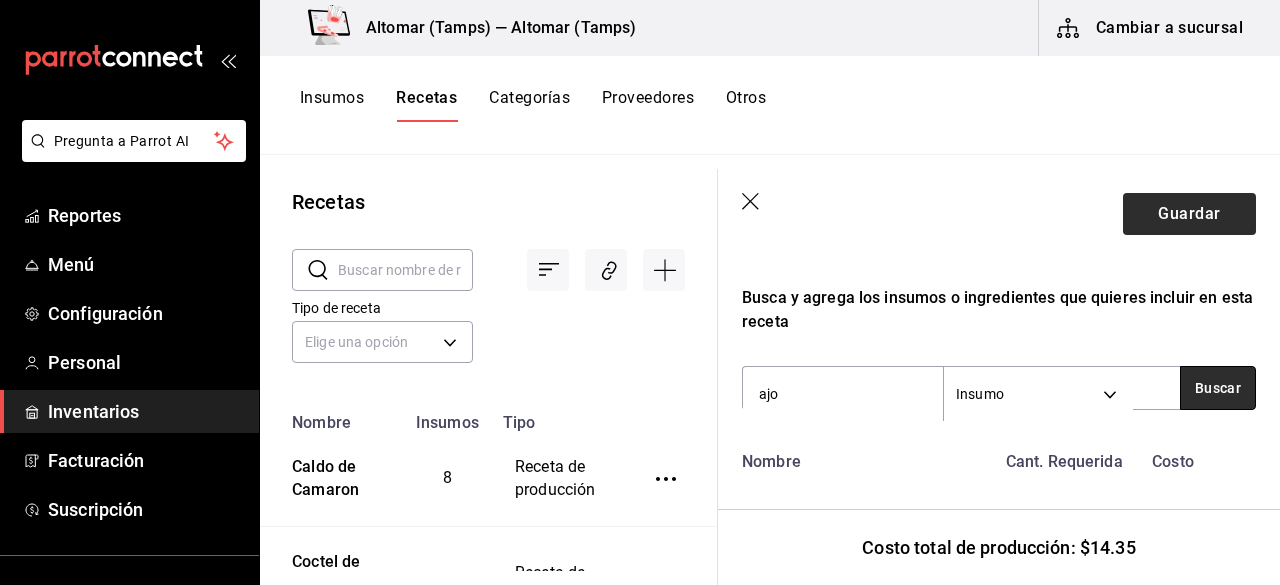 click on "Buscar" at bounding box center (1218, 388) 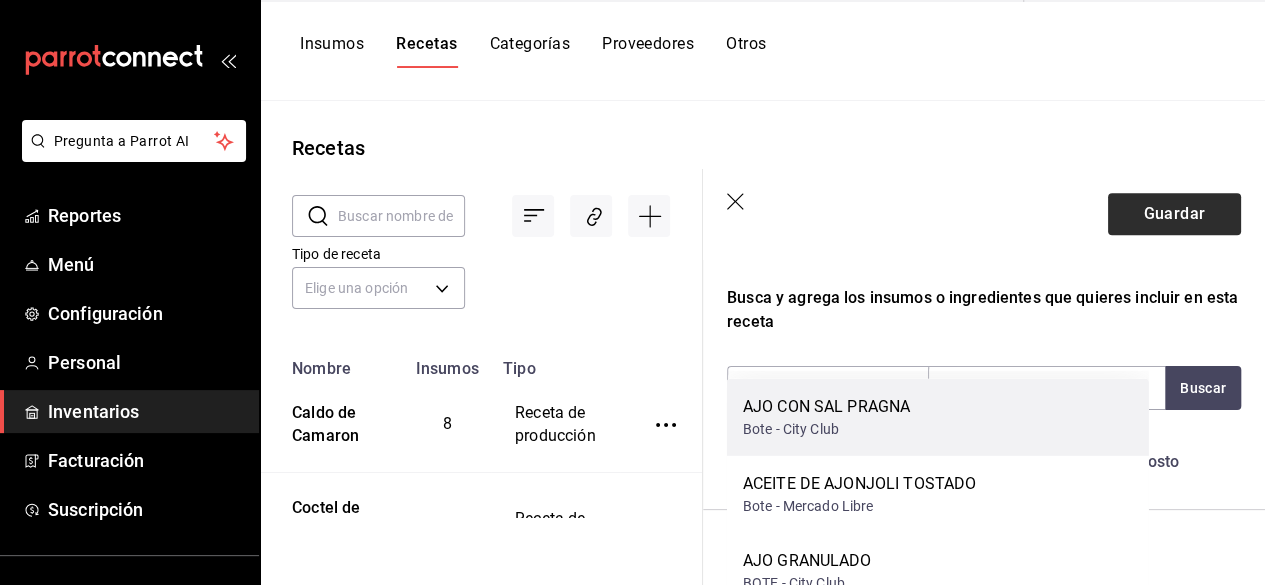 scroll, scrollTop: 100, scrollLeft: 0, axis: vertical 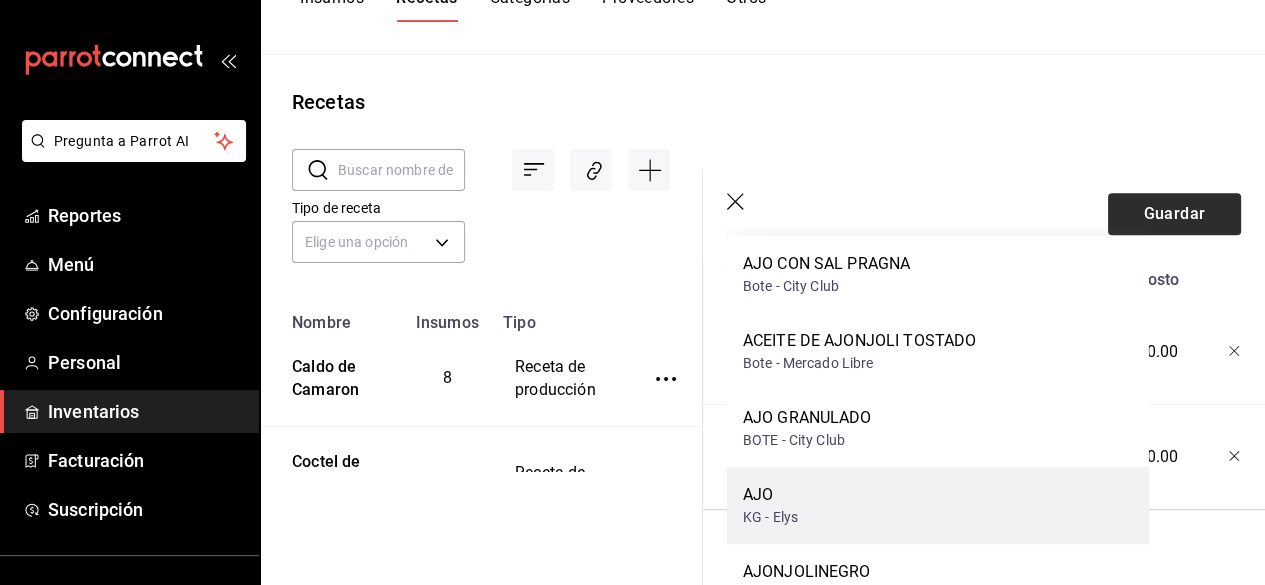 click on "AJO KG - Elys" at bounding box center (938, 505) 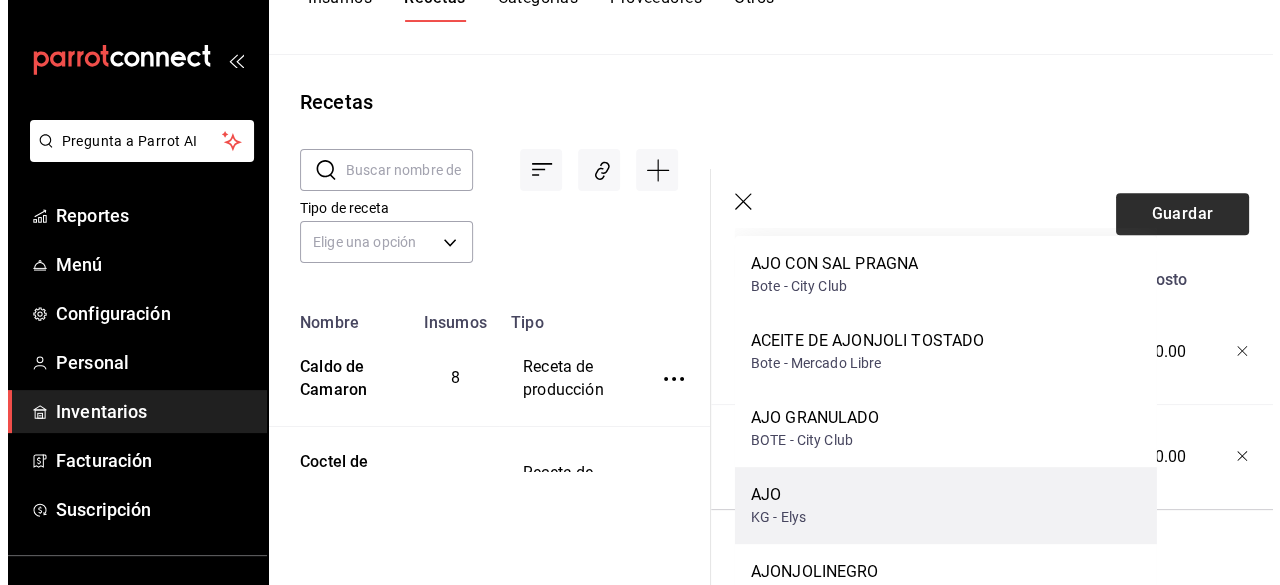 scroll, scrollTop: 0, scrollLeft: 0, axis: both 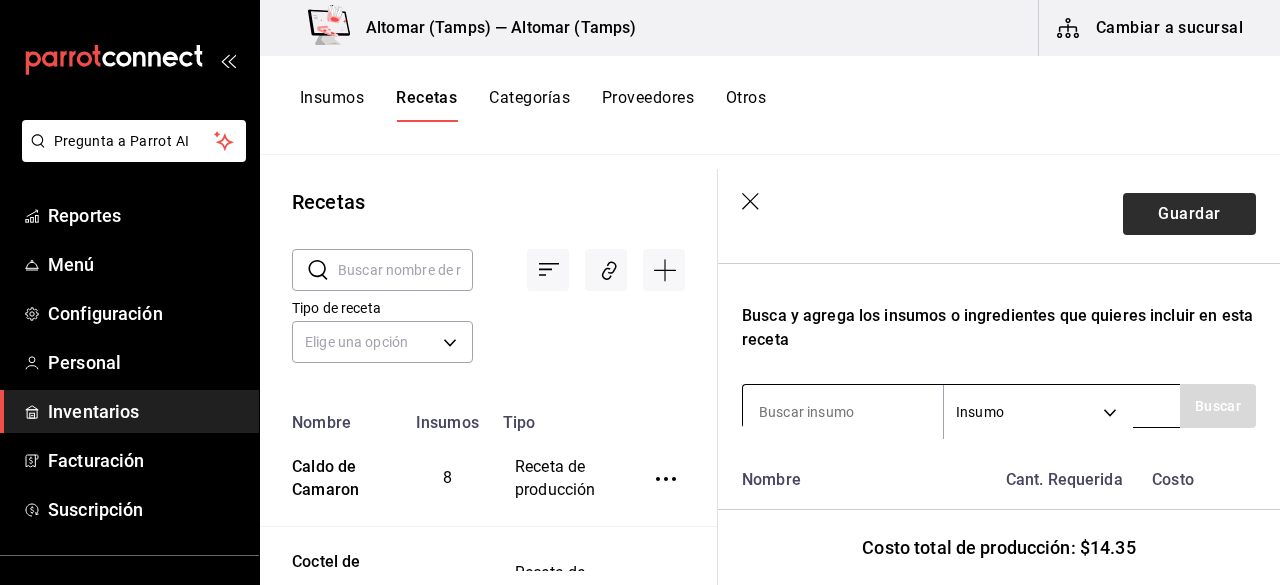 click at bounding box center [843, 412] 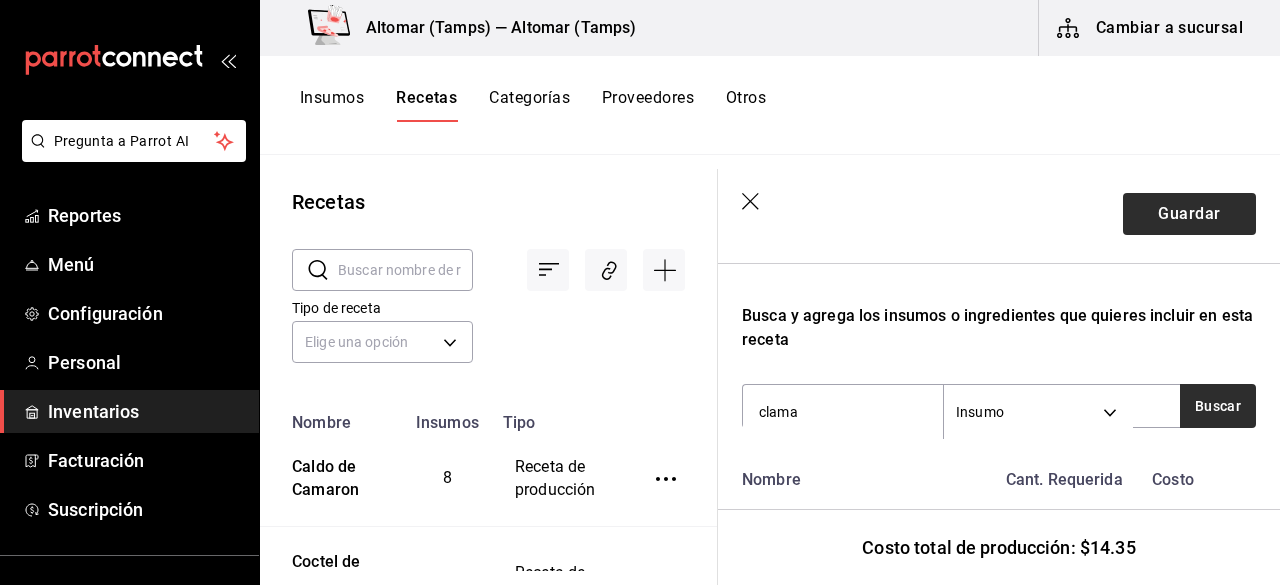 type on "clama" 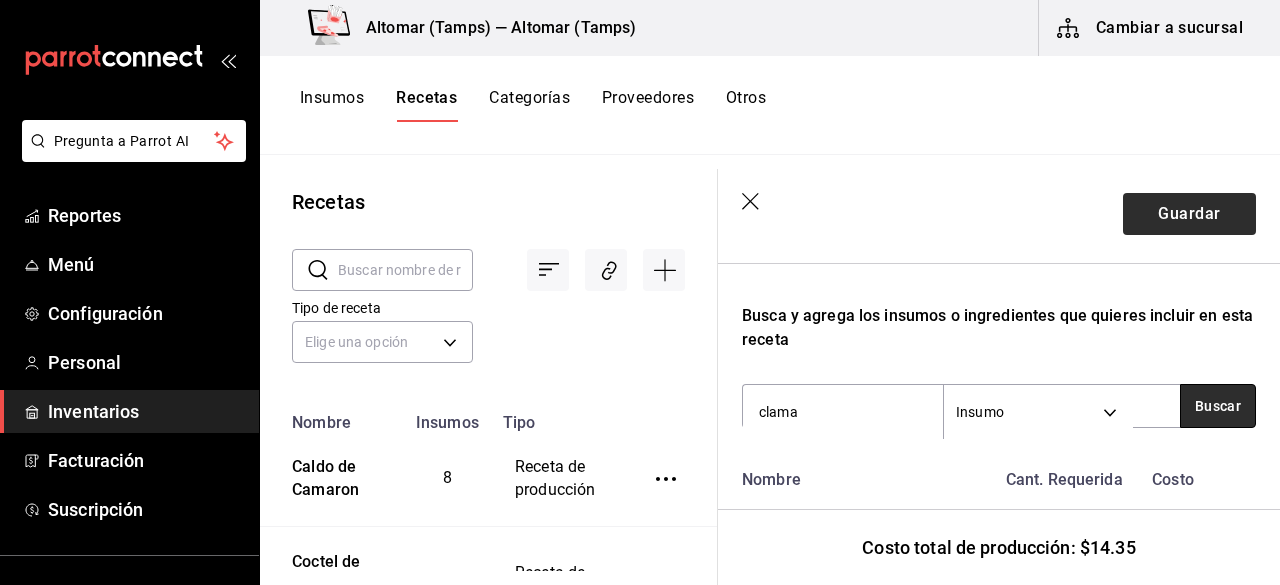 click on "Buscar" at bounding box center (1218, 406) 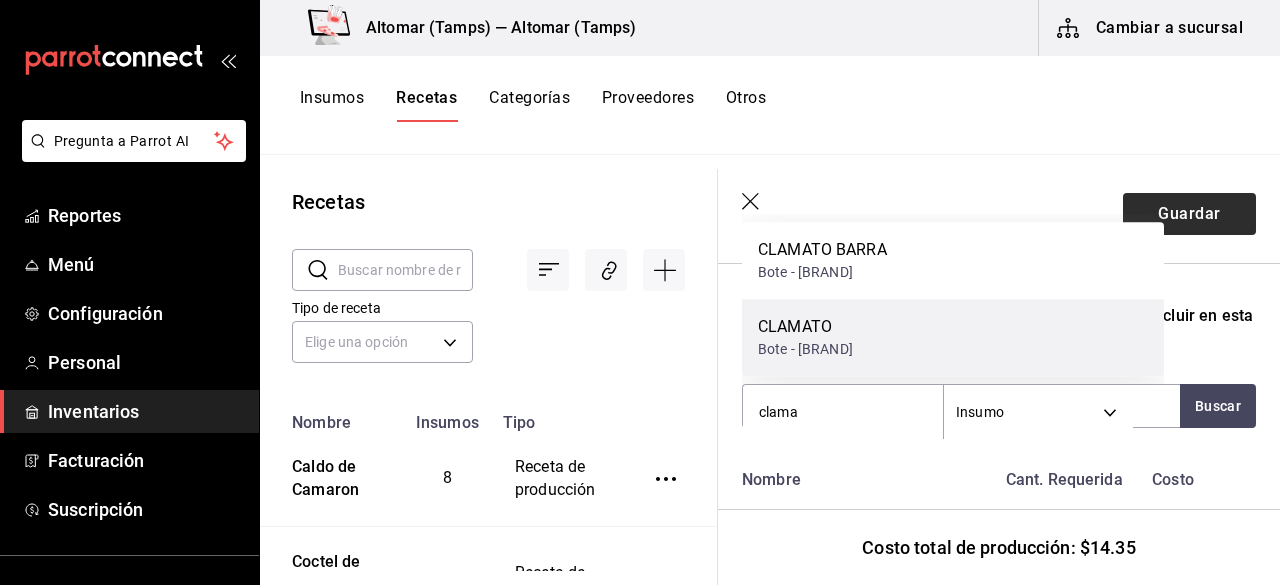 click on "CLAMATO Bote - Sams" at bounding box center [953, 337] 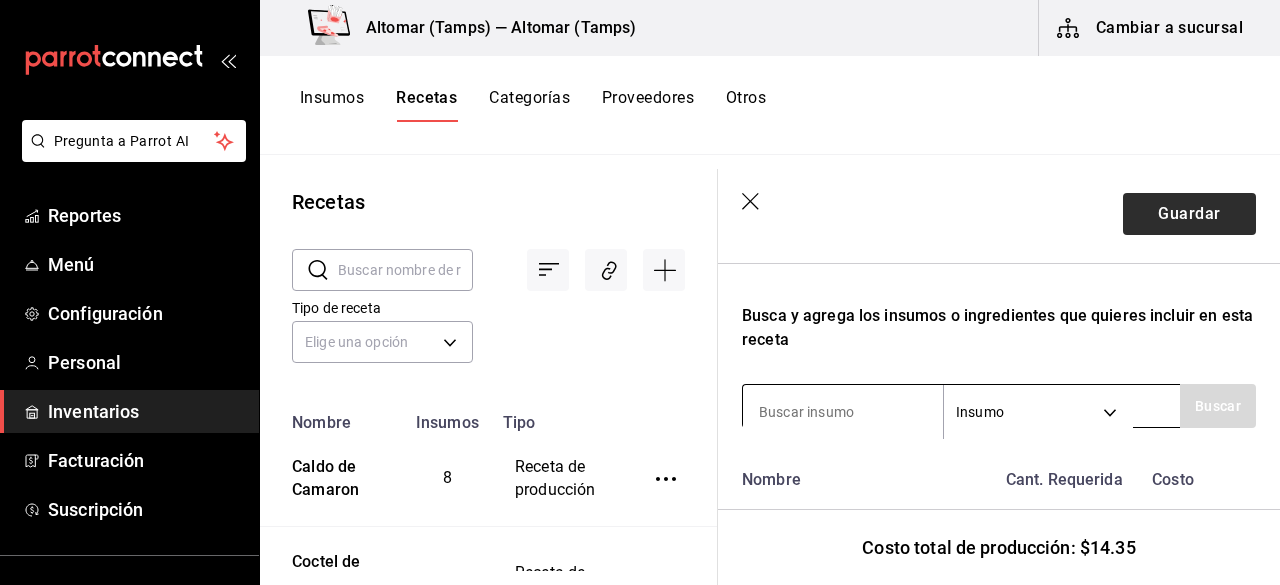 click at bounding box center (843, 412) 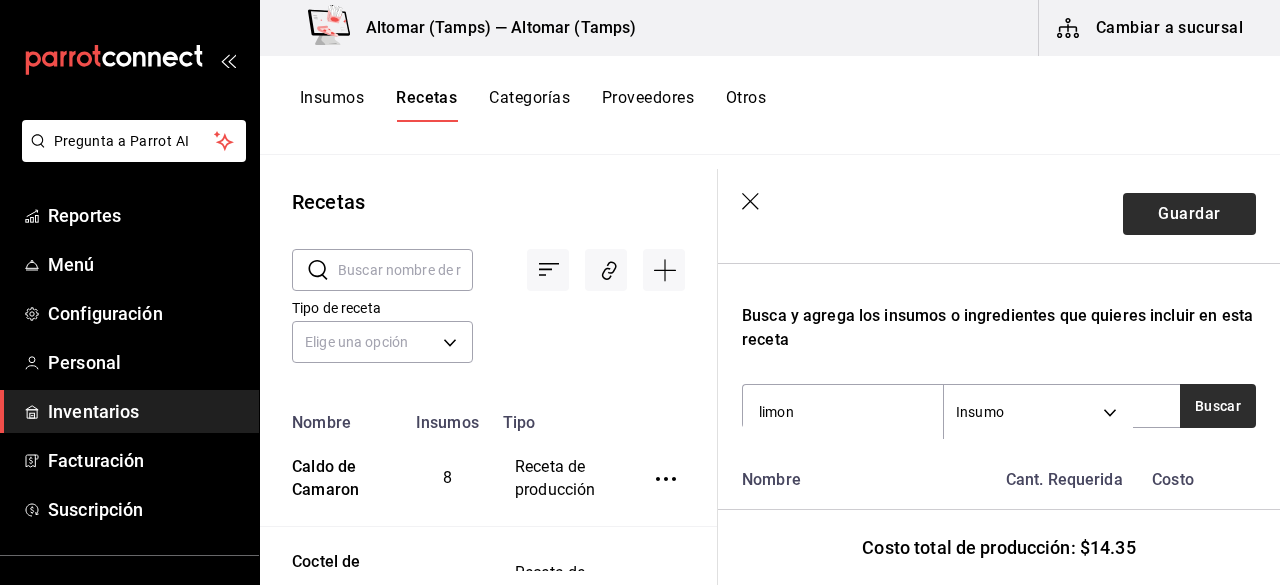 type on "limon" 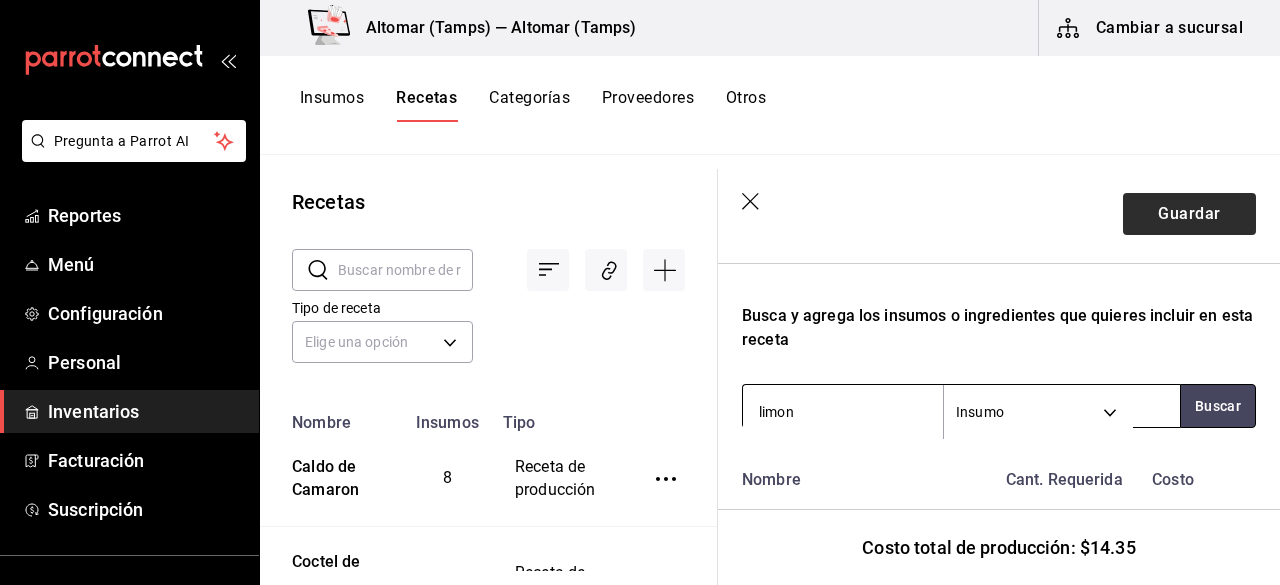 click on "Buscar" at bounding box center (1218, 406) 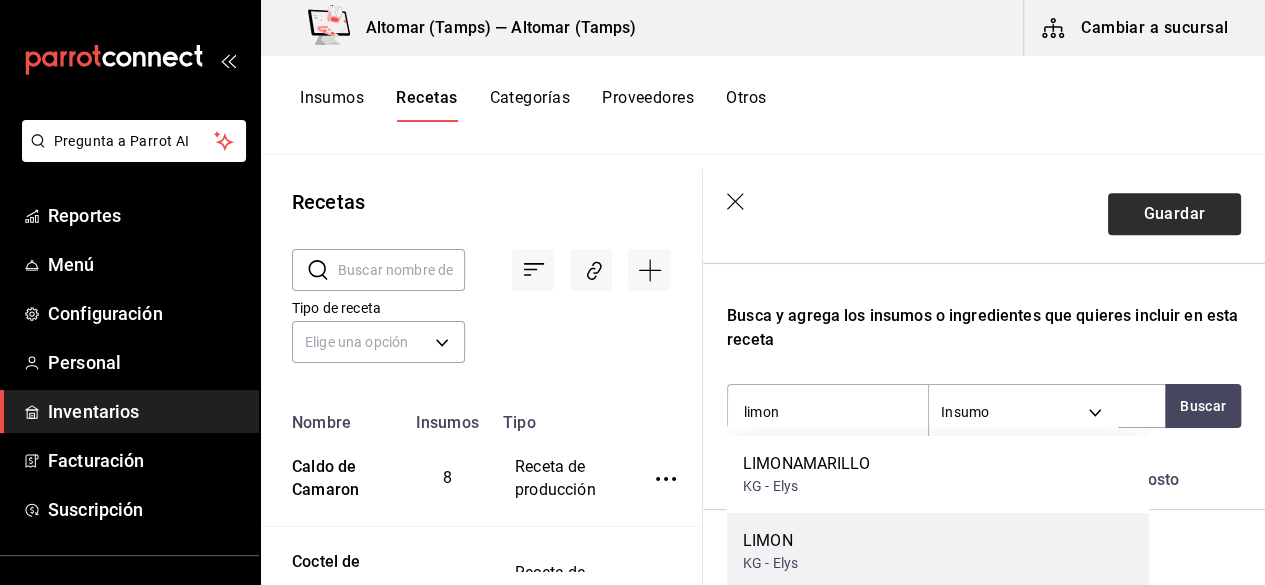 click on "LIMON KG - [BRAND]" at bounding box center (938, 551) 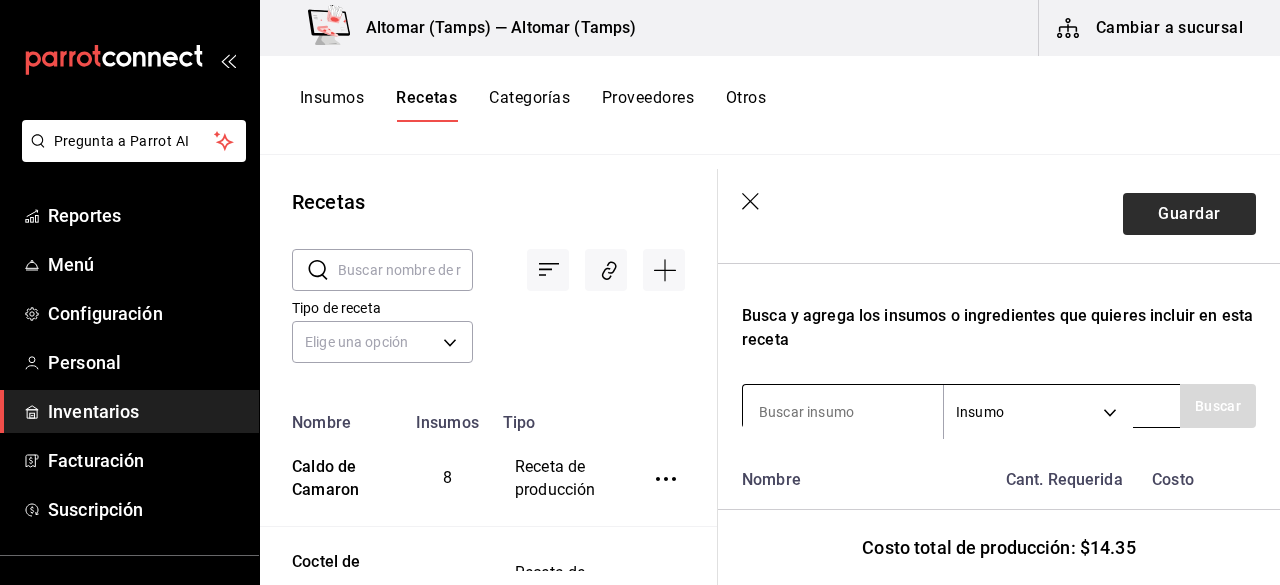 click at bounding box center (843, 412) 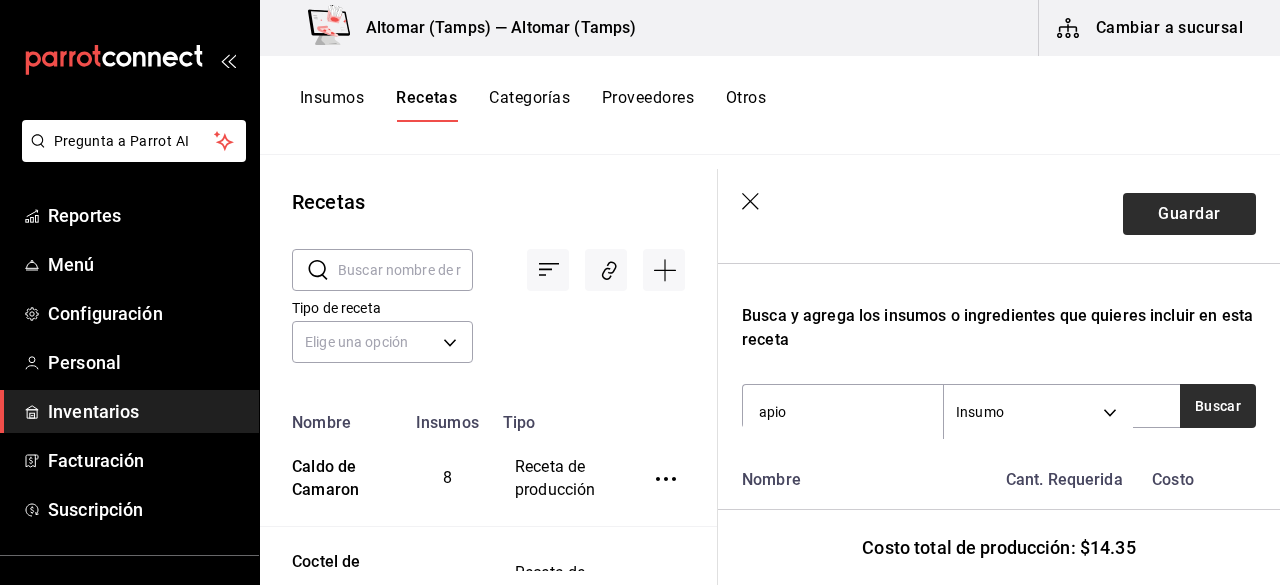 type on "apio" 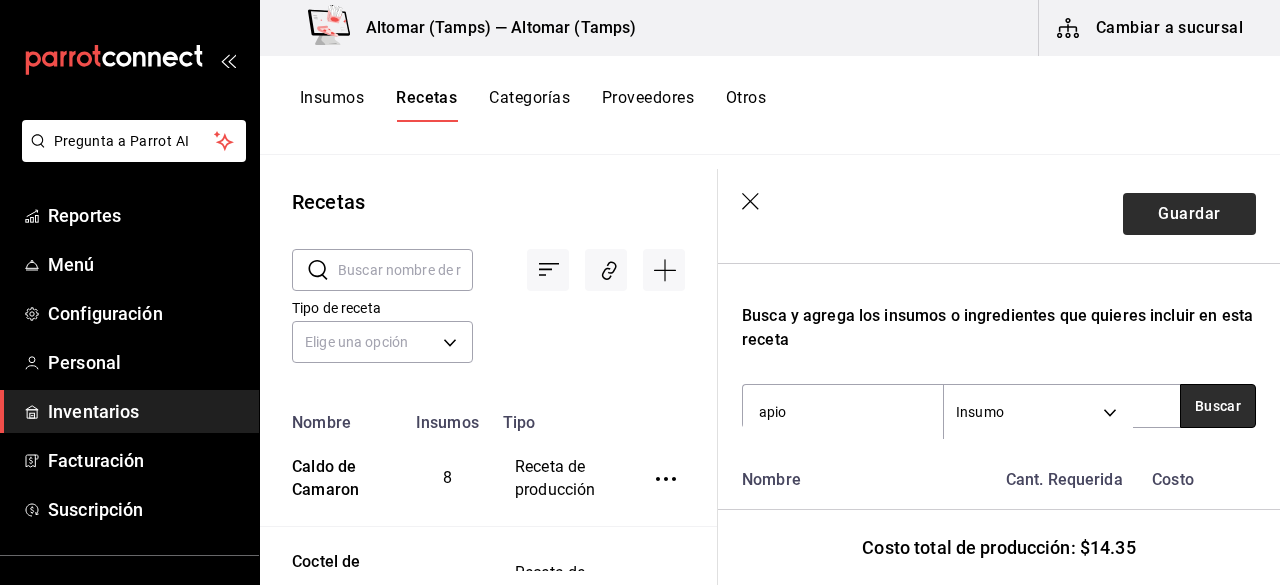 click on "Buscar" at bounding box center [1218, 406] 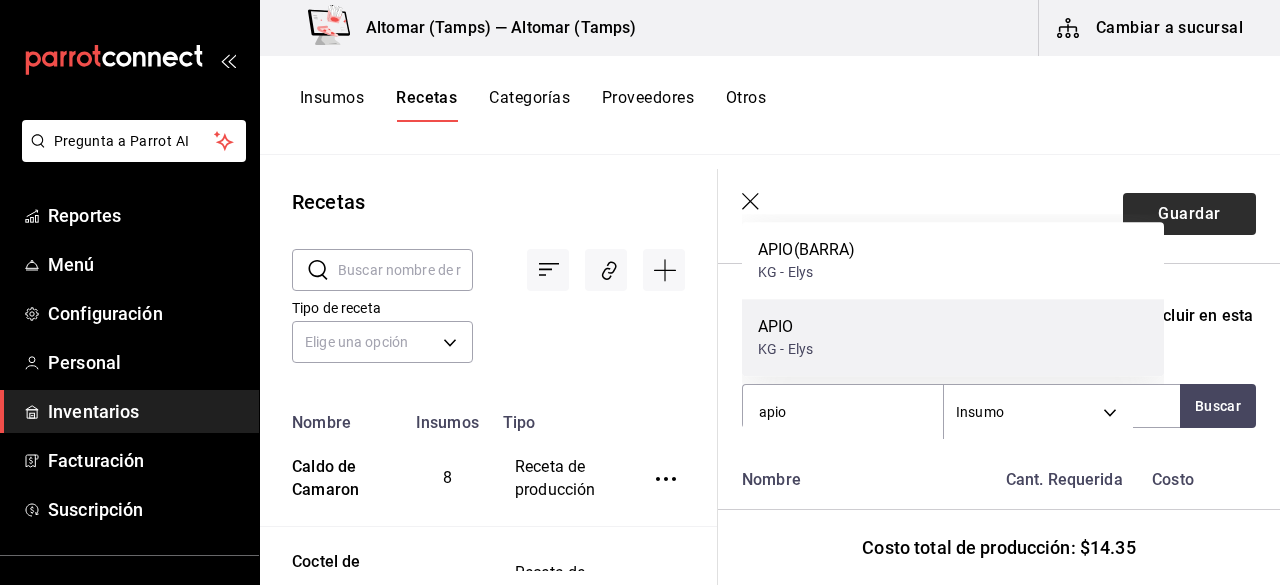 click on "APIO KG - [BRAND]" at bounding box center (953, 337) 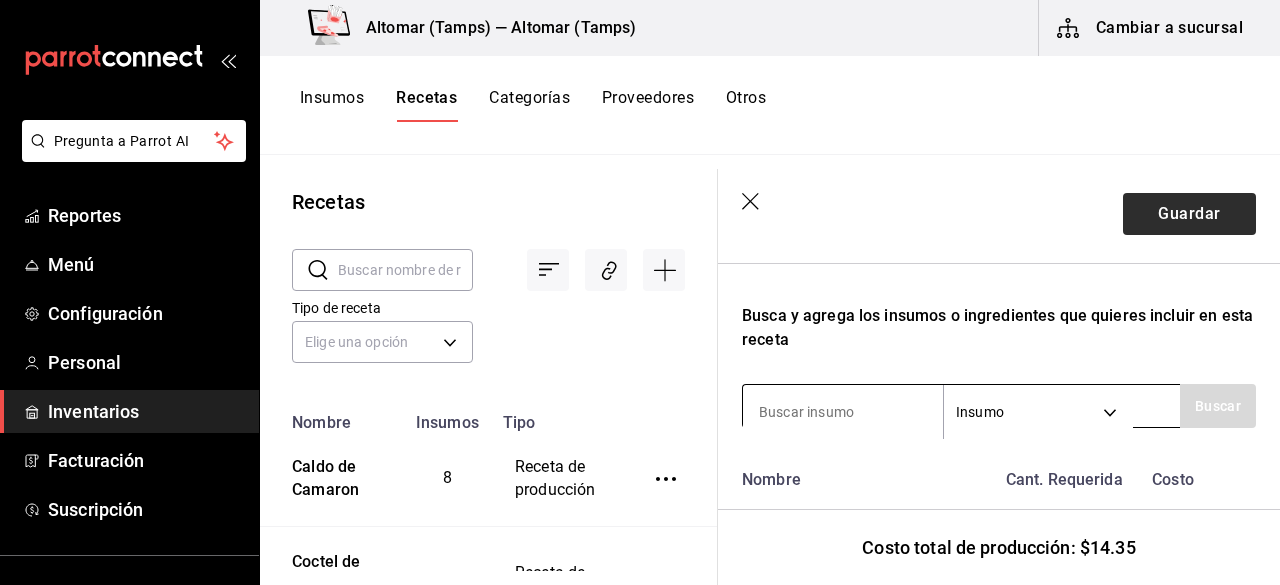 click at bounding box center (843, 412) 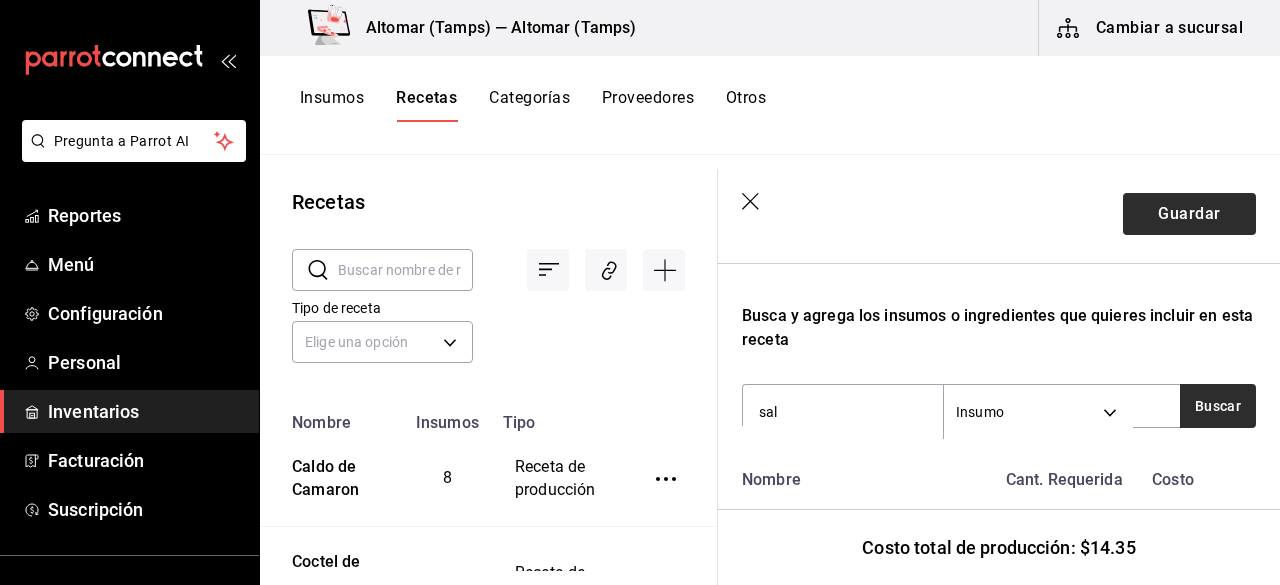 type on "sal" 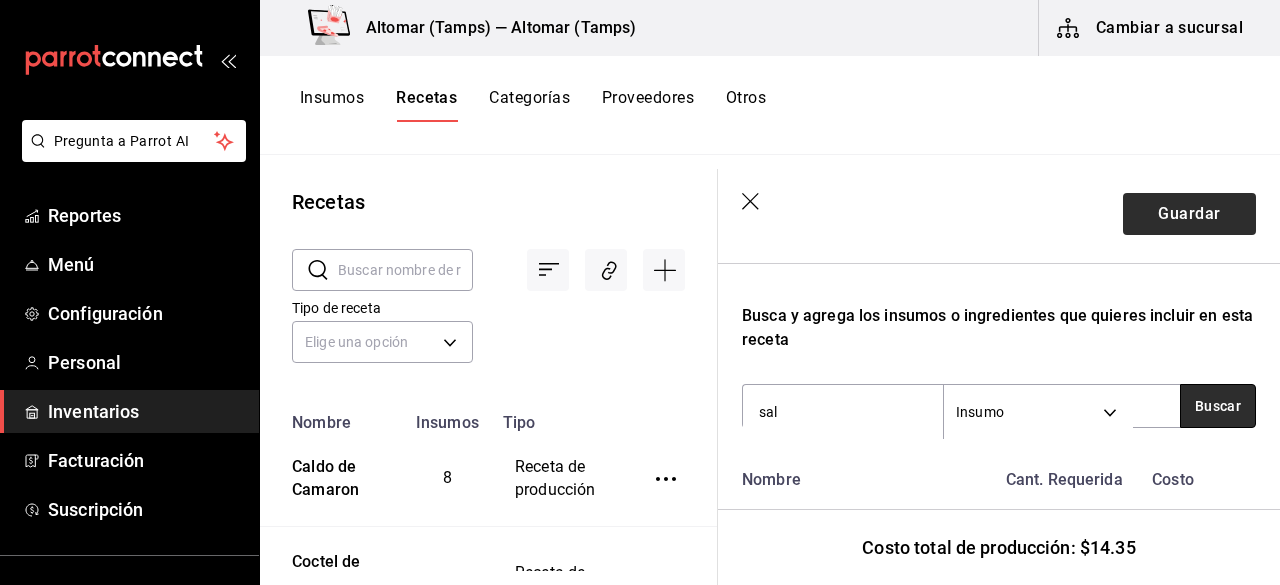 click on "Buscar" at bounding box center [1218, 406] 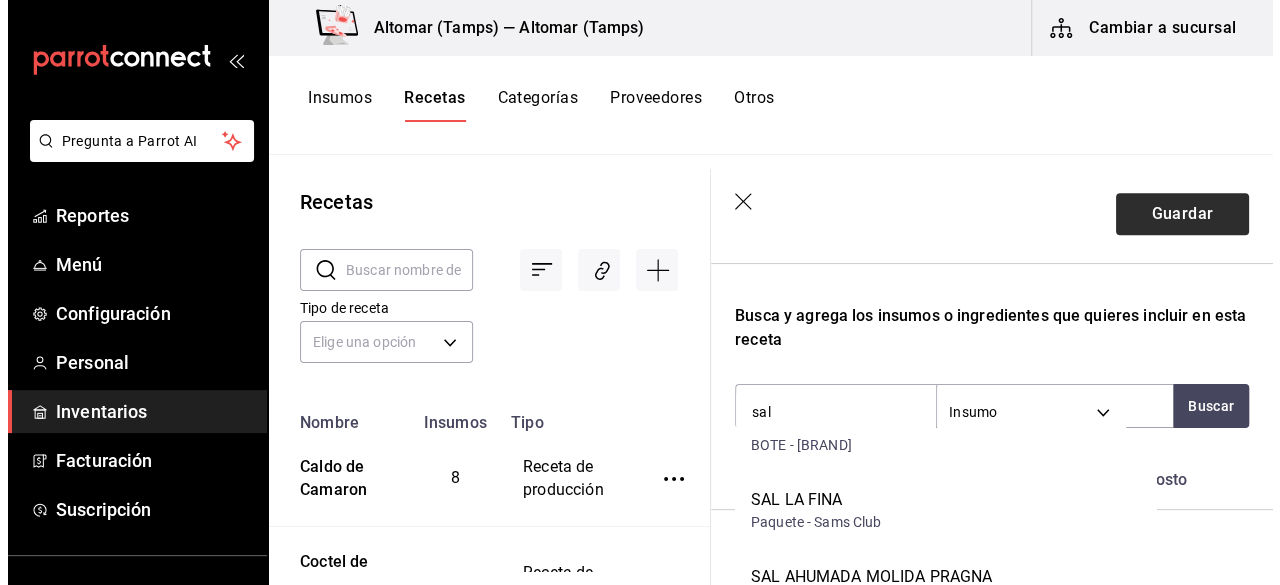 scroll, scrollTop: 1200, scrollLeft: 0, axis: vertical 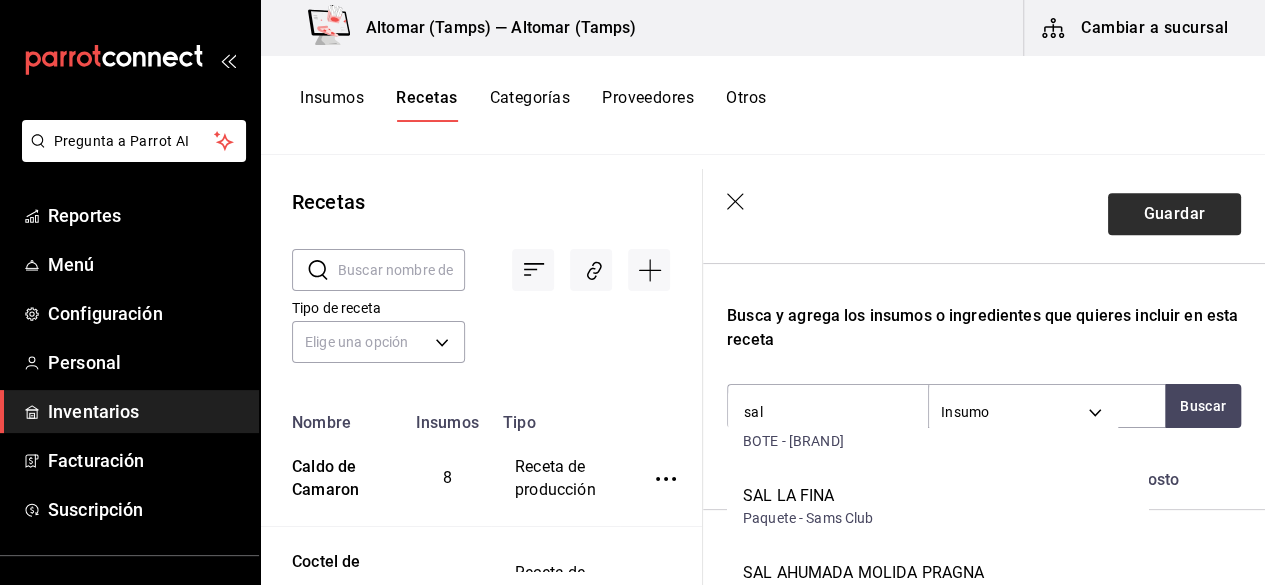 click on "Paquete - Sams Club" at bounding box center [808, 518] 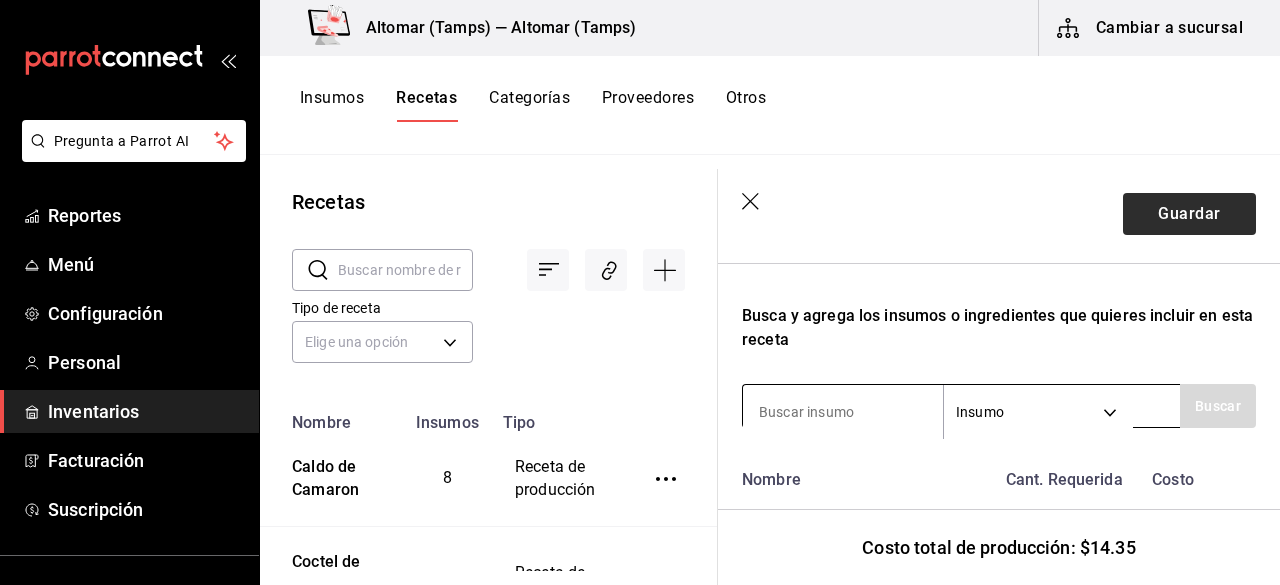 click at bounding box center [843, 412] 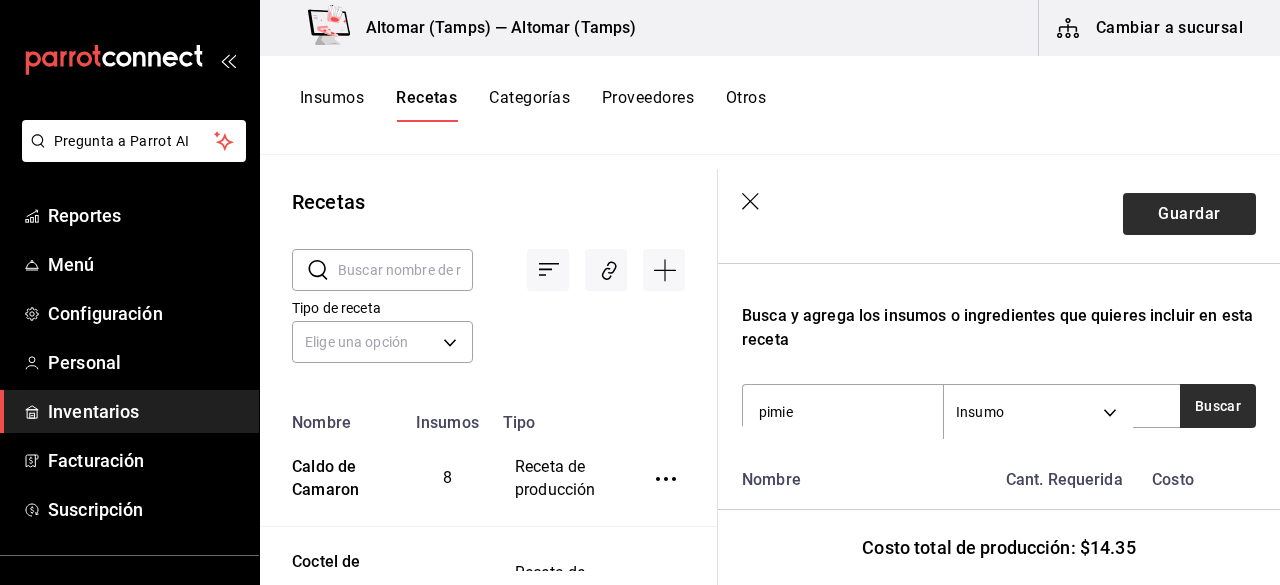 type on "pimie" 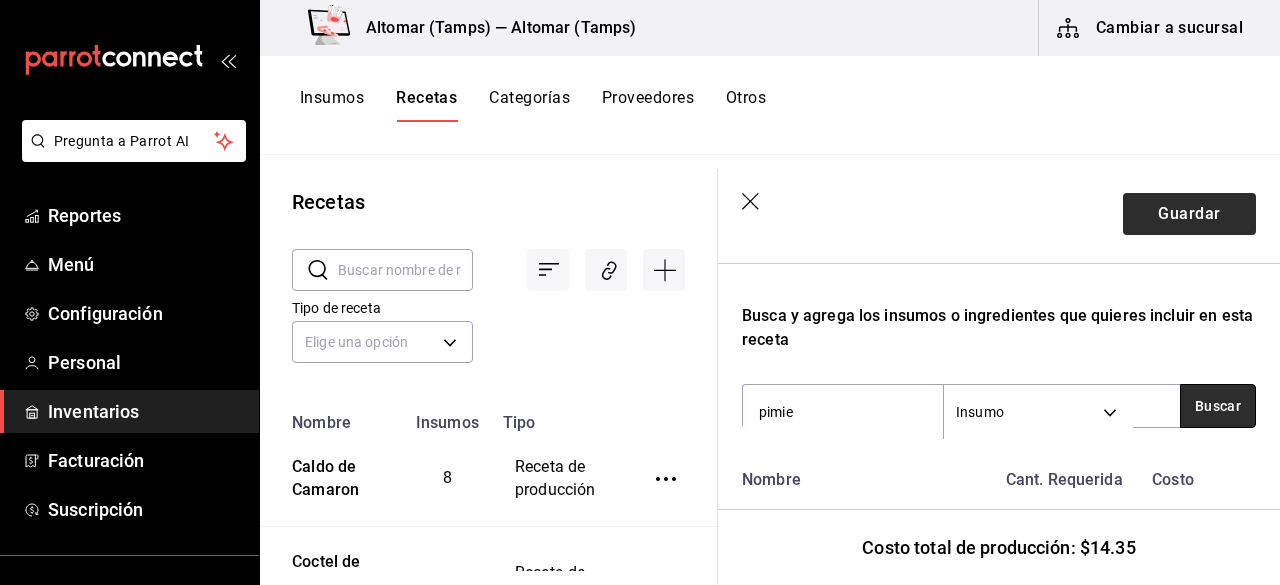 click on "Buscar" at bounding box center [1218, 406] 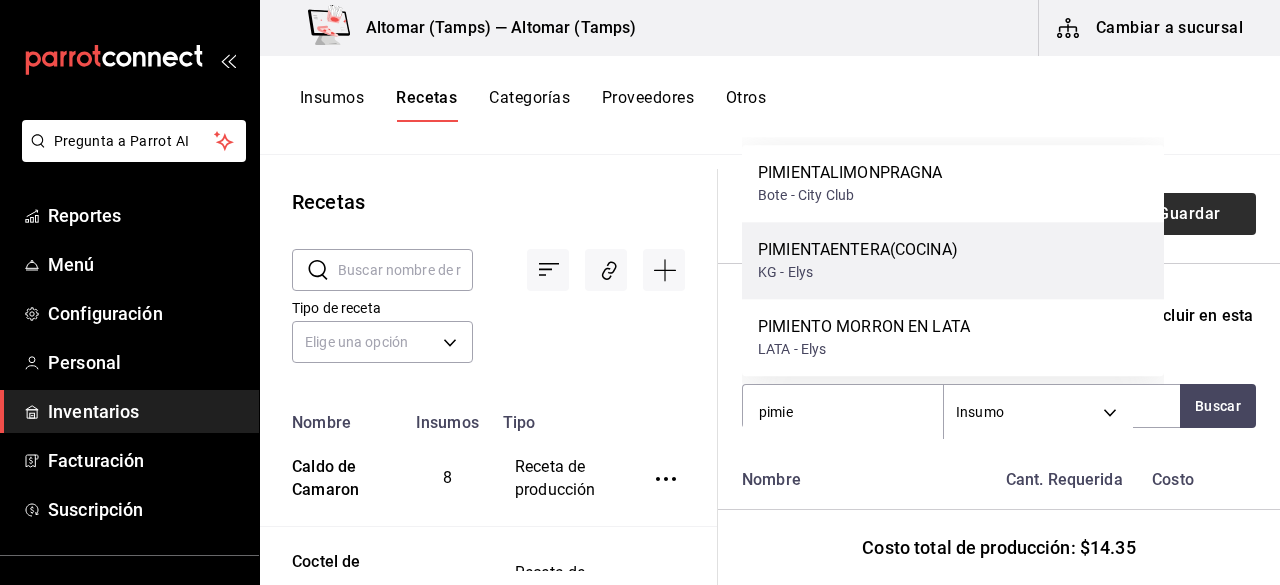 click on "KG - Elys" at bounding box center [858, 272] 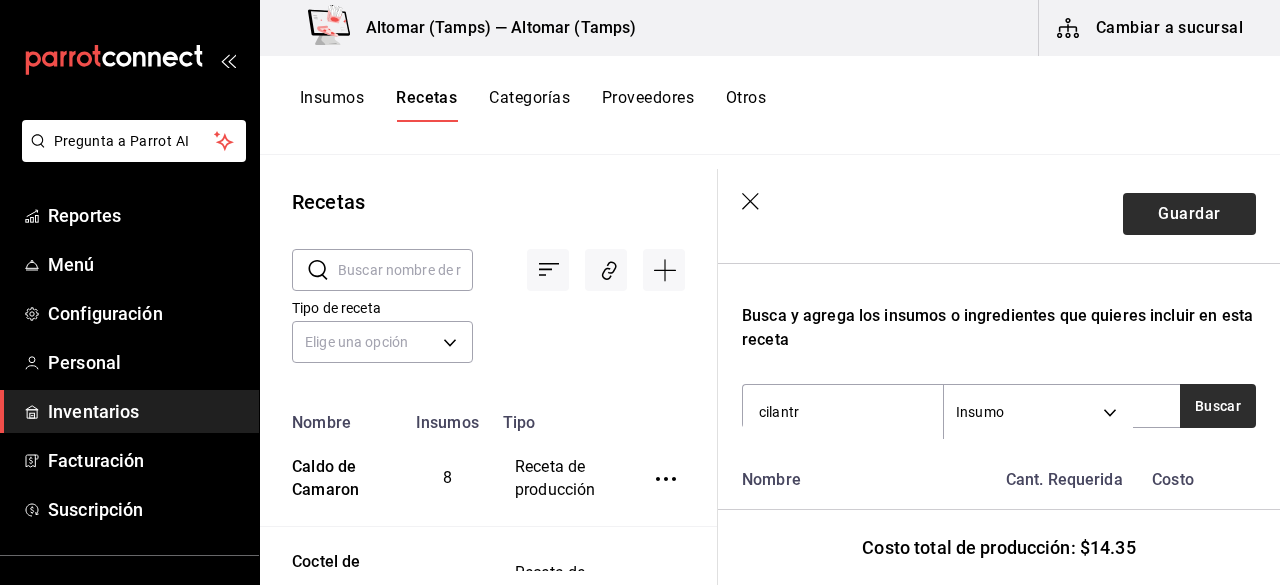 type on "cilantr" 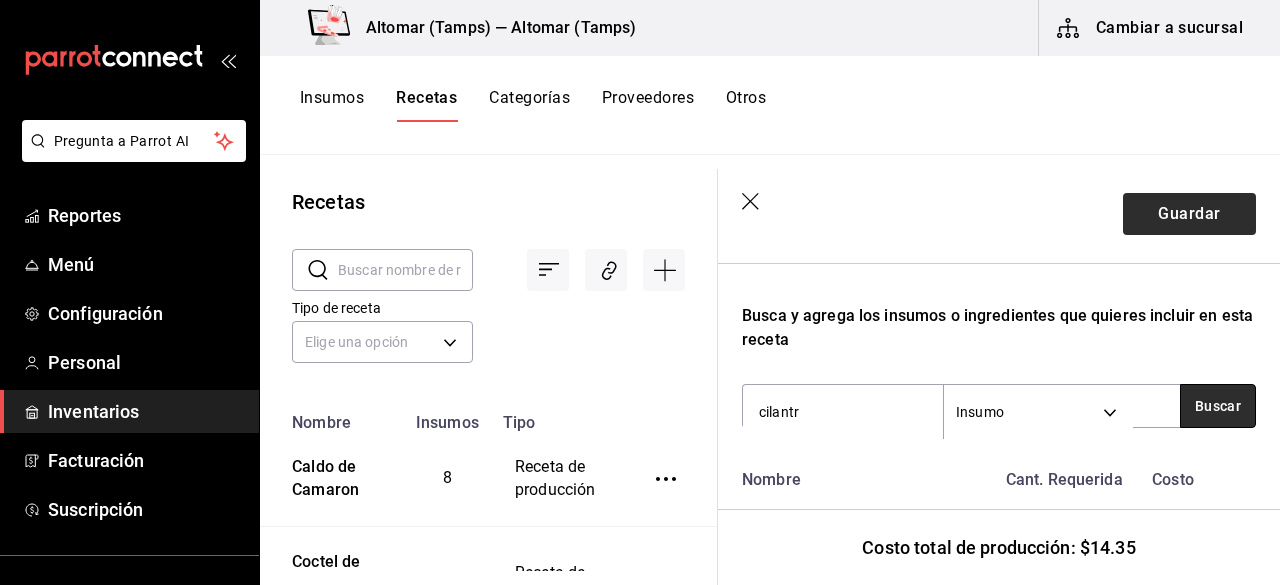 click on "Buscar" at bounding box center (1218, 406) 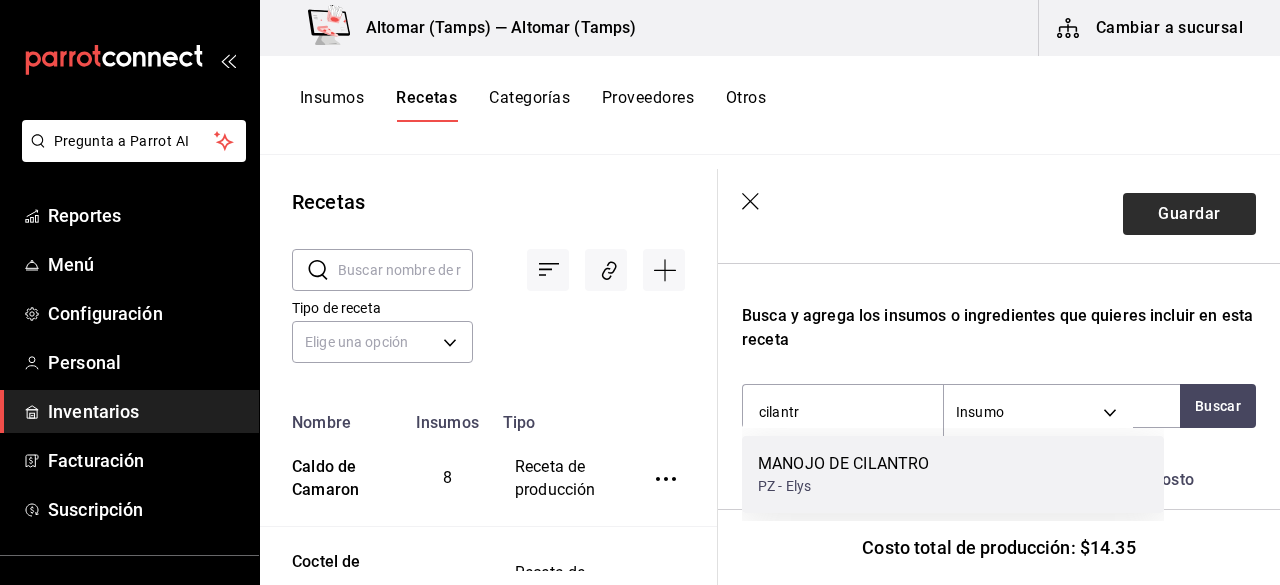 click on "PZ - Elys" at bounding box center [843, 486] 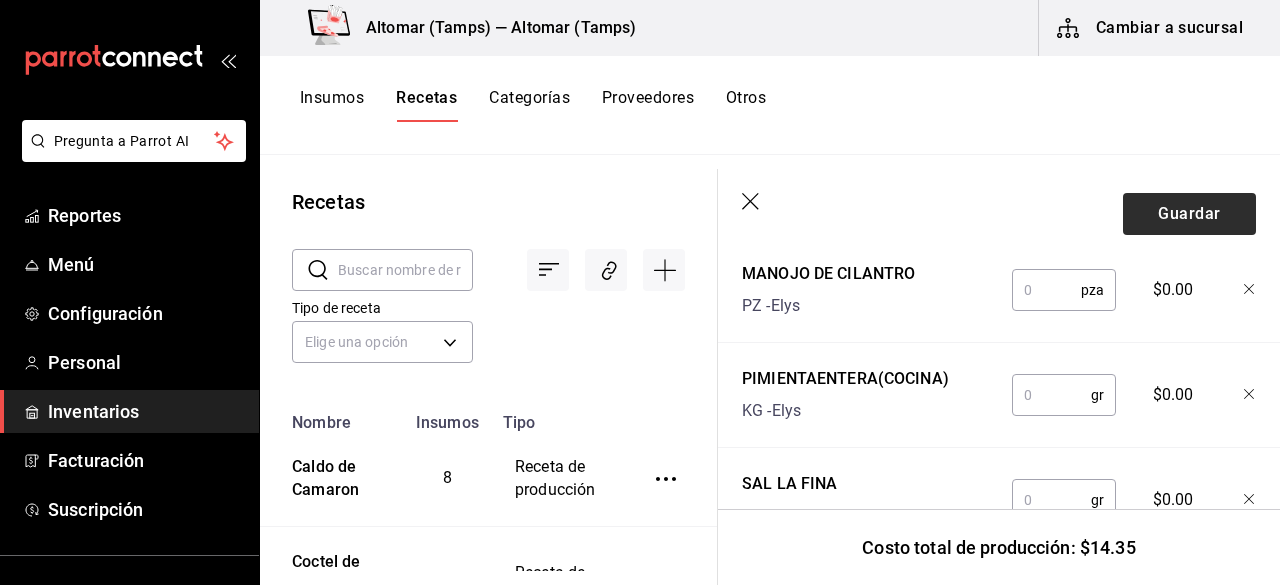 scroll, scrollTop: 782, scrollLeft: 0, axis: vertical 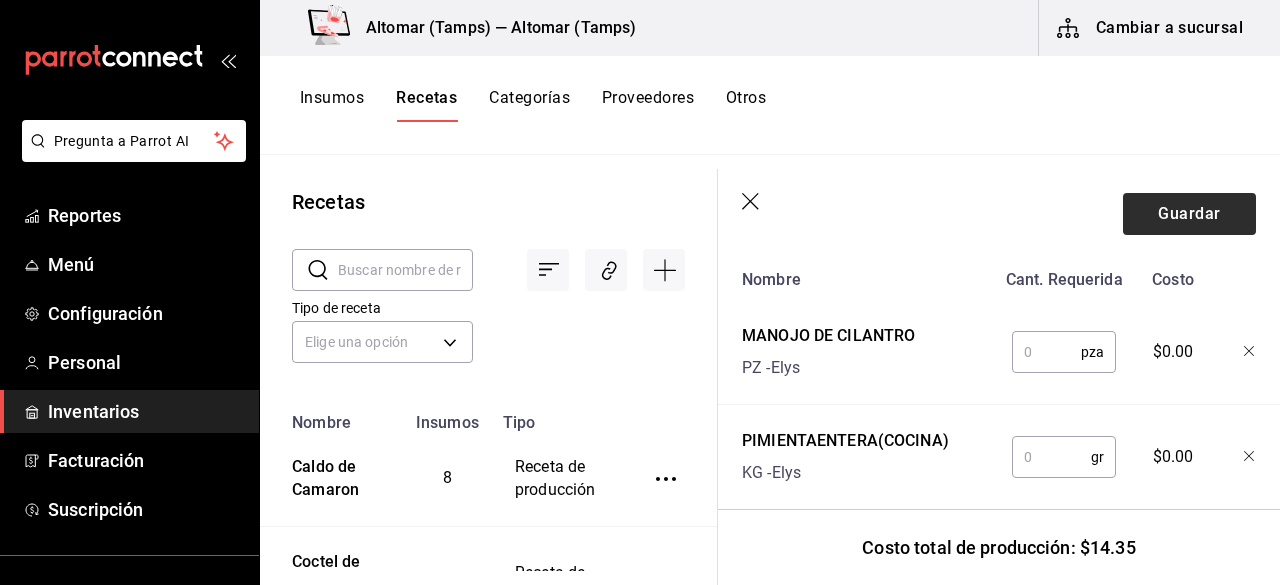 click at bounding box center [1046, 352] 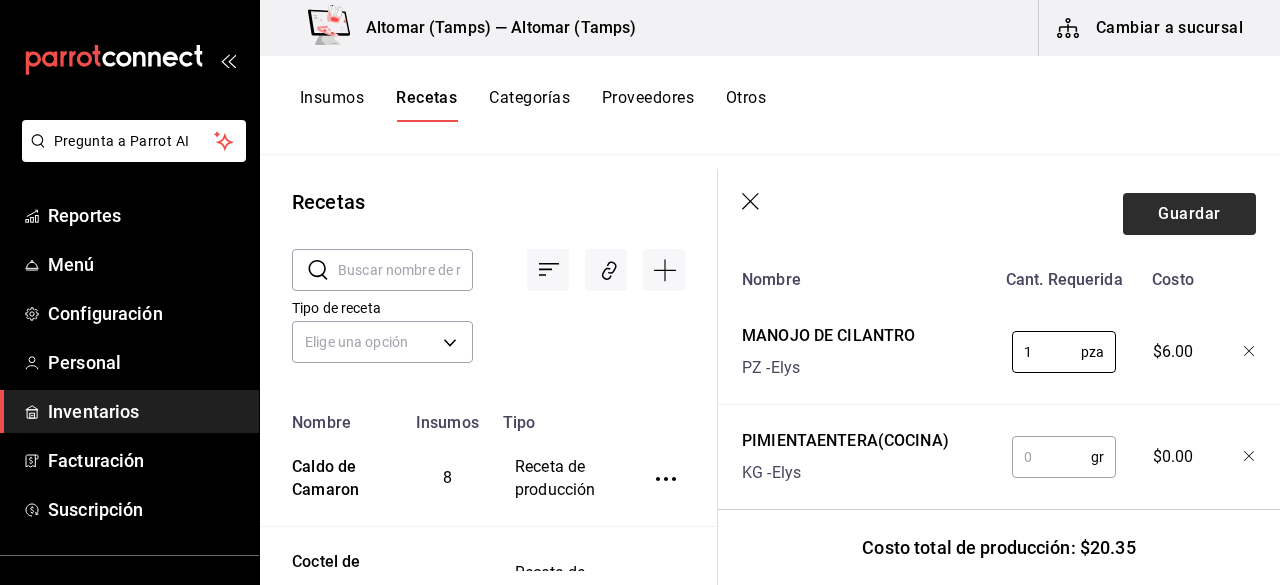 type on "1" 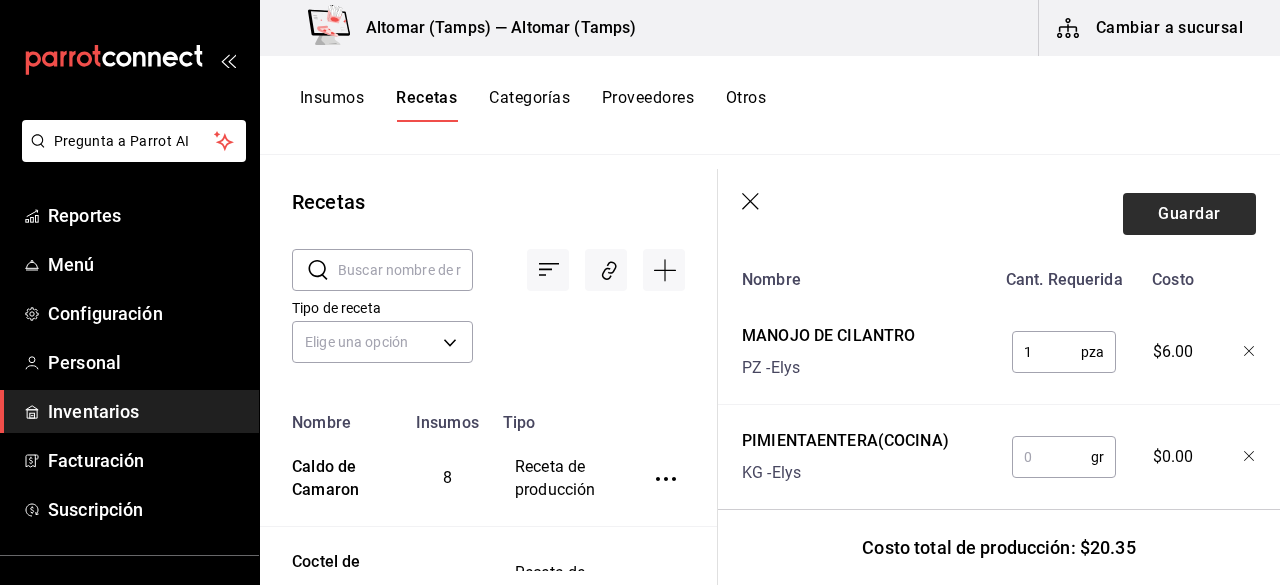 click on "MANOJO DE CILANTRO PZ - [BRAND] 1 pza ​ $6.00 PIMIENTAENTERA(COCINA) KG - [BRAND] gr ​ $0.00 SAL LA FINA Paquete - [BRAND] gr ​ $0.00 APIO KG - [BRAND] gr ​ $0.00 LIMON KG - [BRAND] gr ​ $0.00 CLAMATO Bote - [BRAND] ml ​ $0.00 AJO KG - [BRAND] gr ​ $0.00 CEBOLLAMORADA KG - [BRAND] gr ​ $0.00 CHILECHILTEPIN Bote - [BRAND] gr ​ $0.00 Caldo de Camaron Presentación - Interno 1.12 lt ​ $14.35 JUGO TIPO MAGGIE LOVE ​ KITCHEN Bote - [BRAND] ml ​ $0.00 SALSA TIPO INGLESA FRENSH [BRAND] Bote - [BRAND] ml ​ $0.00" at bounding box center (999, 934) 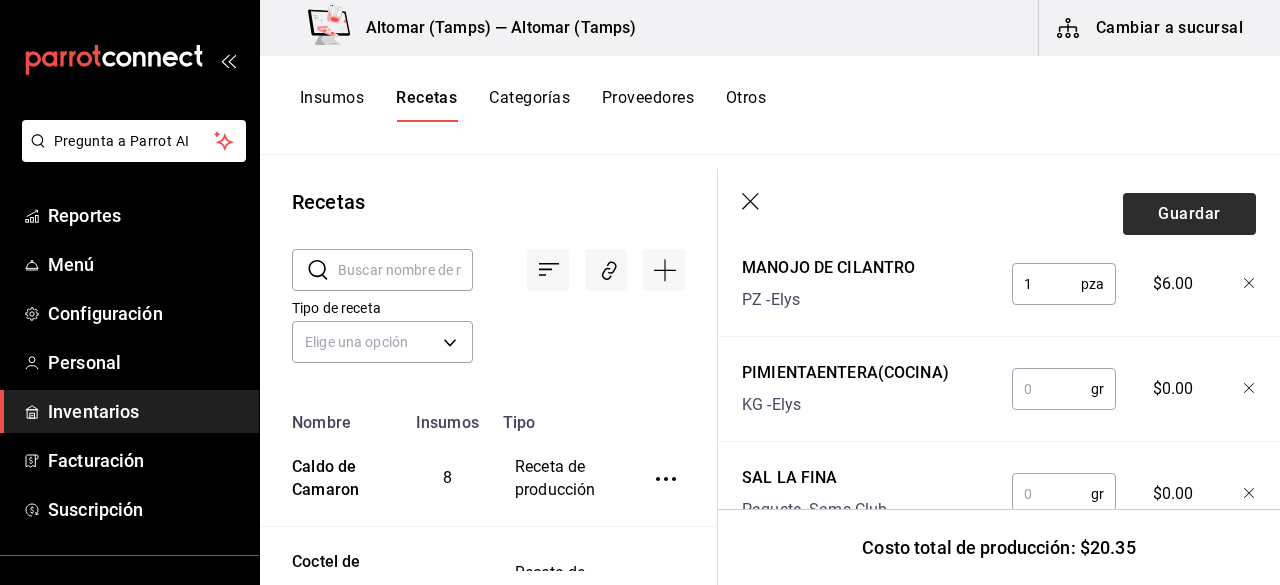 scroll, scrollTop: 882, scrollLeft: 0, axis: vertical 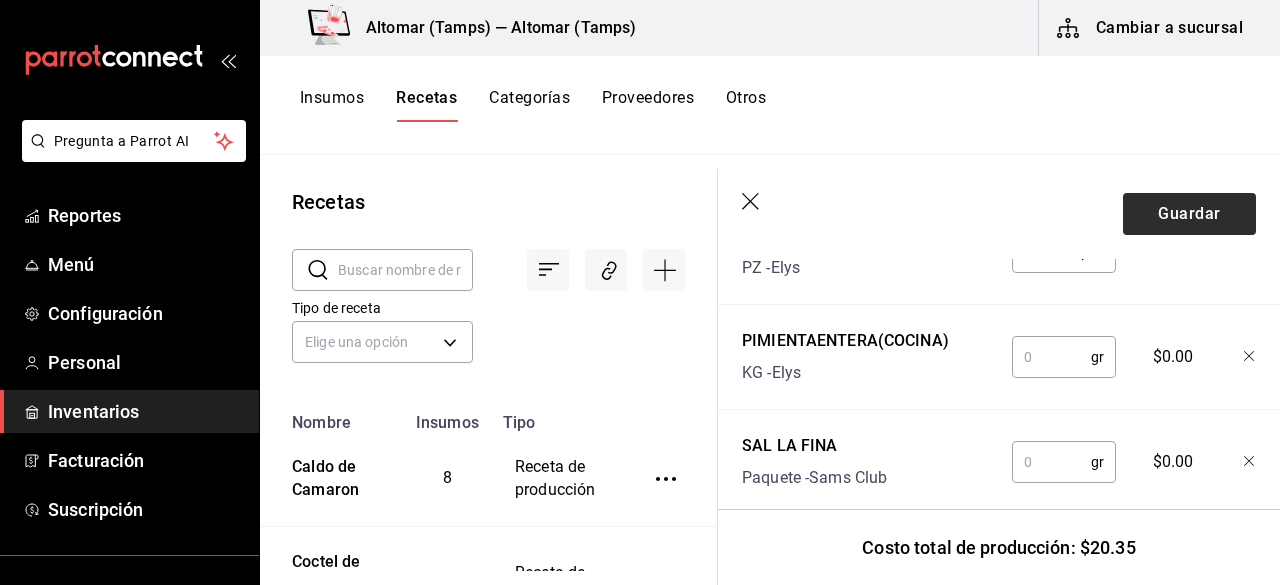 click at bounding box center (1051, 357) 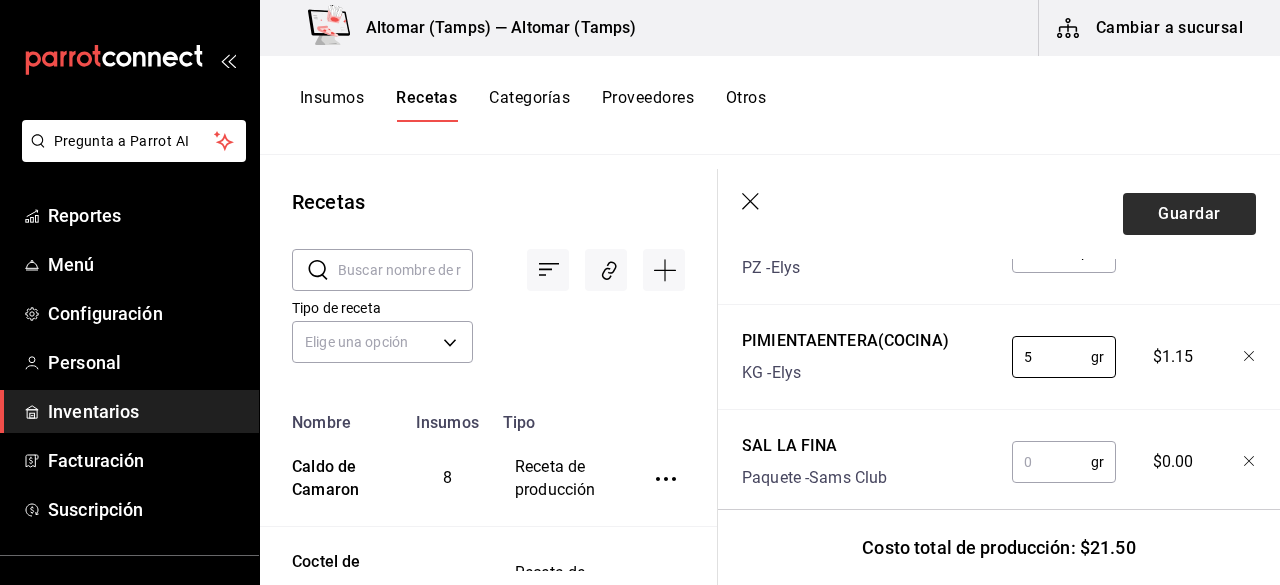 type on "5" 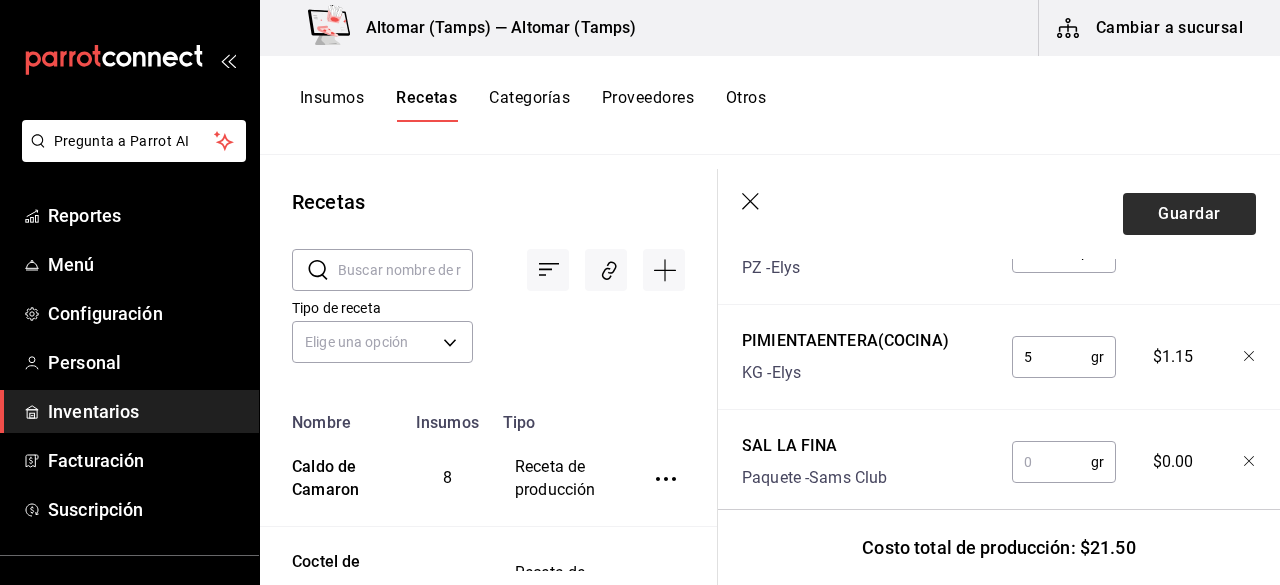 click at bounding box center [1051, 462] 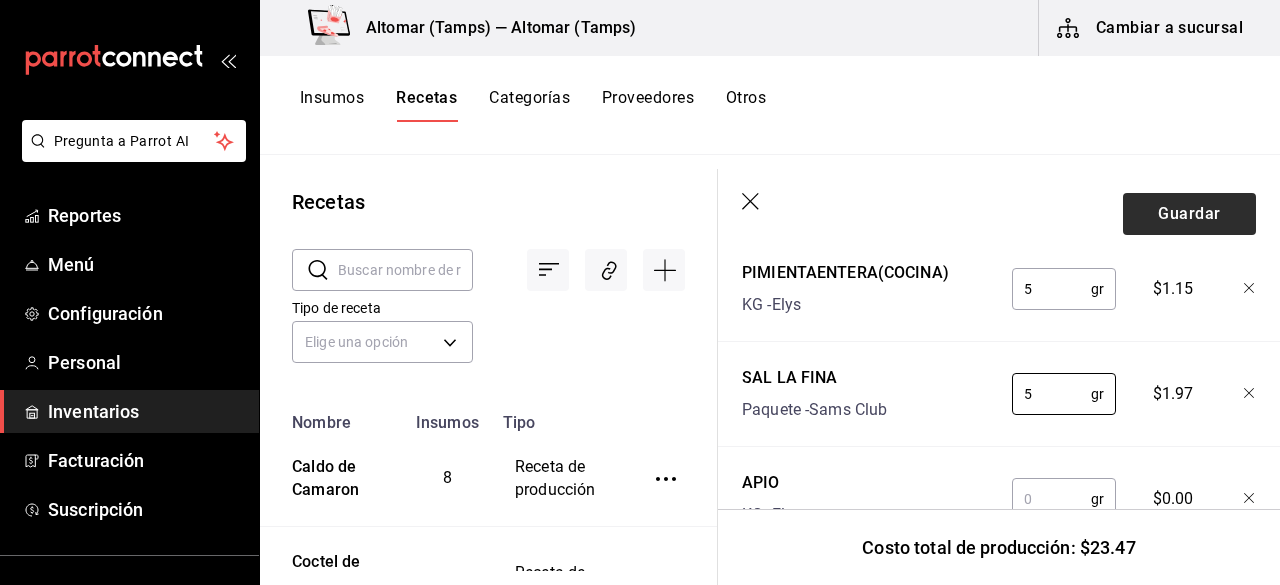 scroll, scrollTop: 982, scrollLeft: 0, axis: vertical 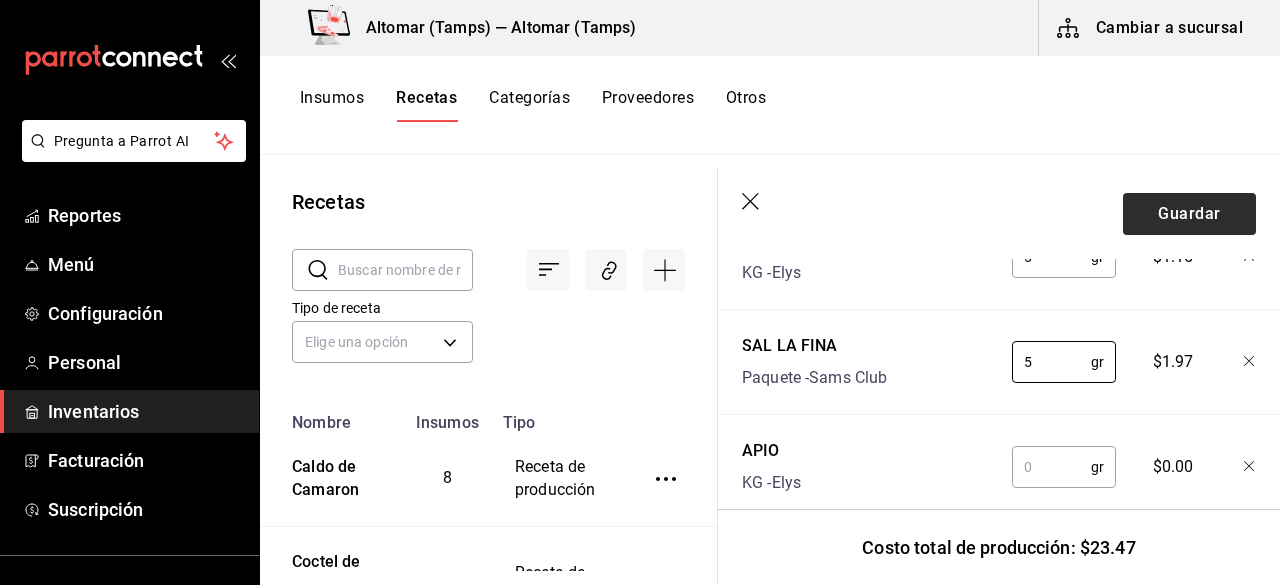 type on "5" 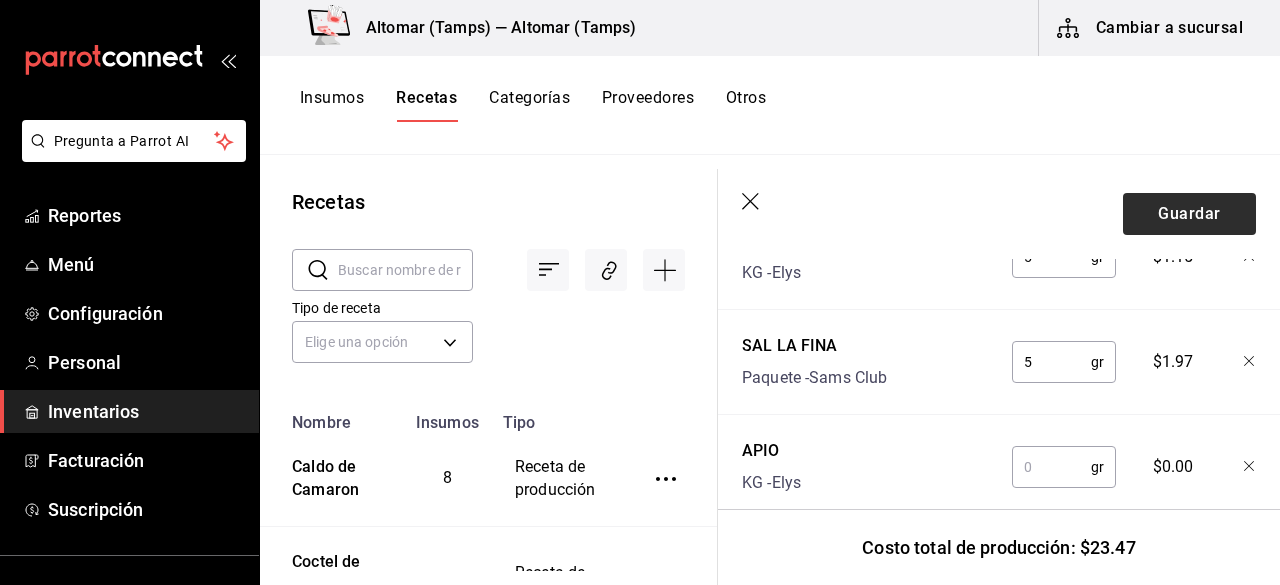 click at bounding box center (1051, 467) 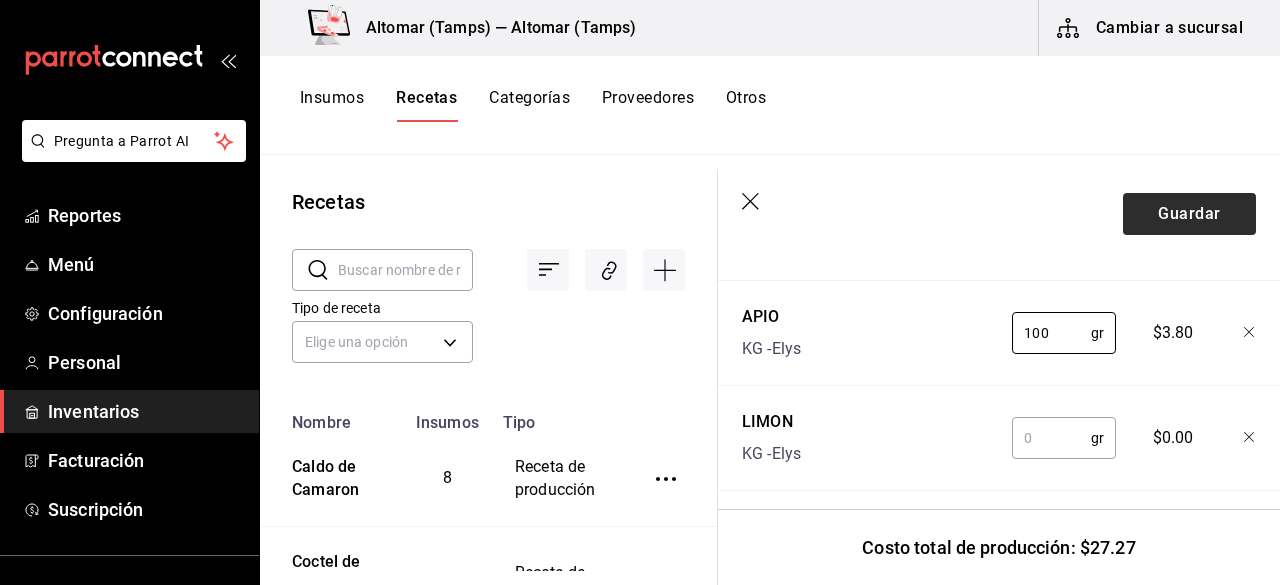 scroll, scrollTop: 1182, scrollLeft: 0, axis: vertical 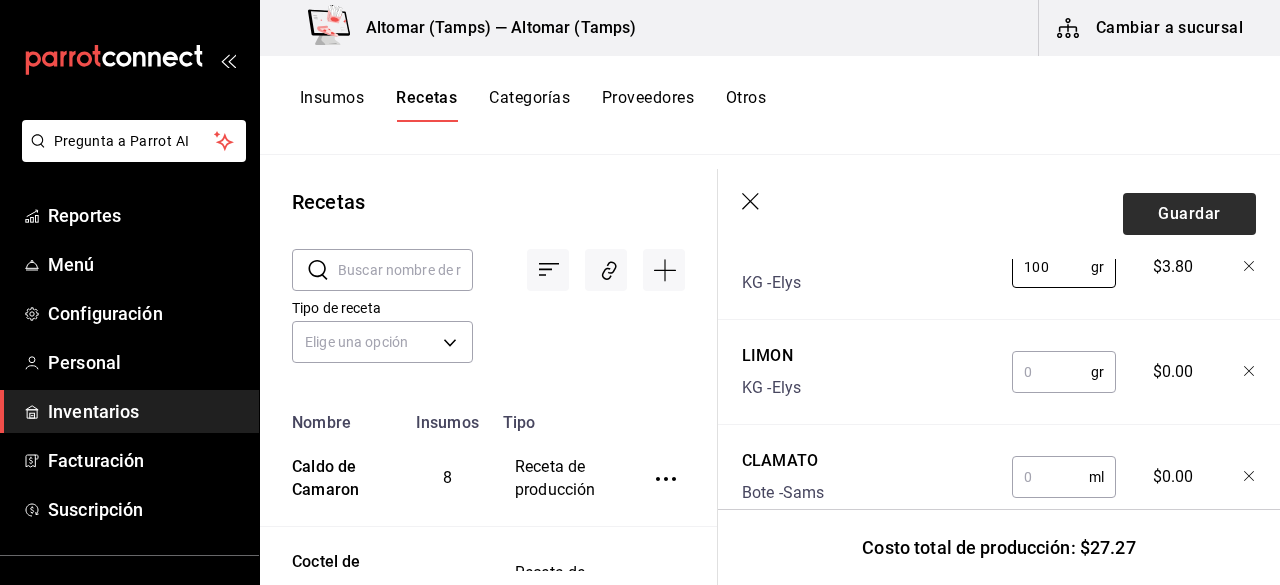 type on "100" 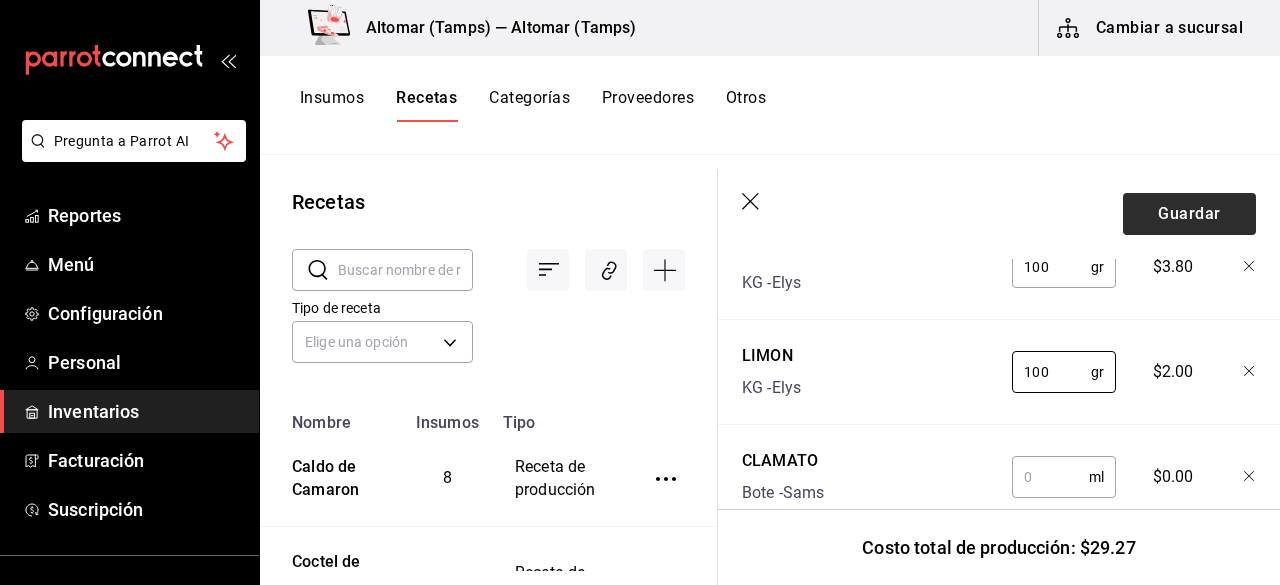scroll, scrollTop: 1282, scrollLeft: 0, axis: vertical 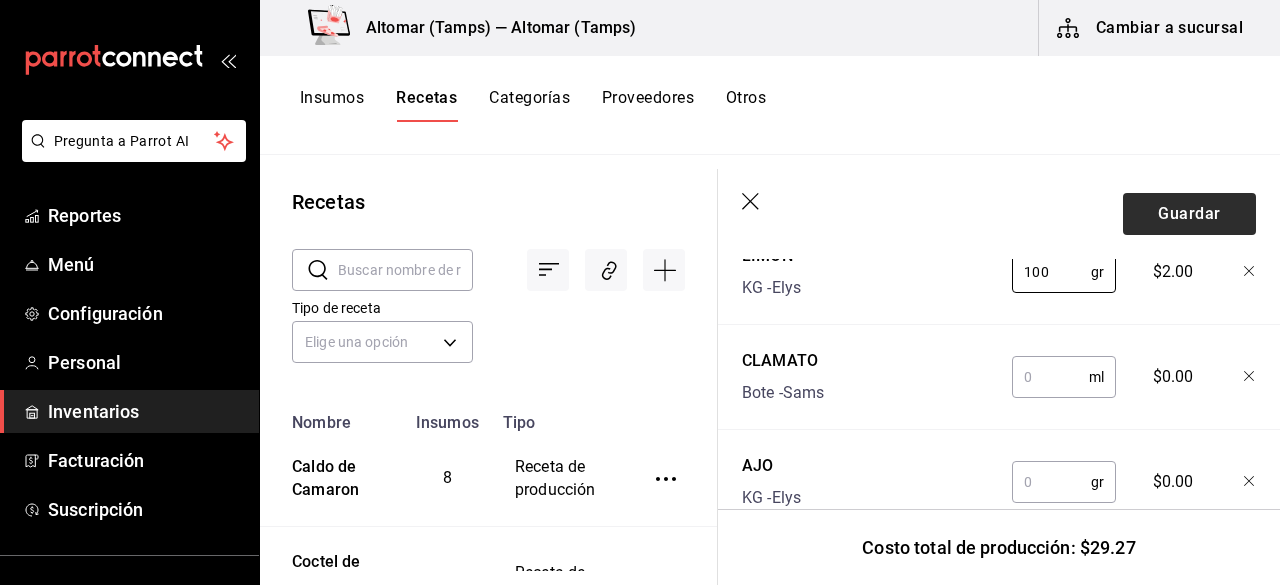 type on "100" 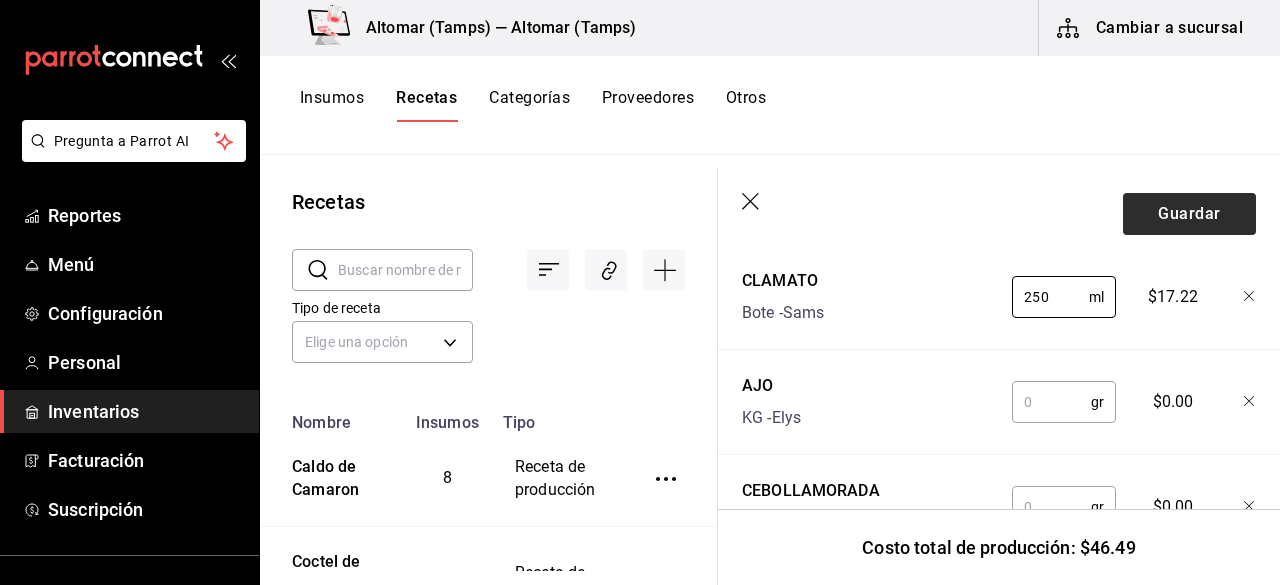 scroll, scrollTop: 1382, scrollLeft: 0, axis: vertical 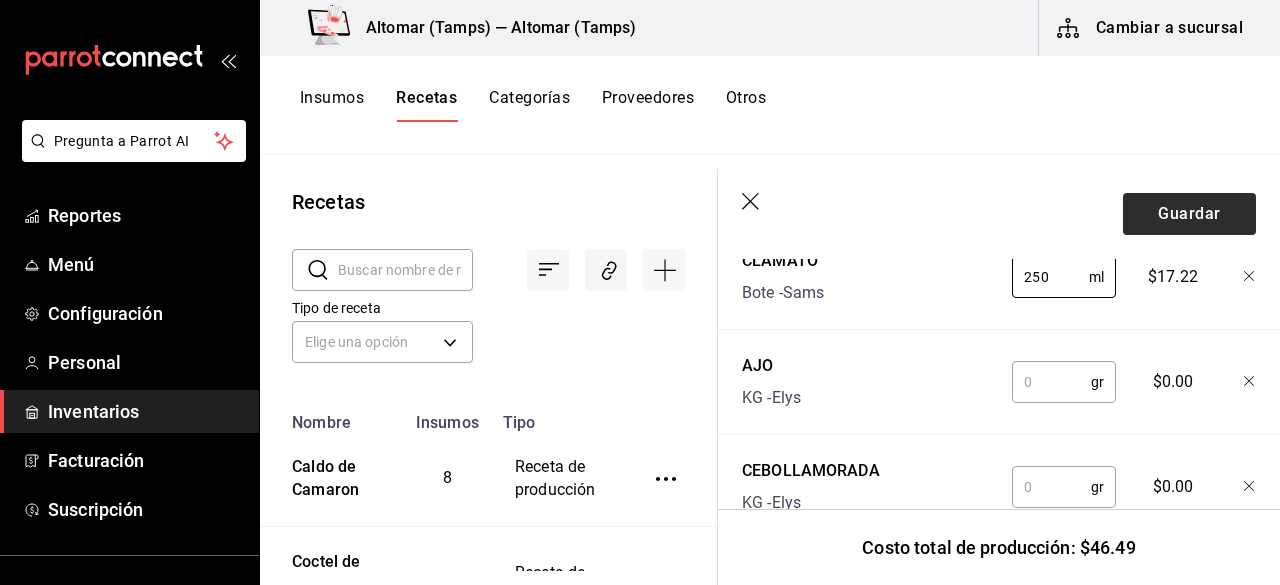 type on "250" 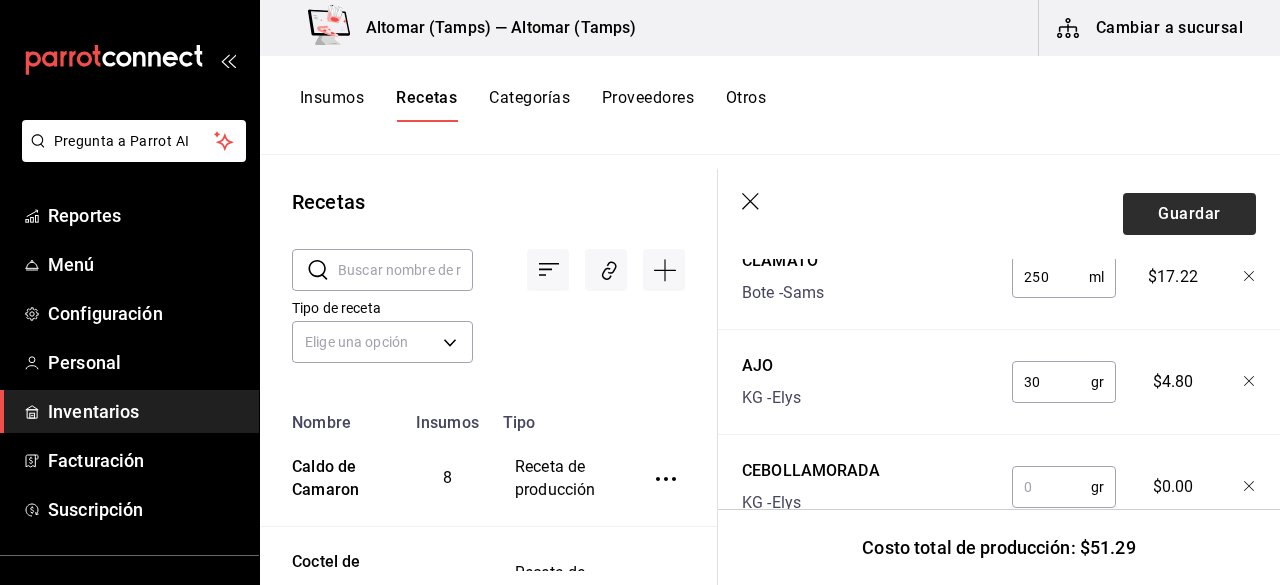 scroll, scrollTop: 1482, scrollLeft: 0, axis: vertical 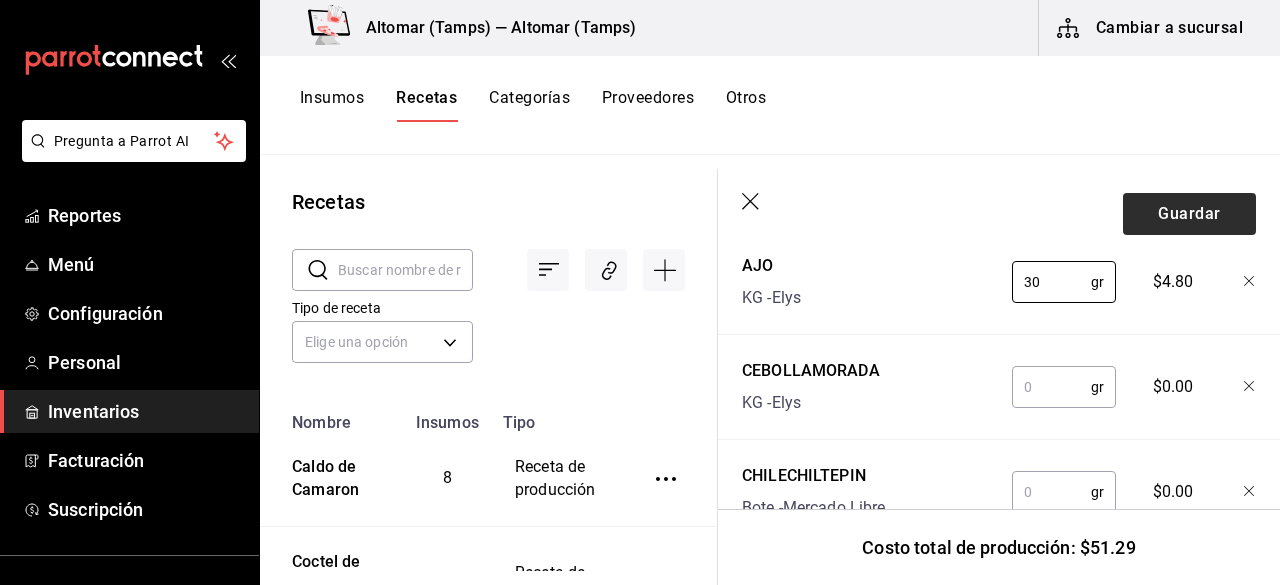 type on "30" 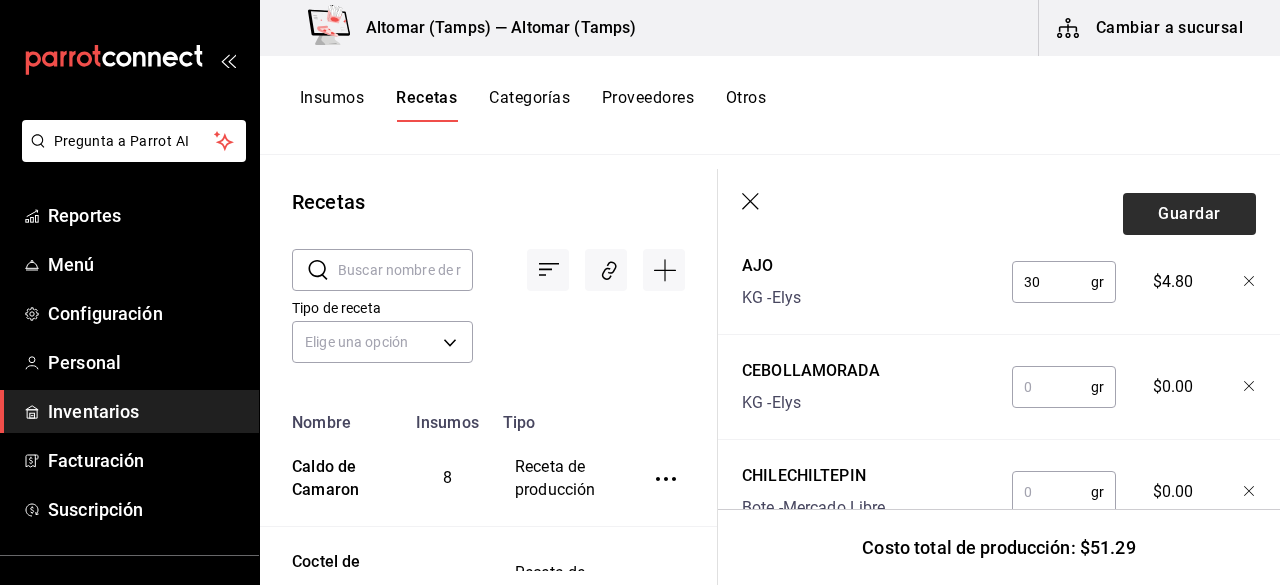 click at bounding box center [1051, 387] 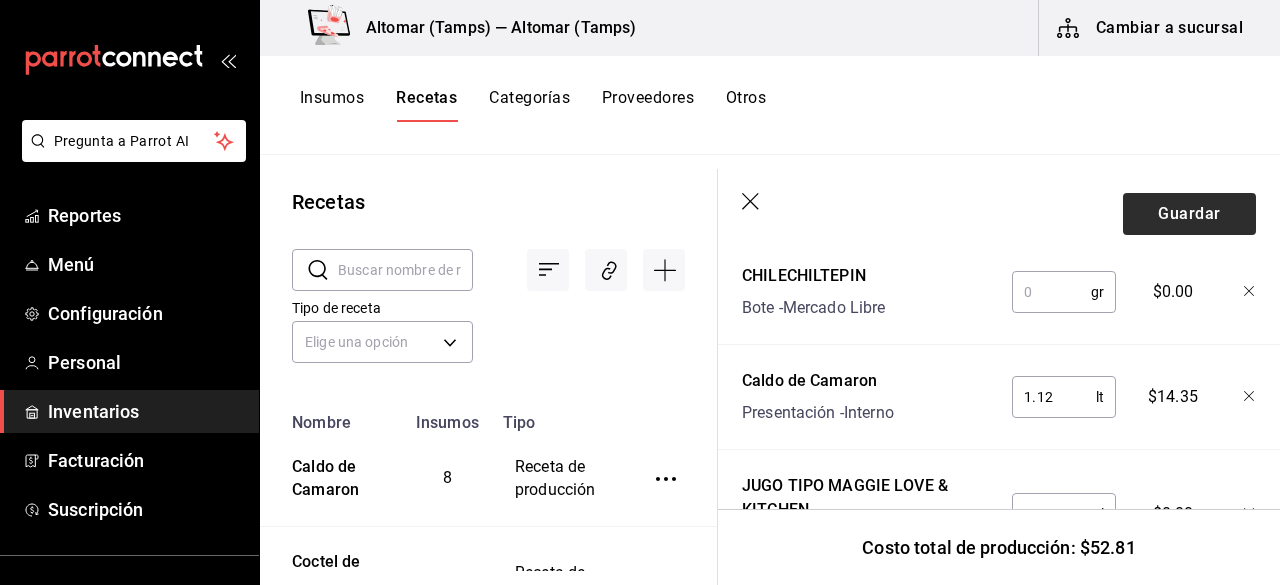 scroll, scrollTop: 1582, scrollLeft: 0, axis: vertical 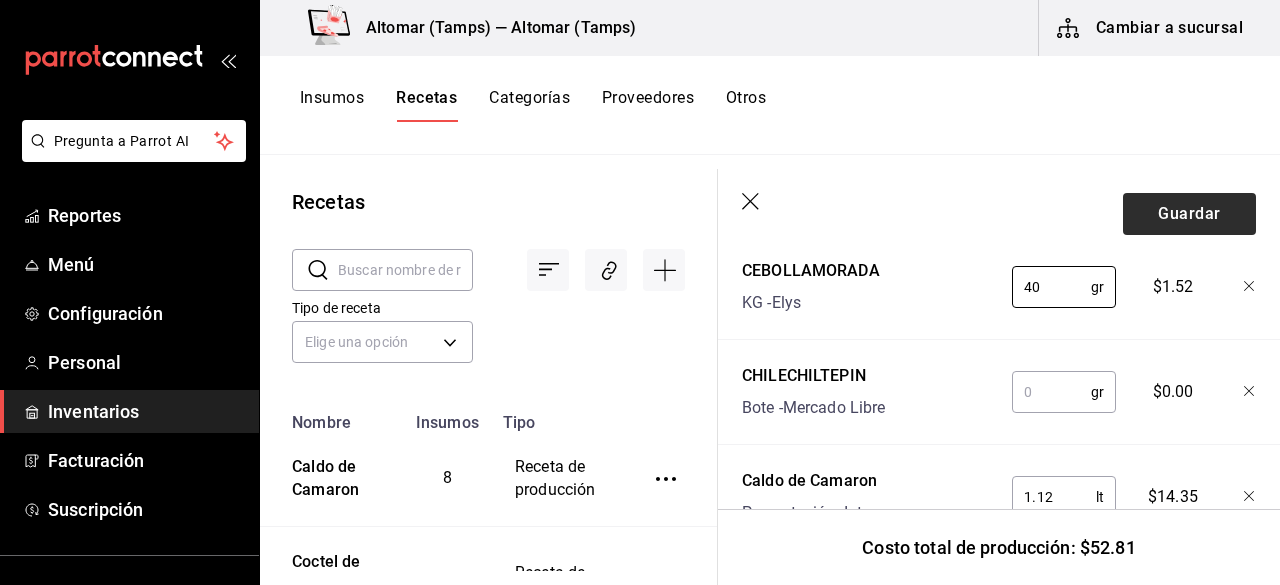 type on "40" 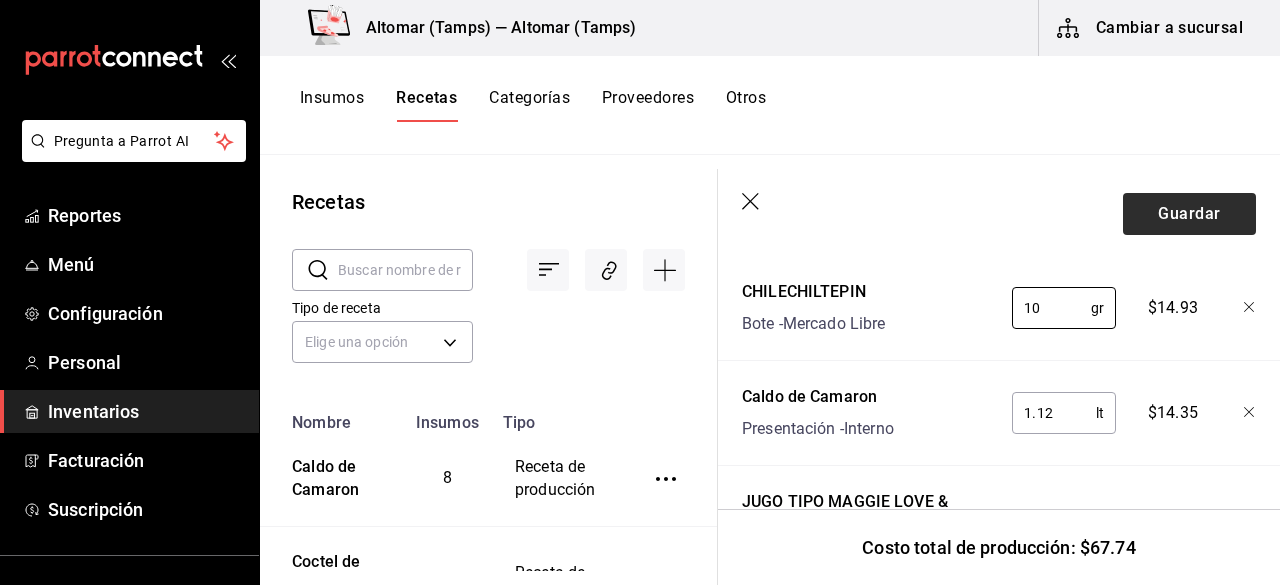 scroll, scrollTop: 1782, scrollLeft: 0, axis: vertical 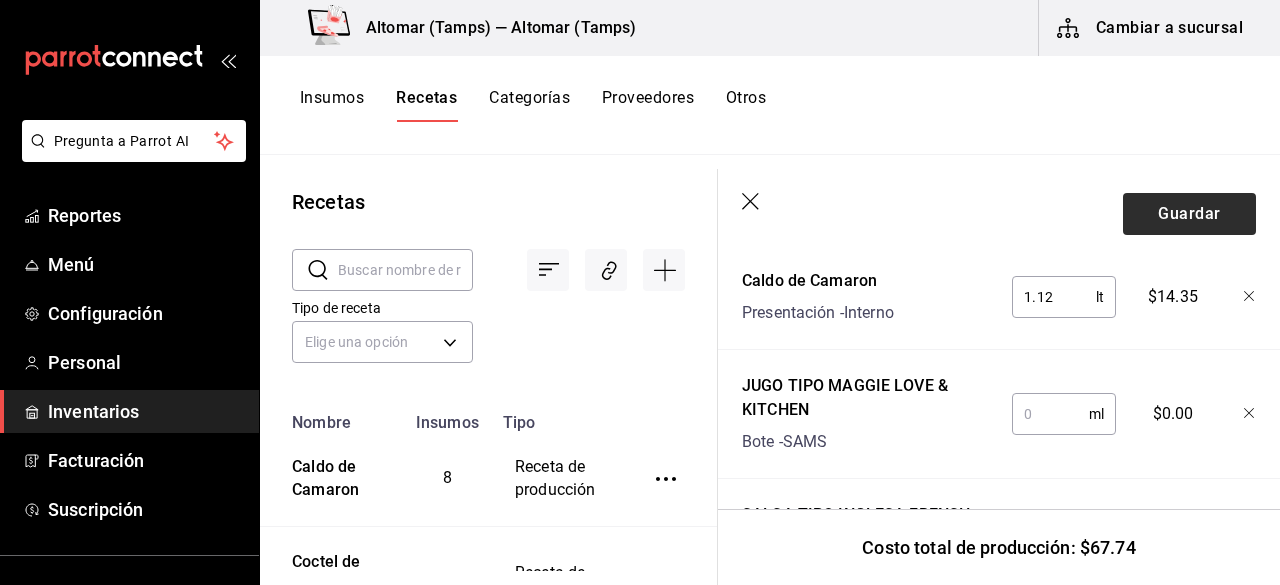 type on "10" 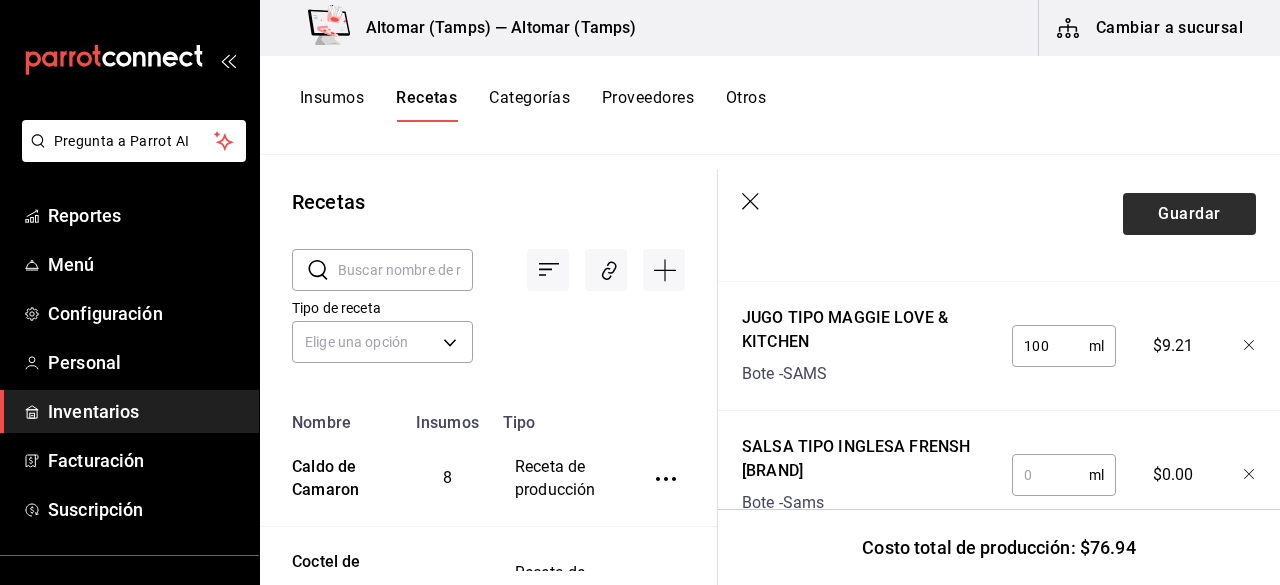 scroll, scrollTop: 1882, scrollLeft: 0, axis: vertical 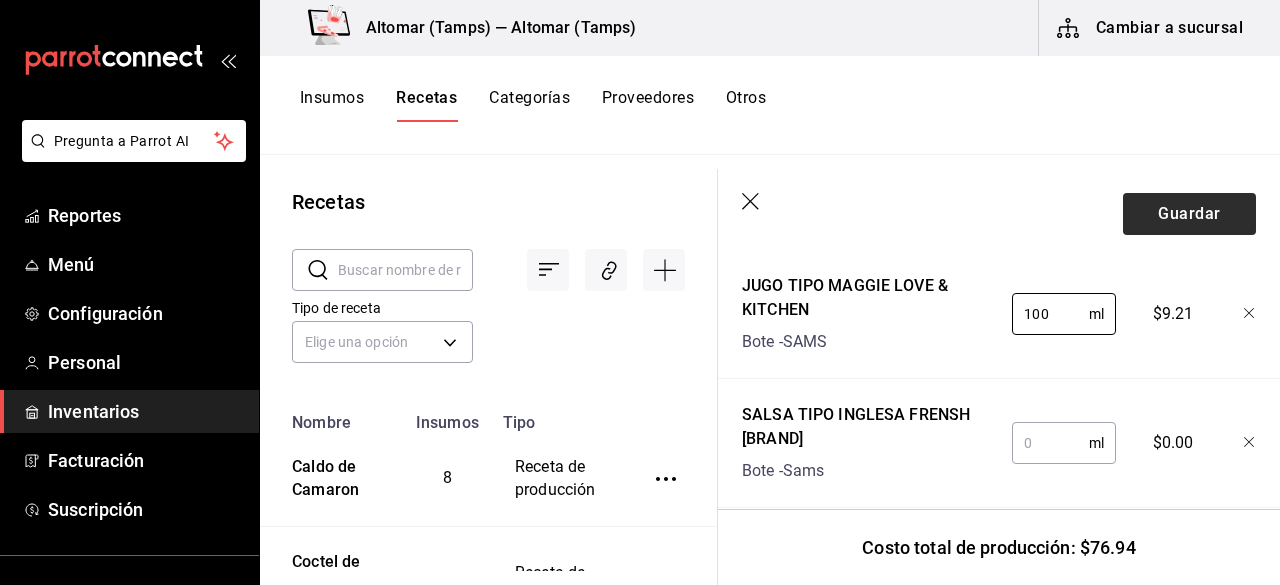 type on "100" 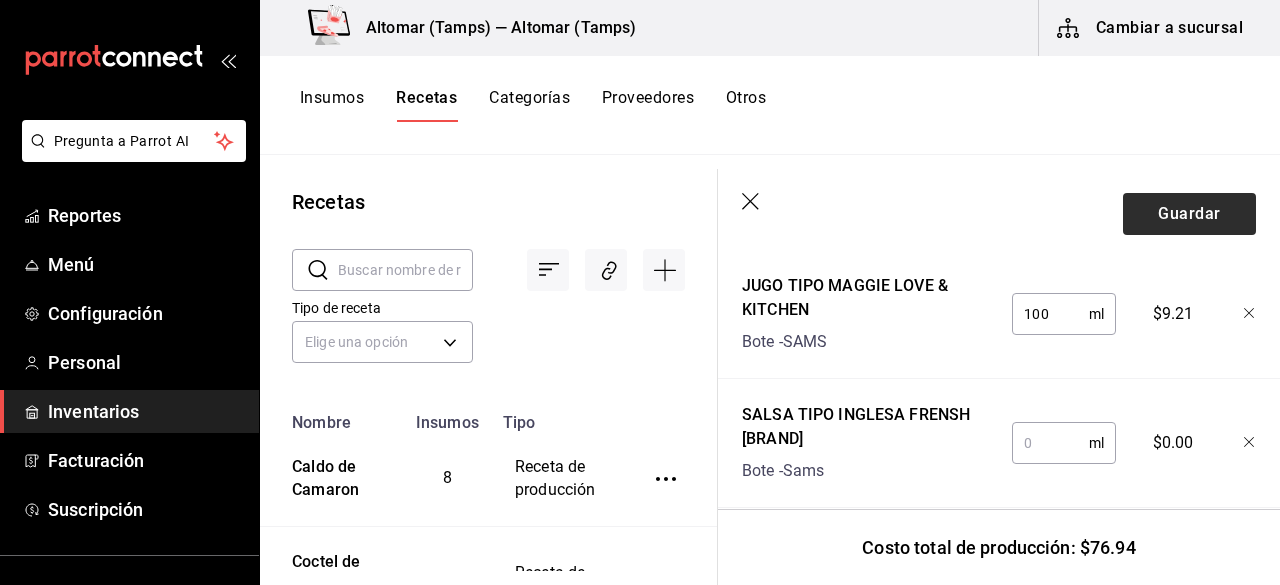 click at bounding box center (1050, 443) 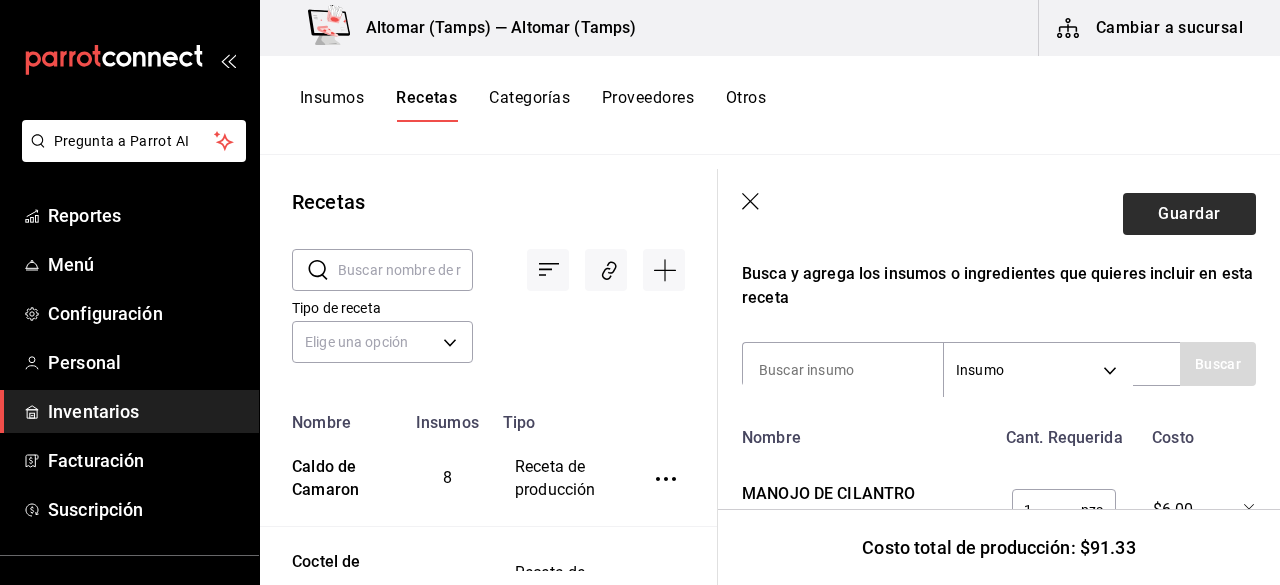 scroll, scrollTop: 724, scrollLeft: 0, axis: vertical 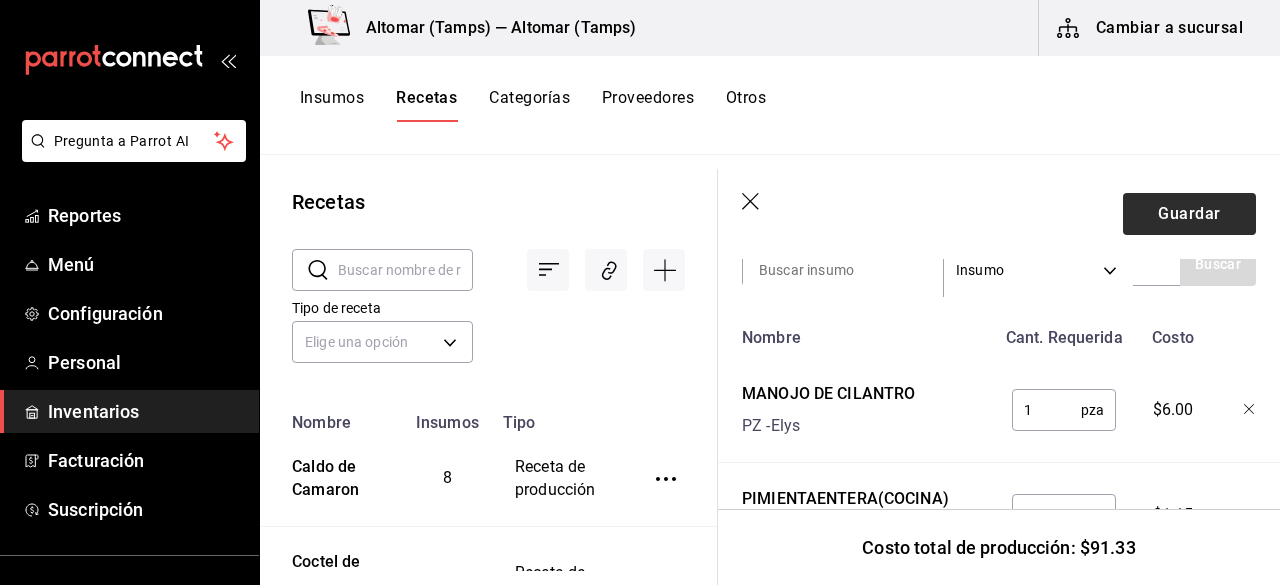 type on "150" 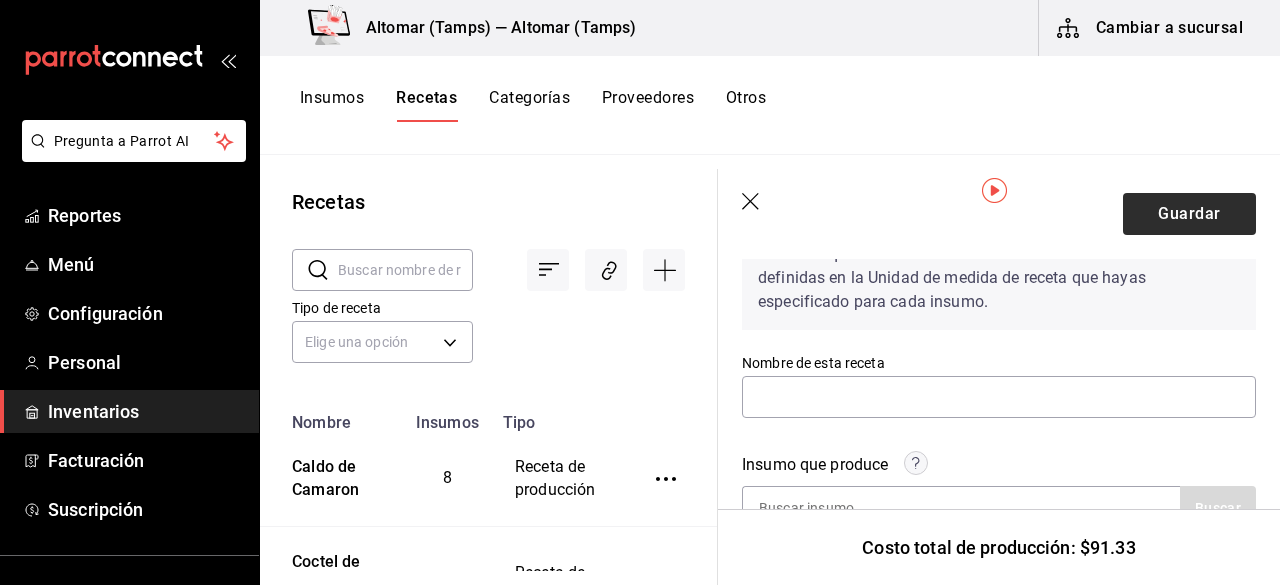 scroll, scrollTop: 100, scrollLeft: 0, axis: vertical 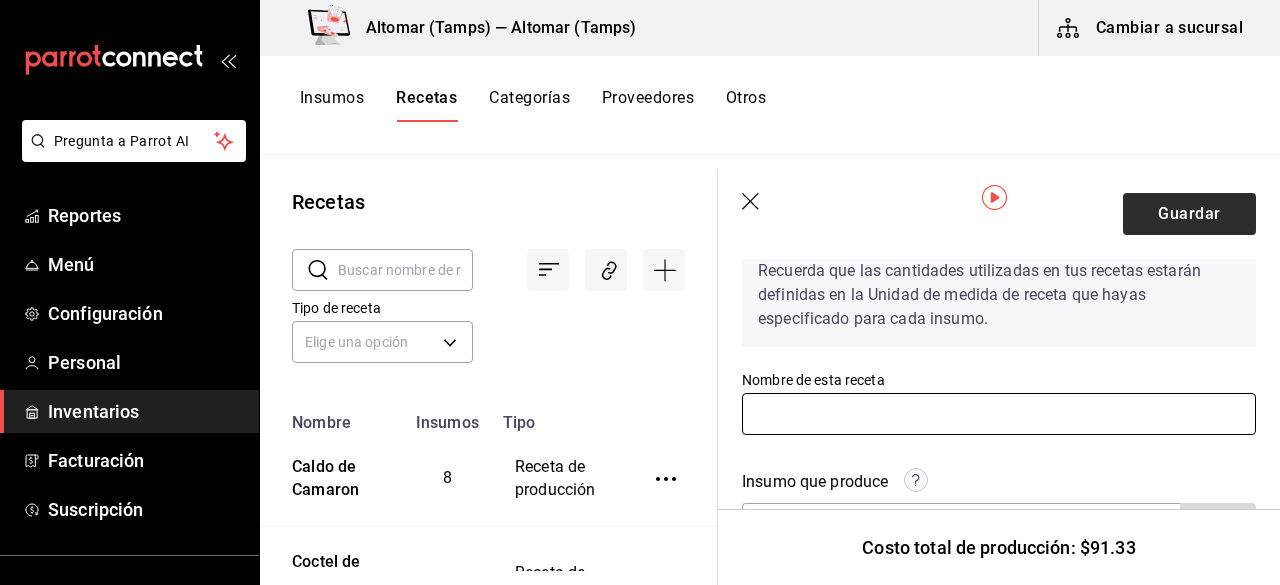 click at bounding box center [999, 414] 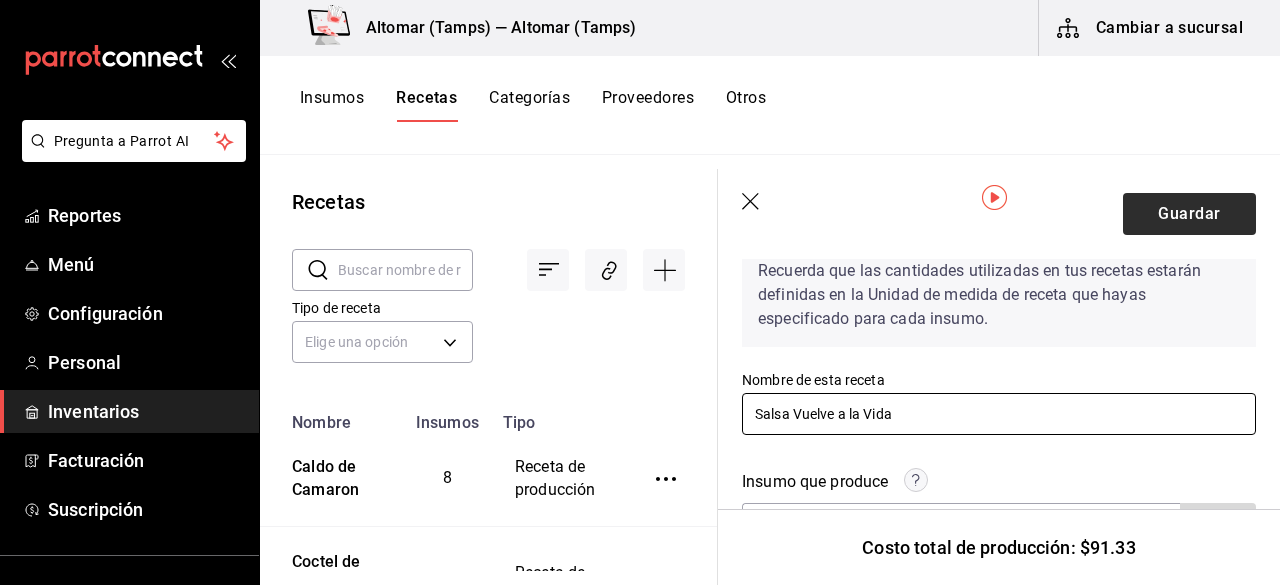 type on "Salsa Vuelve a la Vida" 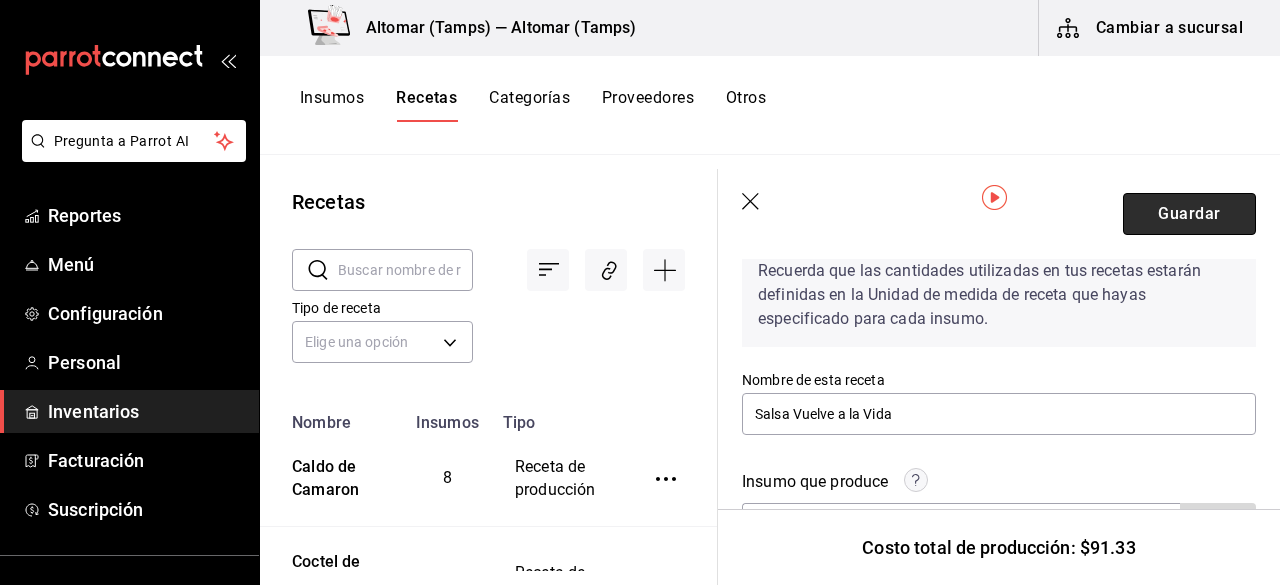 drag, startPoint x: 1144, startPoint y: 220, endPoint x: 1170, endPoint y: 203, distance: 31.06445 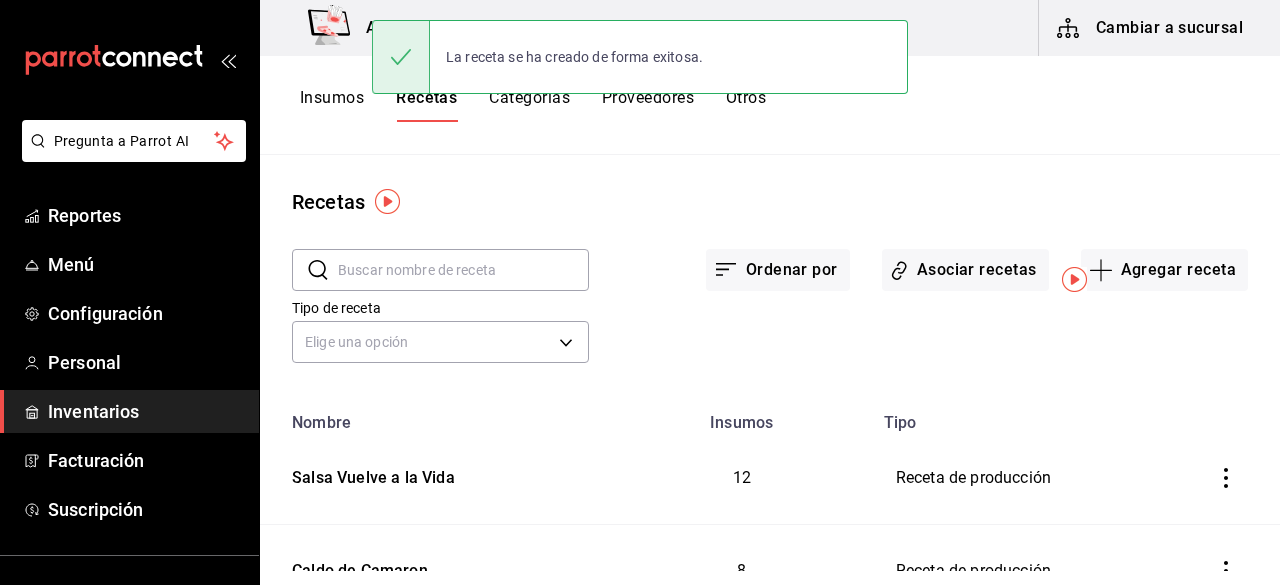 scroll, scrollTop: 0, scrollLeft: 0, axis: both 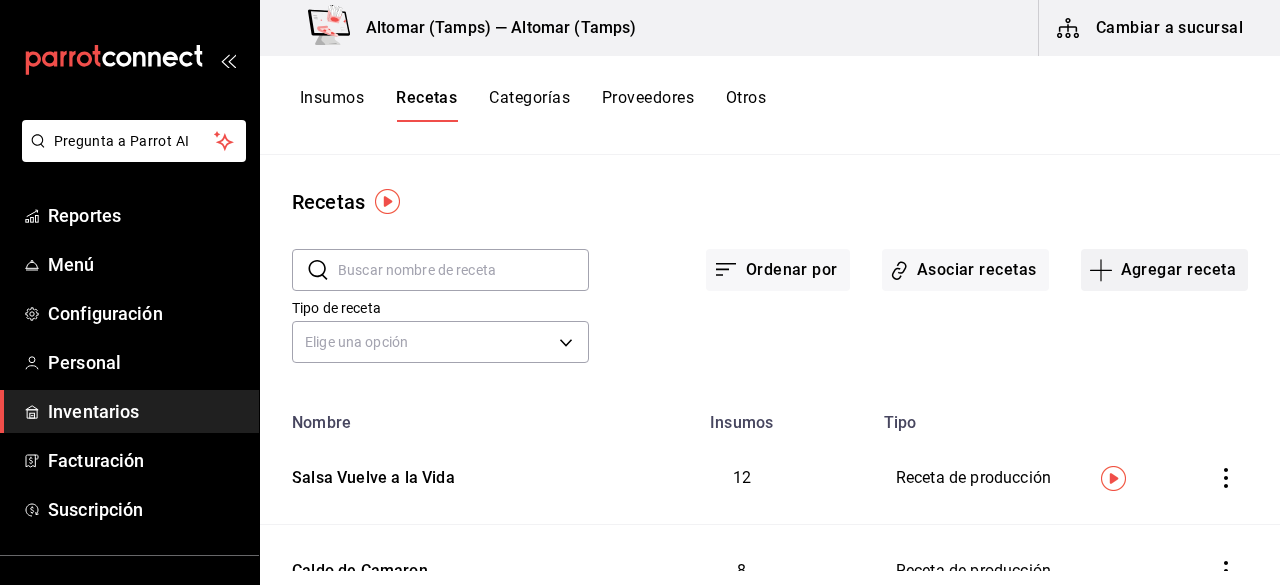 click on "Agregar receta" at bounding box center (1164, 270) 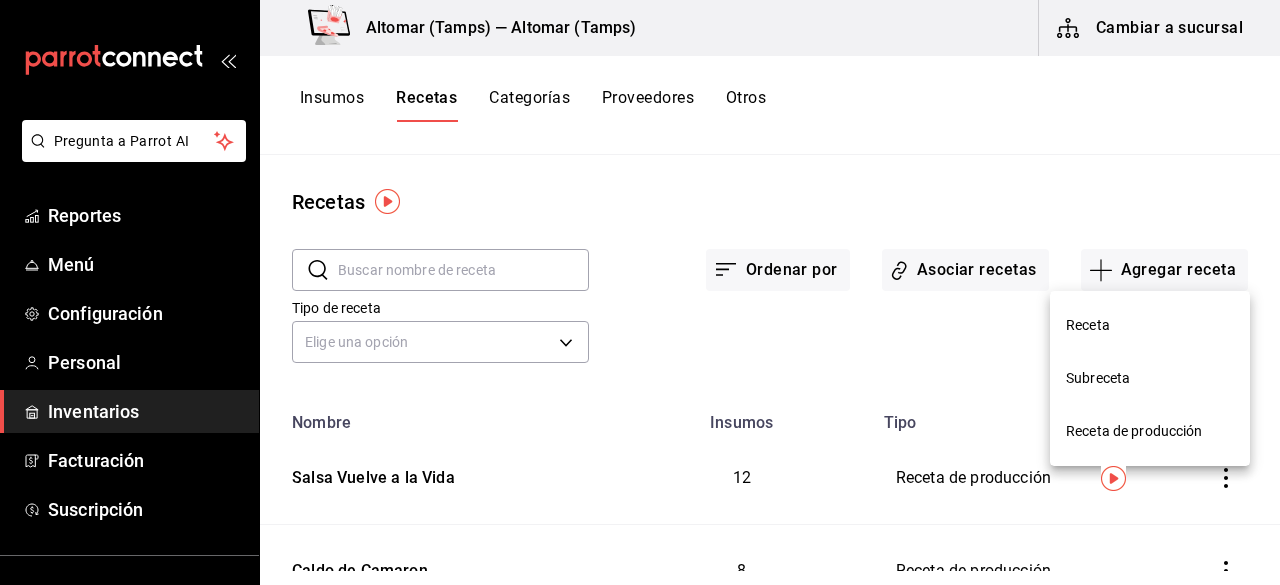 click on "Receta" at bounding box center [1150, 325] 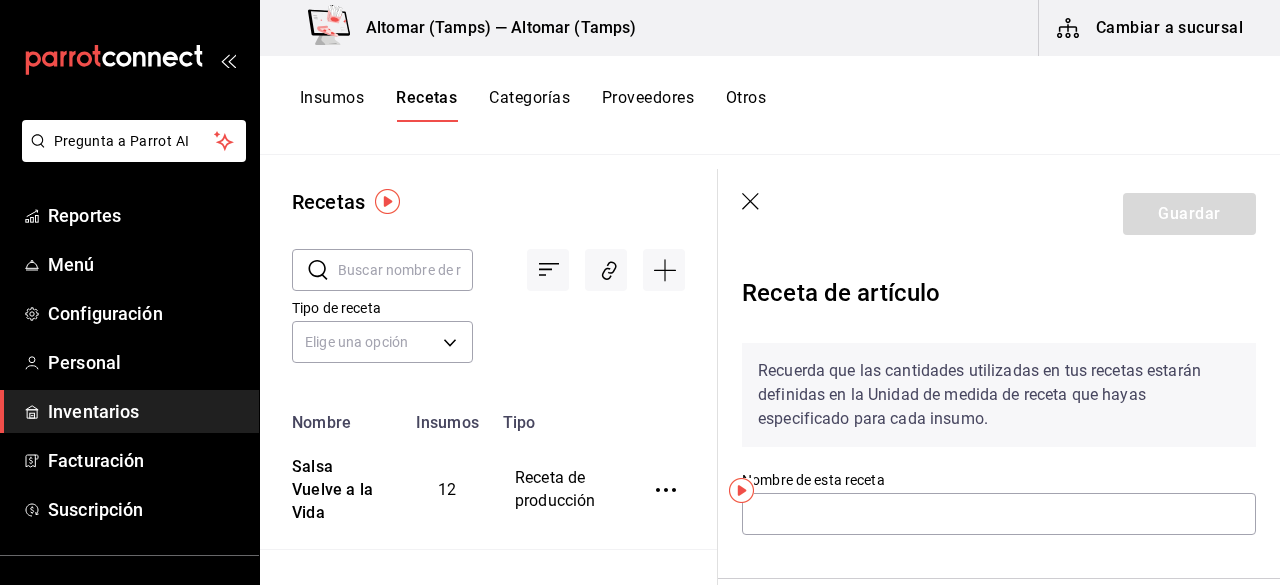scroll, scrollTop: 200, scrollLeft: 0, axis: vertical 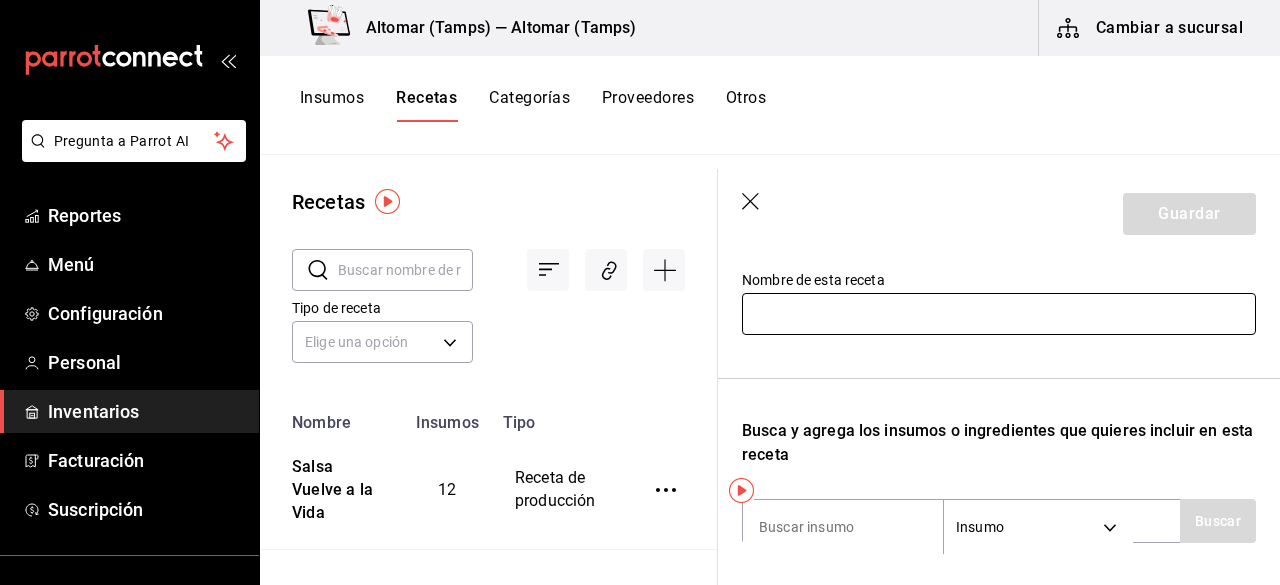 click at bounding box center [999, 314] 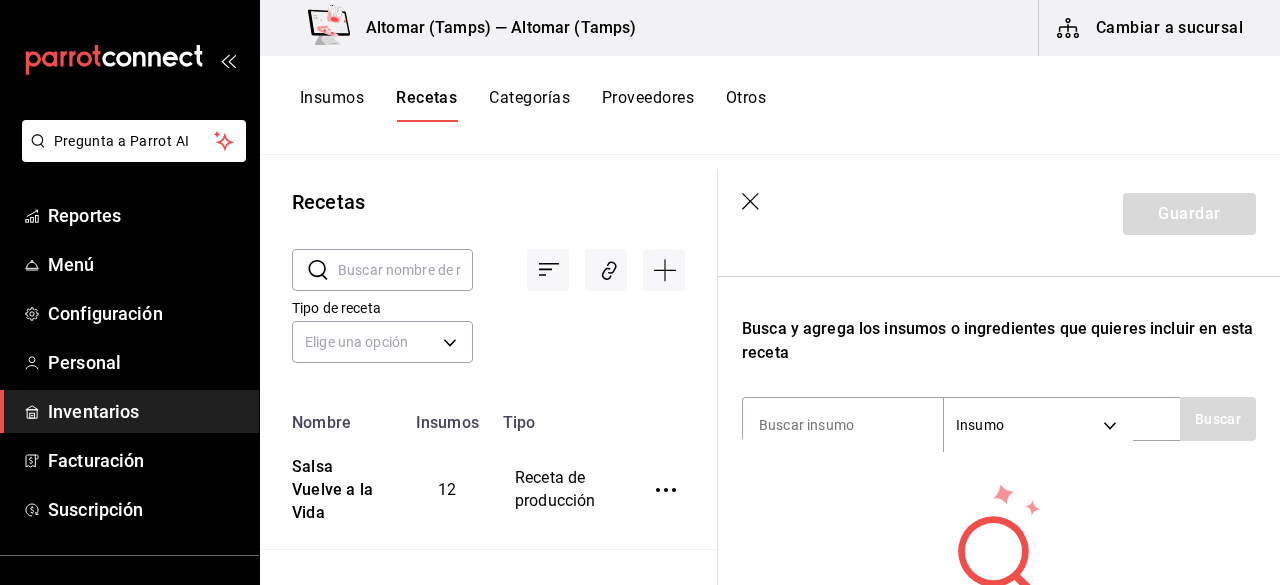 scroll, scrollTop: 400, scrollLeft: 0, axis: vertical 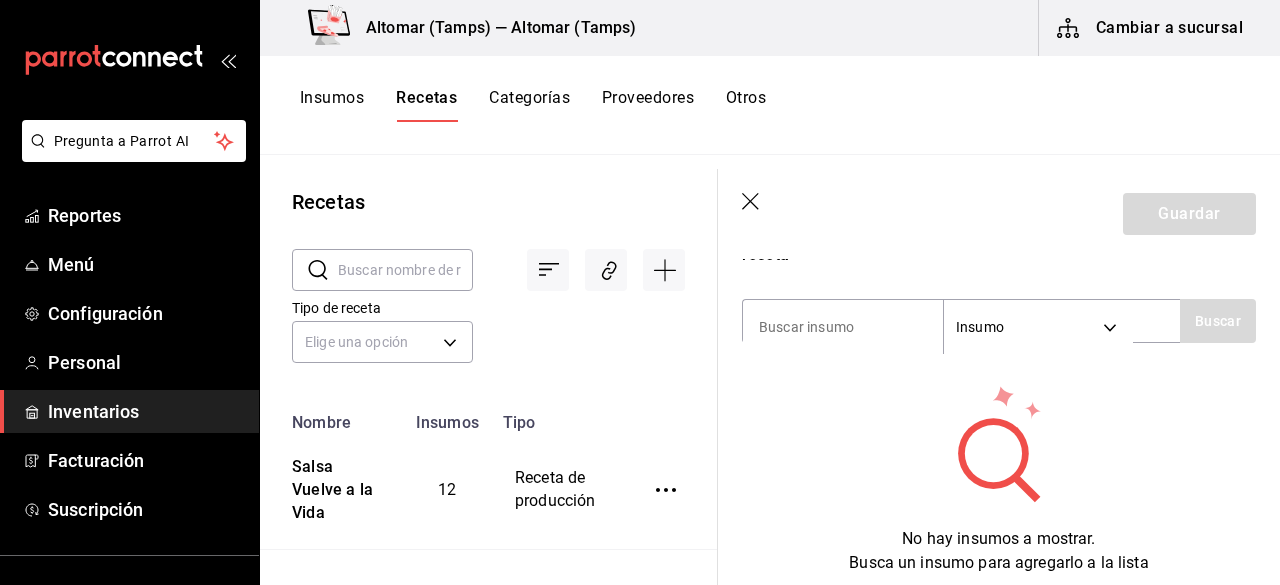 type on "Coctel Vuelve a la vida" 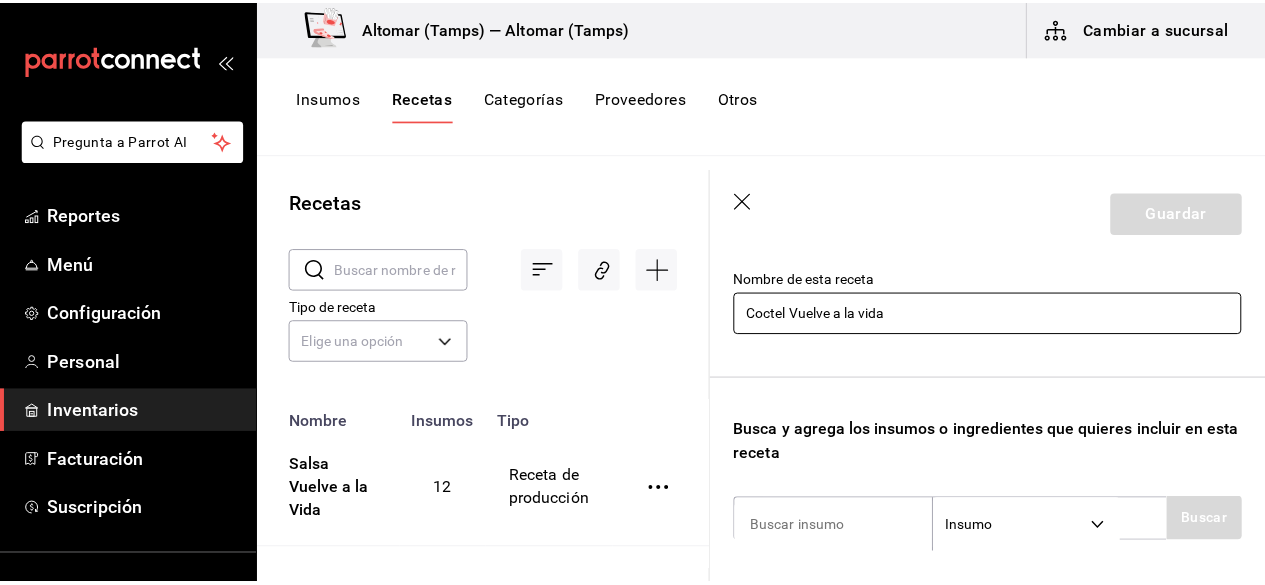 scroll, scrollTop: 300, scrollLeft: 0, axis: vertical 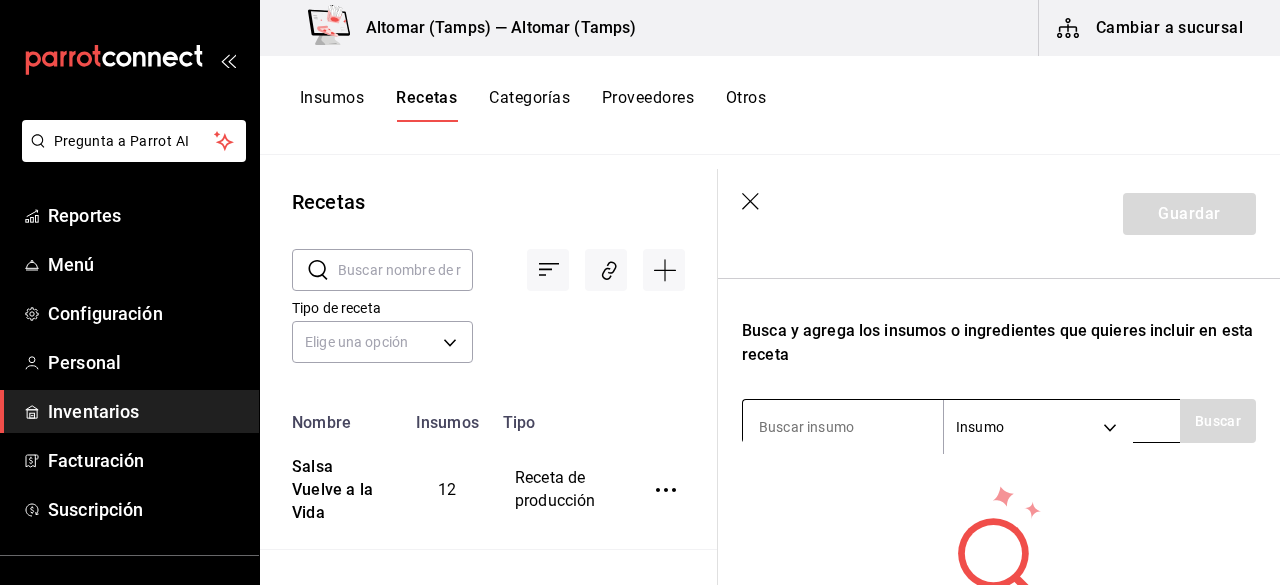 click at bounding box center (843, 427) 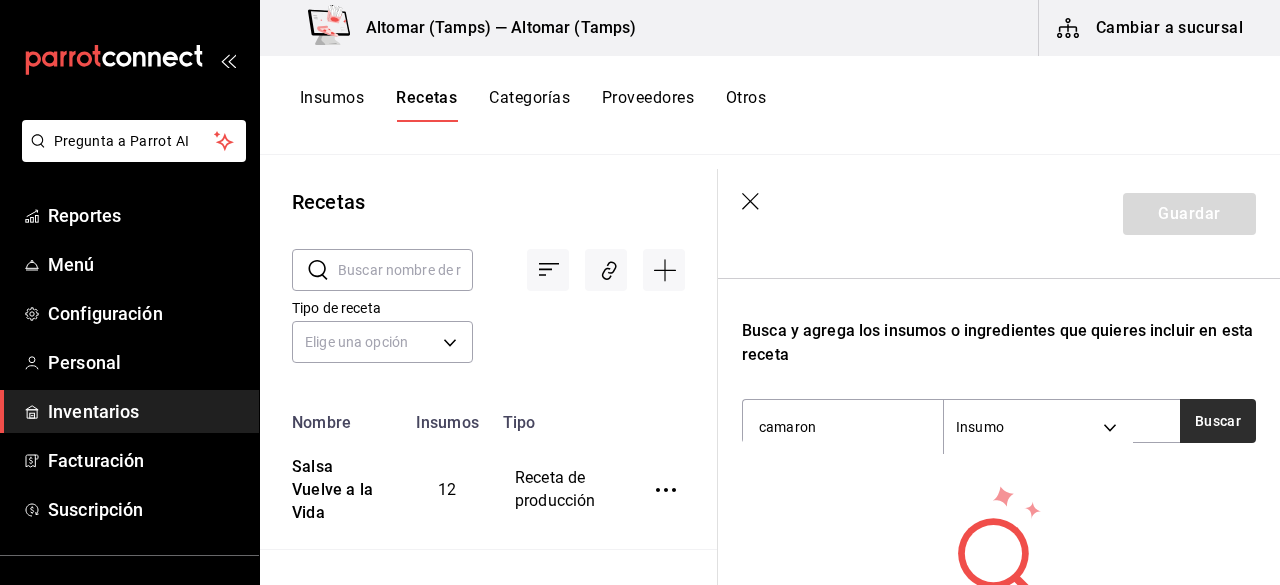 type on "camaron" 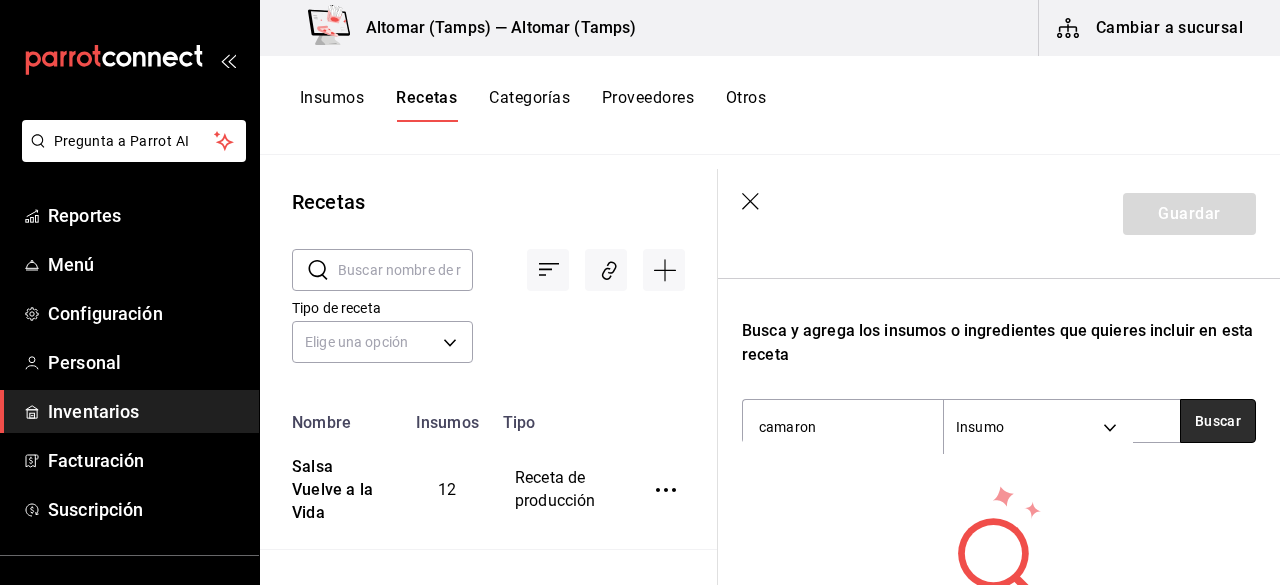 click on "Buscar" at bounding box center (1218, 421) 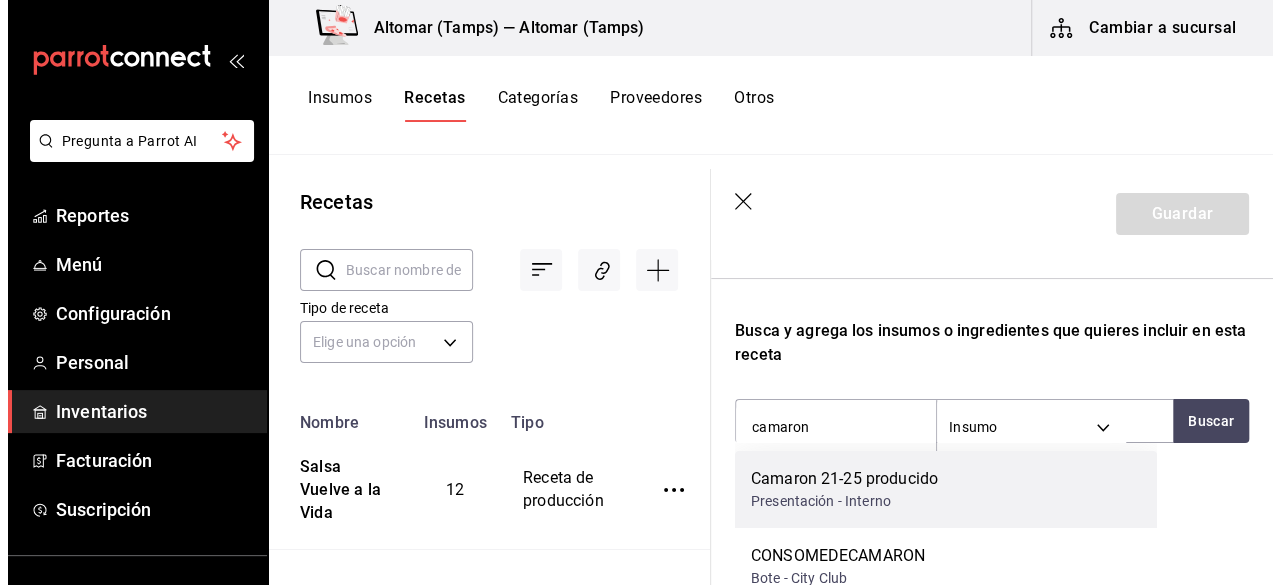 scroll, scrollTop: 28, scrollLeft: 0, axis: vertical 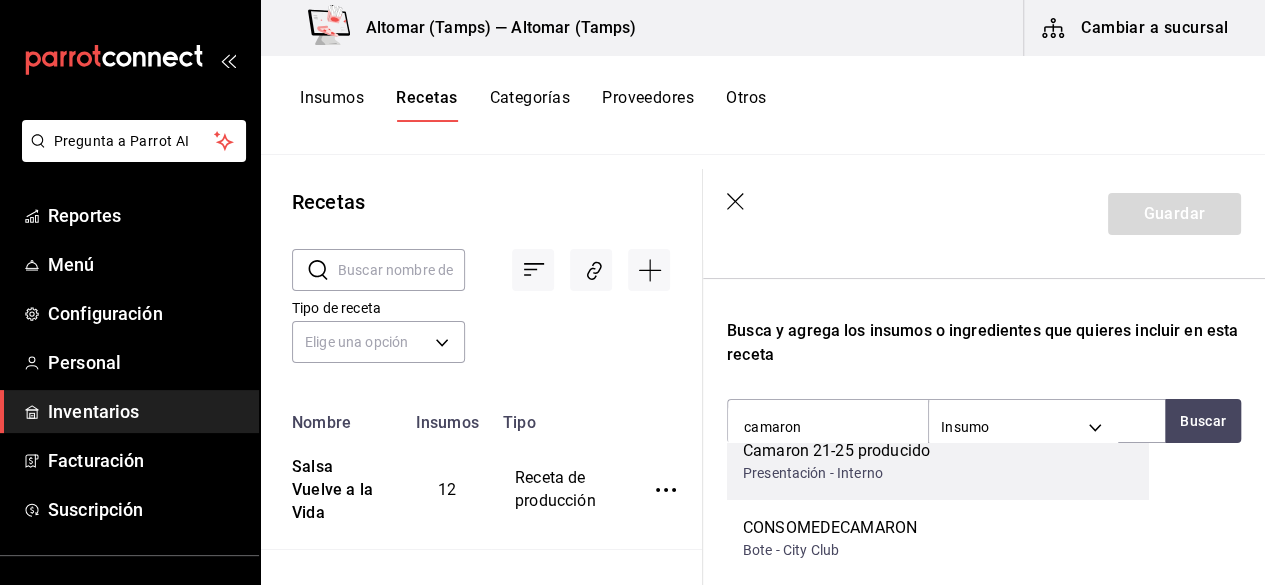 click on "Camaron 21-25 producido Presentación - Interno" at bounding box center (938, 461) 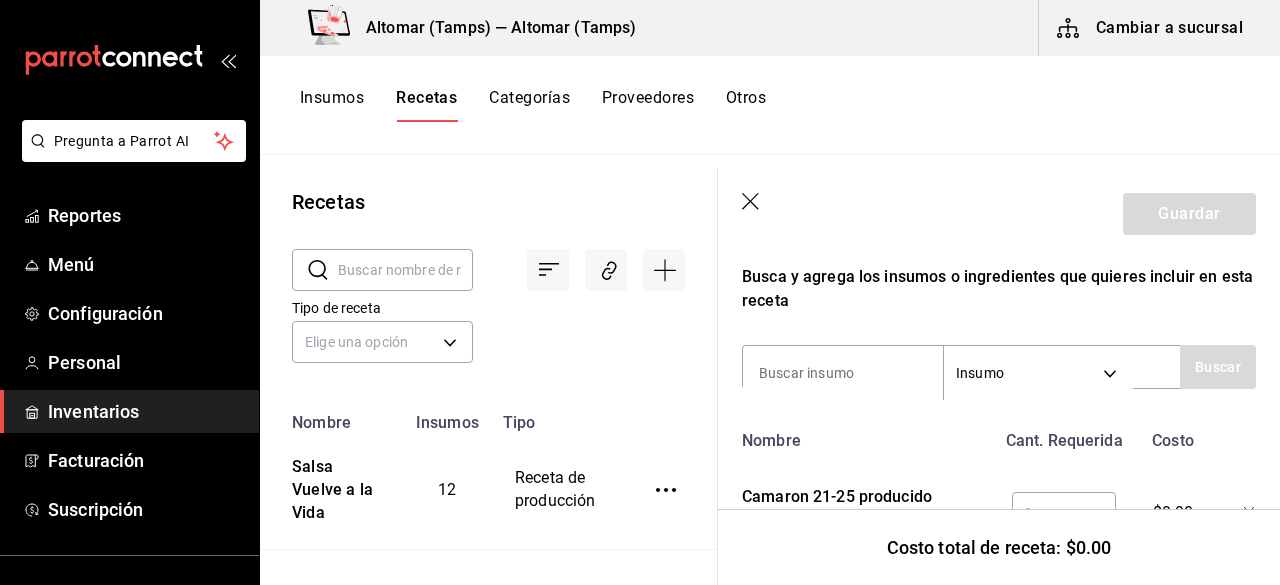 scroll, scrollTop: 454, scrollLeft: 0, axis: vertical 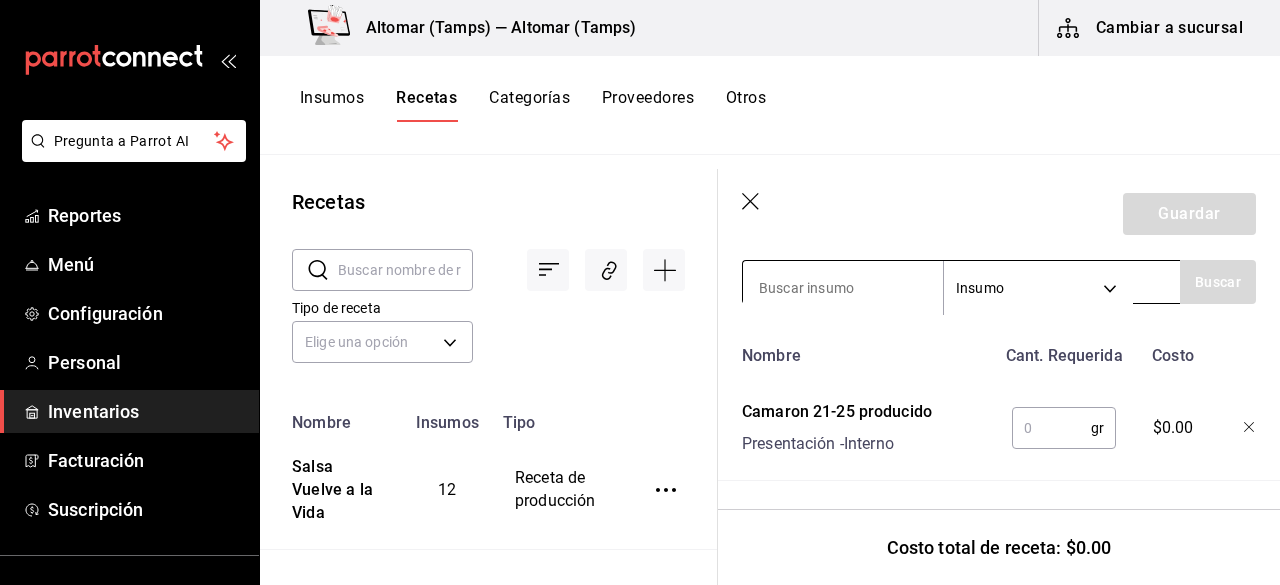 click at bounding box center [843, 288] 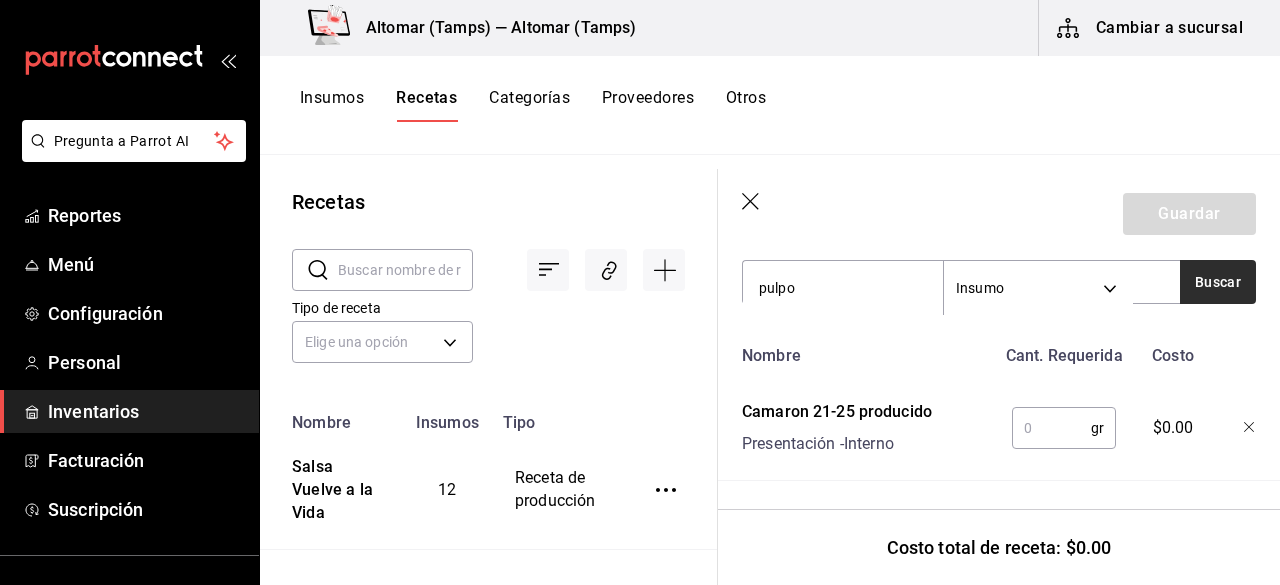 type on "pulpo" 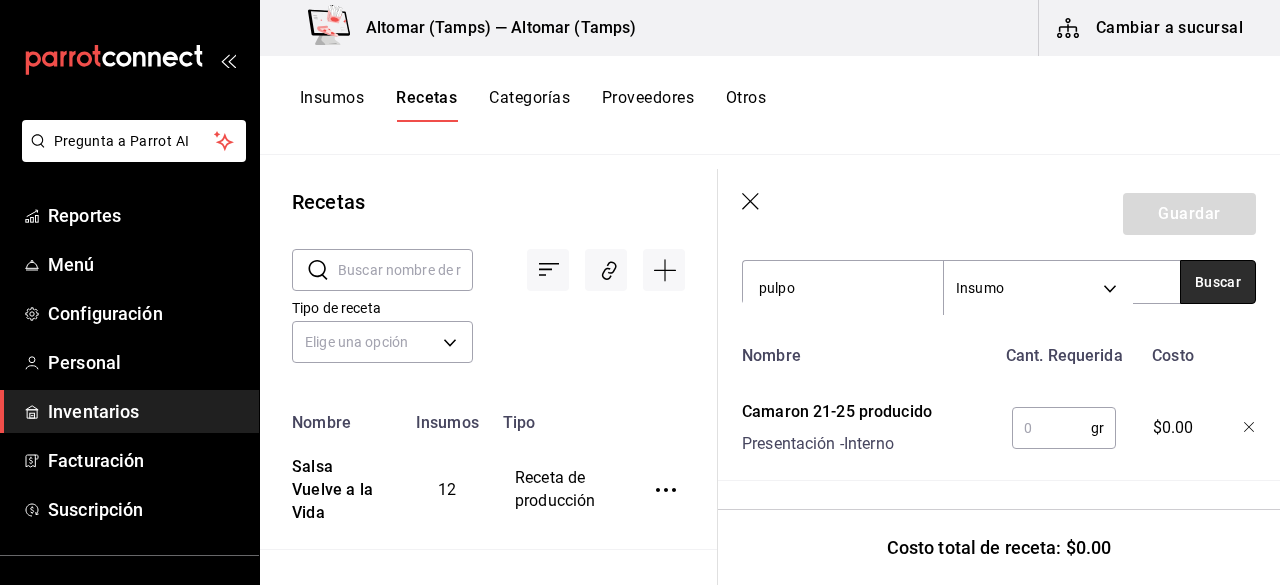 click on "Buscar" at bounding box center (1218, 282) 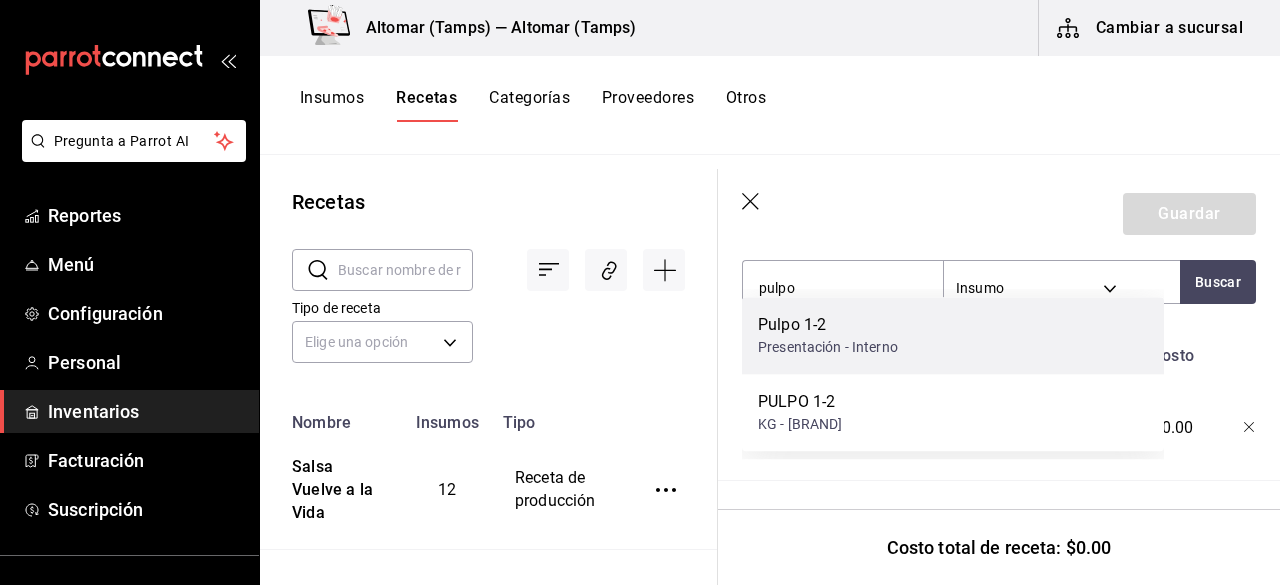 click on "Pulpo 1-2 Presentación - Interno" at bounding box center (953, 335) 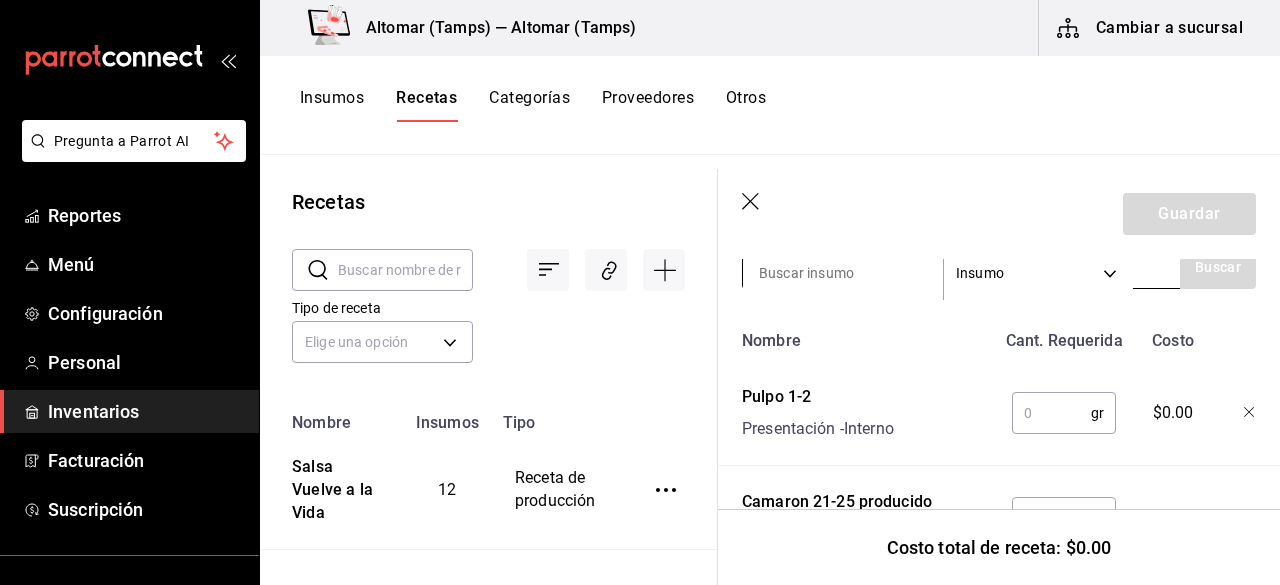 click at bounding box center [843, 273] 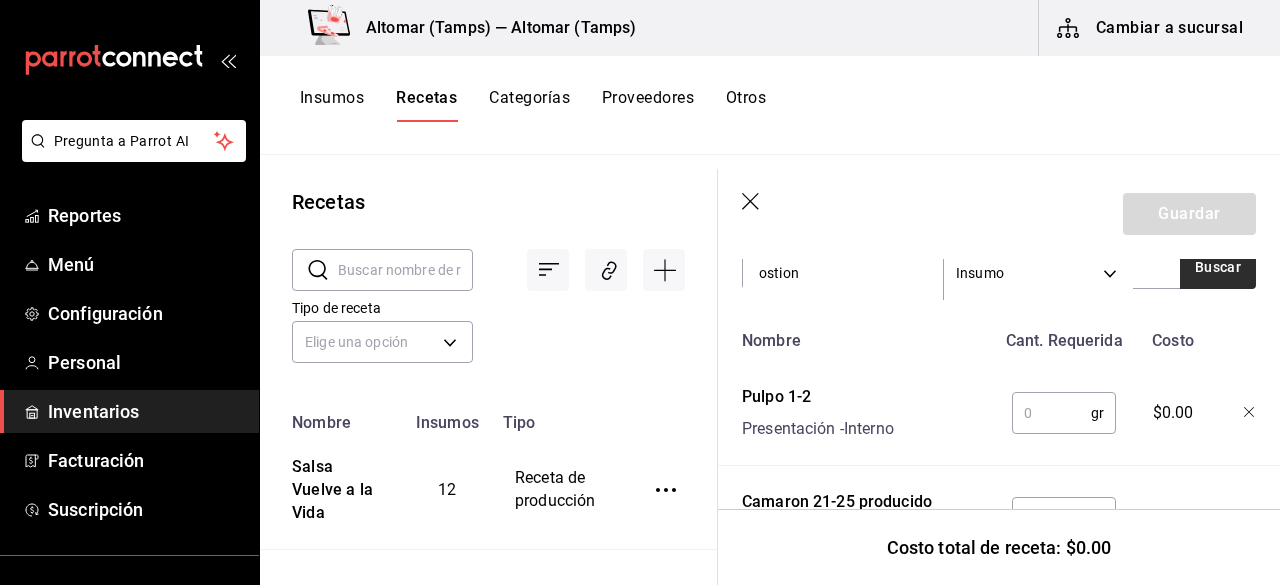 type on "ostion" 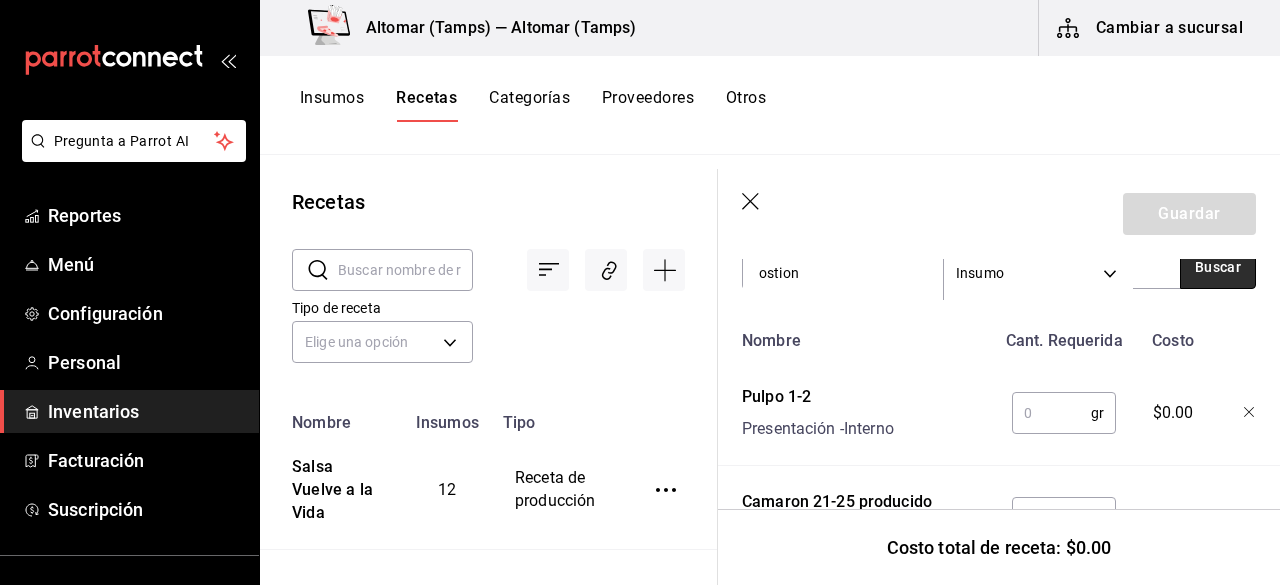 click on "Buscar" at bounding box center [1218, 267] 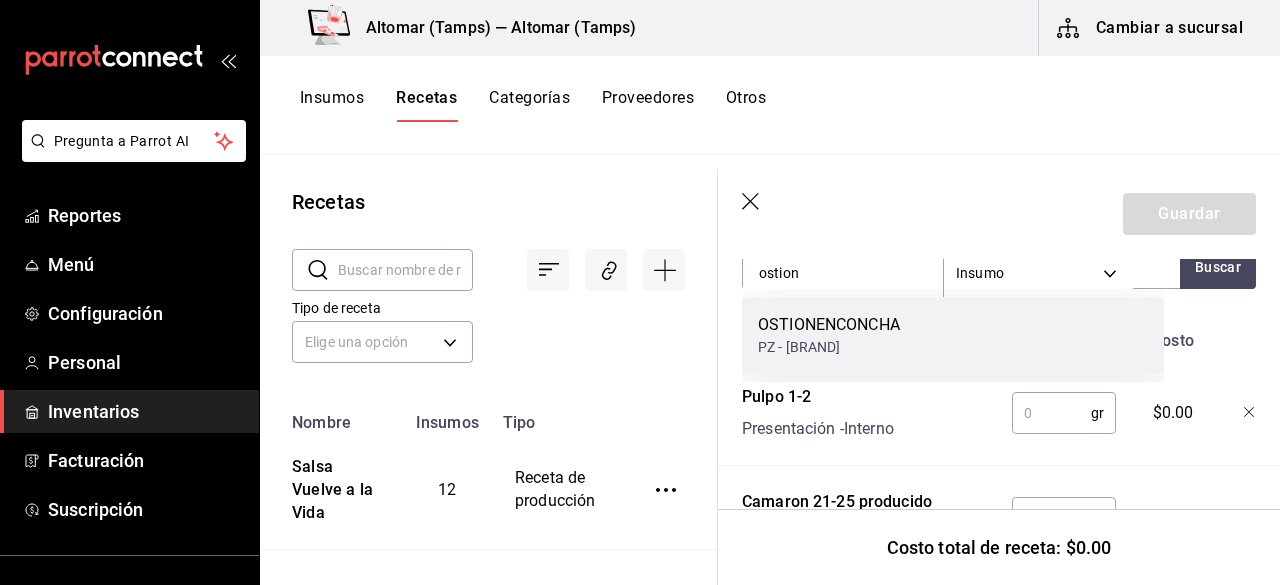 click on "OSTIONENCONCHA PZ - [BRAND]" at bounding box center [953, 335] 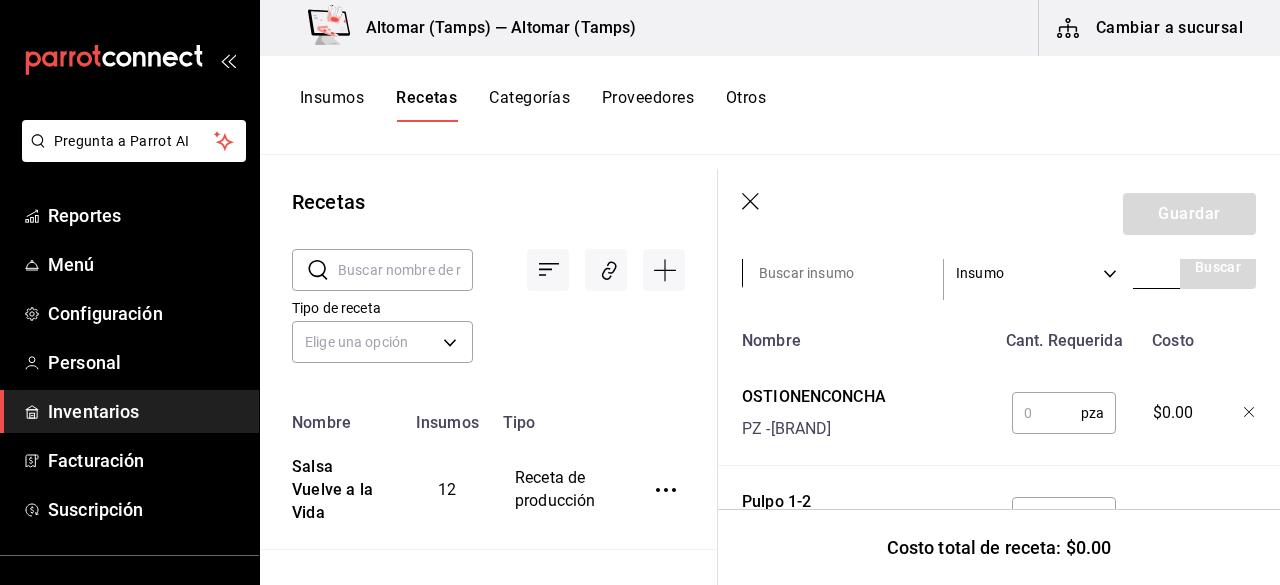 click at bounding box center [843, 273] 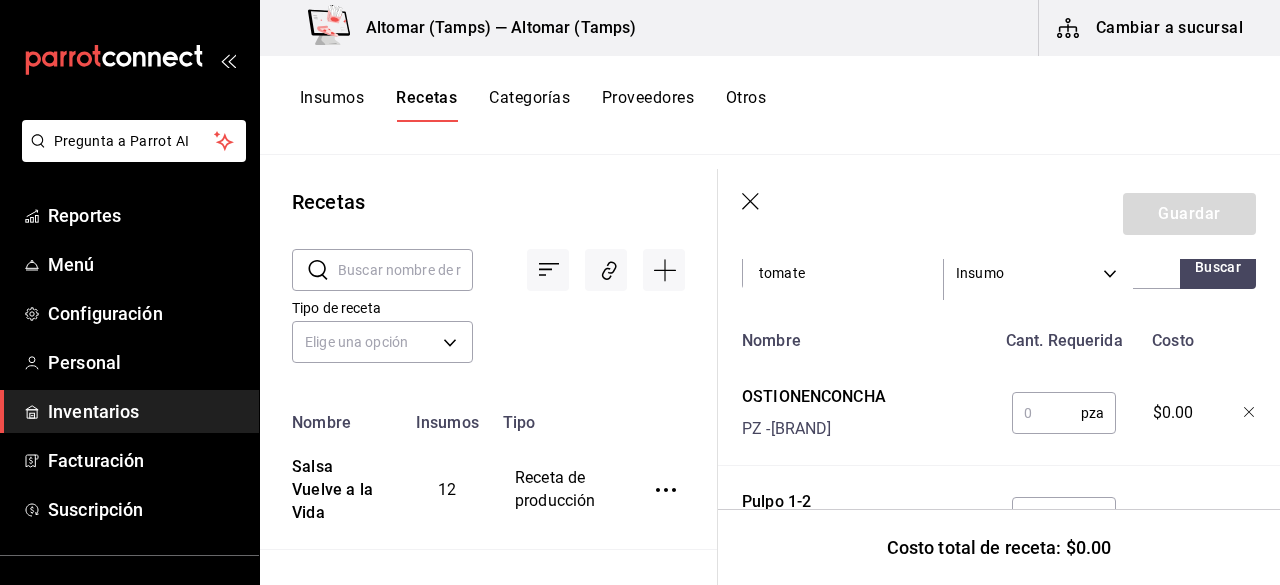 type on "tomate" 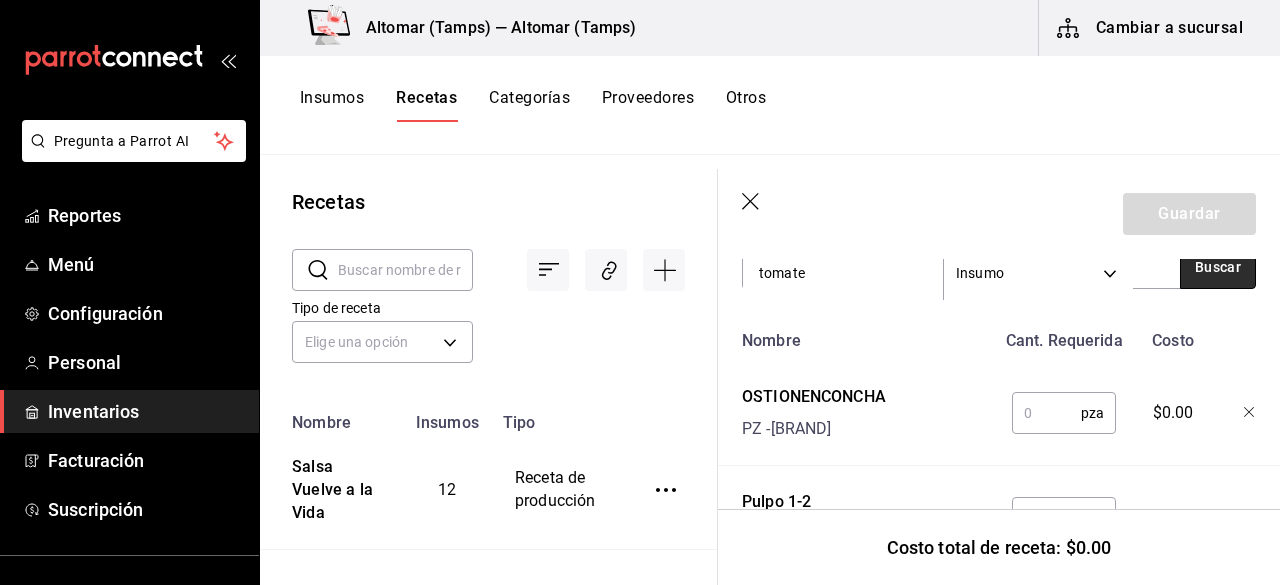 click on "Buscar" at bounding box center [1218, 267] 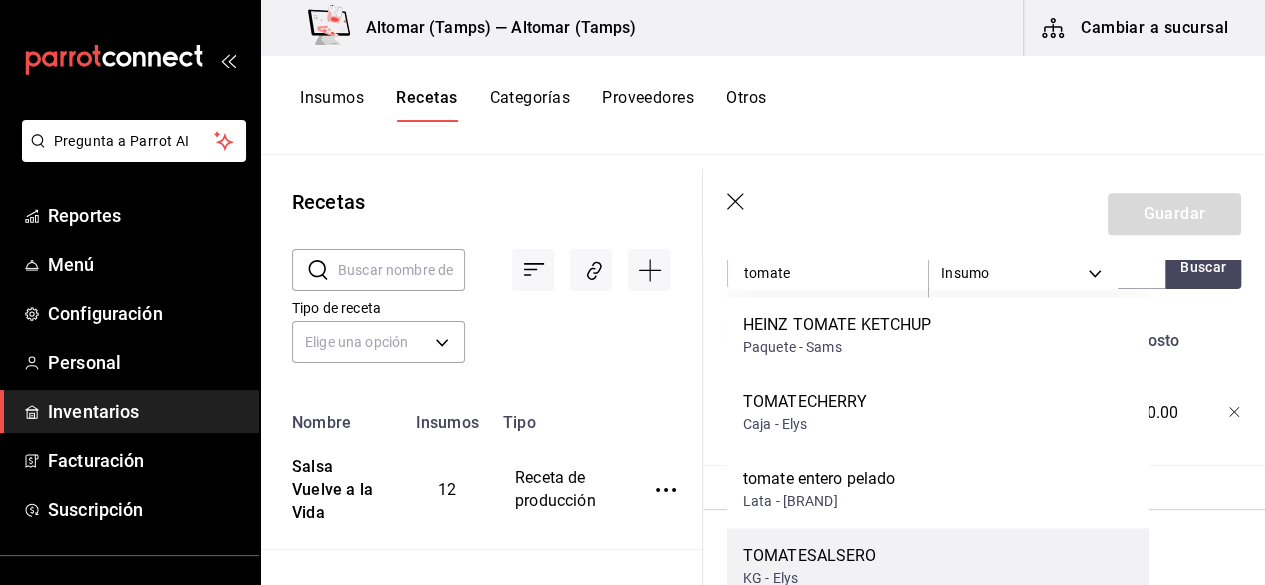 click on "TOMATESALSERO" at bounding box center [810, 556] 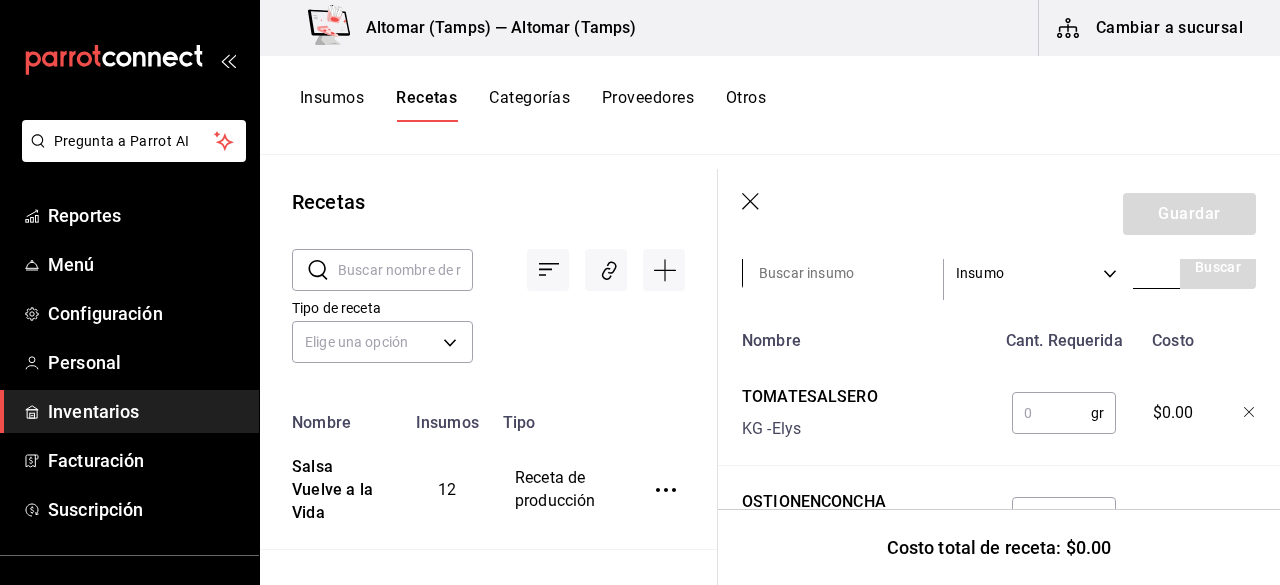 click at bounding box center (843, 273) 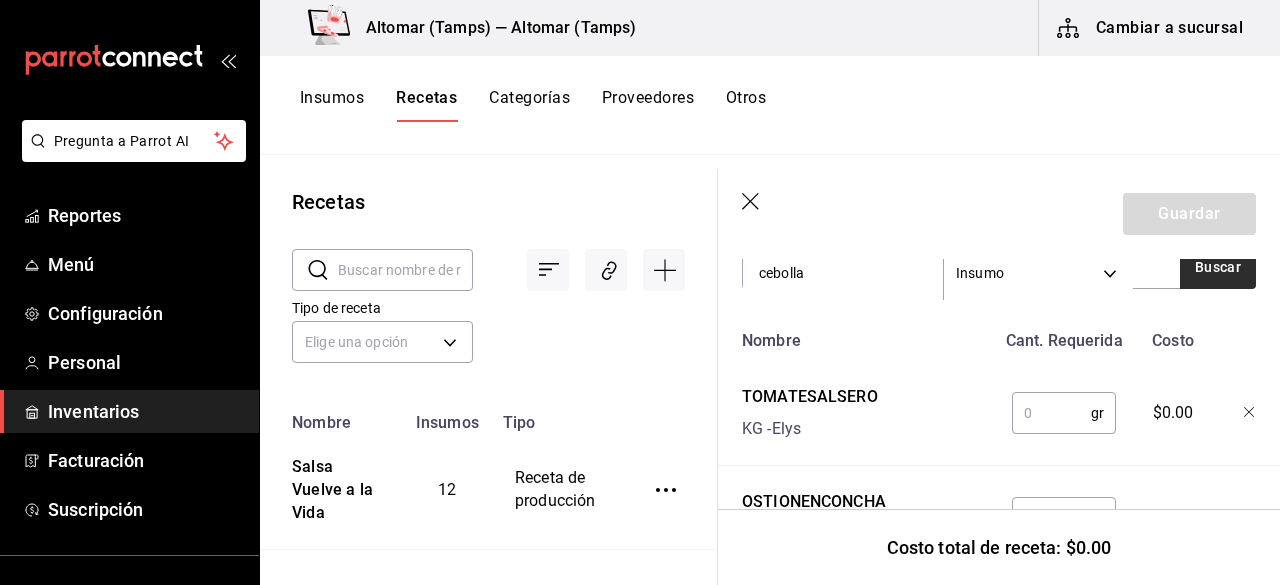 type on "cebolla" 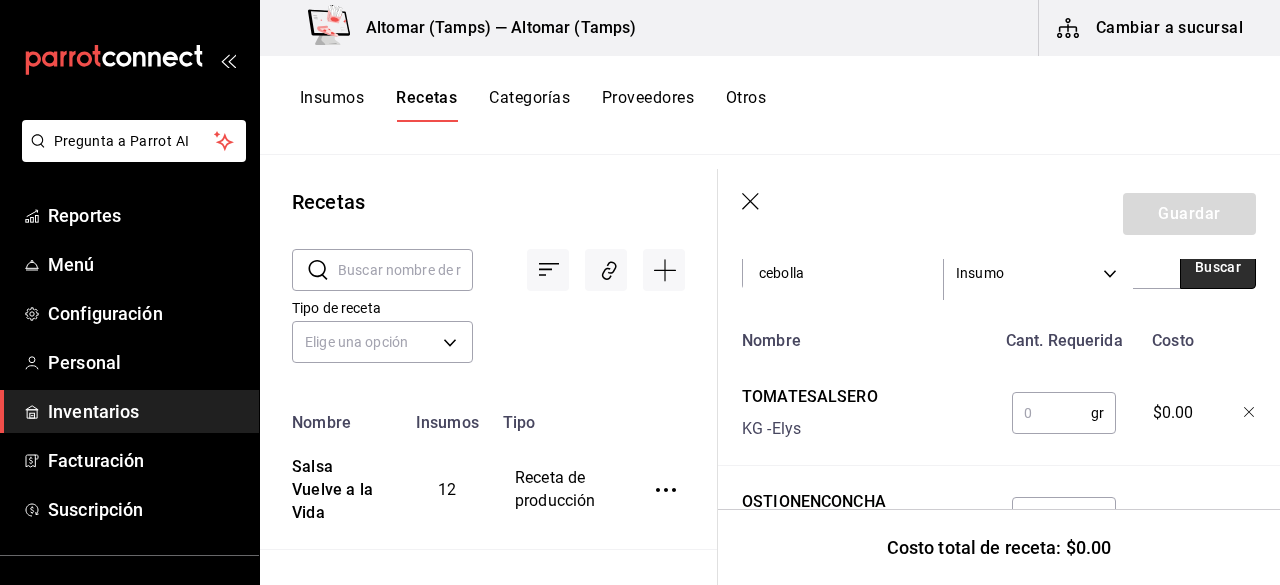 click on "Buscar" at bounding box center [1218, 267] 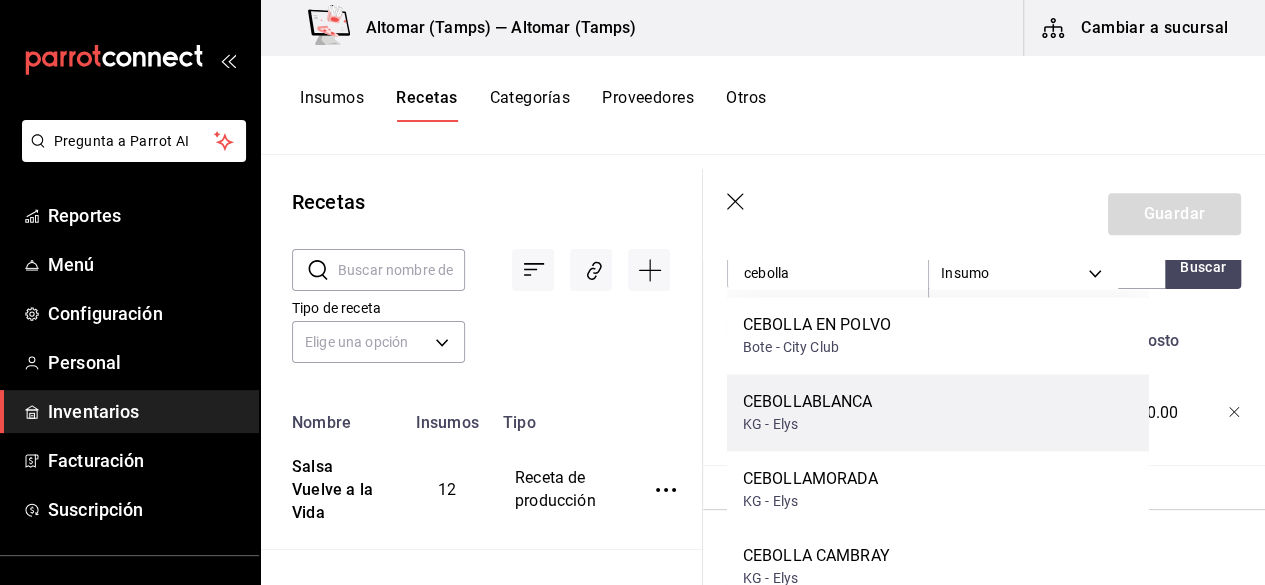 click on "KG - Elys" at bounding box center (808, 424) 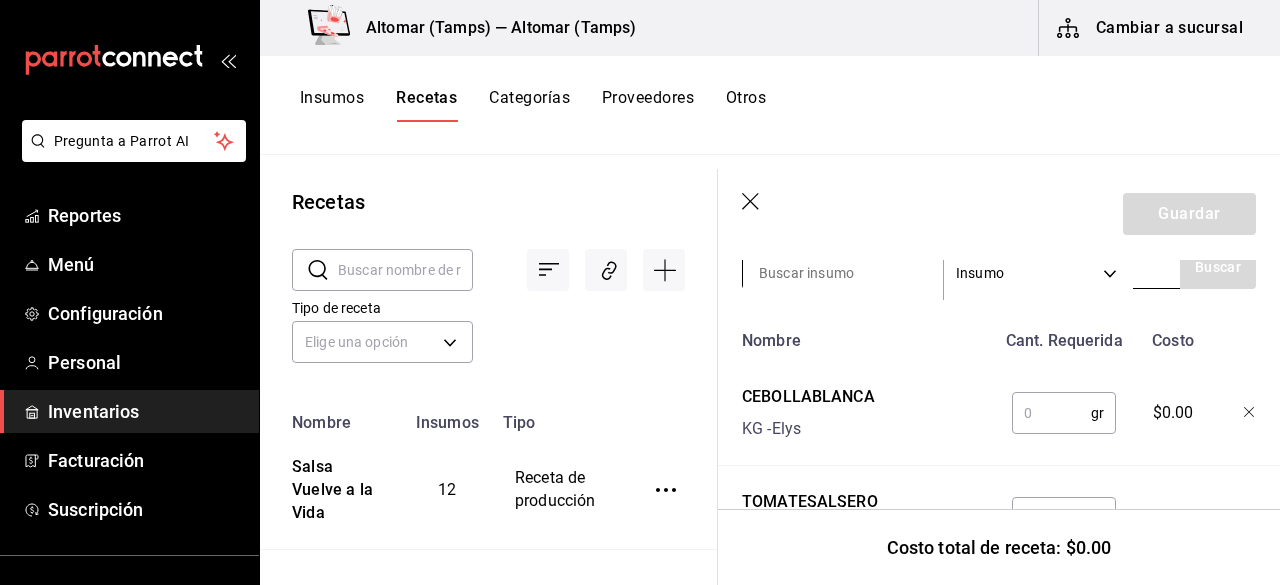 click at bounding box center [843, 273] 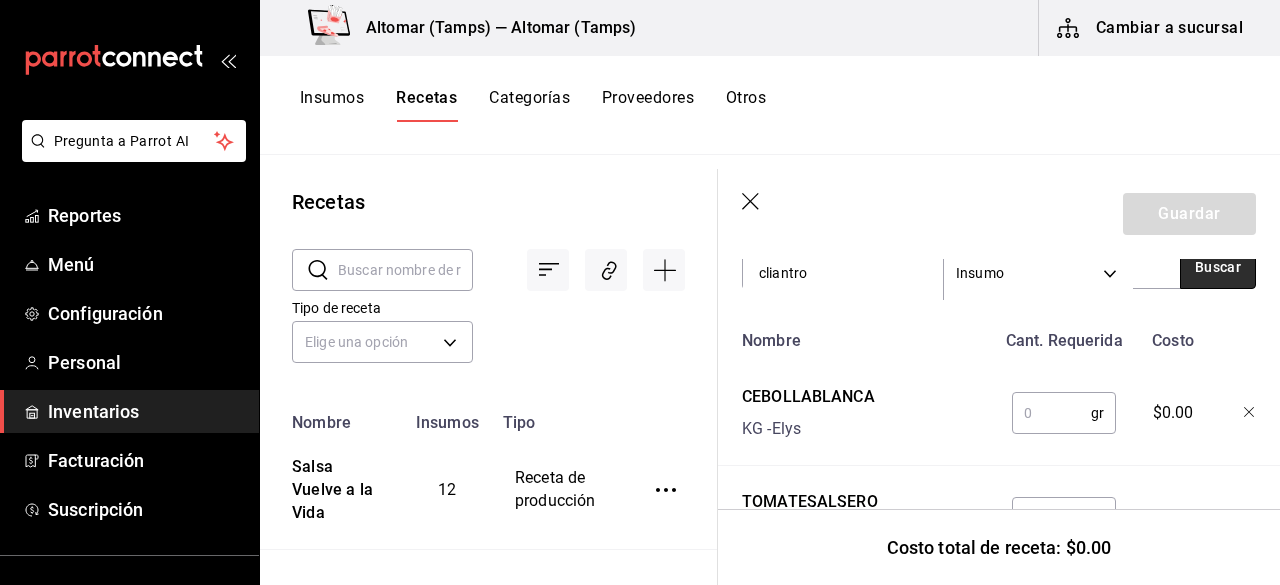click on "Buscar" at bounding box center (1218, 267) 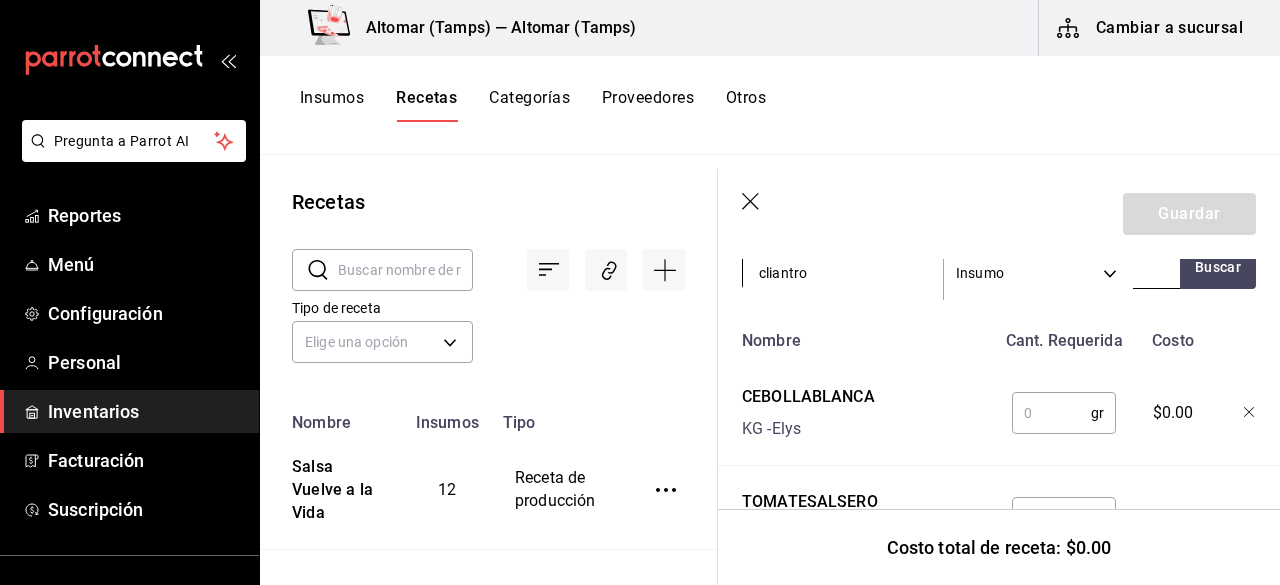 click on "cliantro" at bounding box center [843, 273] 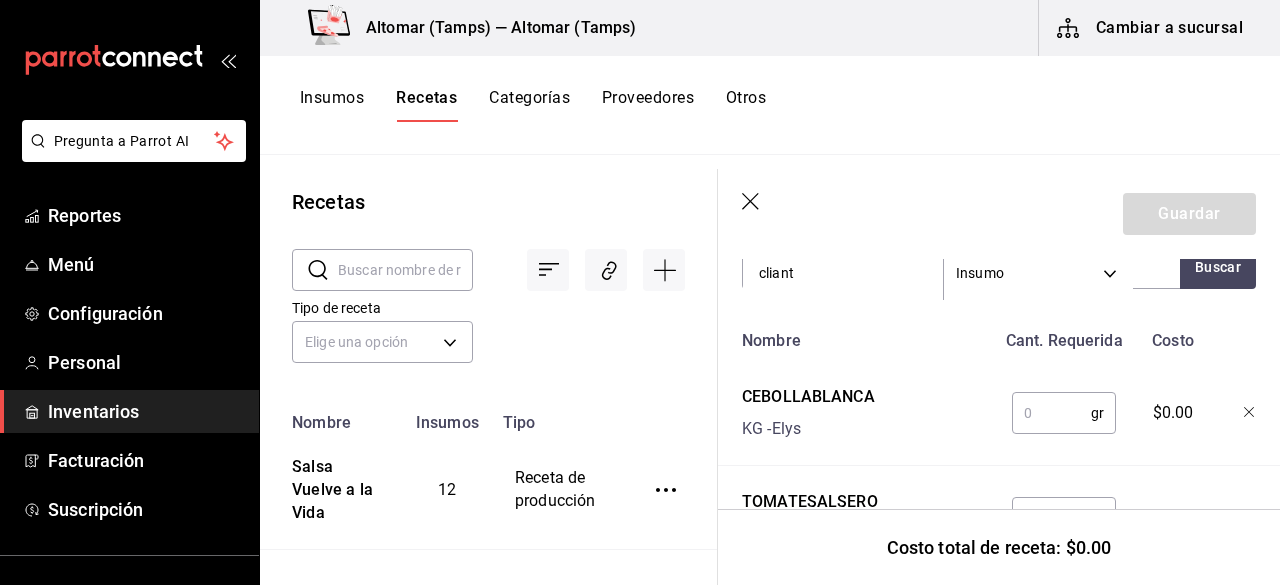 click on "Guardar" at bounding box center (999, 214) 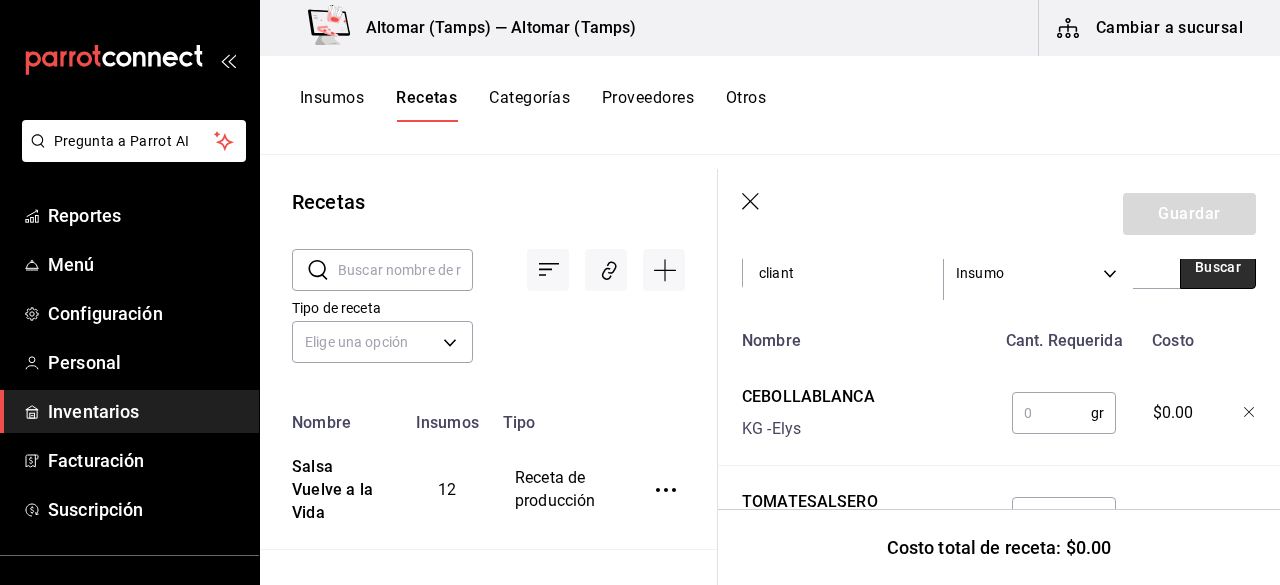 click on "Buscar" at bounding box center [1218, 267] 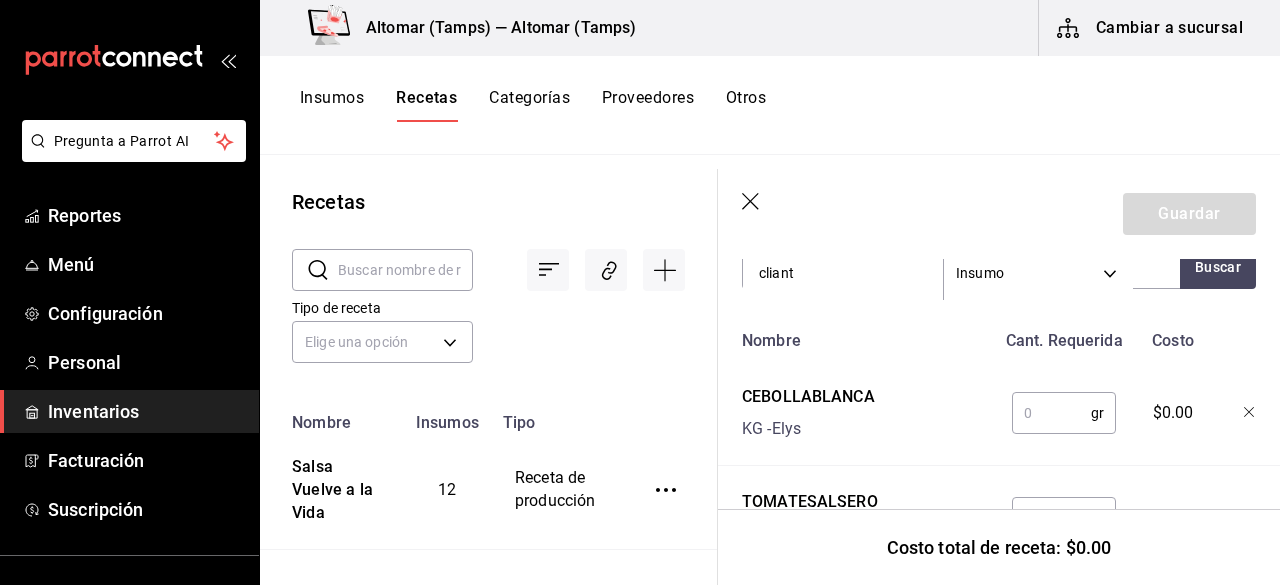 scroll, scrollTop: 354, scrollLeft: 0, axis: vertical 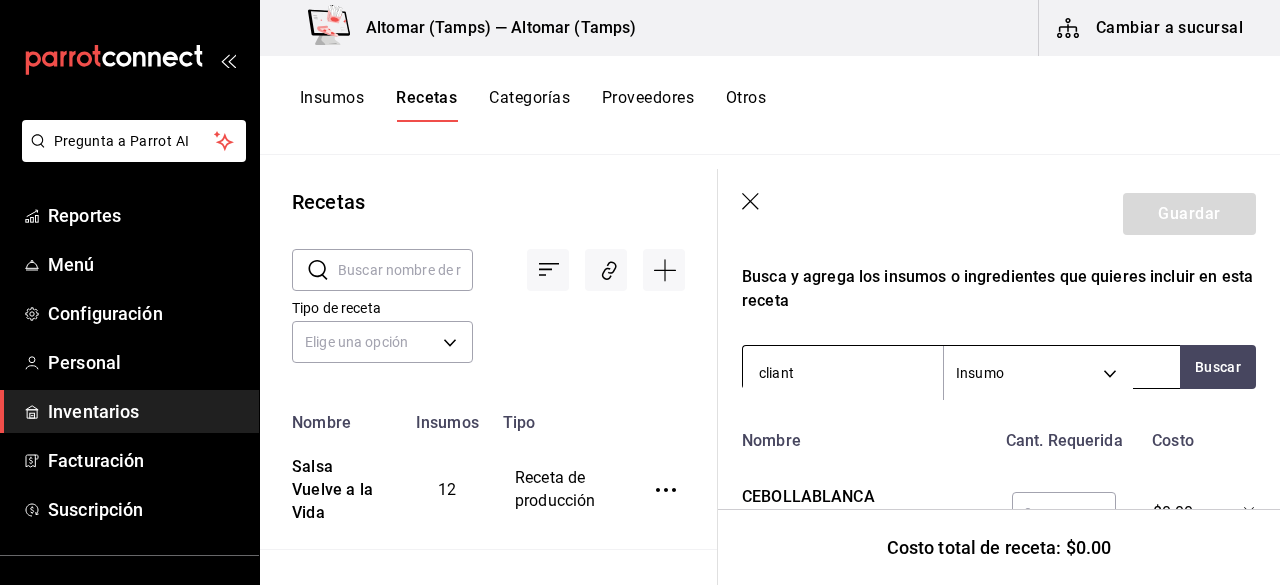 click on "cliant" at bounding box center (843, 373) 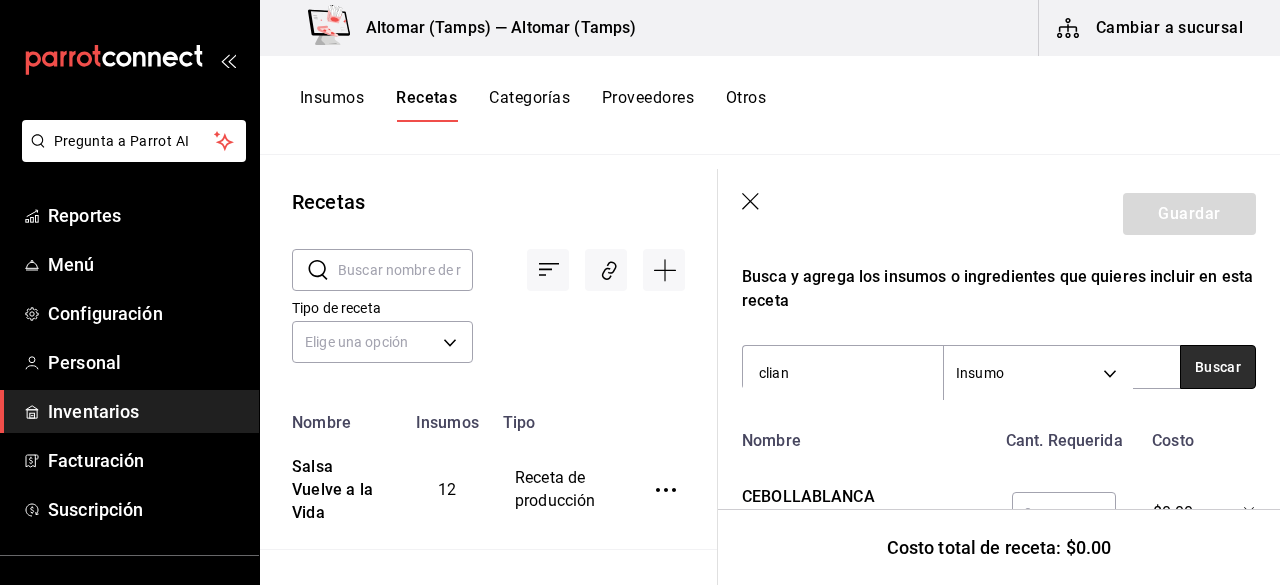 click on "Buscar" at bounding box center [1218, 367] 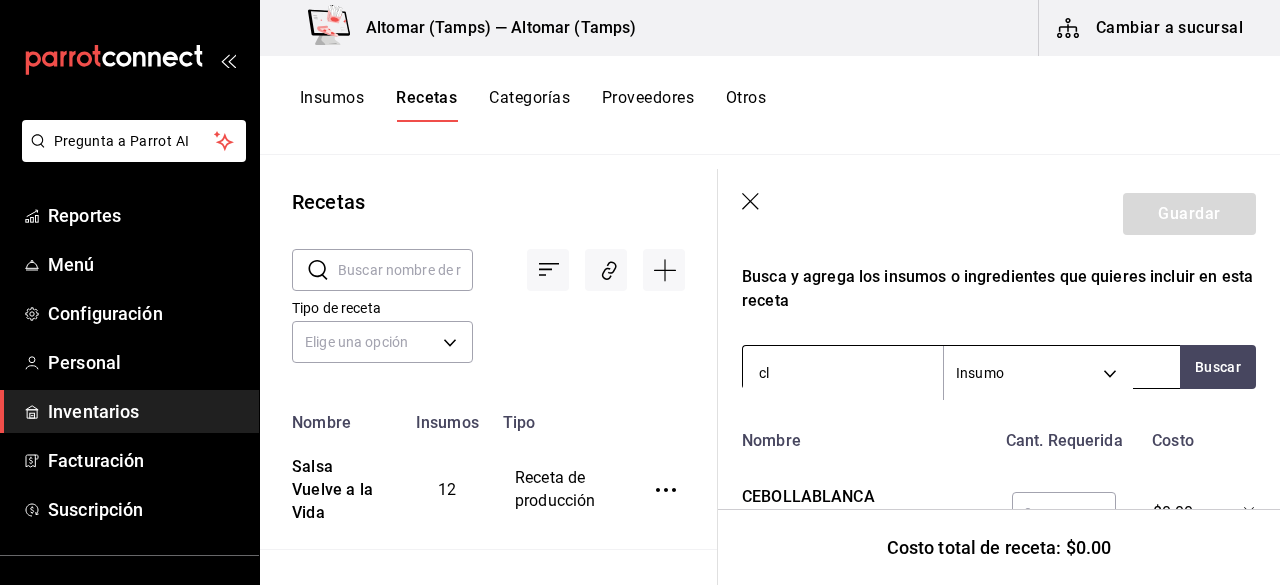 type on "c" 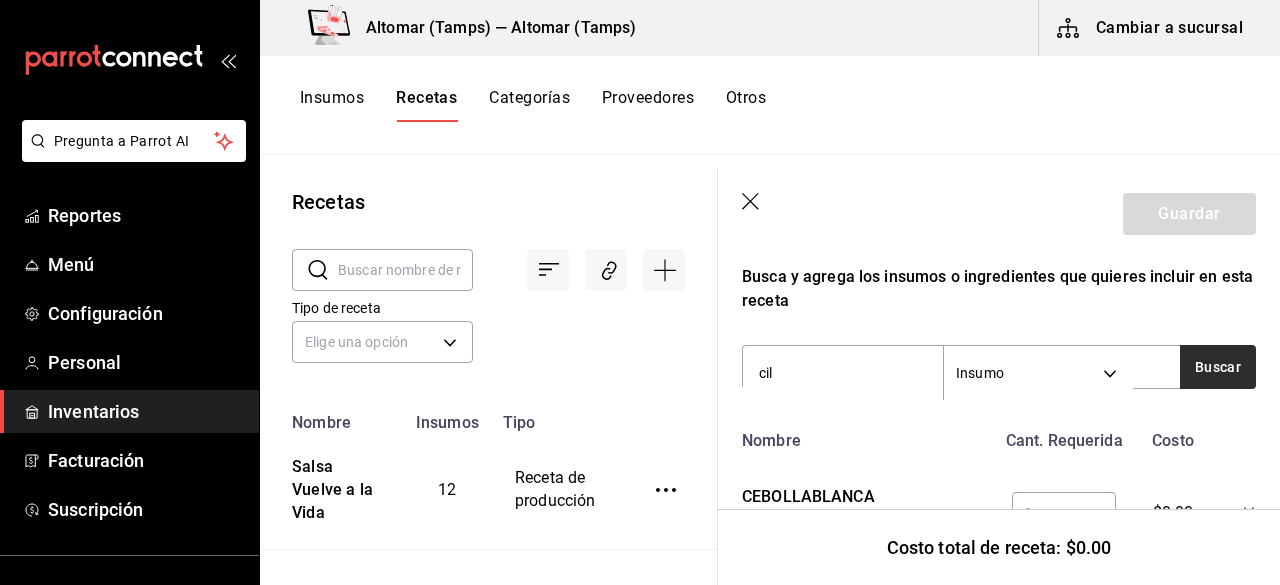 type on "cil" 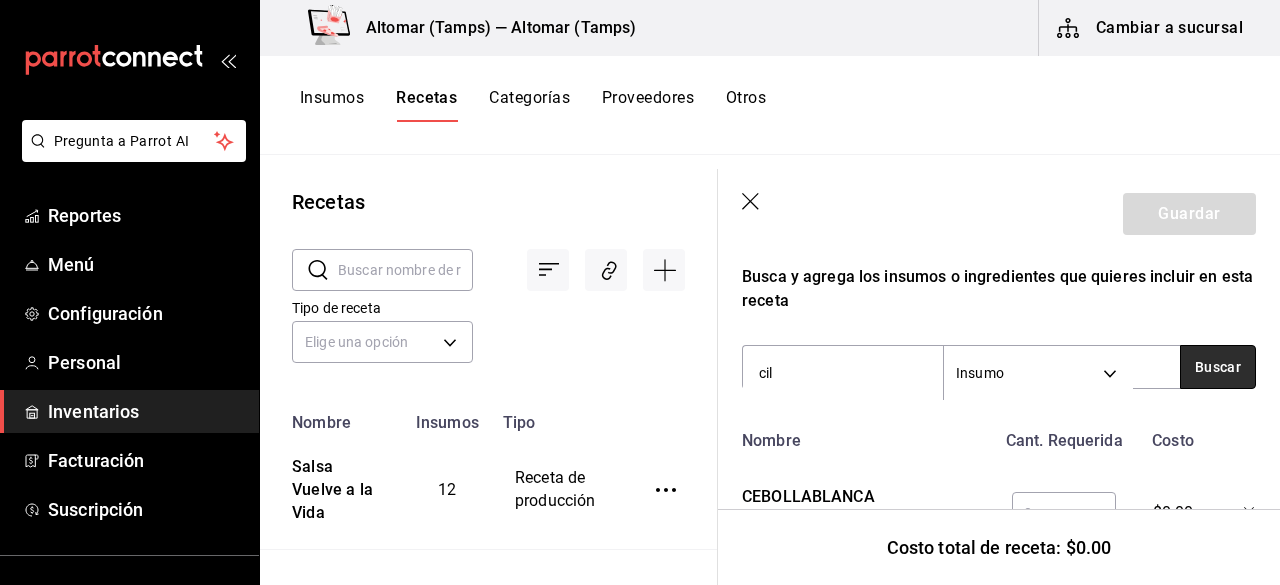 click on "Buscar" at bounding box center (1218, 367) 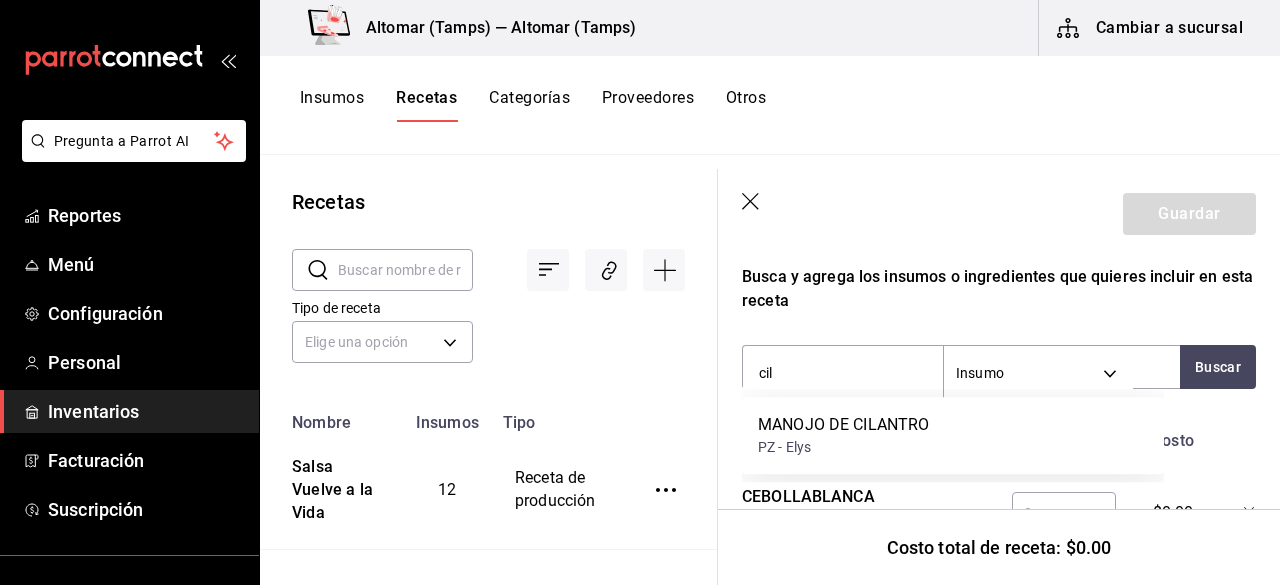 click on "MANOJO DE CILANTRO" at bounding box center [843, 425] 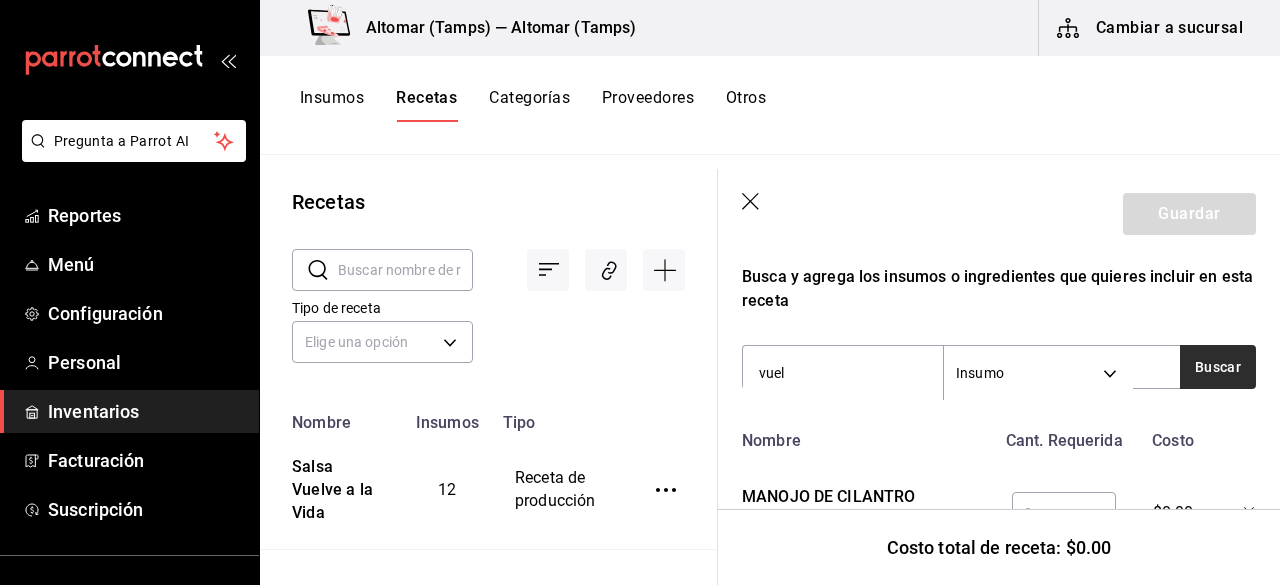 type on "vuel" 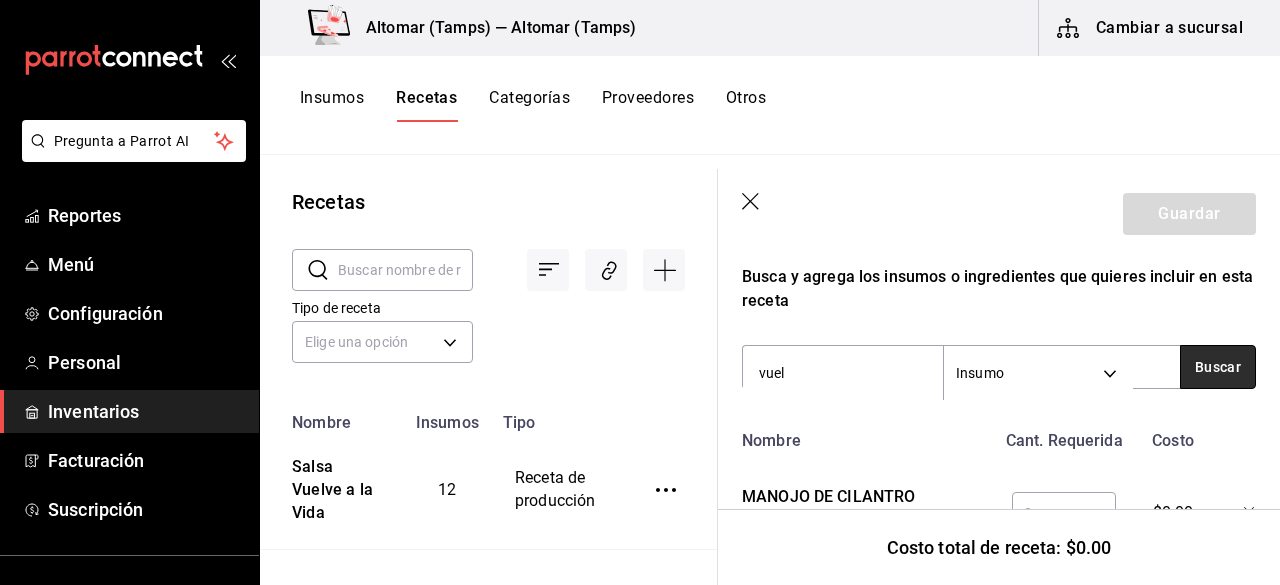 click on "Buscar" at bounding box center [1218, 367] 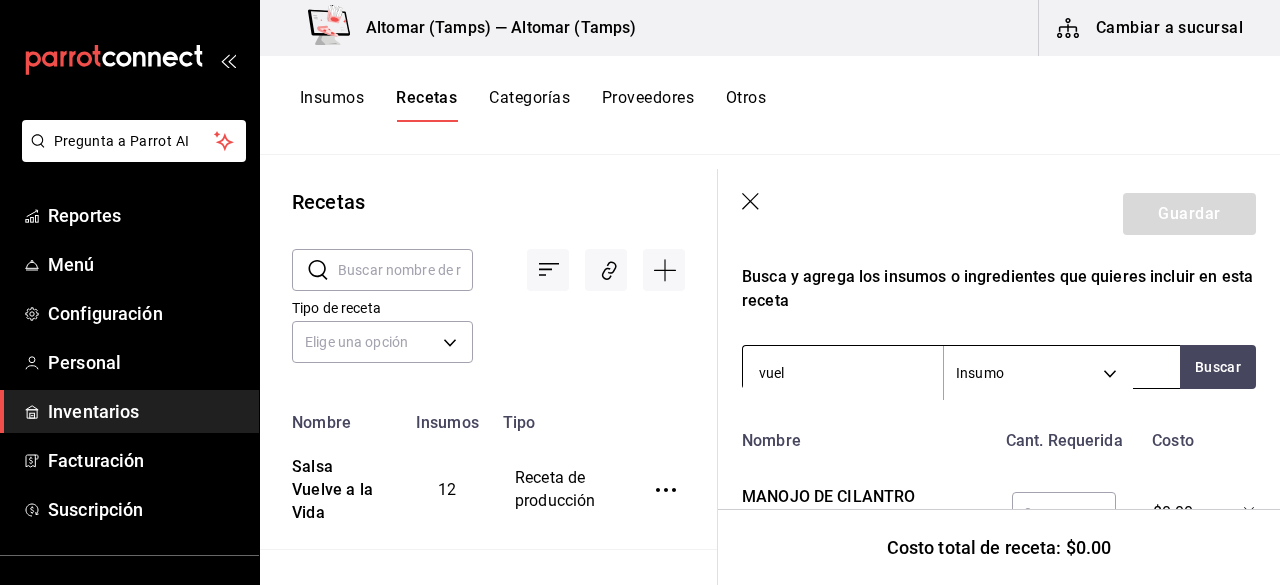 drag, startPoint x: 897, startPoint y: 373, endPoint x: 927, endPoint y: 375, distance: 30.066593 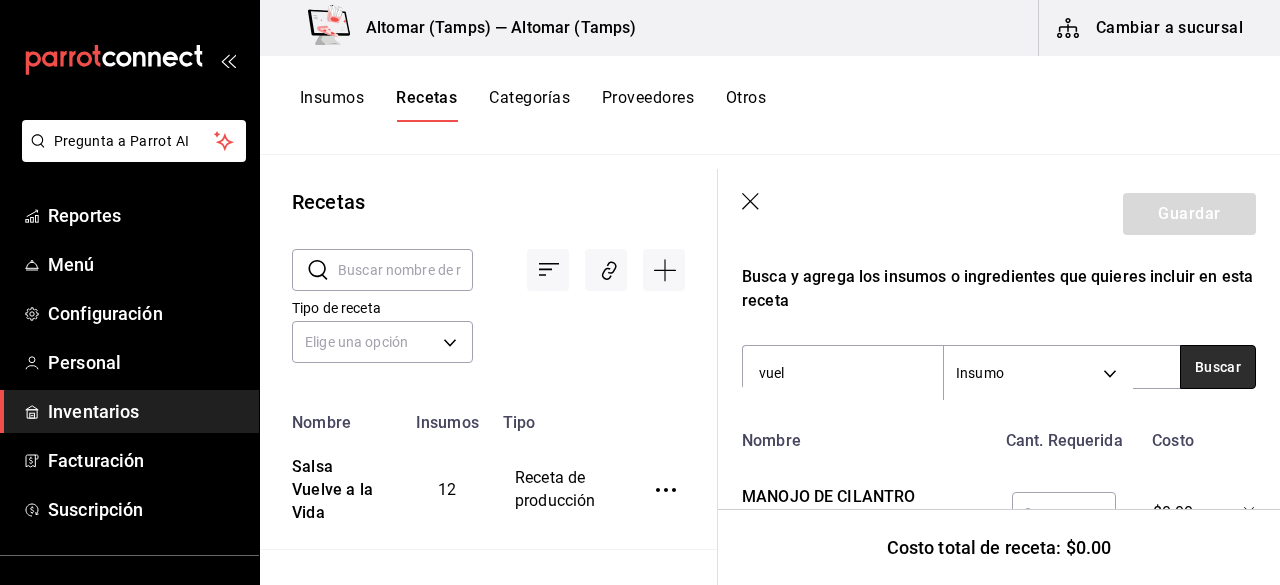 click on "Buscar" at bounding box center [1218, 367] 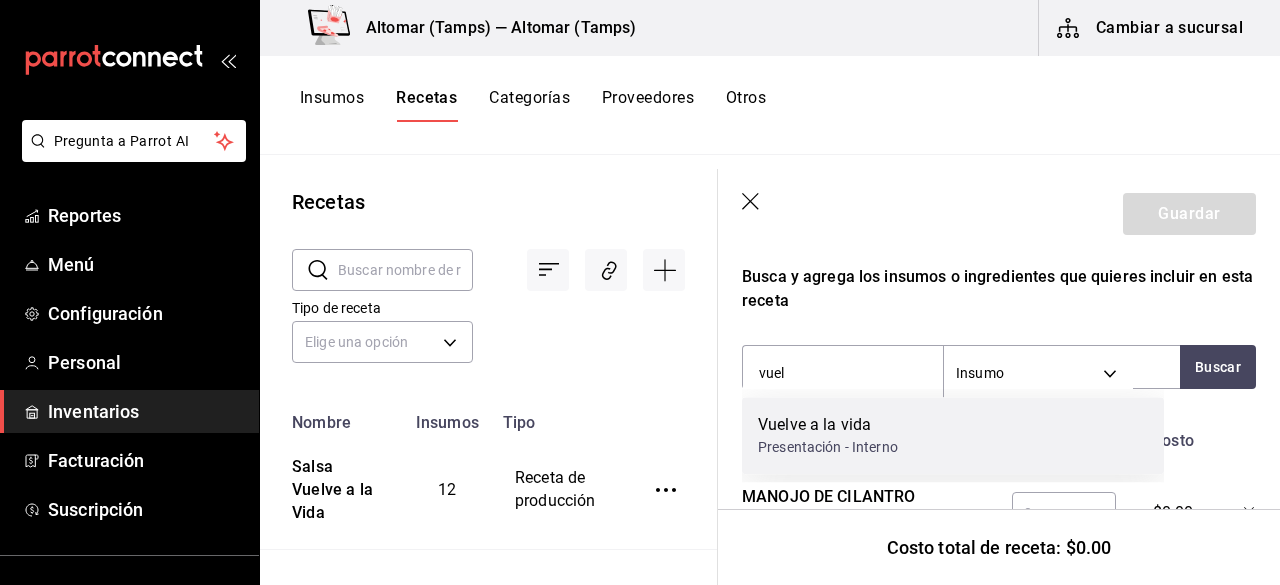 click on "Vuelve a la vida" at bounding box center [828, 425] 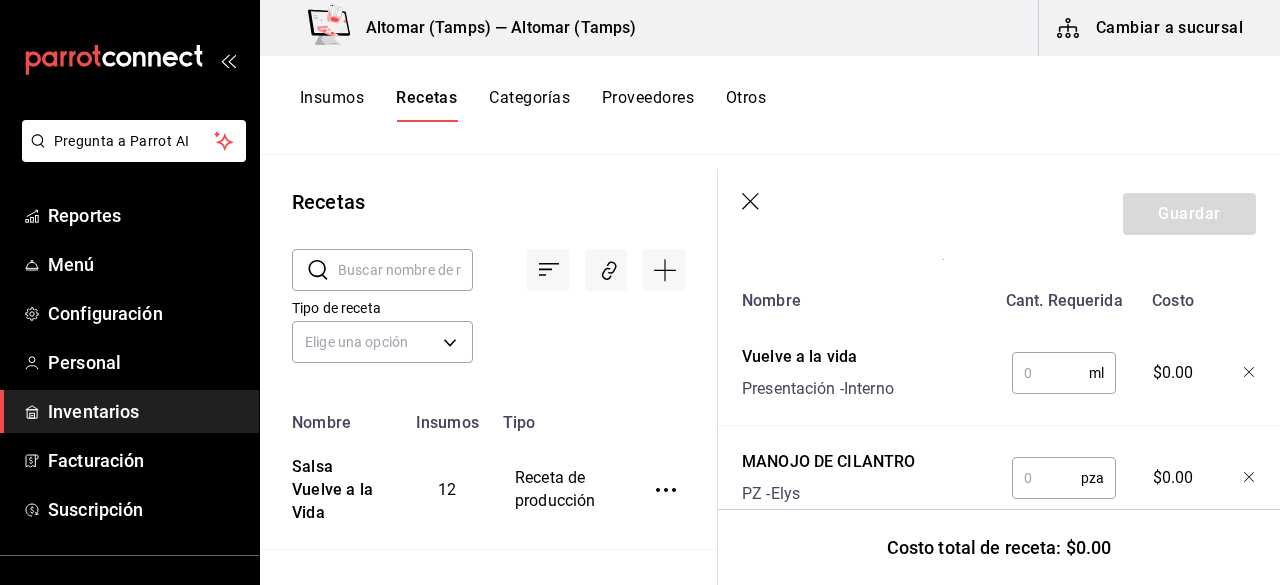 scroll, scrollTop: 554, scrollLeft: 0, axis: vertical 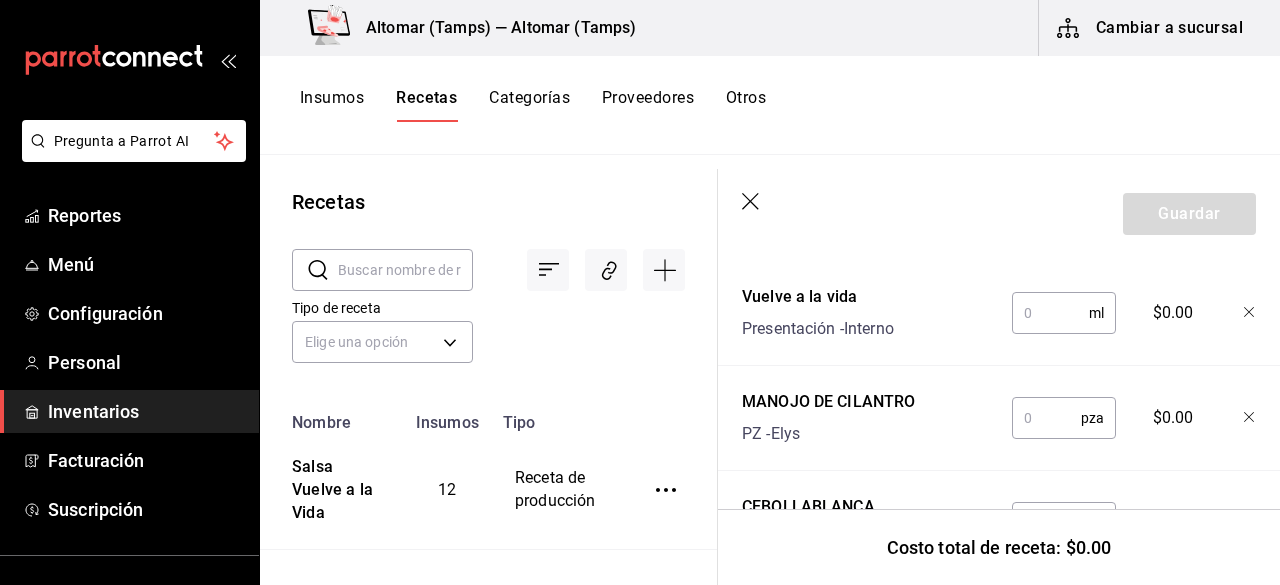click at bounding box center [1050, 313] 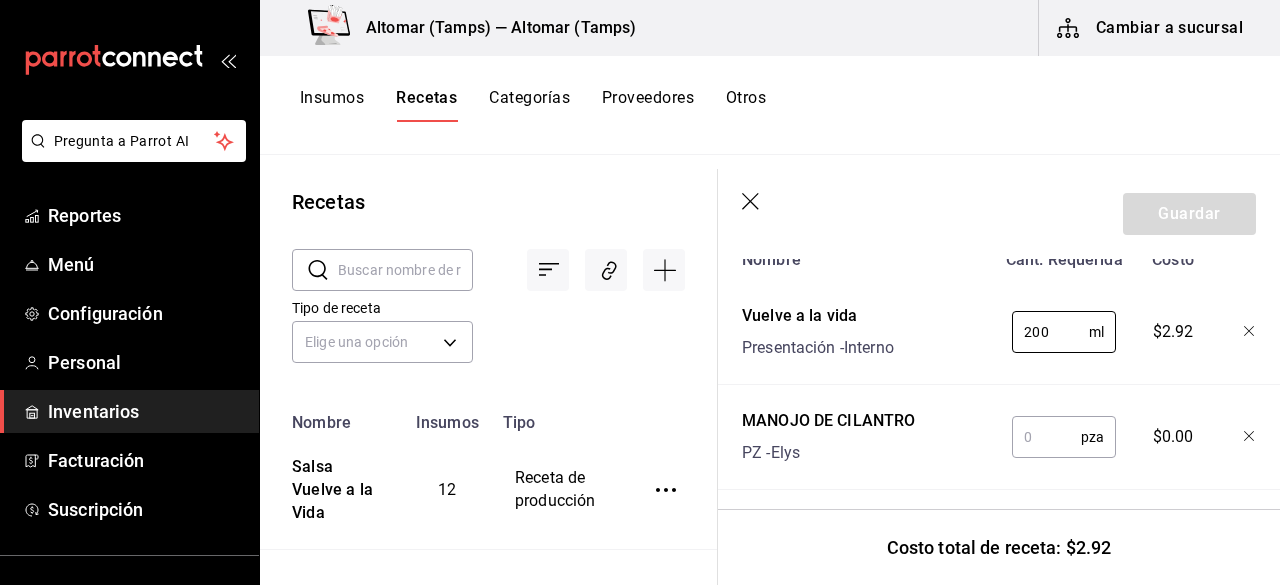 scroll, scrollTop: 554, scrollLeft: 0, axis: vertical 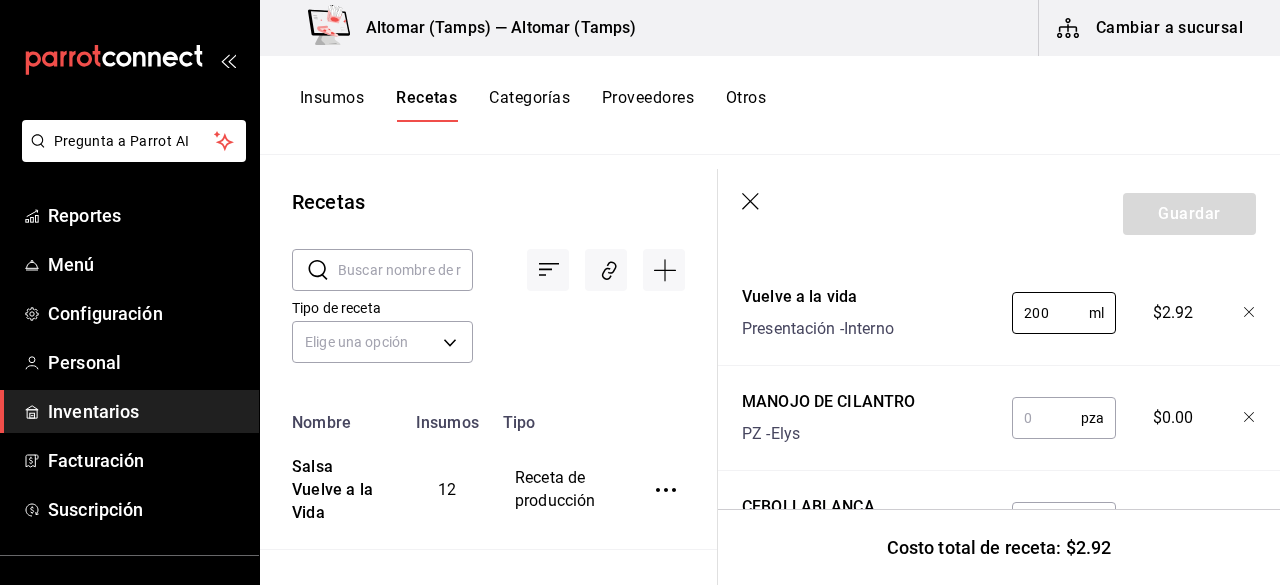 type on "200" 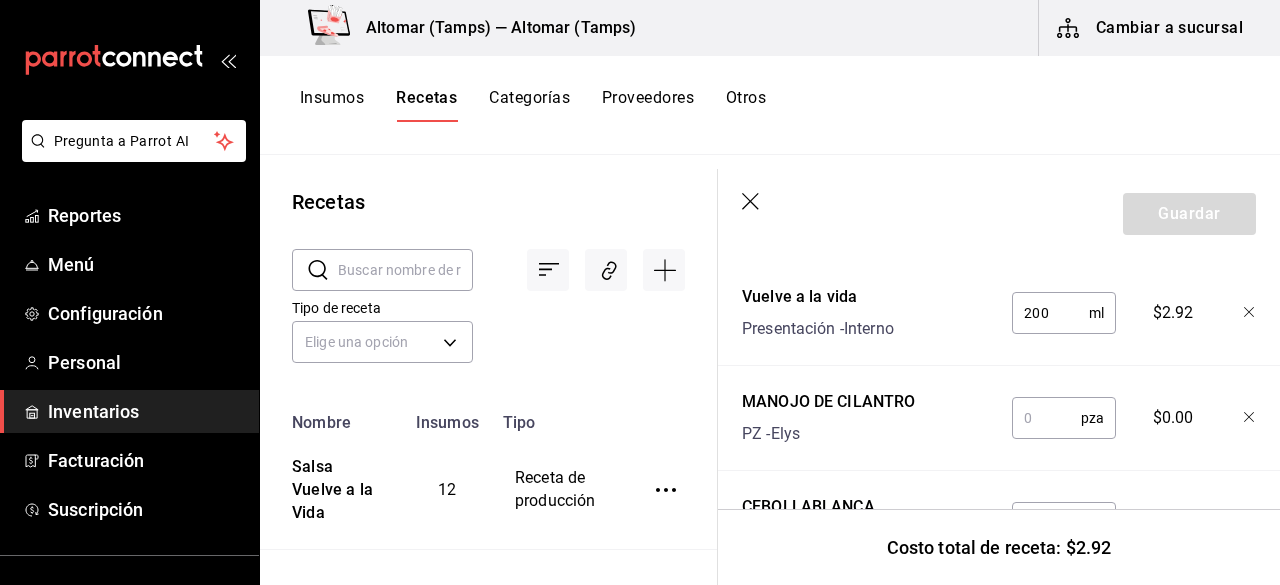 click at bounding box center [1046, 418] 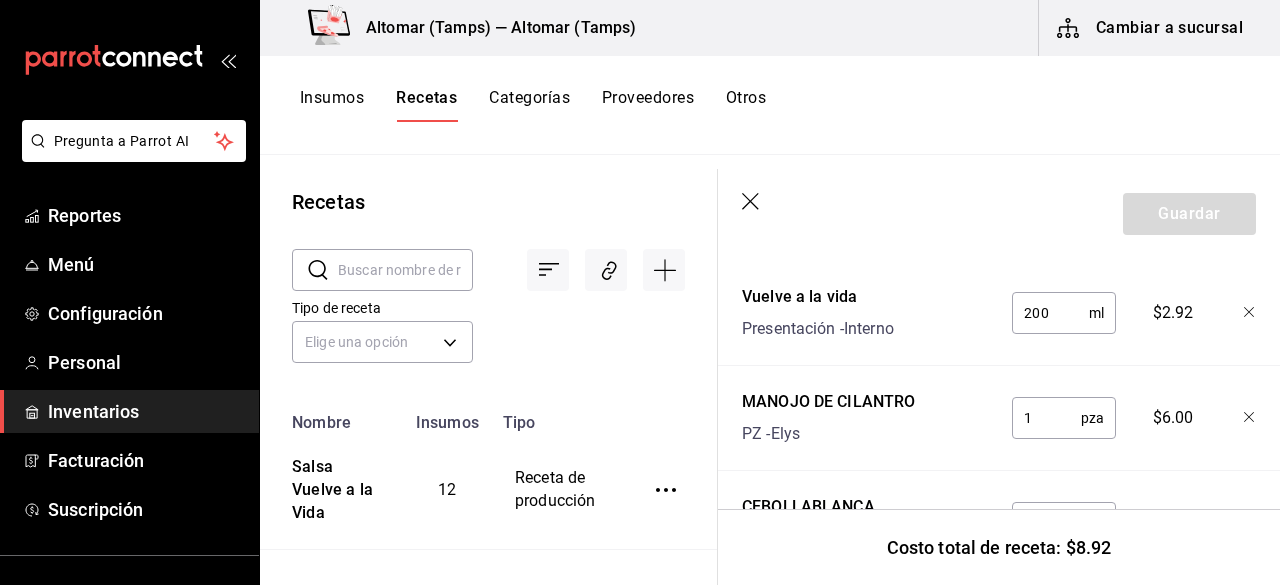 scroll, scrollTop: 654, scrollLeft: 0, axis: vertical 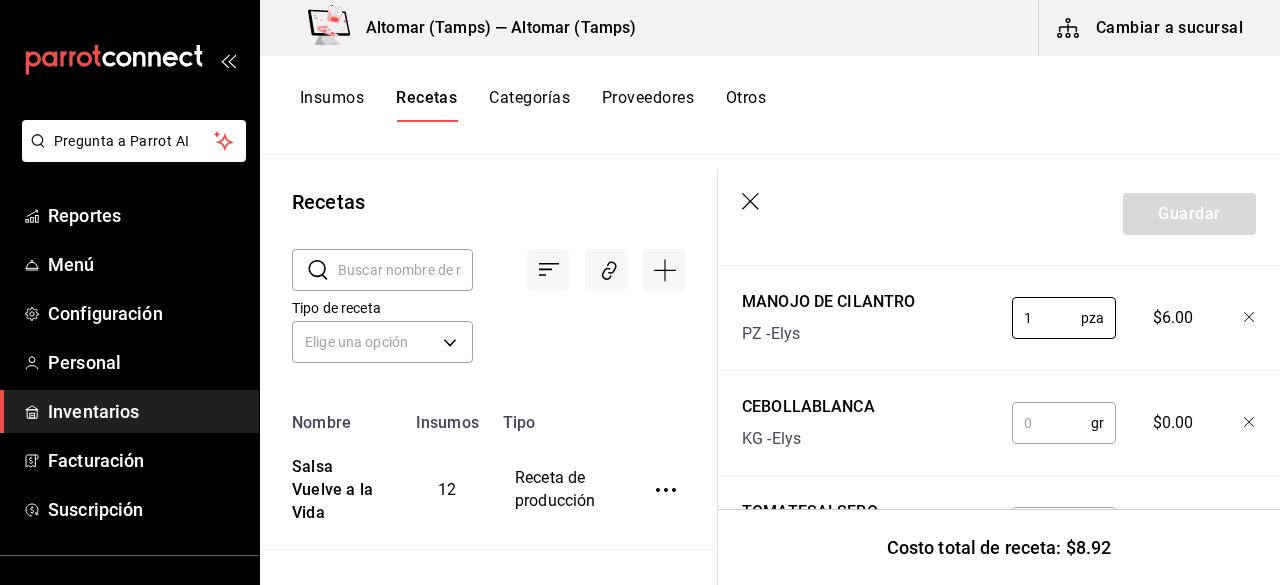 type on "1" 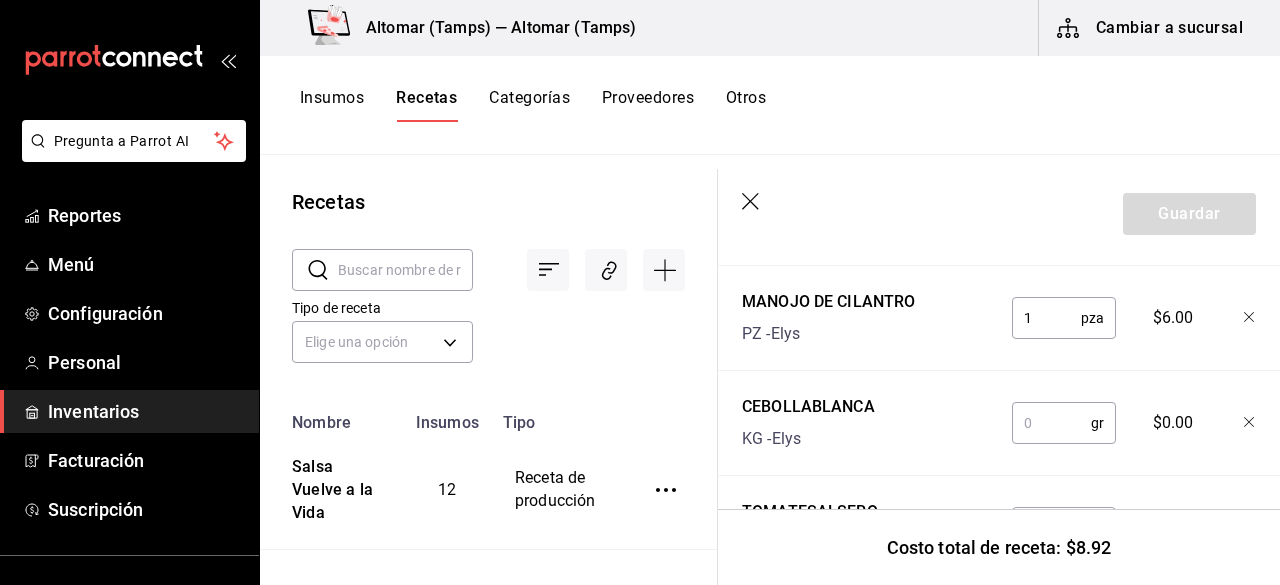 click at bounding box center (1051, 423) 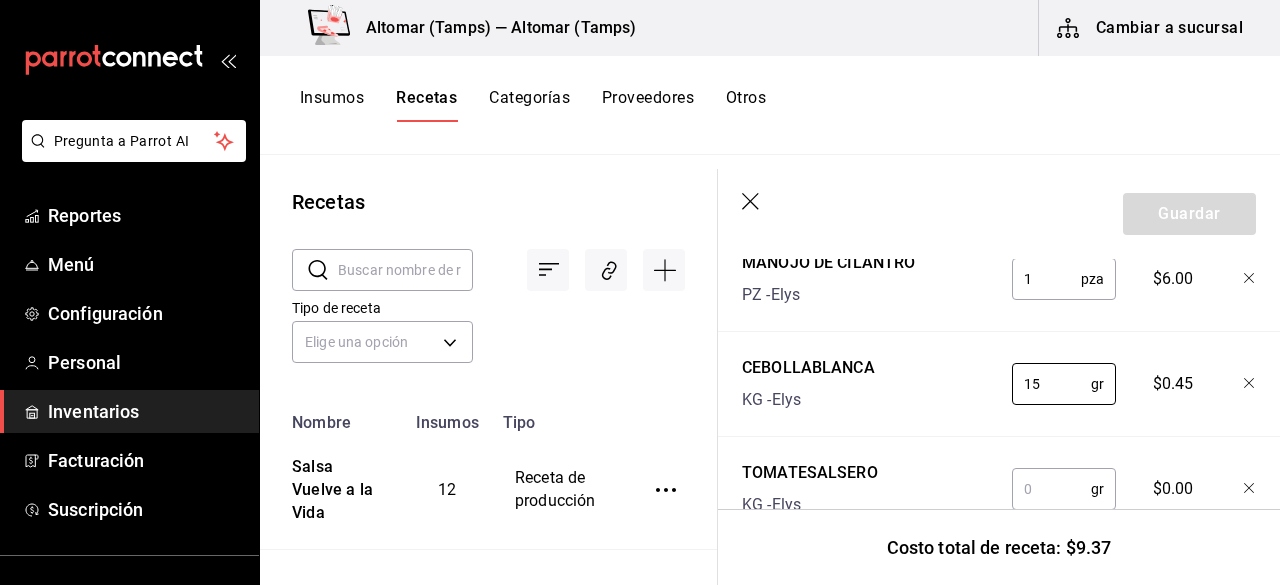 scroll, scrollTop: 754, scrollLeft: 0, axis: vertical 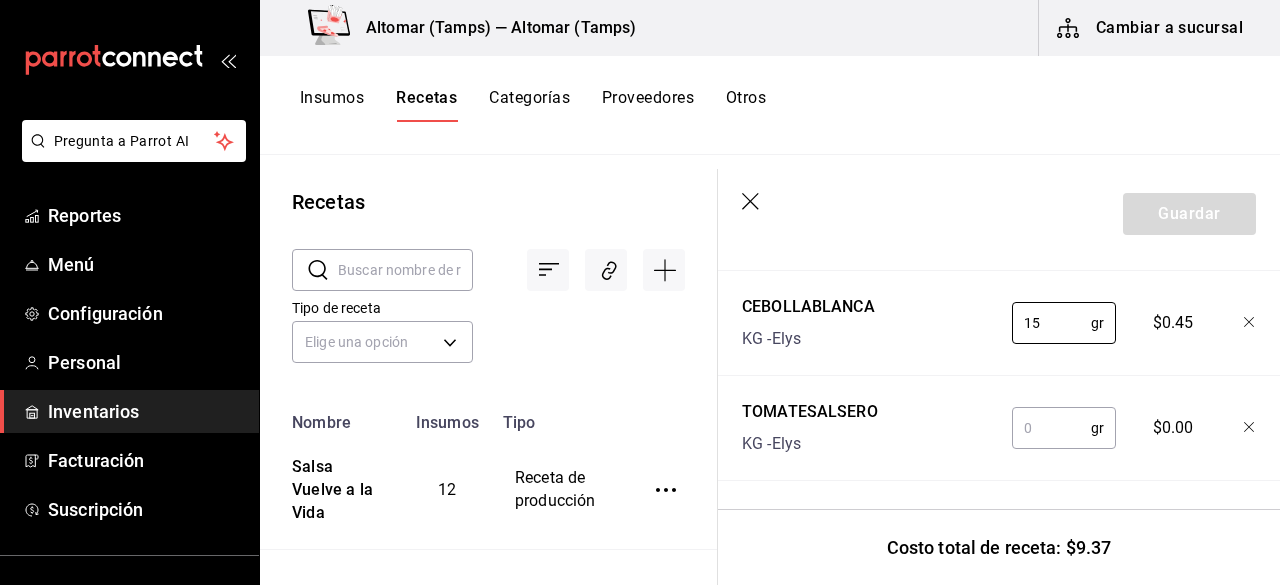 type on "15" 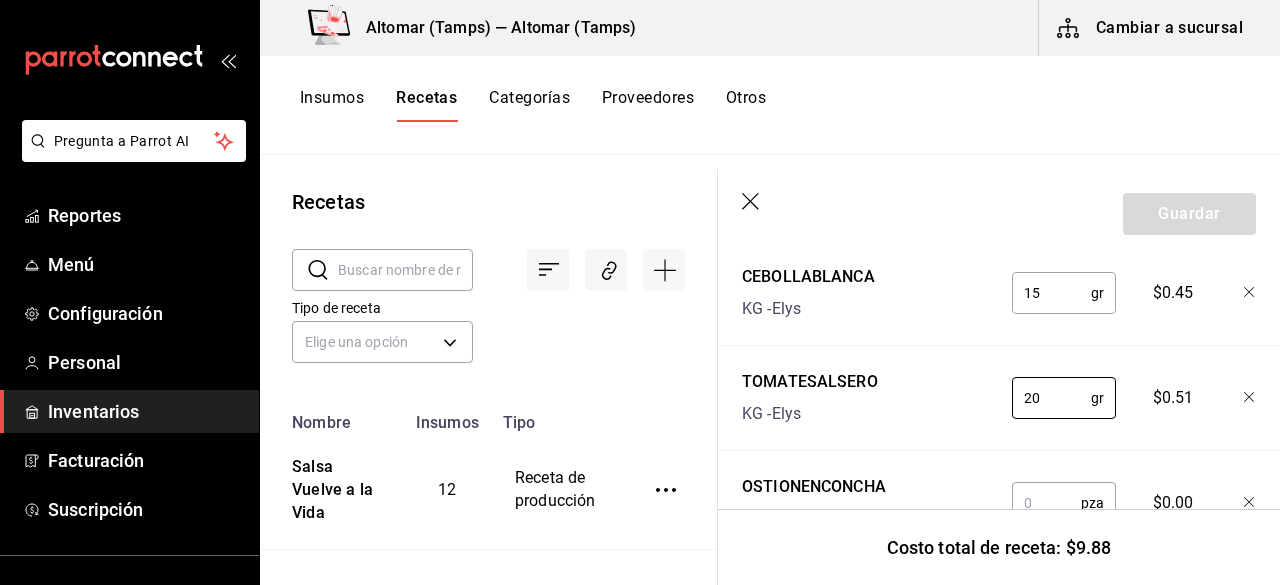 scroll, scrollTop: 754, scrollLeft: 0, axis: vertical 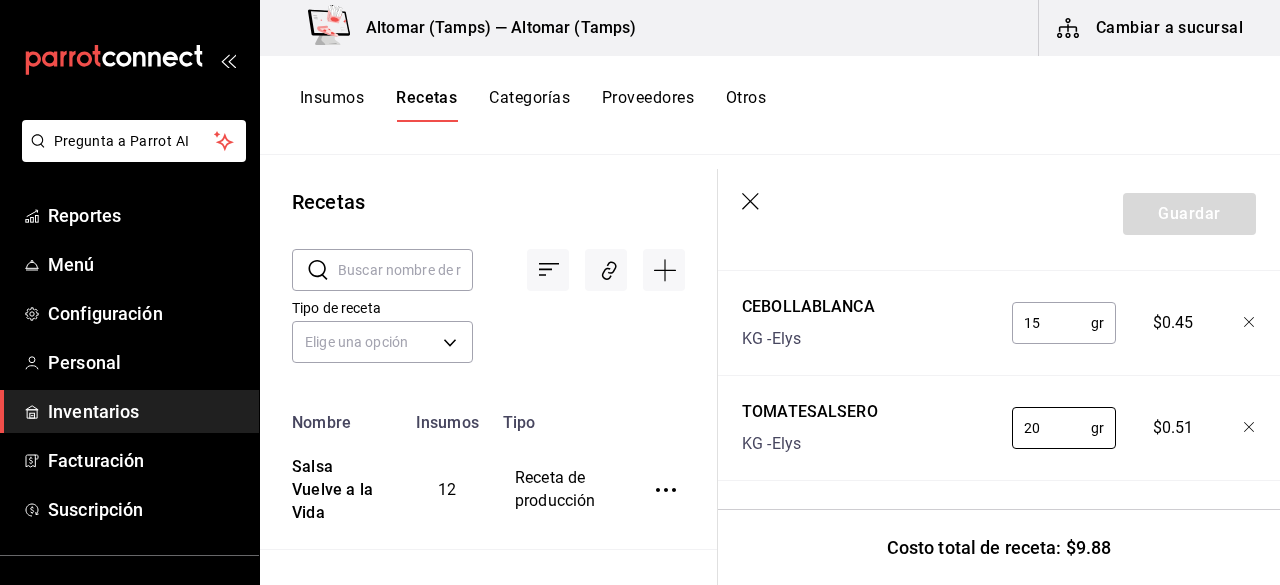 type on "20" 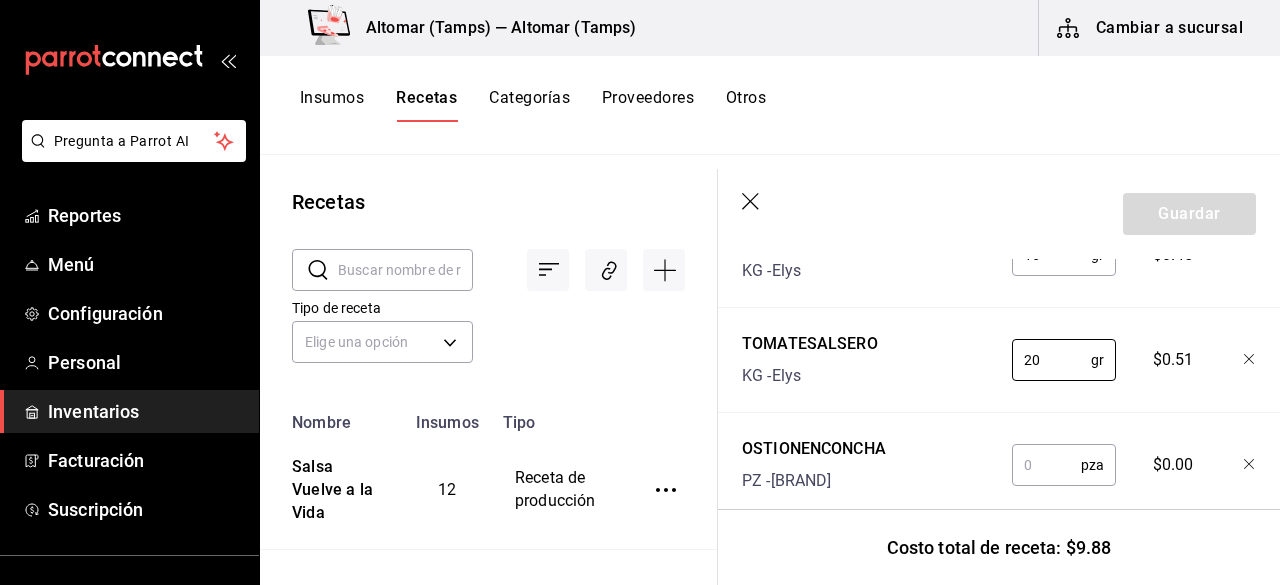 scroll, scrollTop: 854, scrollLeft: 0, axis: vertical 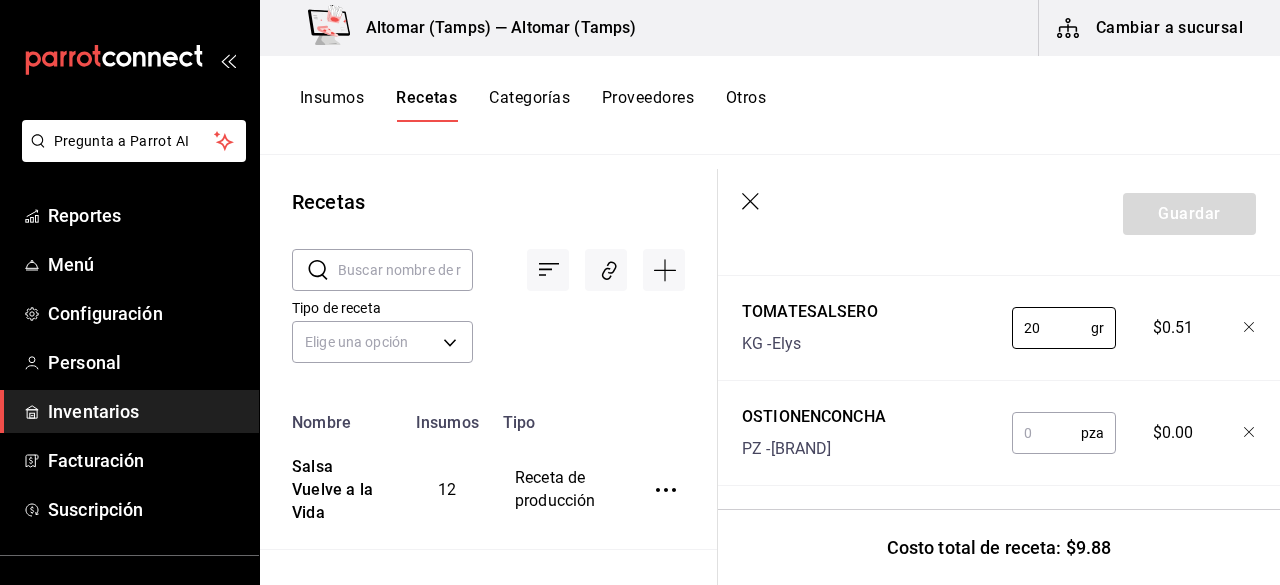 click at bounding box center (1046, 433) 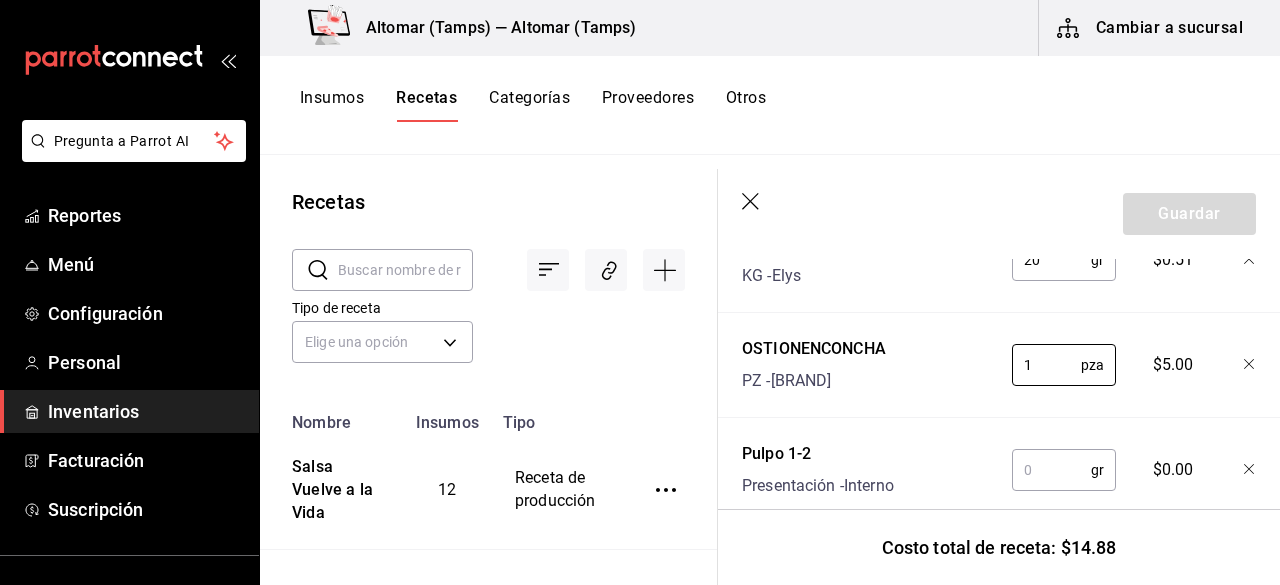 scroll, scrollTop: 954, scrollLeft: 0, axis: vertical 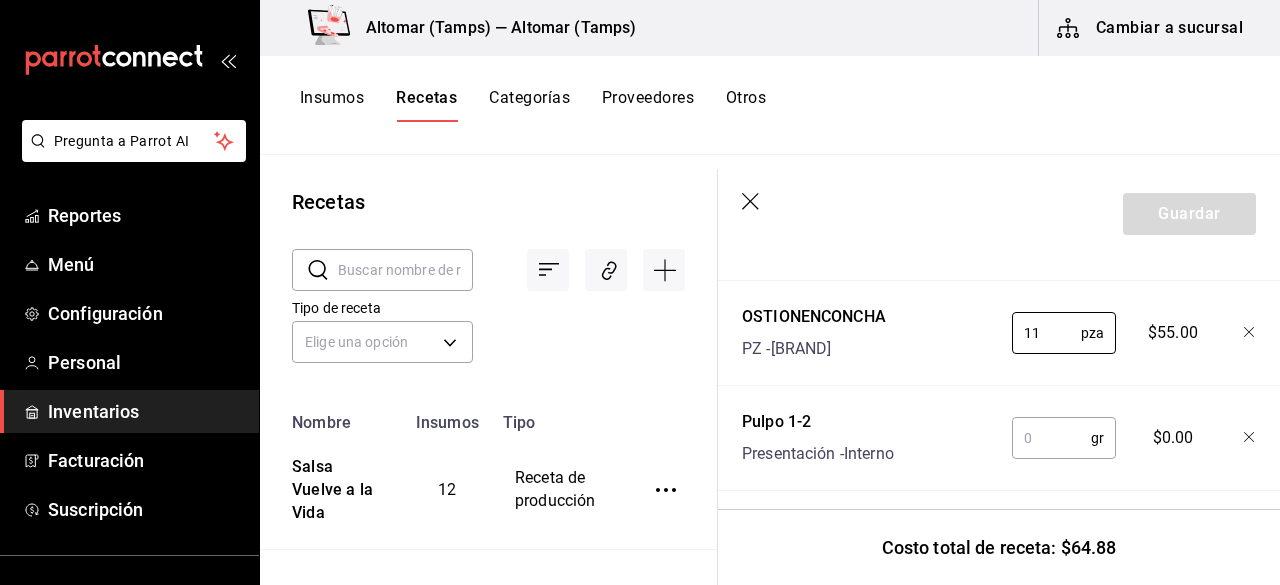 type on "1" 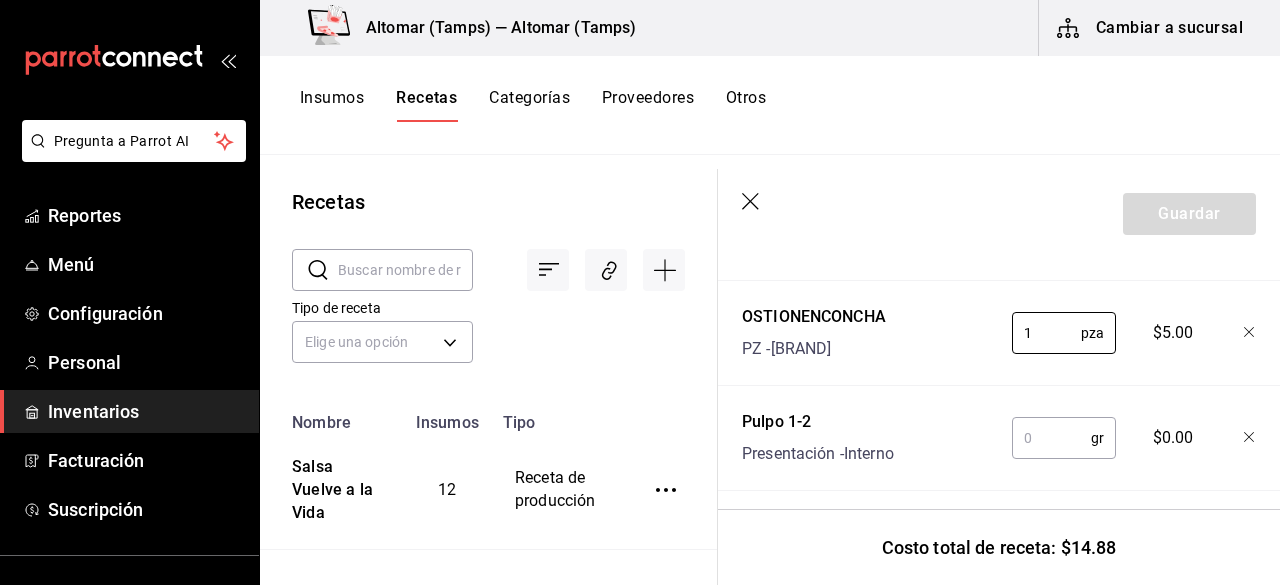 click at bounding box center (1051, 438) 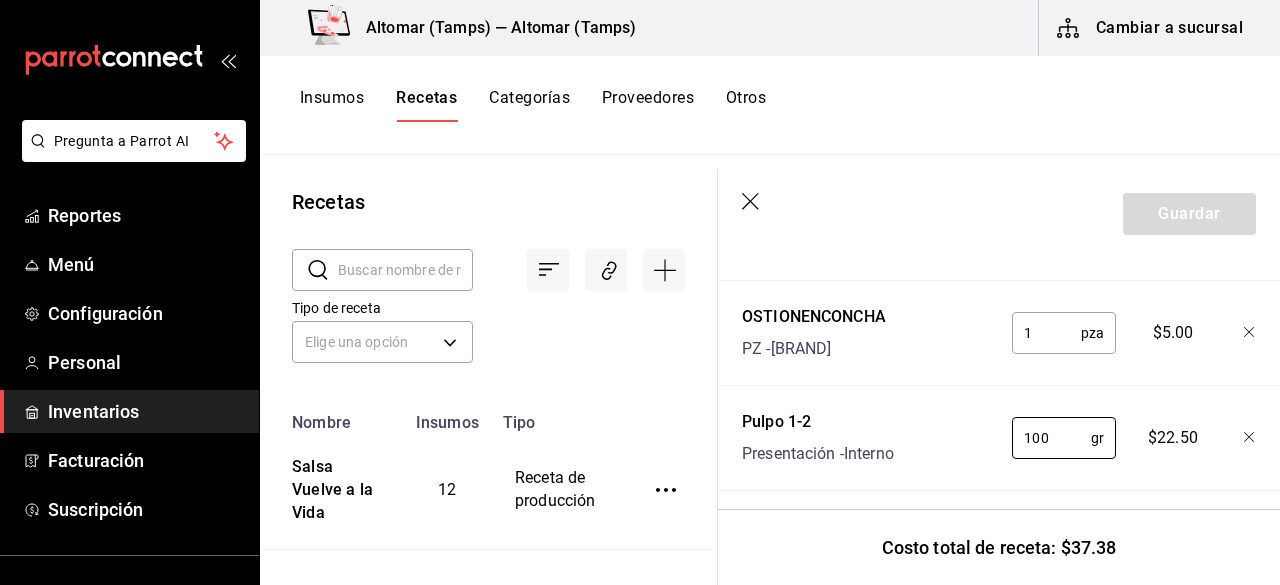 scroll, scrollTop: 1054, scrollLeft: 0, axis: vertical 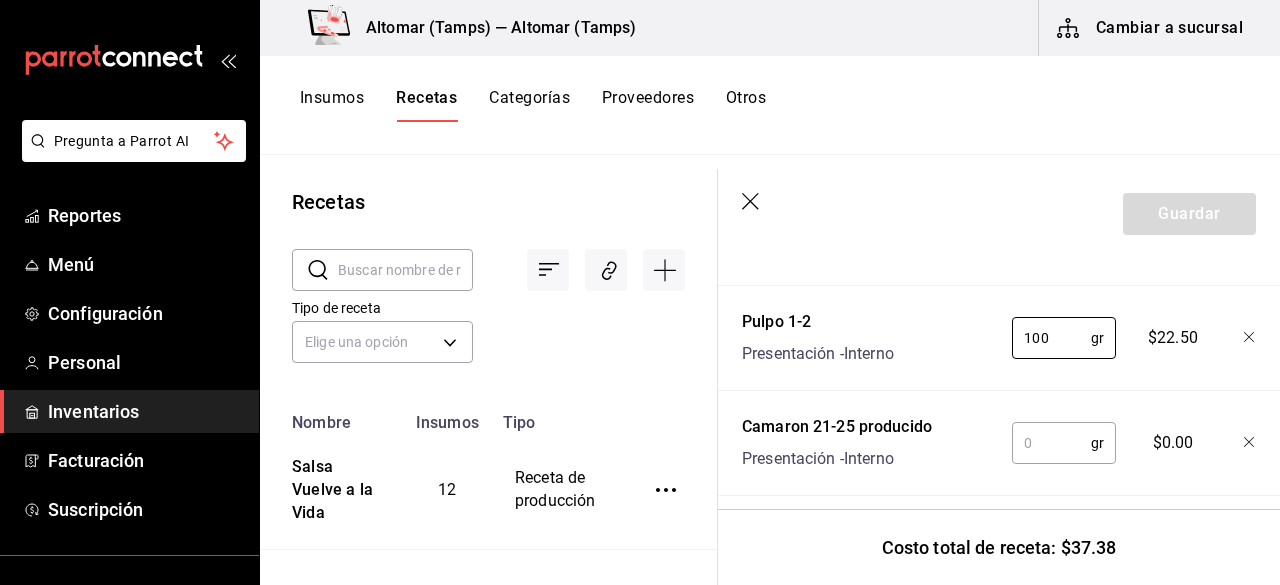 type on "100" 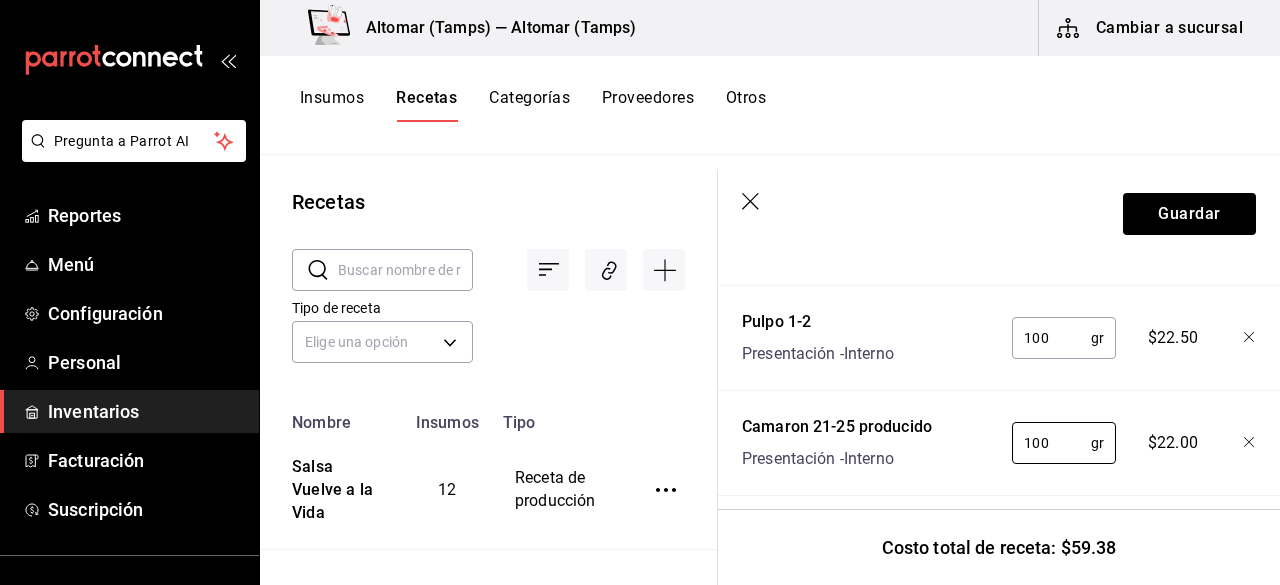 type on "100" 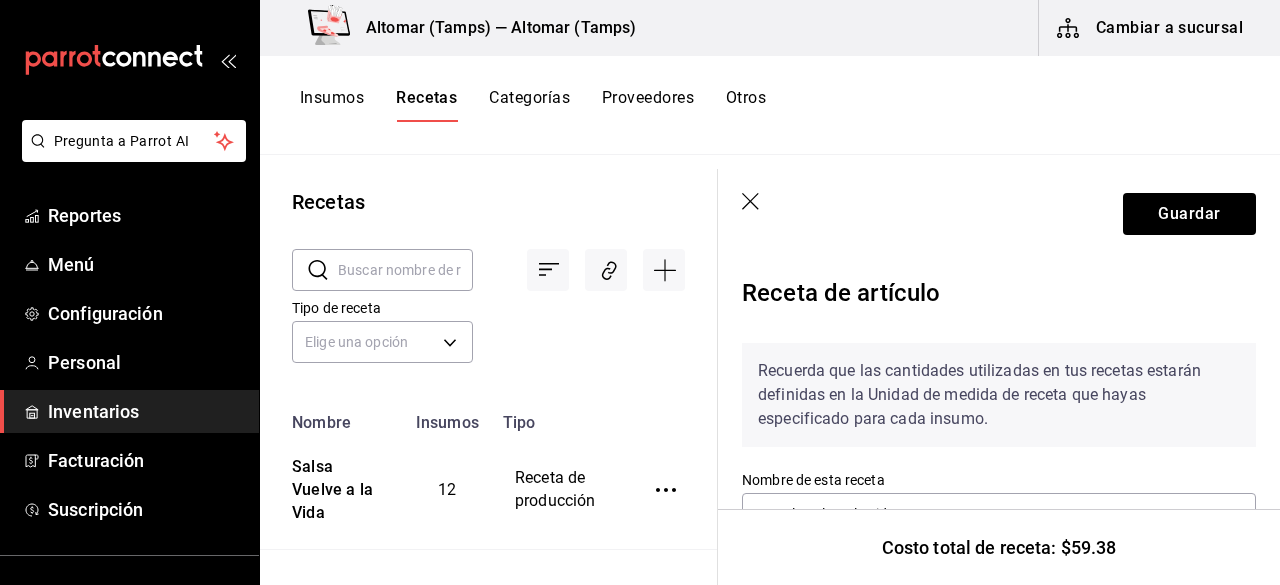 scroll, scrollTop: 0, scrollLeft: 0, axis: both 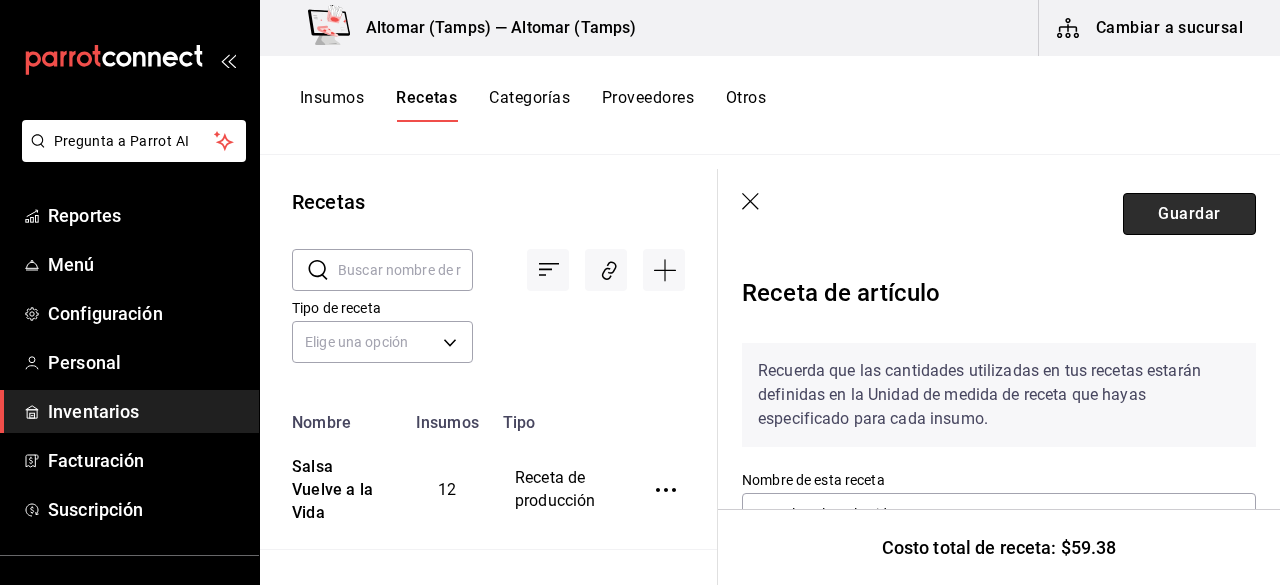 click on "Guardar" at bounding box center [1189, 214] 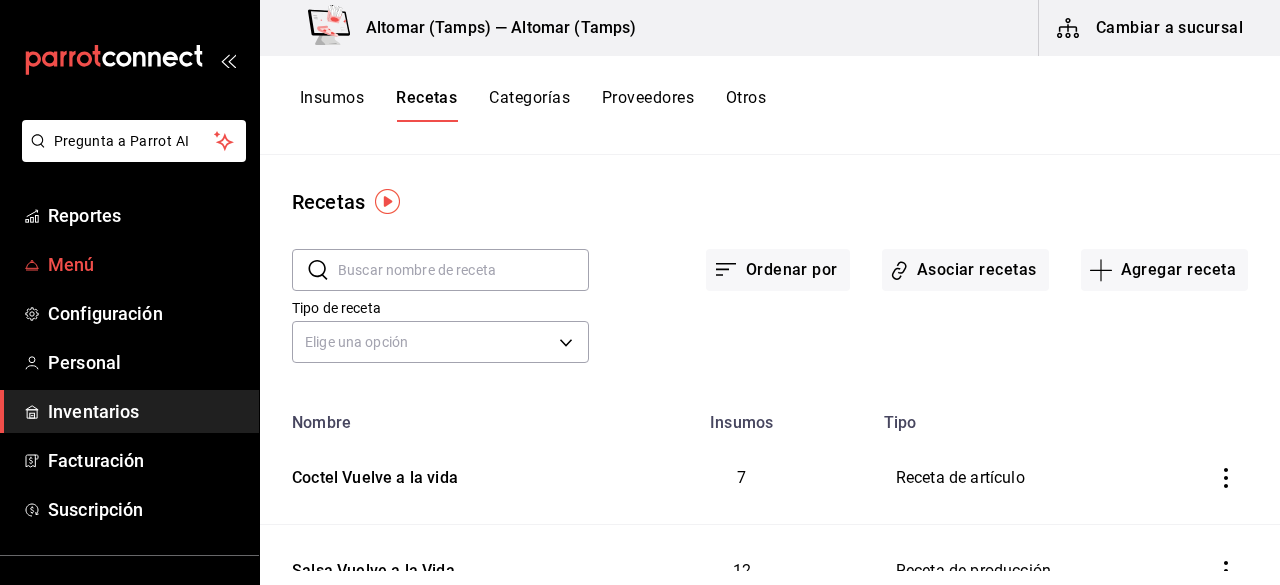 click on "Menú" at bounding box center [145, 264] 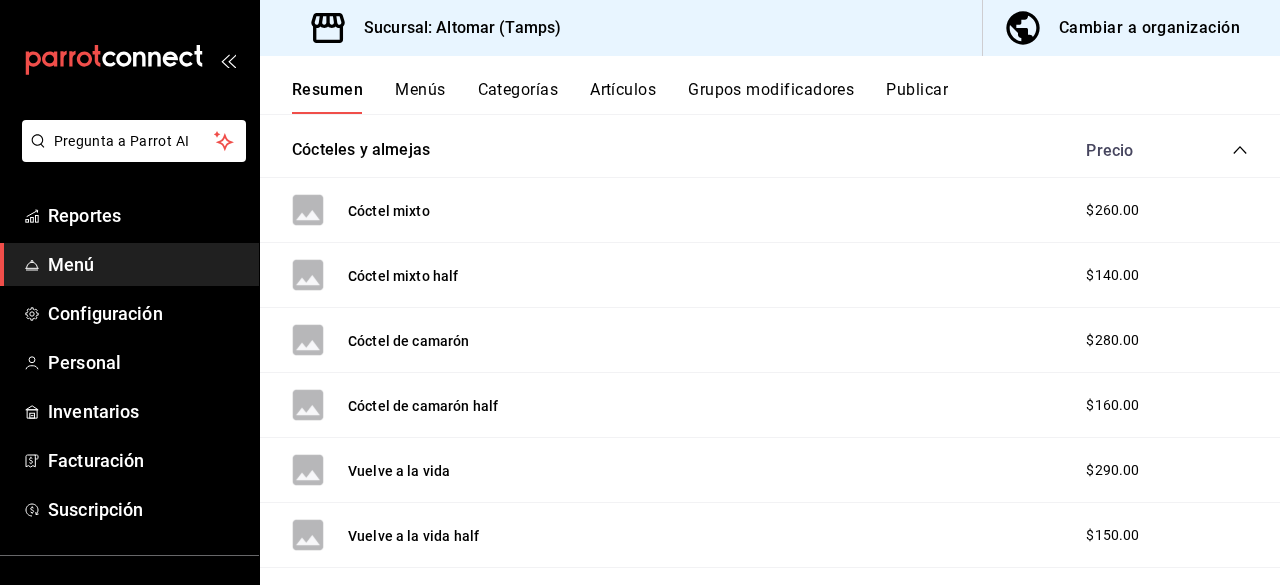 scroll, scrollTop: 300, scrollLeft: 0, axis: vertical 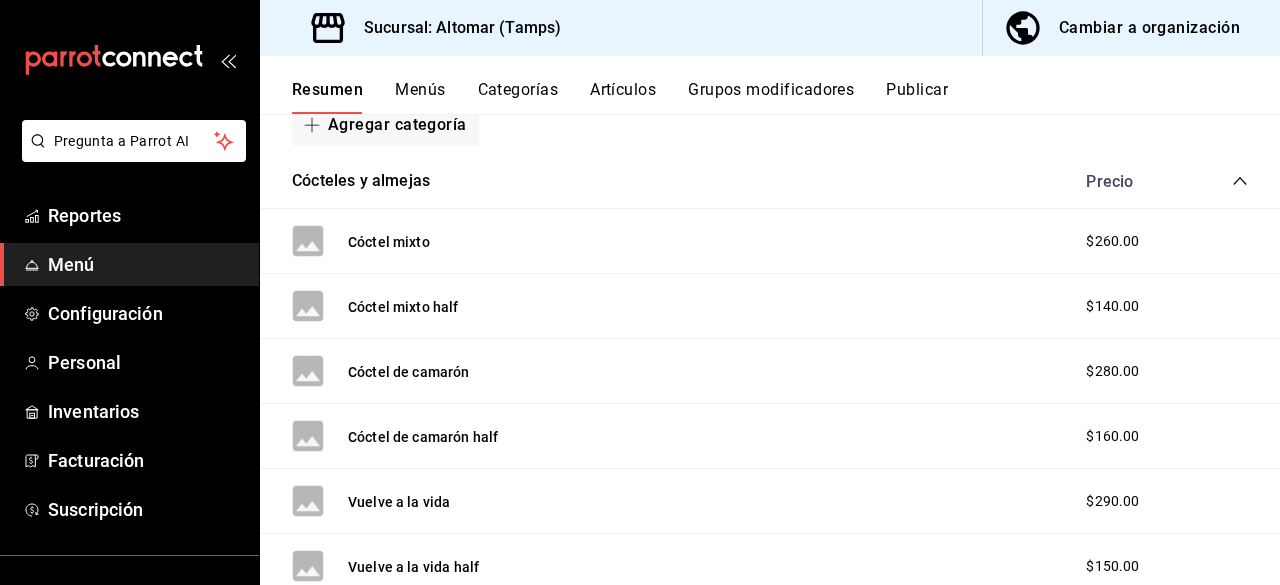click on "$260.00" at bounding box center [1130, 241] 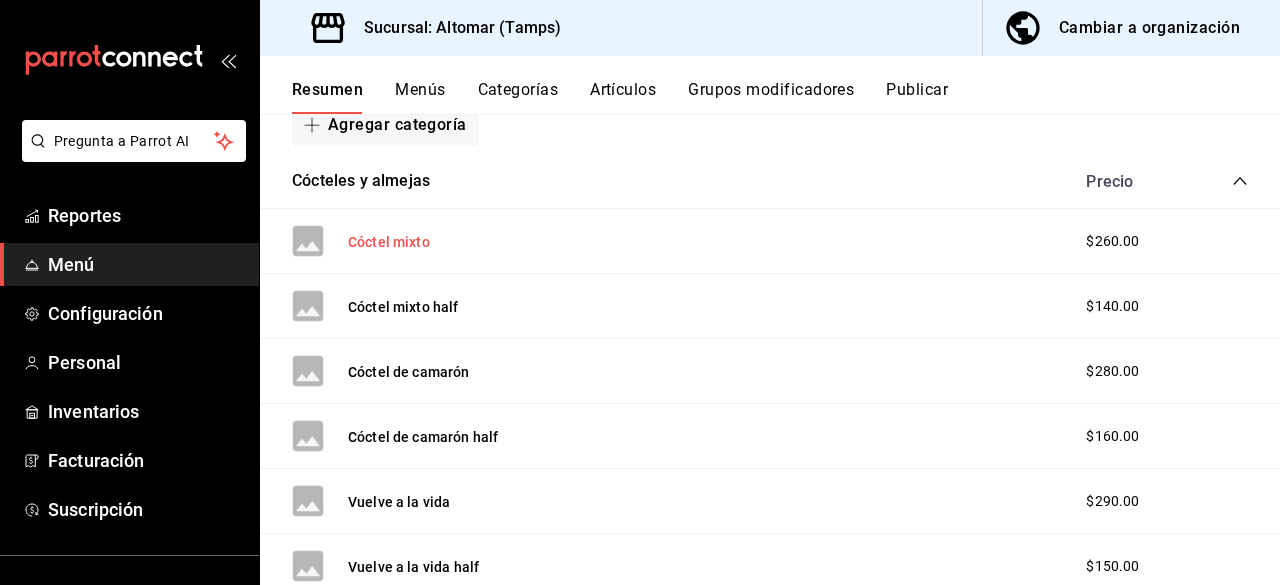 click on "Cóctel mixto" at bounding box center [389, 242] 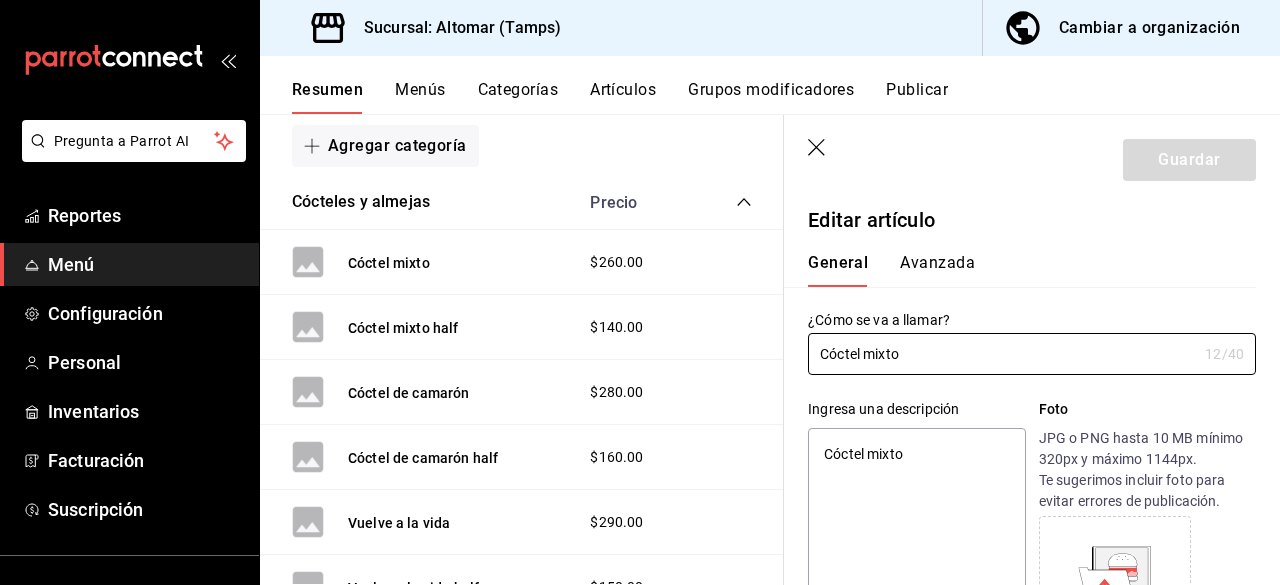 type on "x" 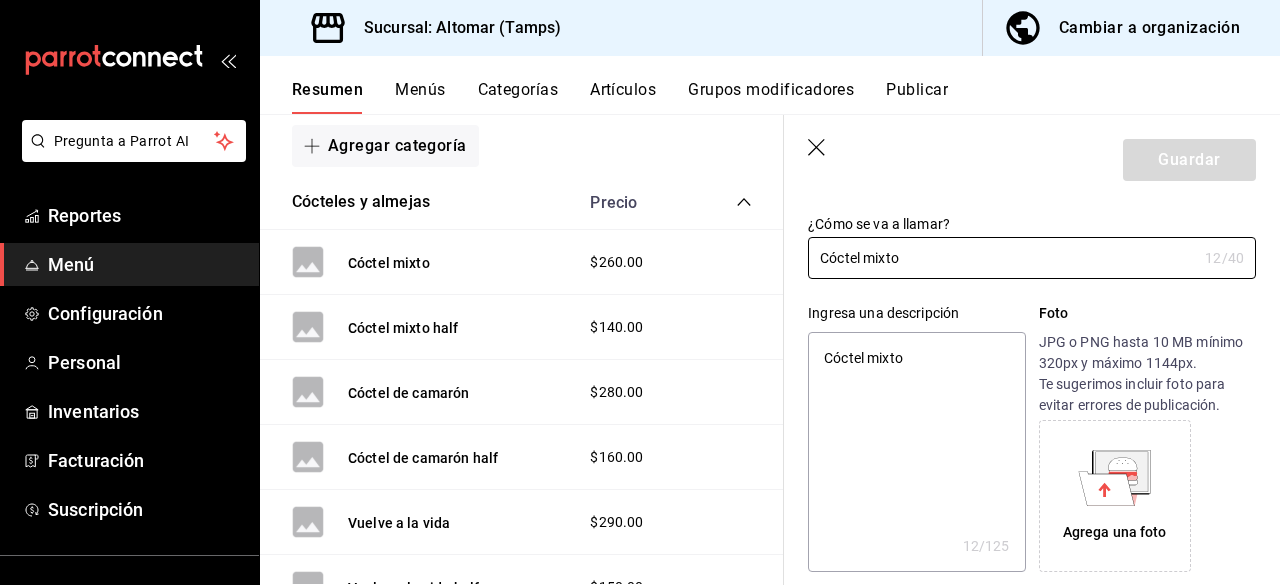 scroll, scrollTop: 0, scrollLeft: 0, axis: both 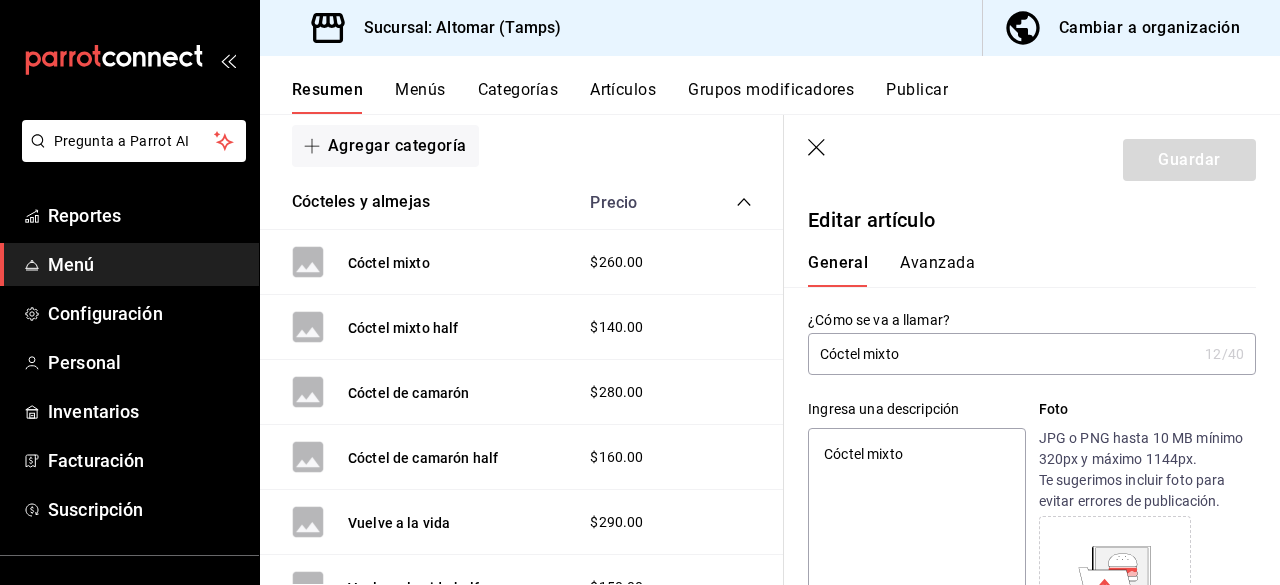 click on "Avanzada" at bounding box center [937, 270] 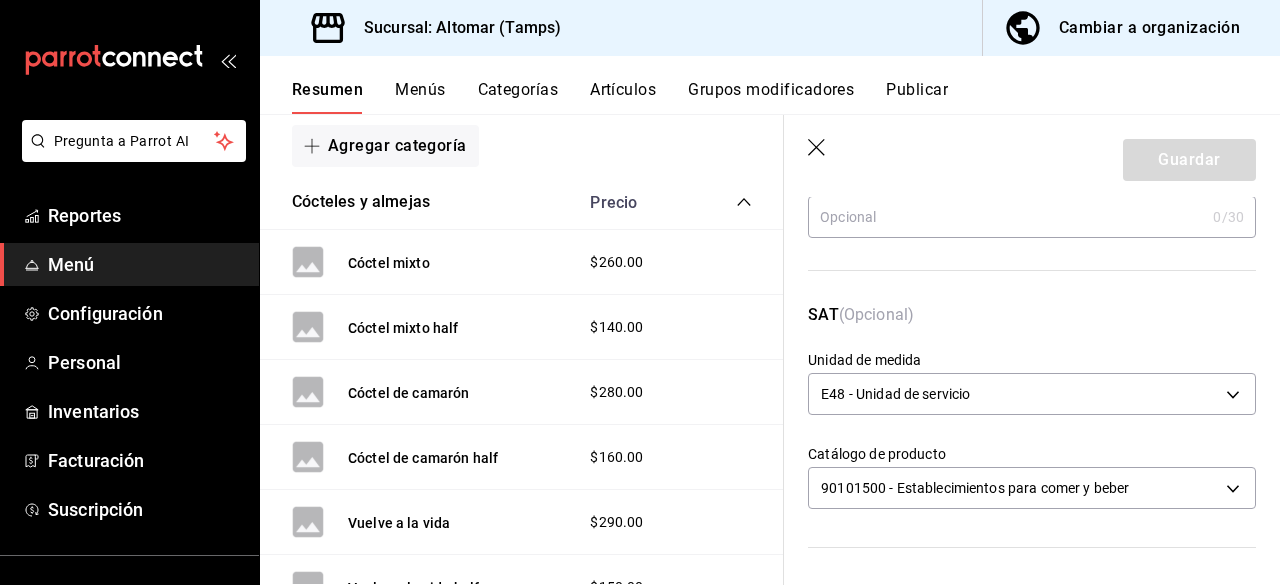 scroll, scrollTop: 0, scrollLeft: 0, axis: both 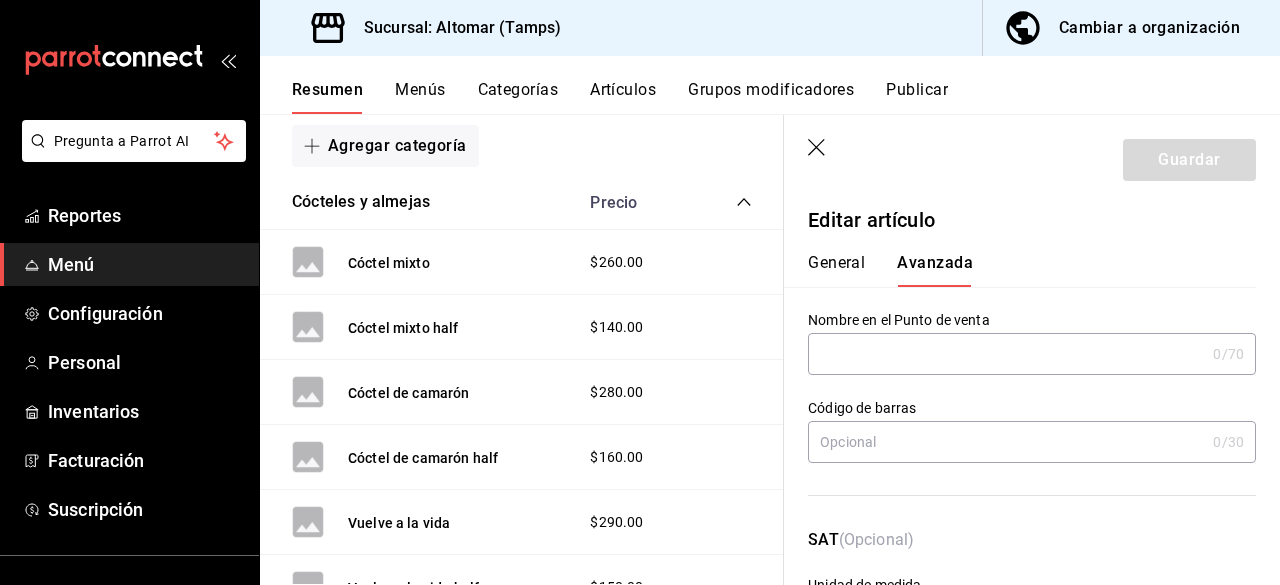 click 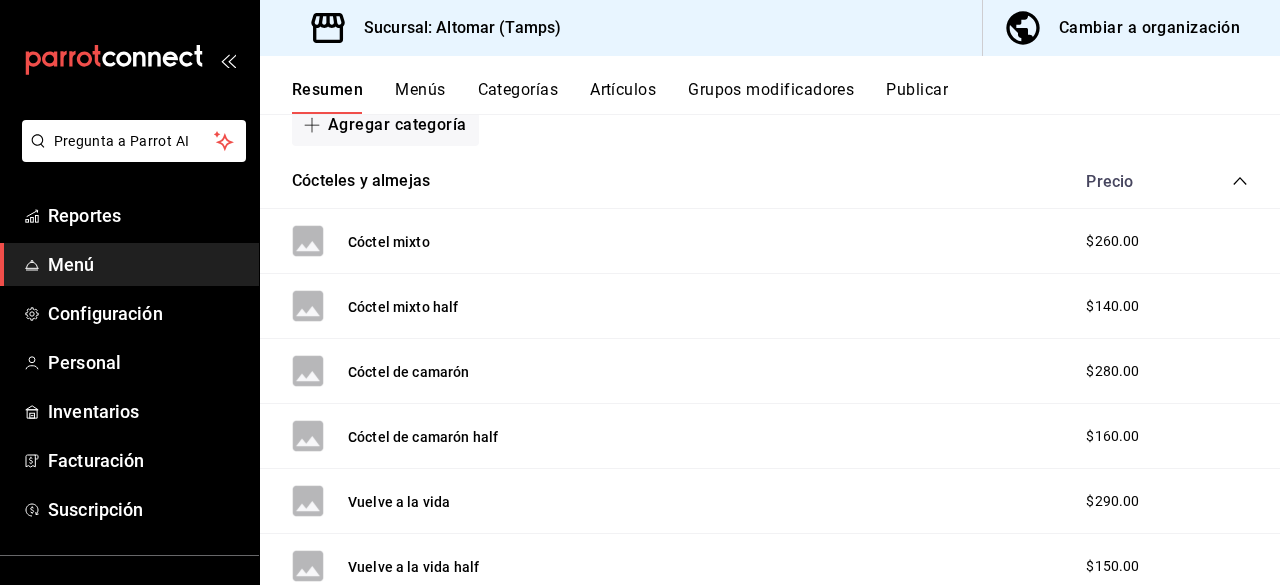 click on "Cambiar a organización" at bounding box center [1149, 28] 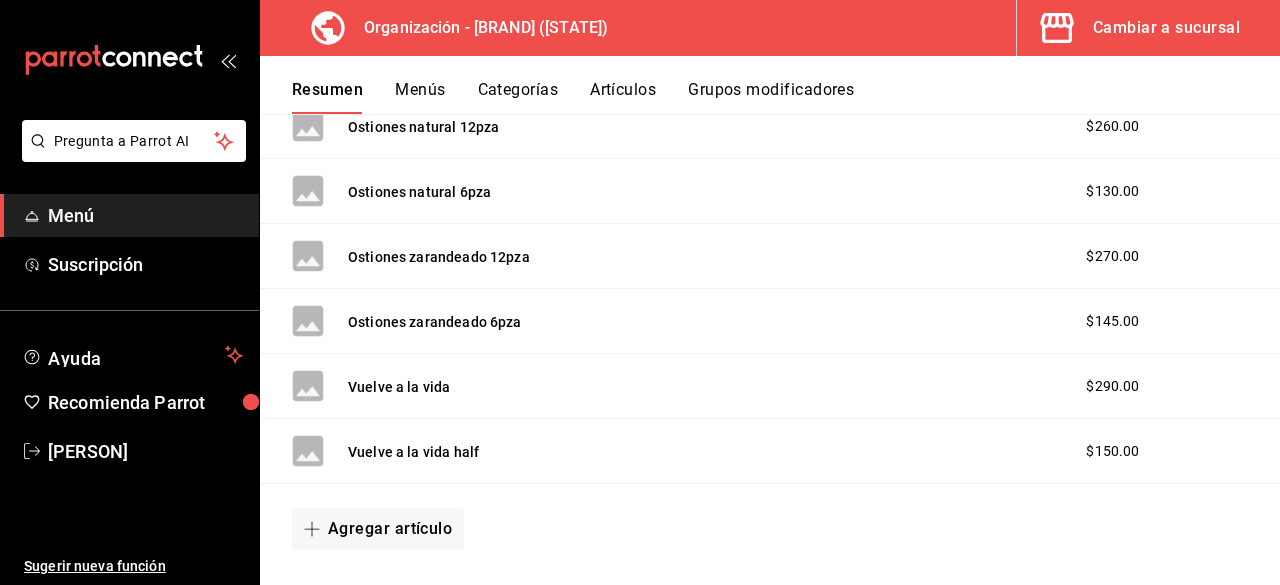 scroll, scrollTop: 1000, scrollLeft: 0, axis: vertical 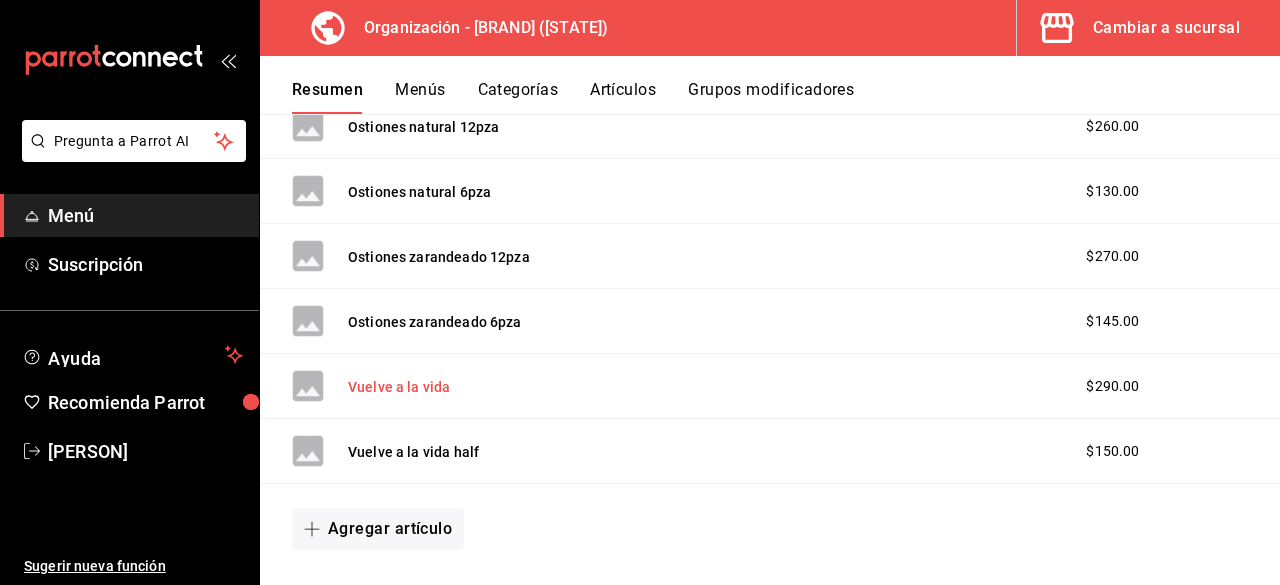 click on "Vuelve a la vida" at bounding box center (399, 387) 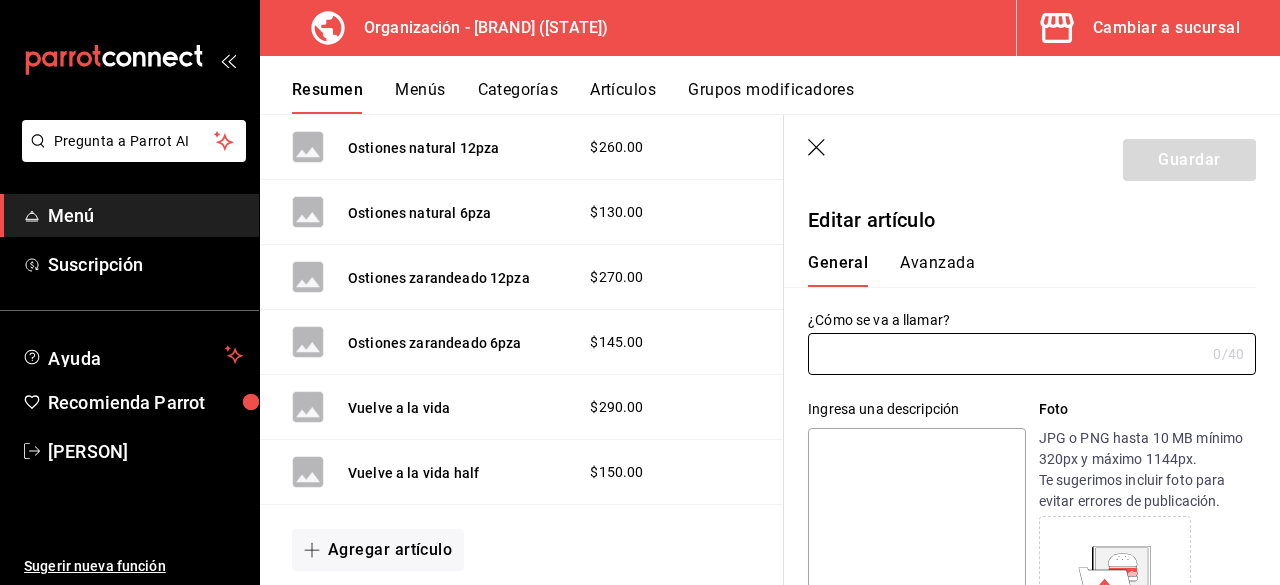 type on "Vuelve a la vida" 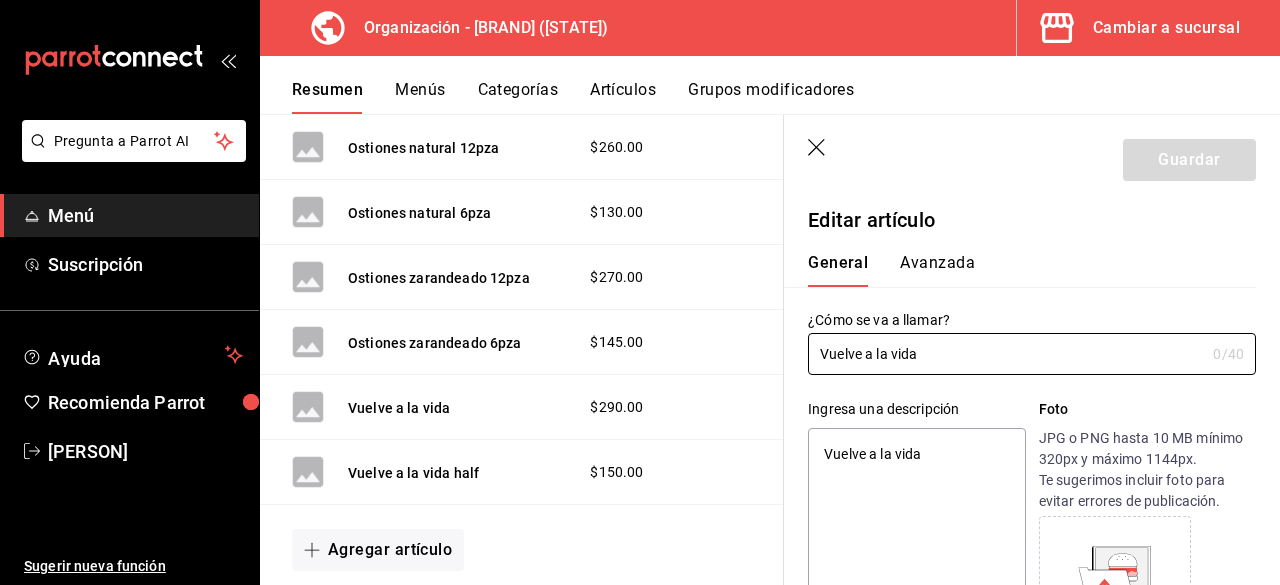 type on "x" 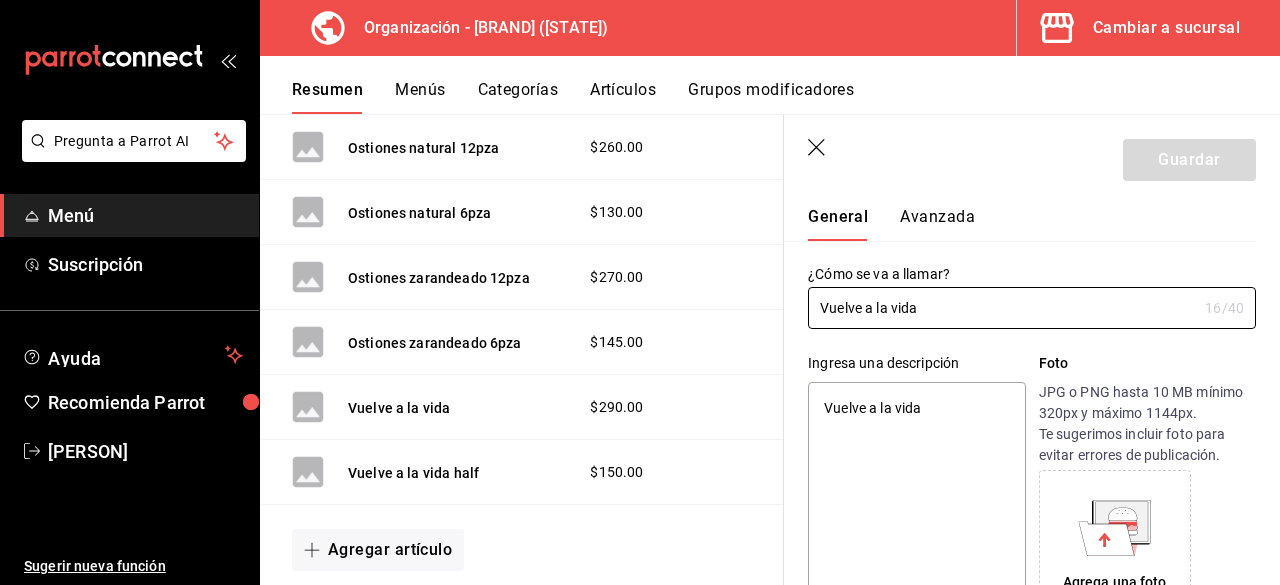 scroll, scrollTop: 0, scrollLeft: 0, axis: both 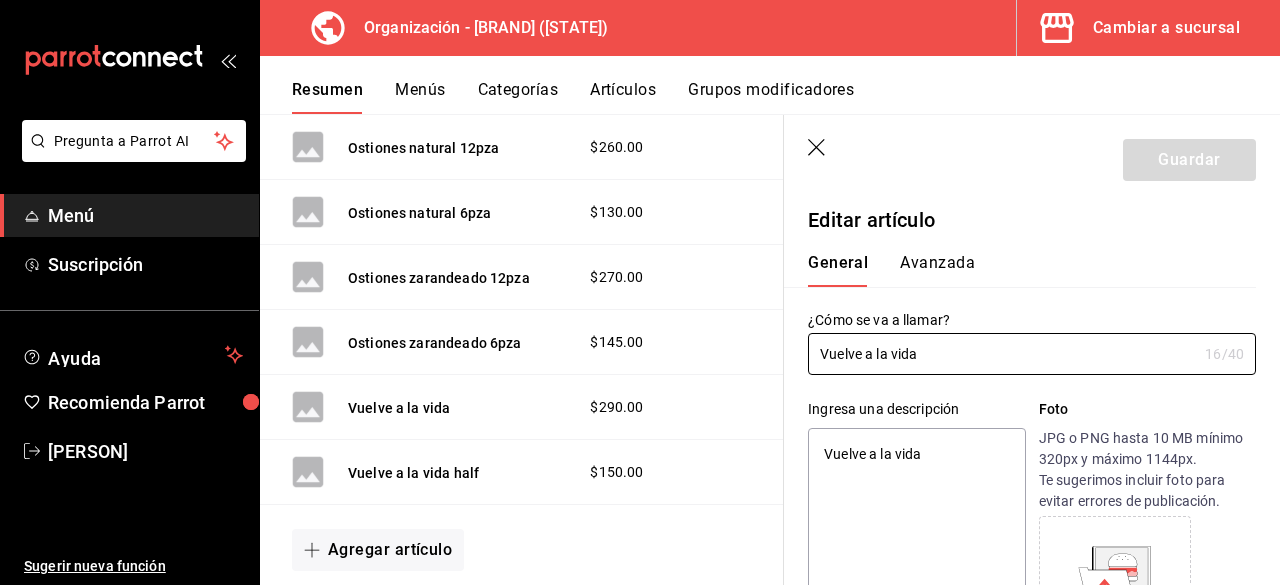 click on "Menús" at bounding box center (420, 97) 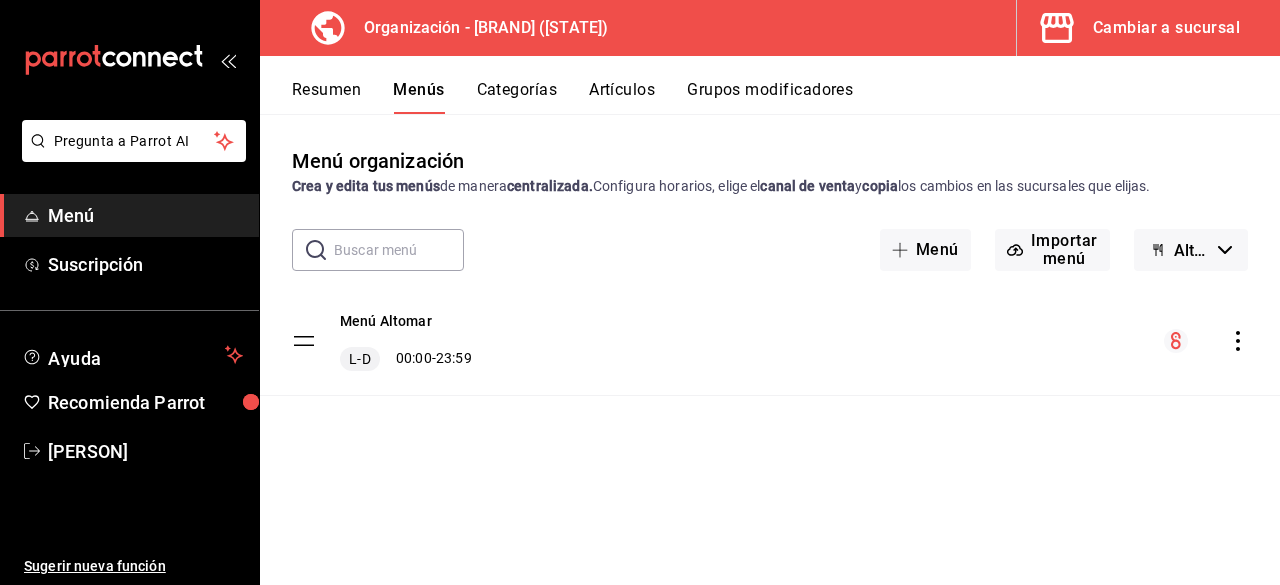 click on "Categorías" at bounding box center (517, 97) 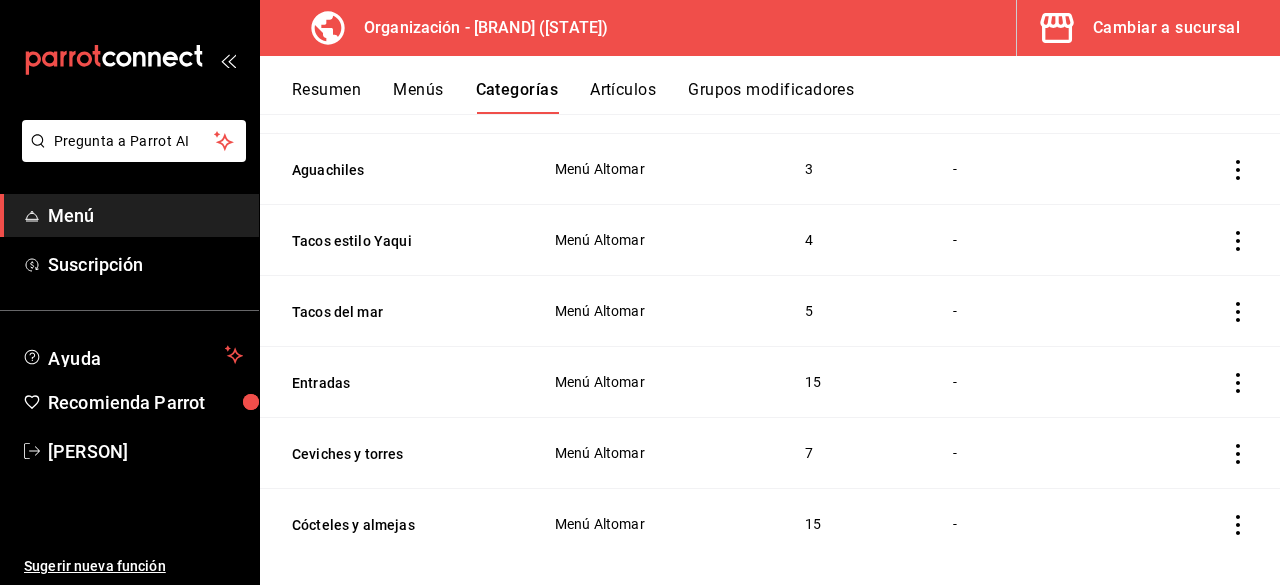 scroll, scrollTop: 1050, scrollLeft: 0, axis: vertical 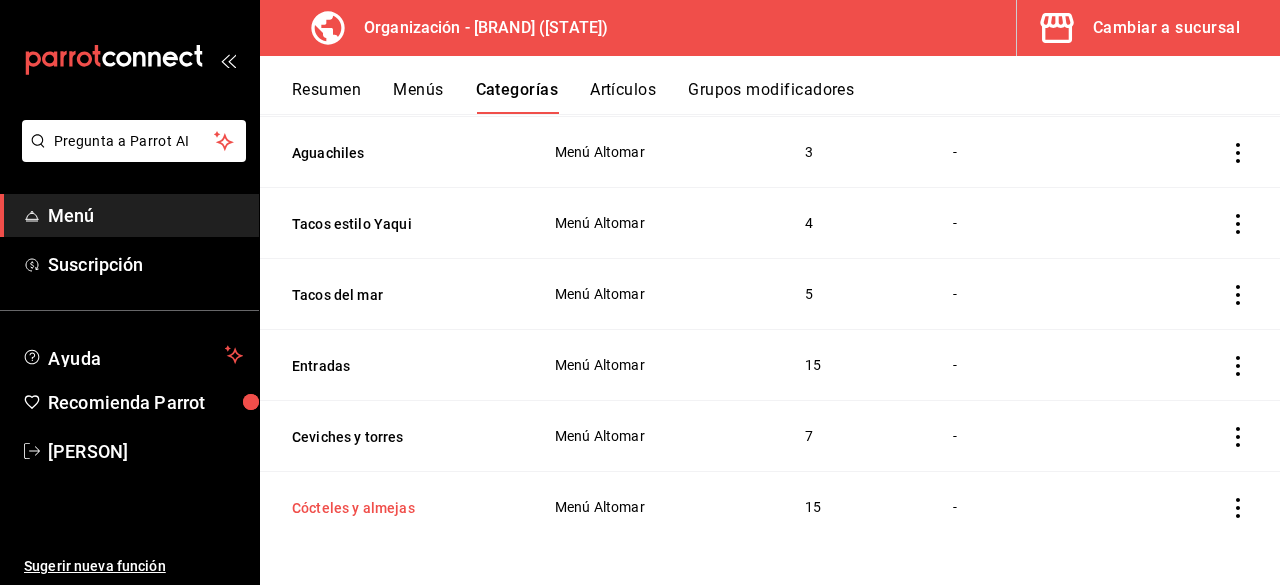 click on "Cócteles y almejas" at bounding box center (392, 508) 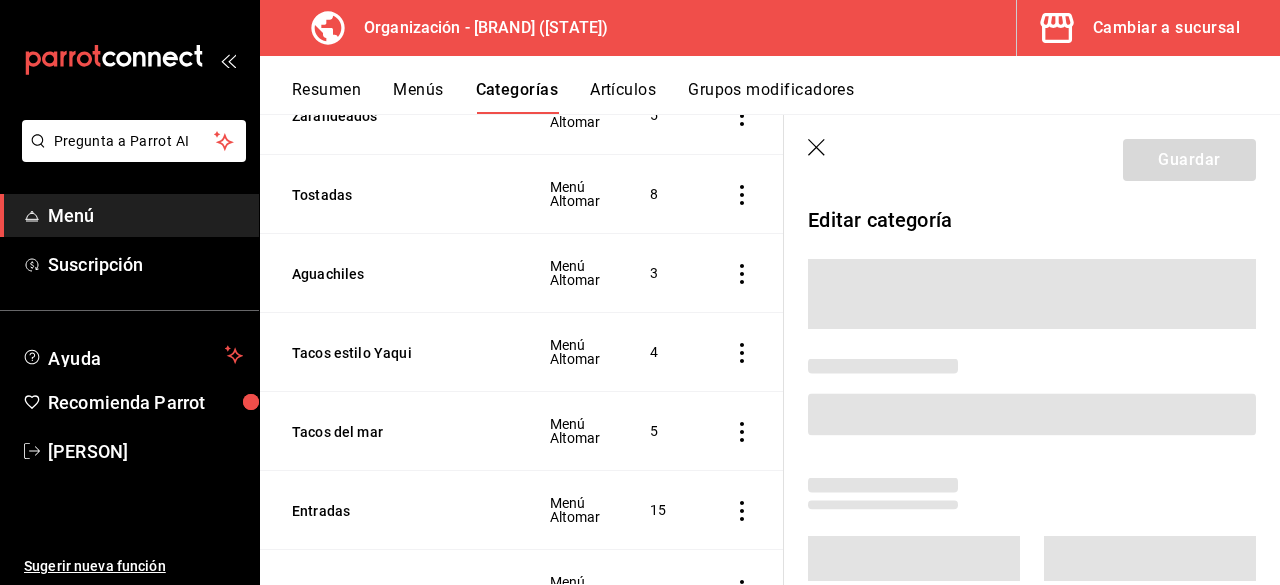 scroll, scrollTop: 1032, scrollLeft: 0, axis: vertical 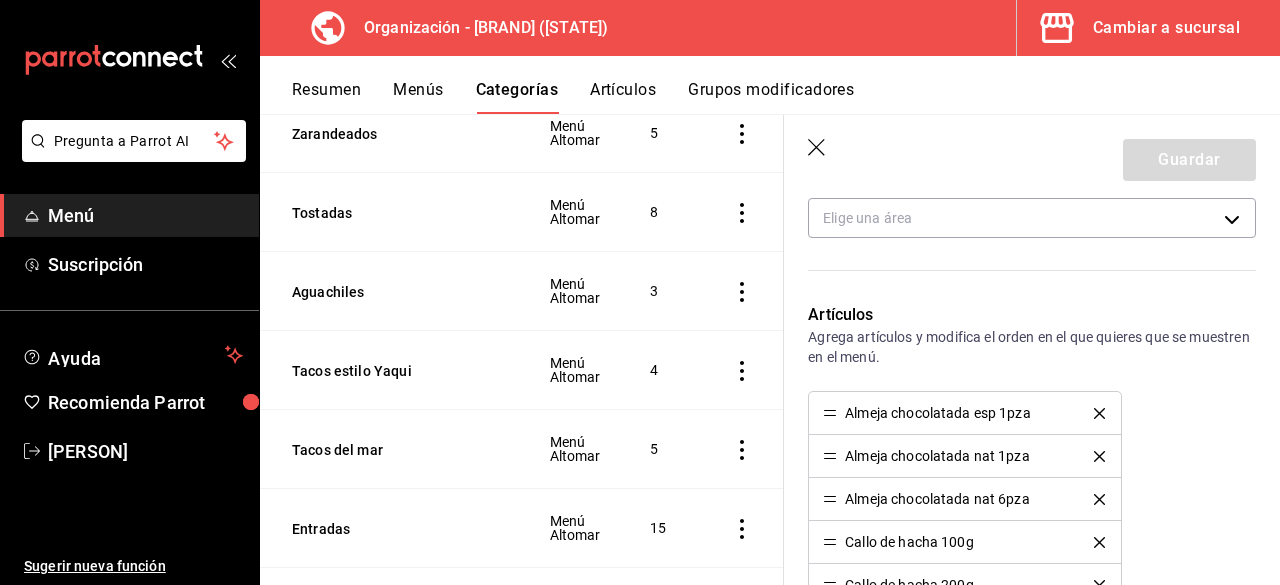 click on "Menú" at bounding box center [145, 215] 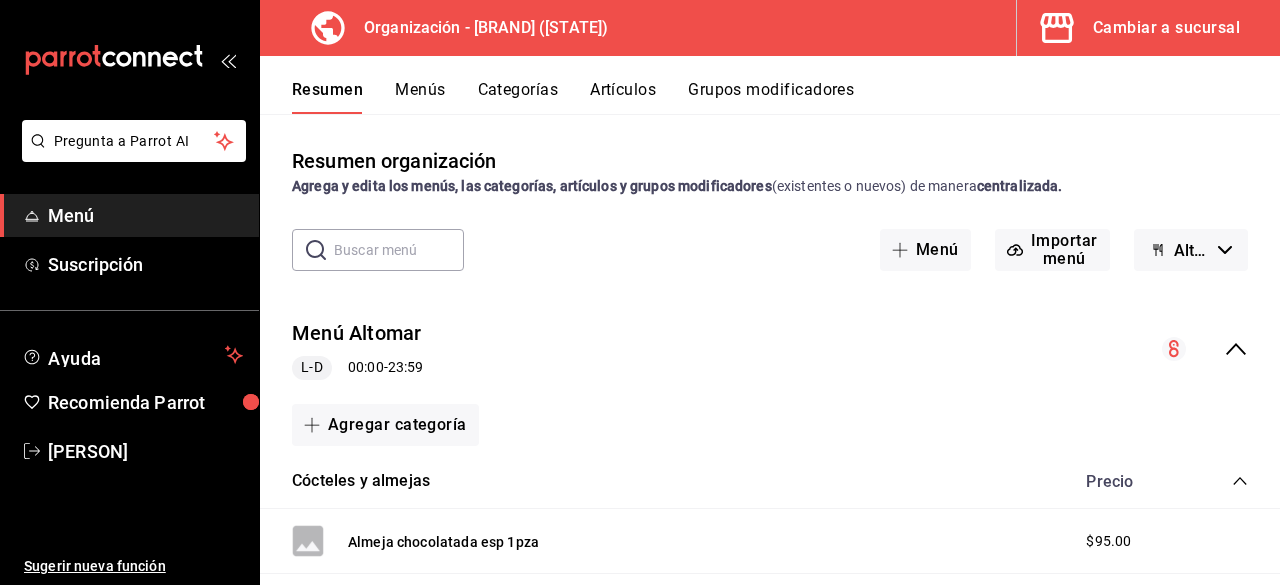 click on "Cambiar a sucursal" at bounding box center (1166, 28) 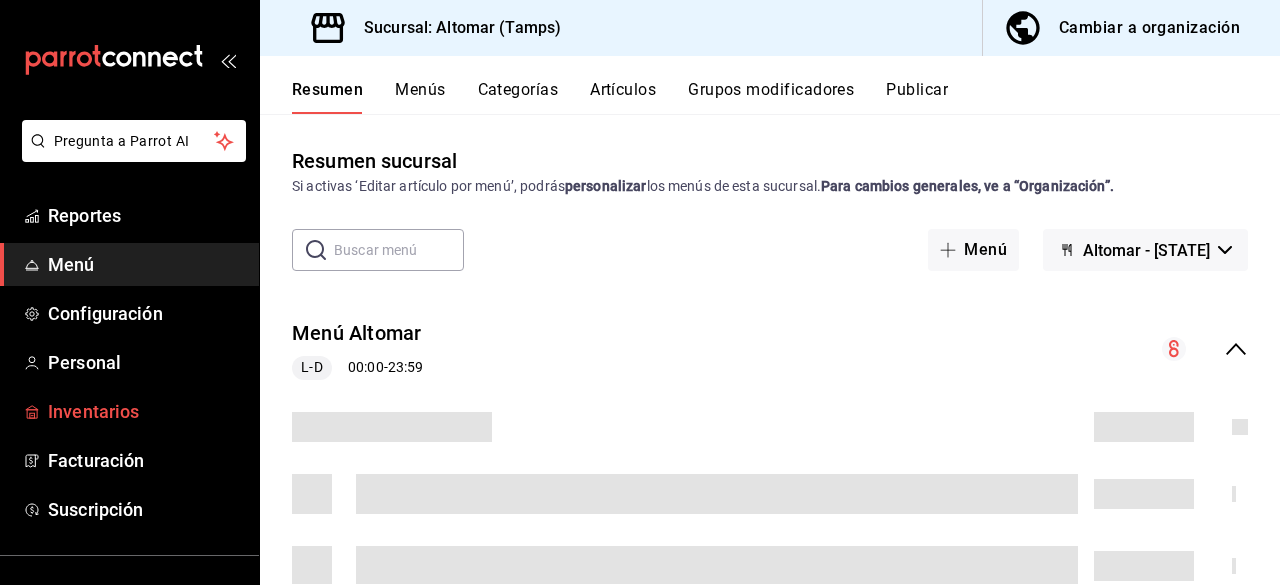 click on "Inventarios" at bounding box center [145, 411] 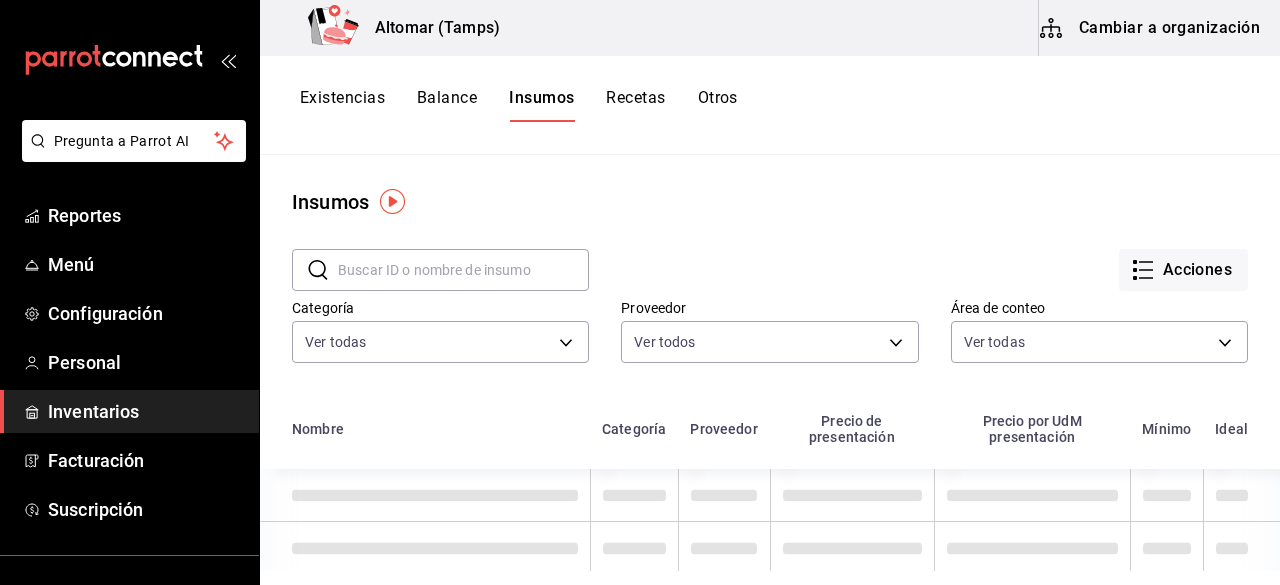 click on "Cambiar a organización" at bounding box center [1151, 28] 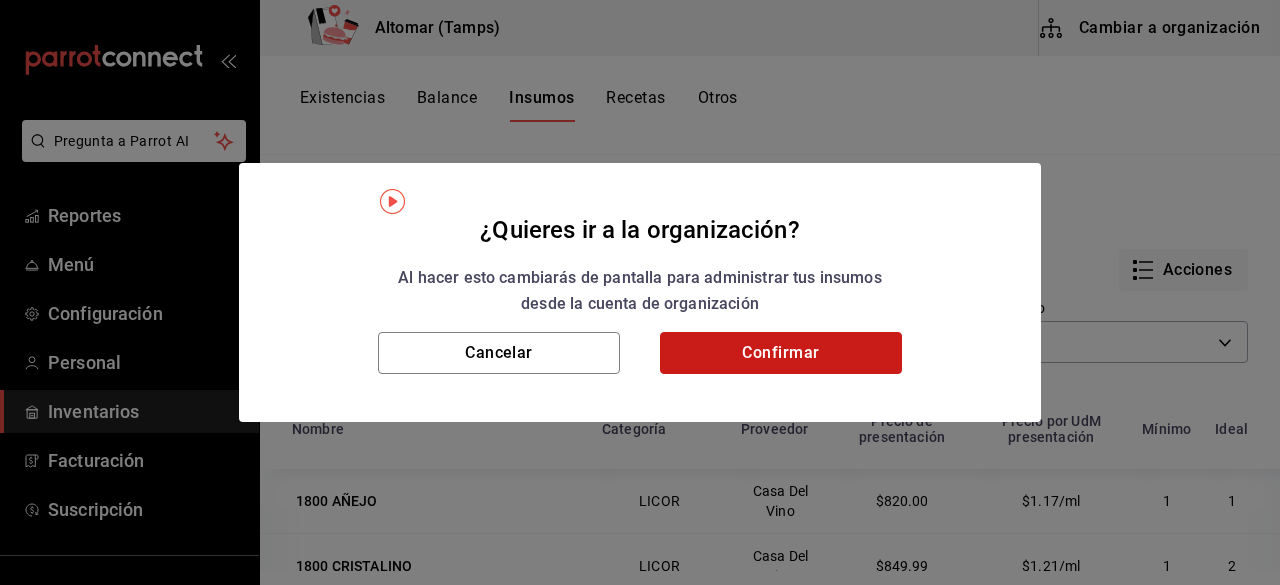 click on "Confirmar" at bounding box center (781, 353) 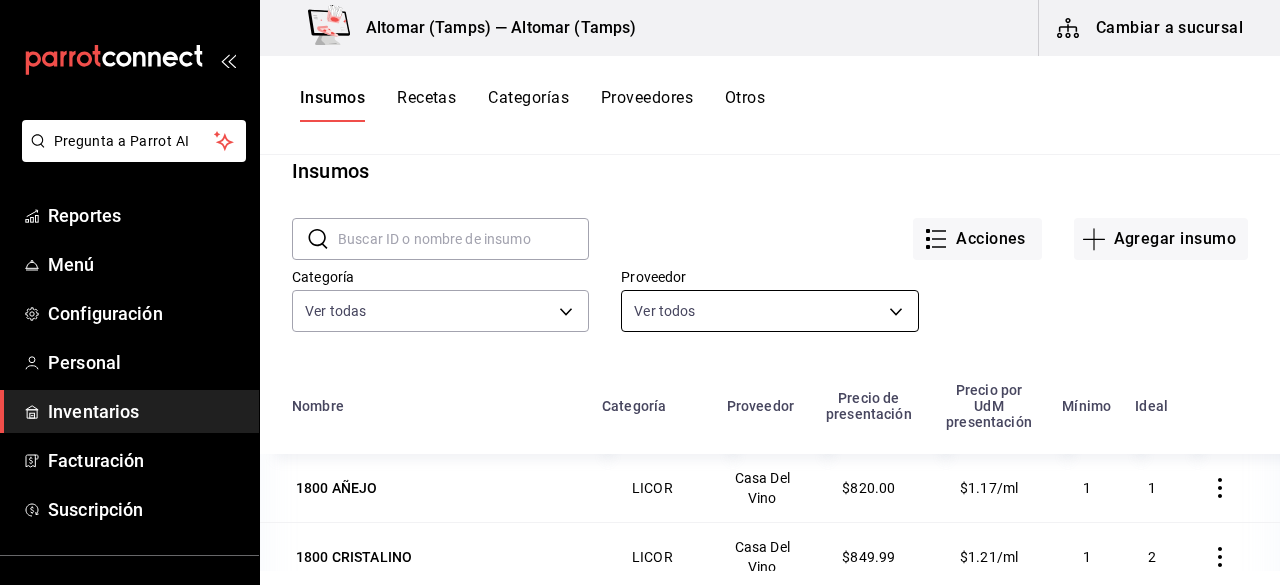scroll, scrollTop: 0, scrollLeft: 0, axis: both 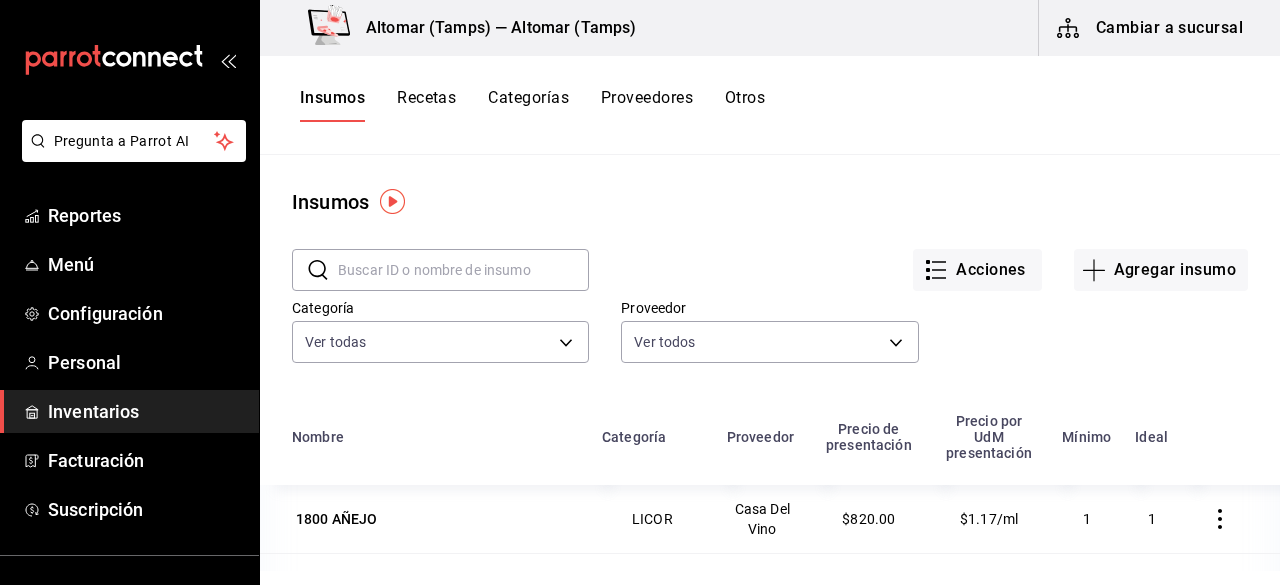 click on "Recetas" at bounding box center (426, 105) 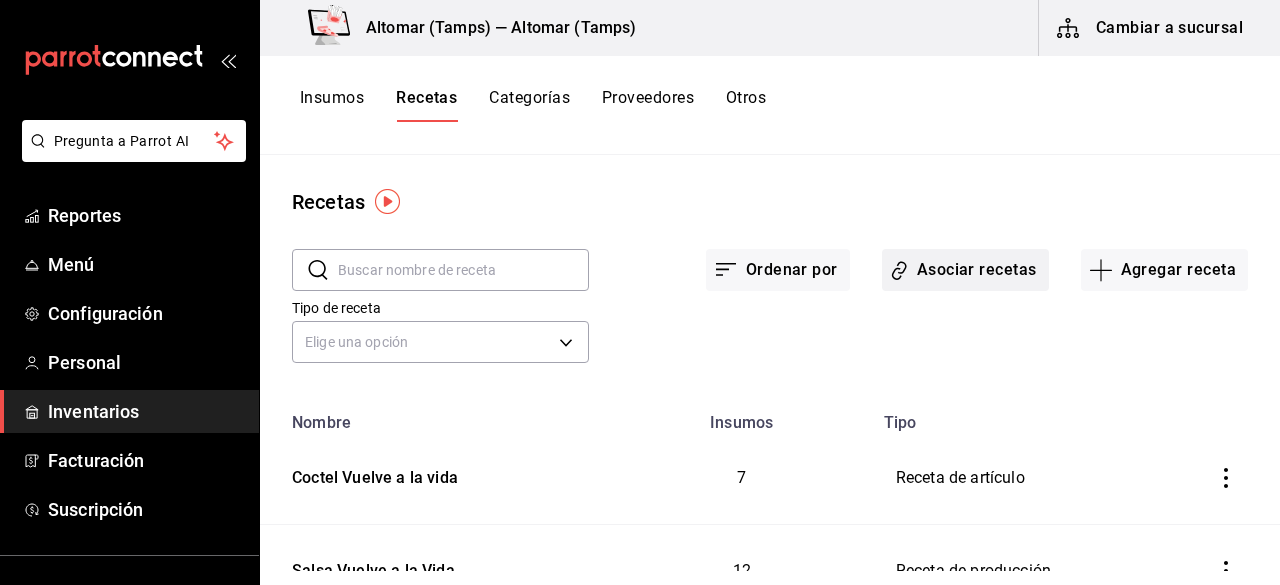 type 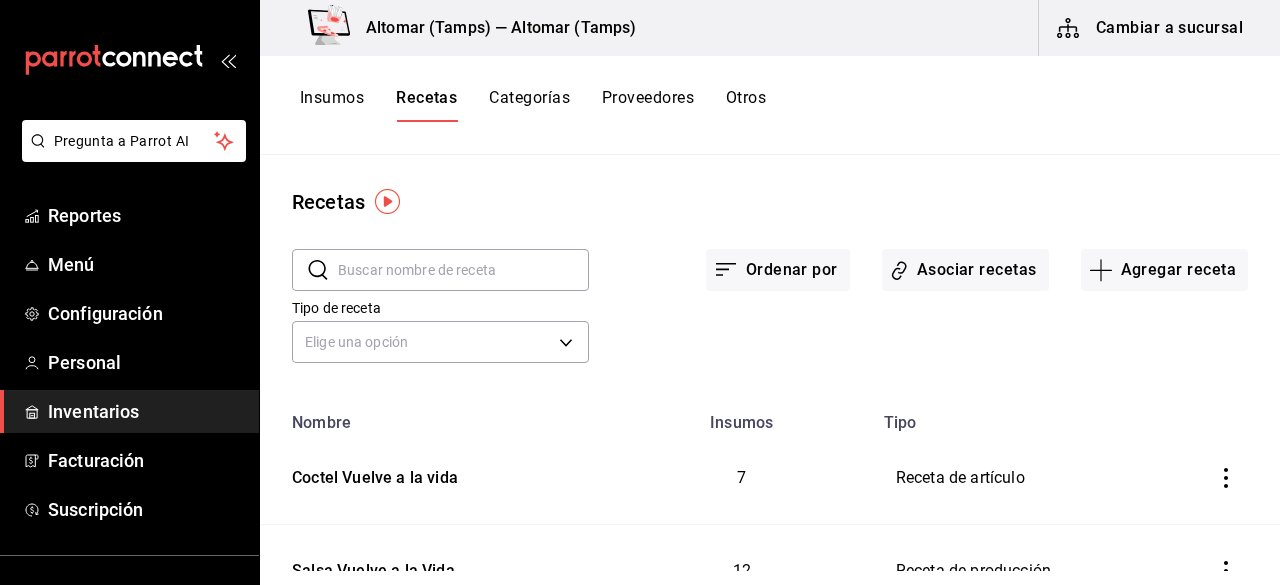 scroll, scrollTop: 0, scrollLeft: 0, axis: both 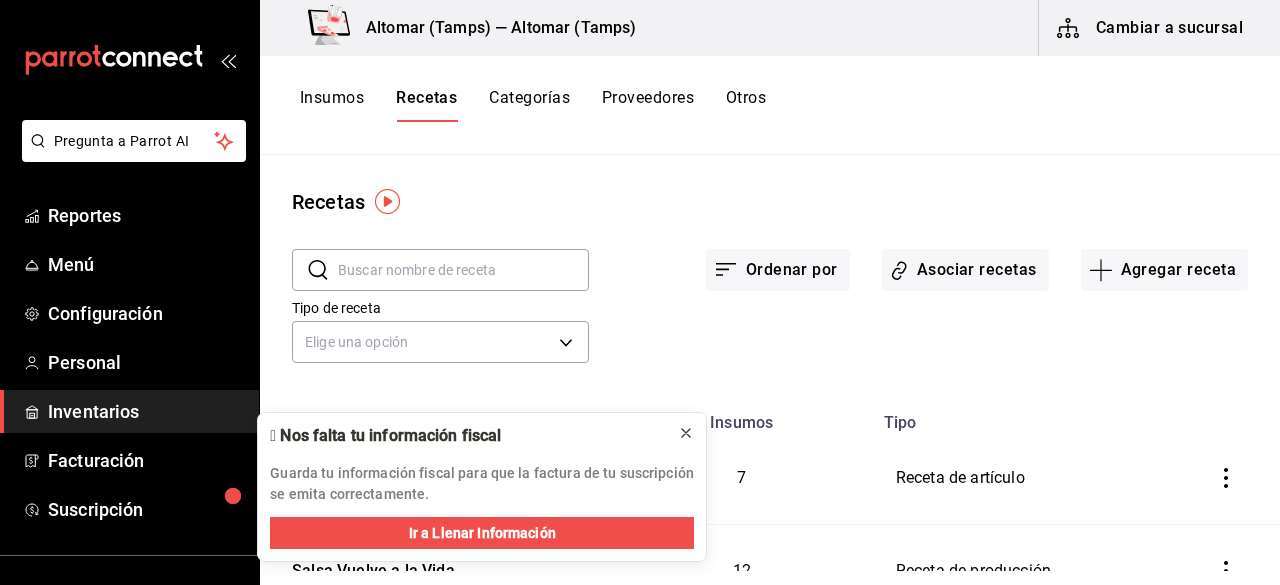 click 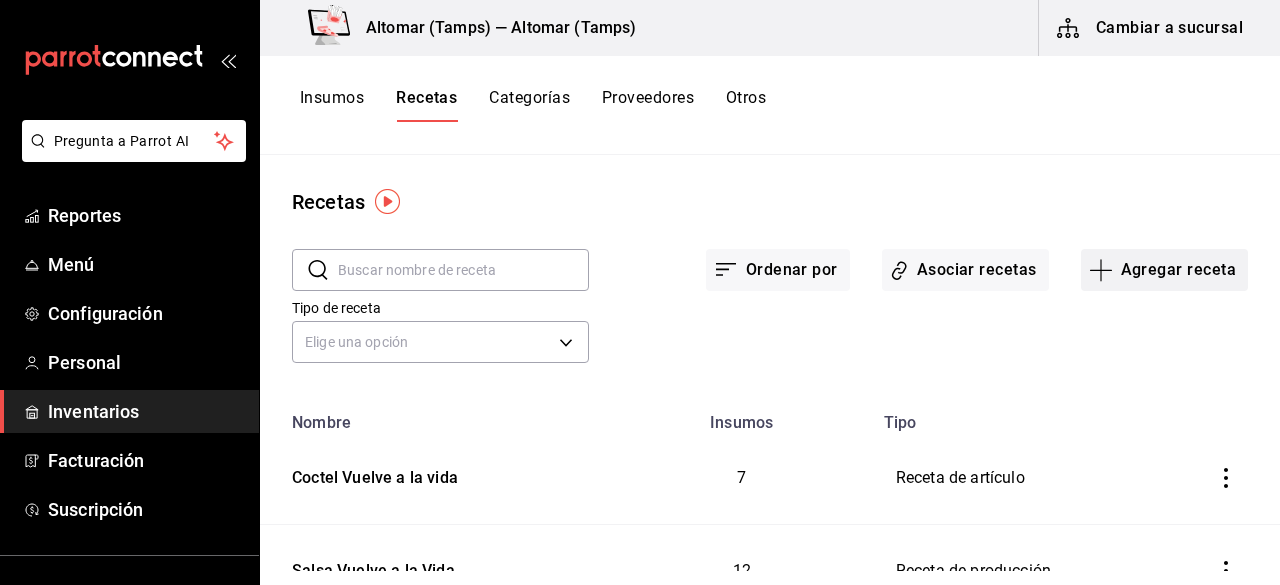 click on "Agregar receta" at bounding box center (1164, 270) 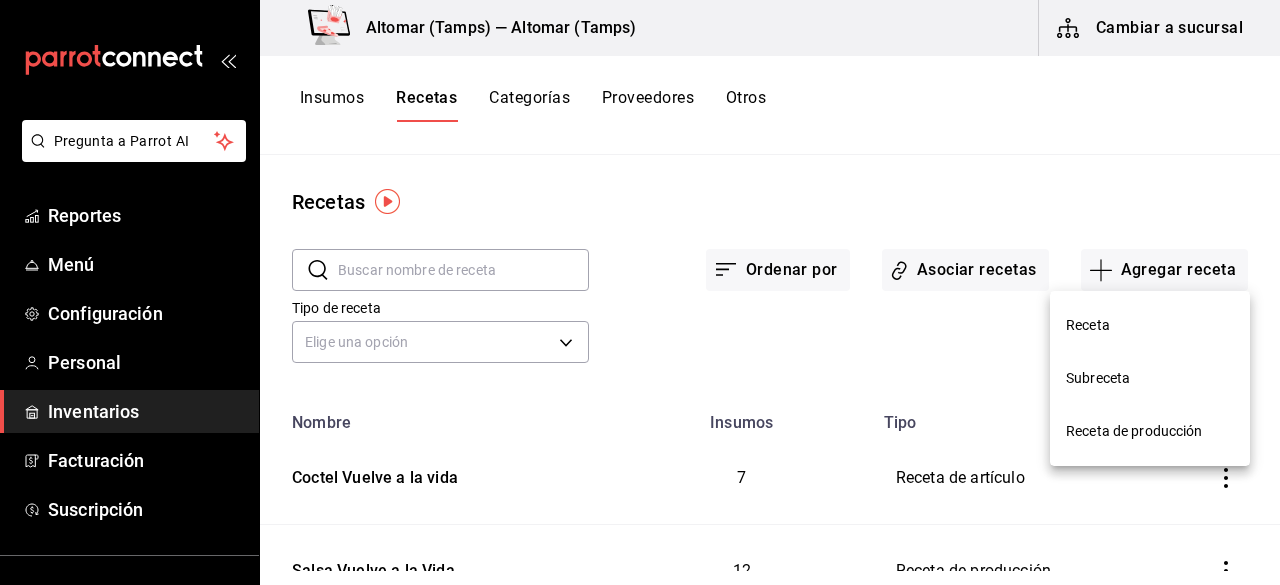 click on "Receta" at bounding box center (1150, 325) 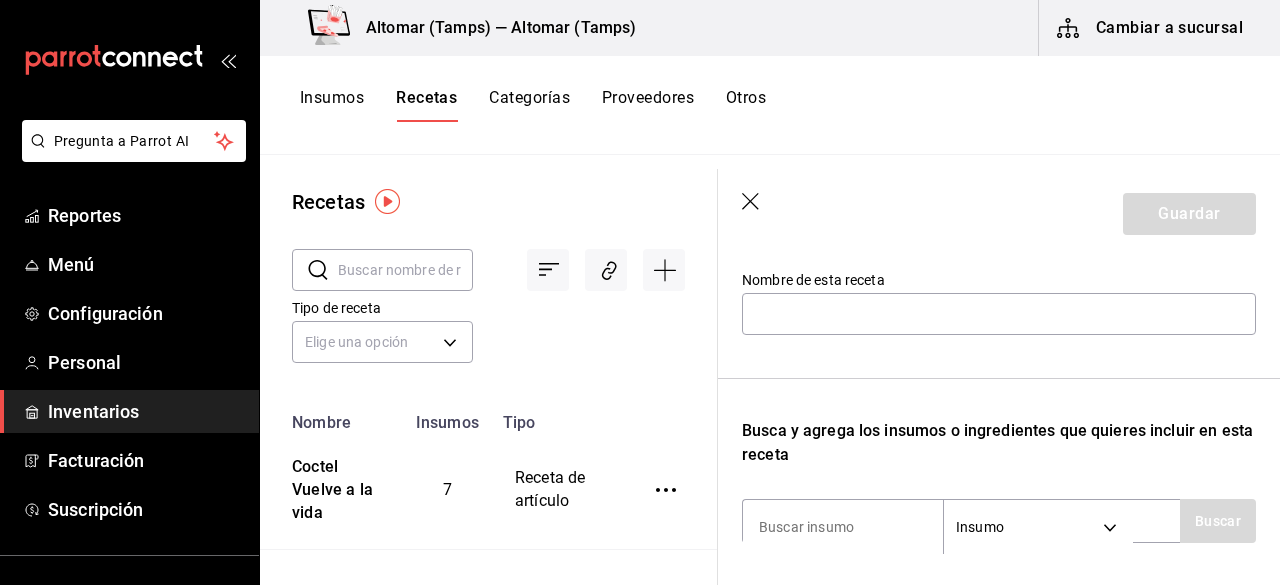 scroll, scrollTop: 100, scrollLeft: 0, axis: vertical 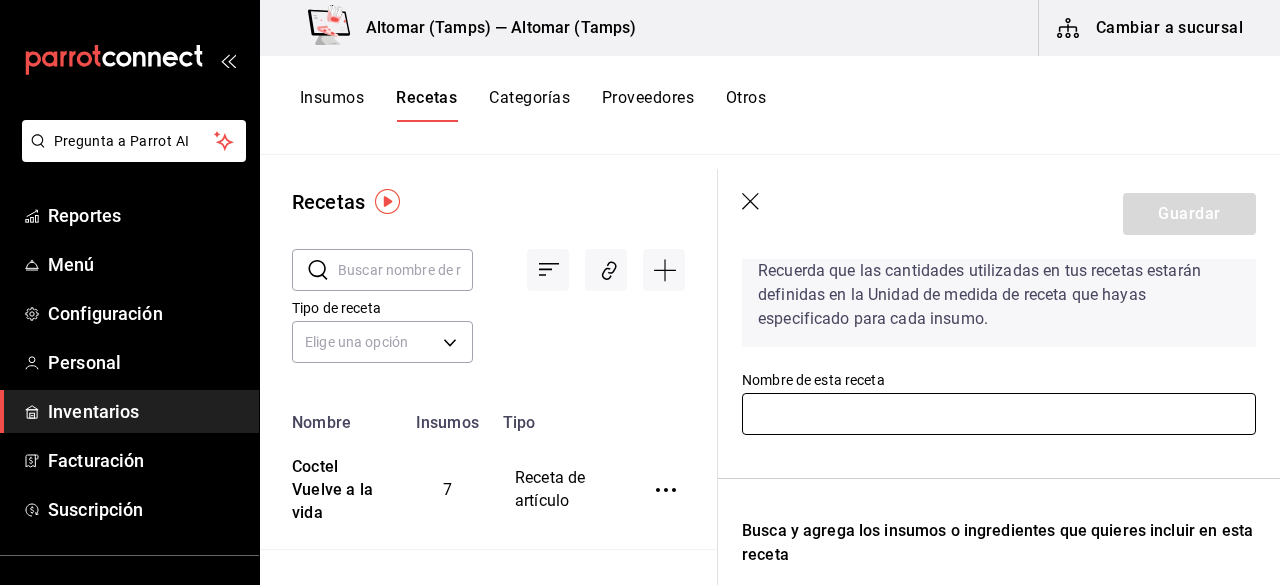 click at bounding box center (999, 414) 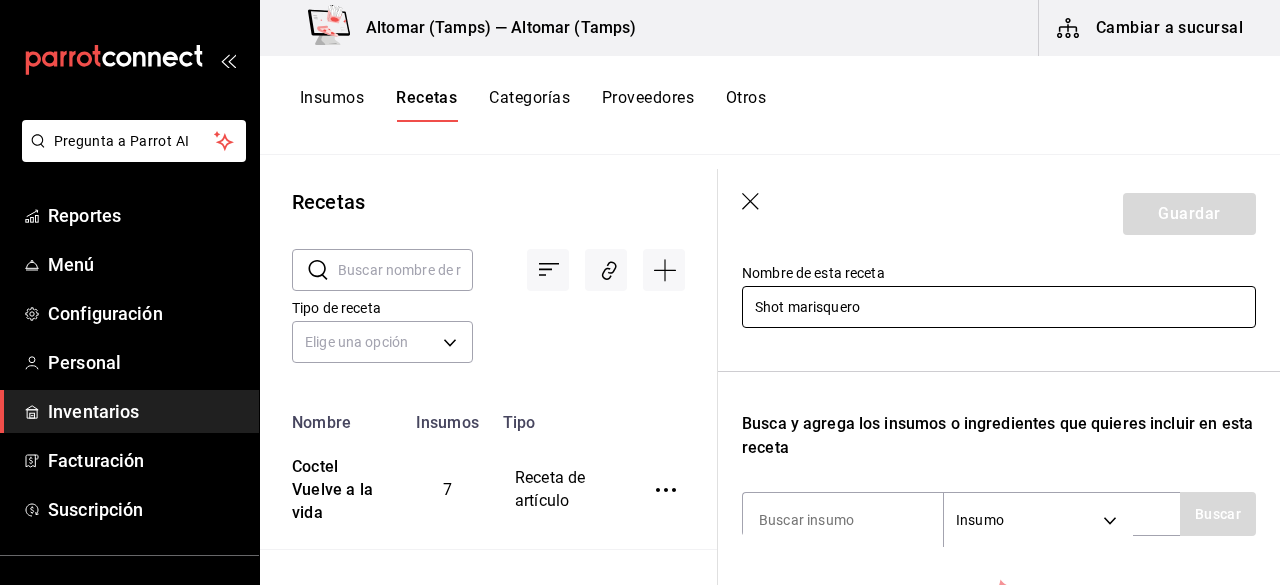 scroll, scrollTop: 300, scrollLeft: 0, axis: vertical 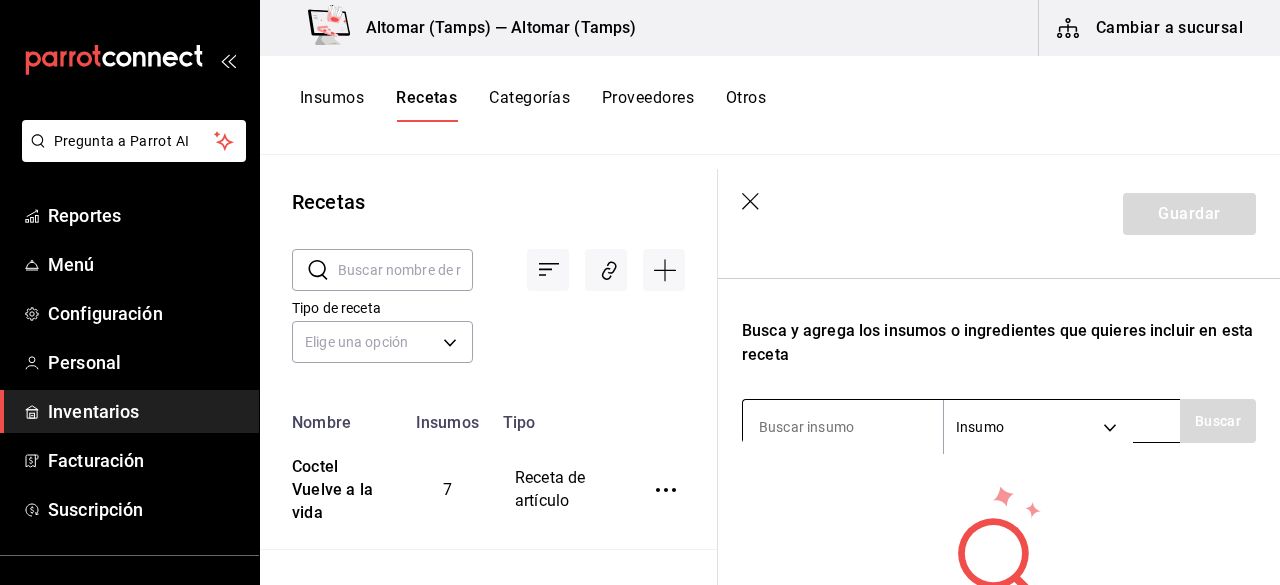 type on "Shot marisquero" 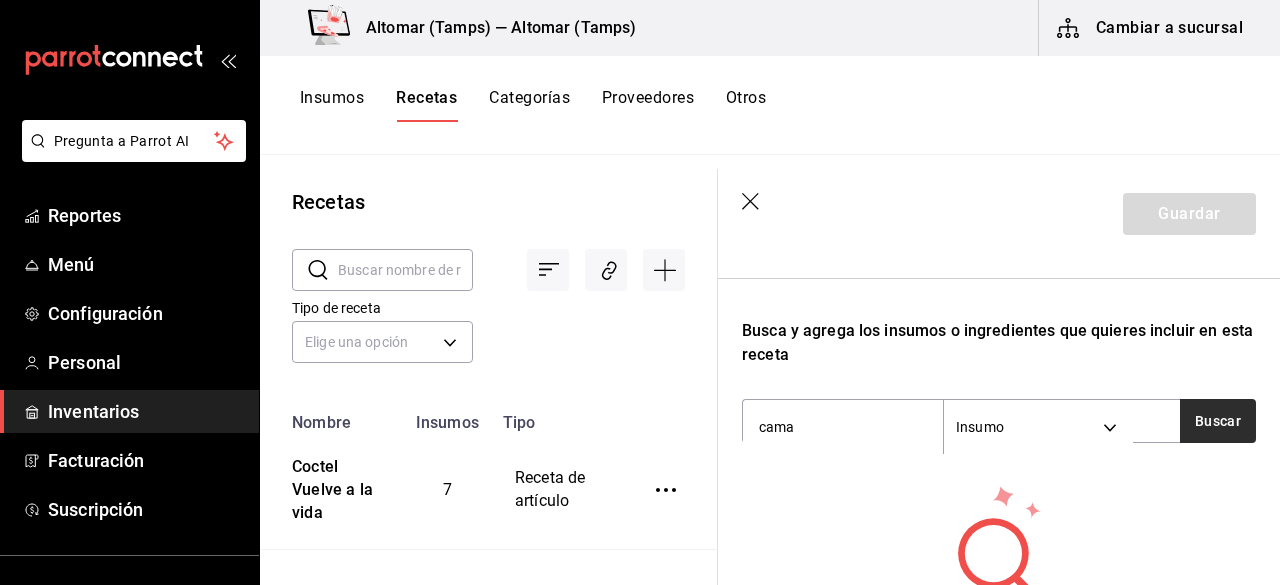 type on "cama" 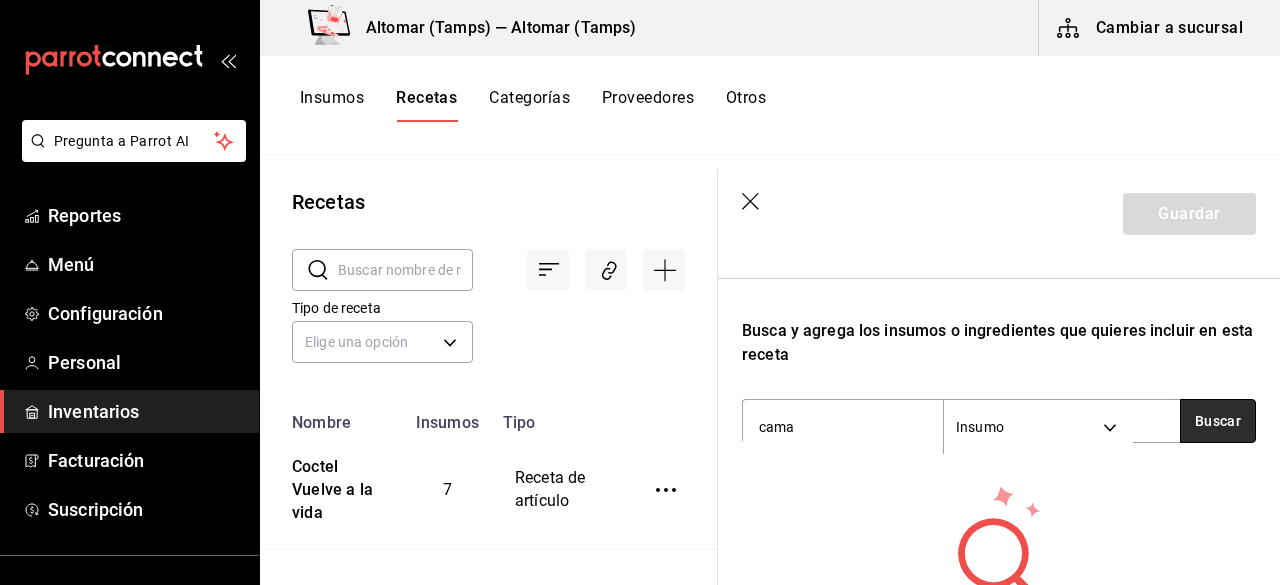 drag, startPoint x: 1191, startPoint y: 425, endPoint x: 1180, endPoint y: 413, distance: 16.27882 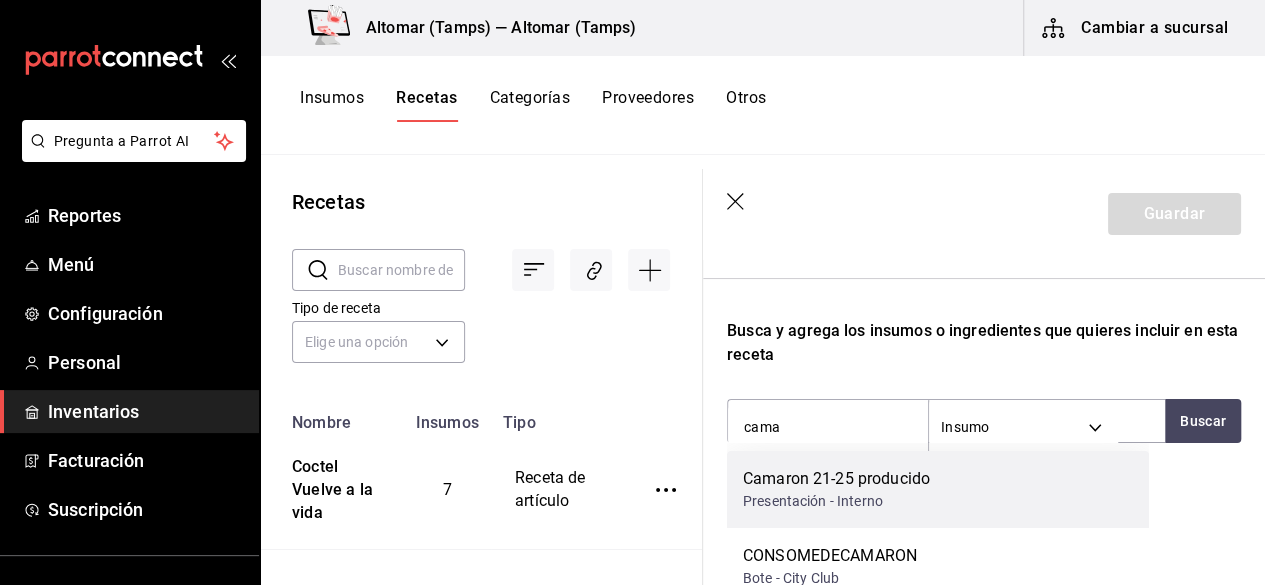 click on "Presentación - Interno" at bounding box center [836, 501] 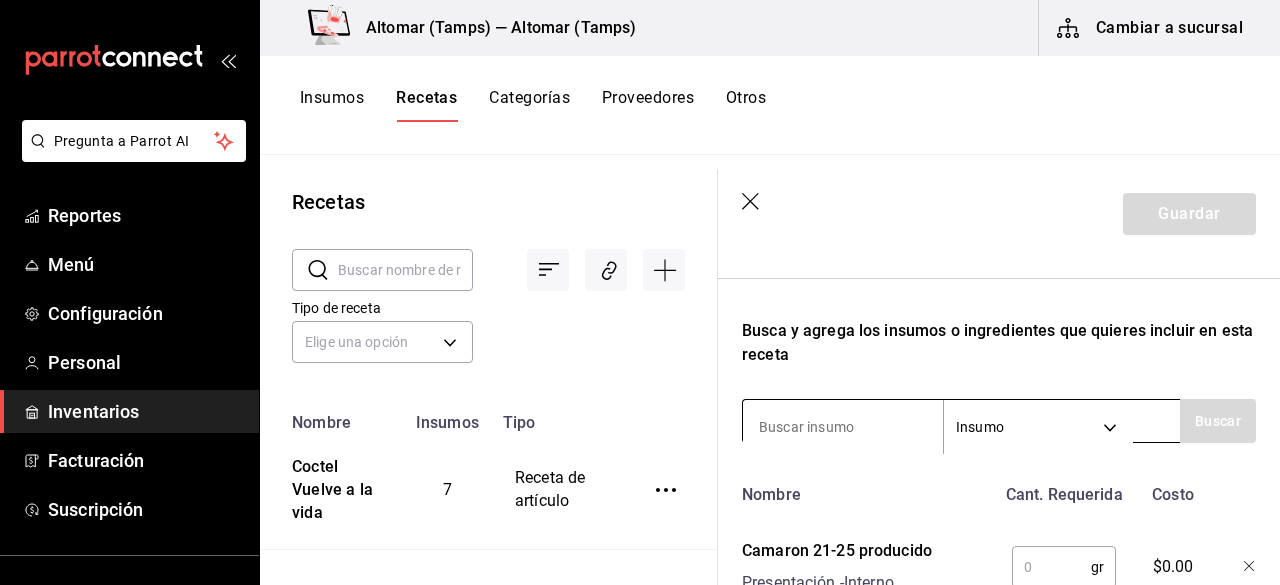 click at bounding box center (843, 427) 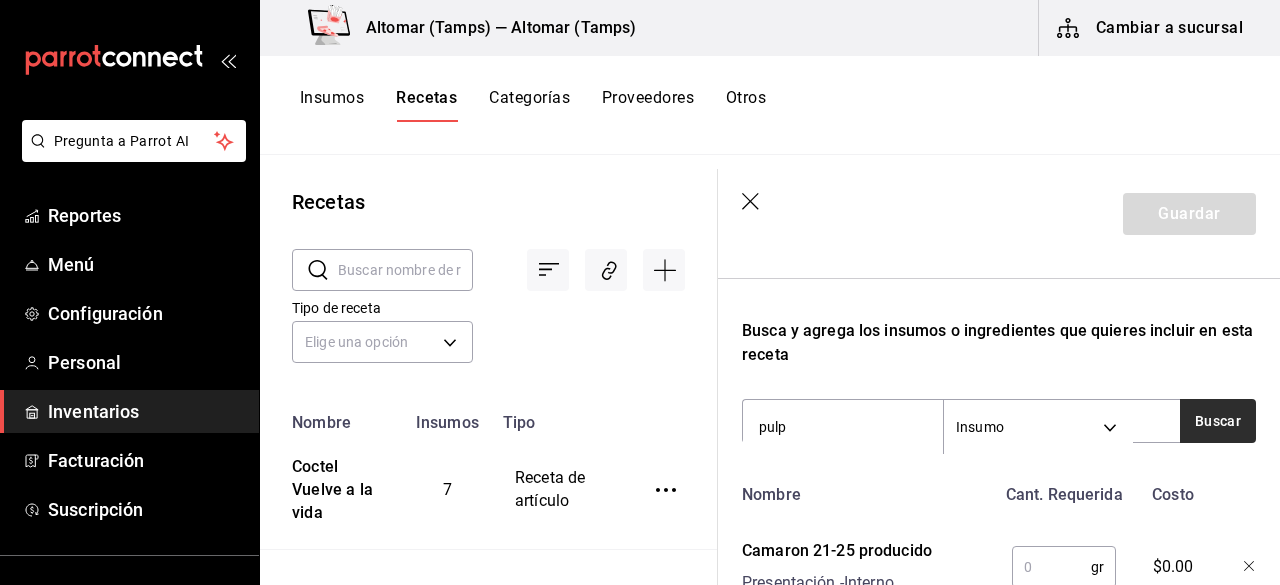 type on "pulp" 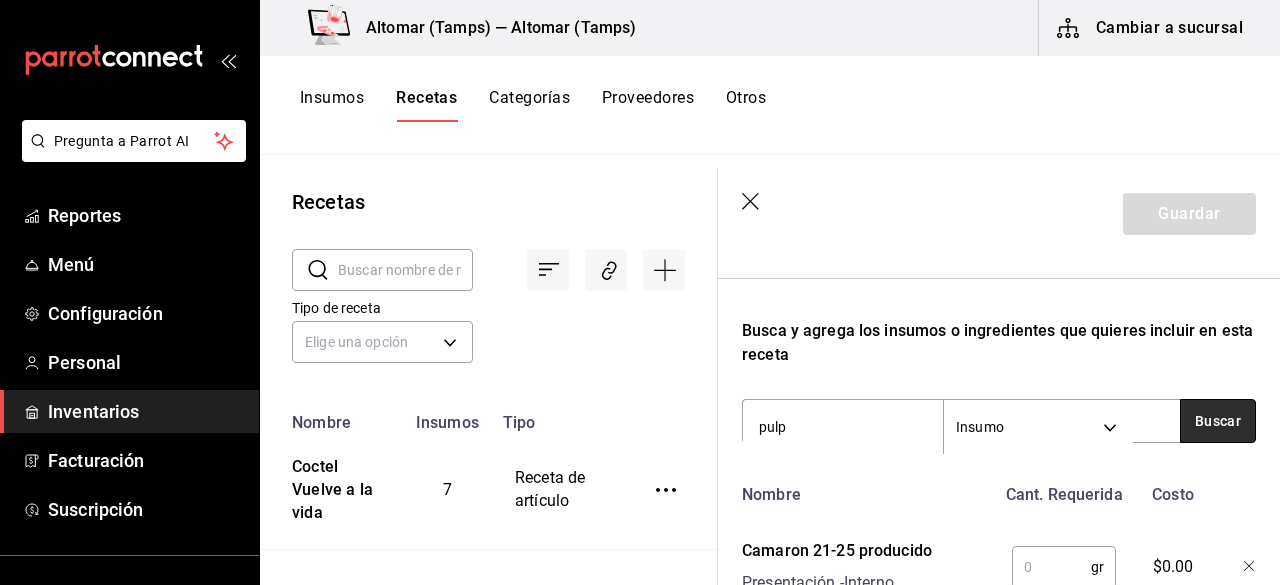 click on "Buscar" at bounding box center [1218, 421] 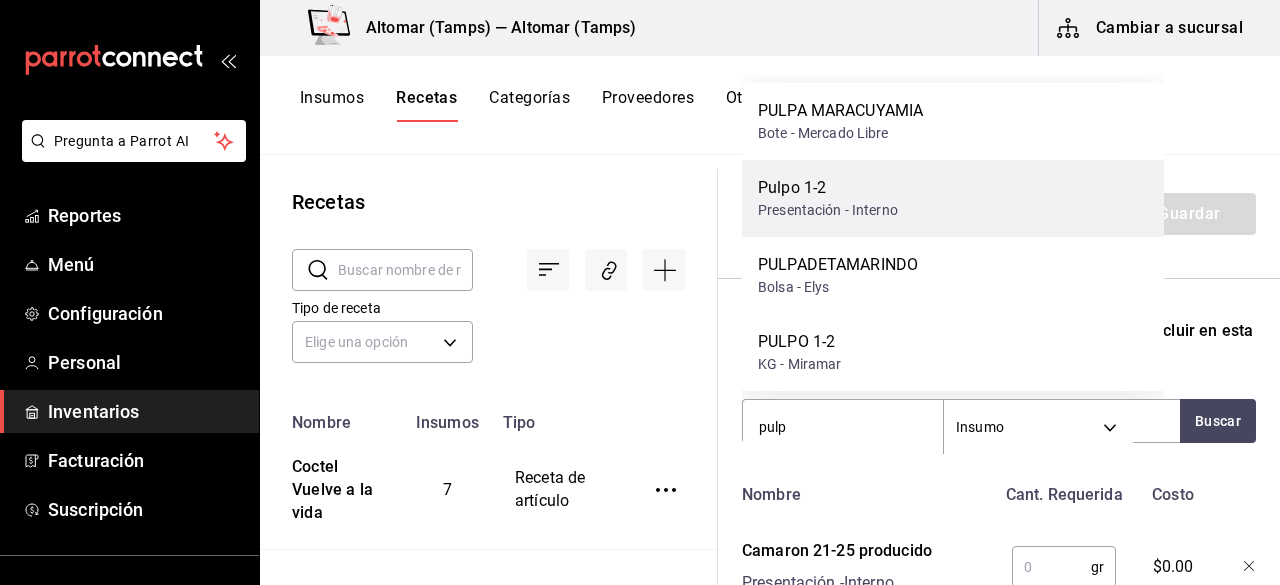 click on "Presentación - Interno" at bounding box center (828, 210) 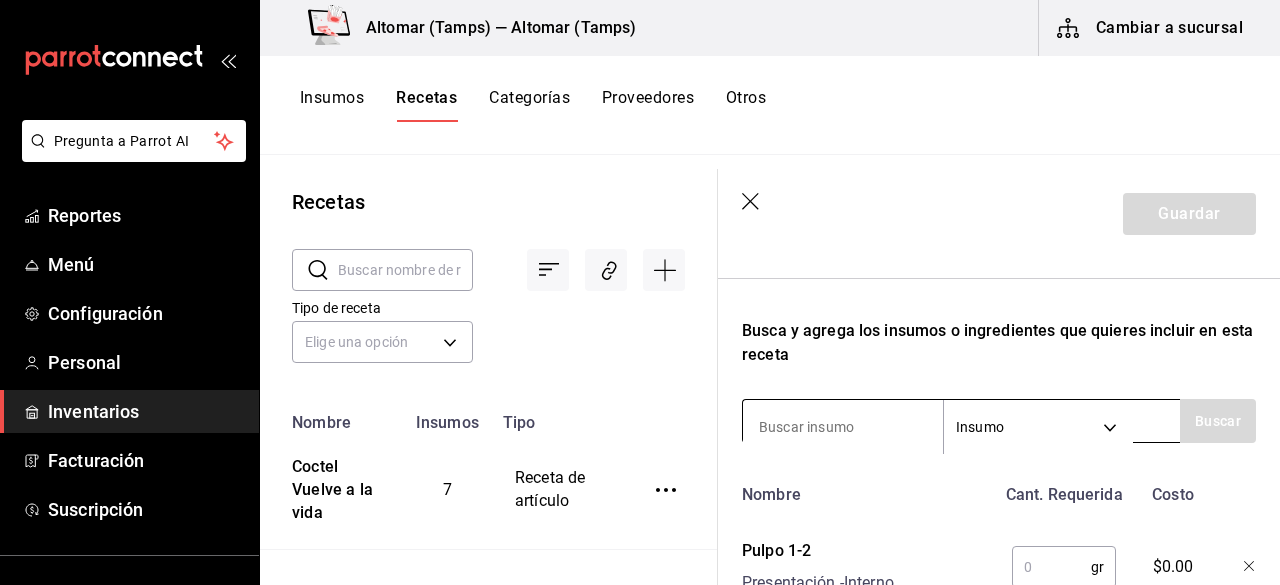 click at bounding box center (843, 427) 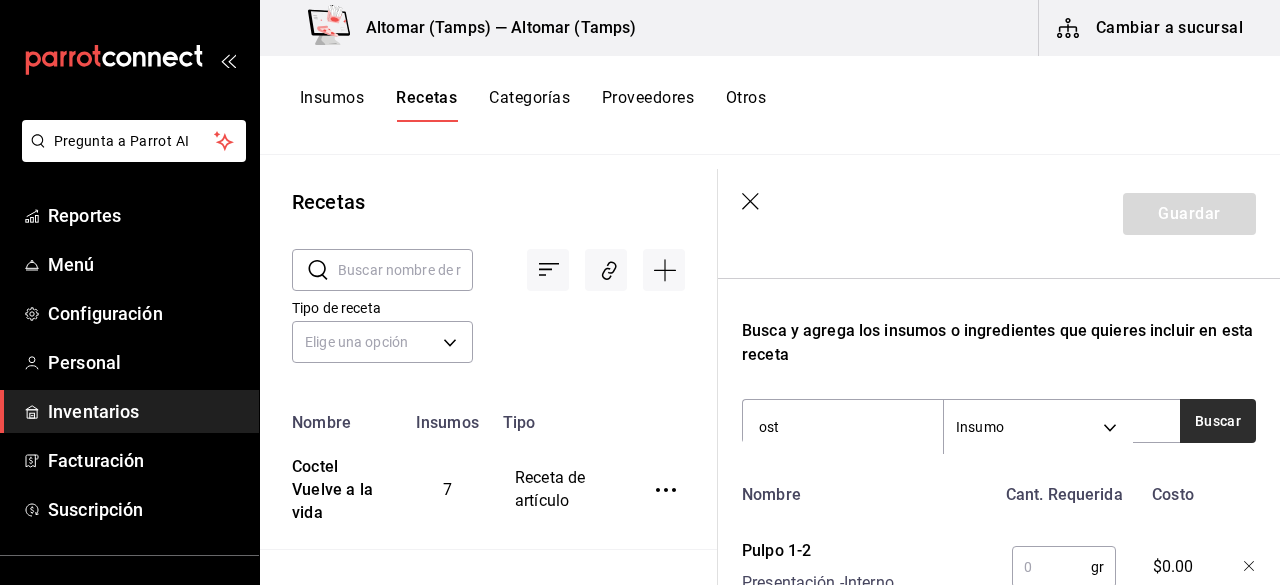 type on "ost" 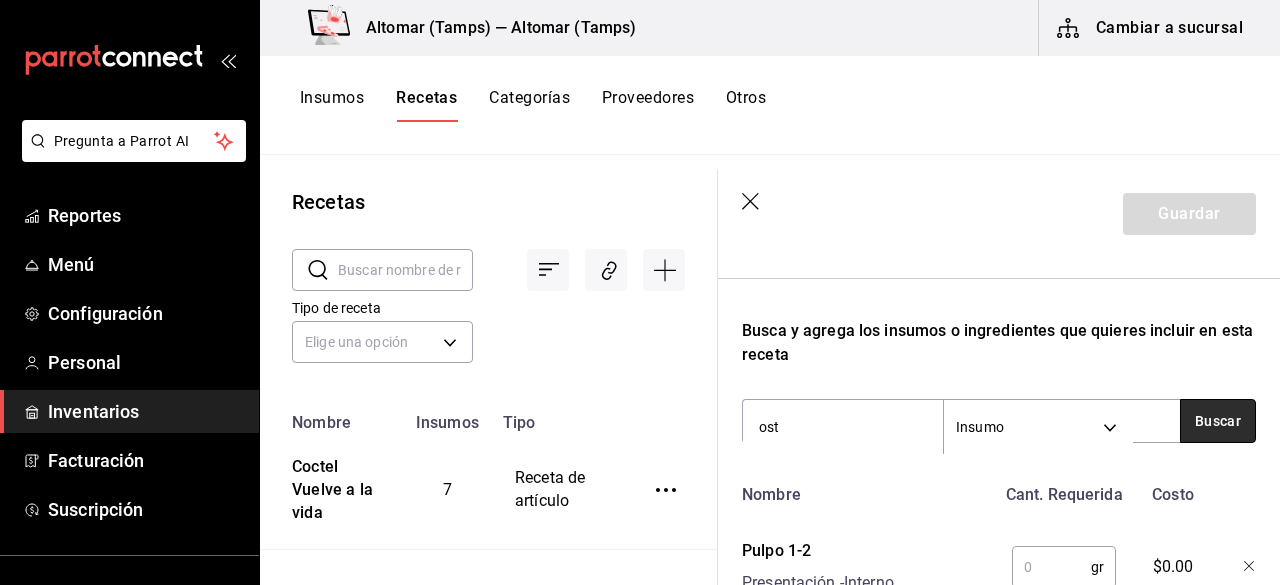 click on "Buscar" at bounding box center (1218, 421) 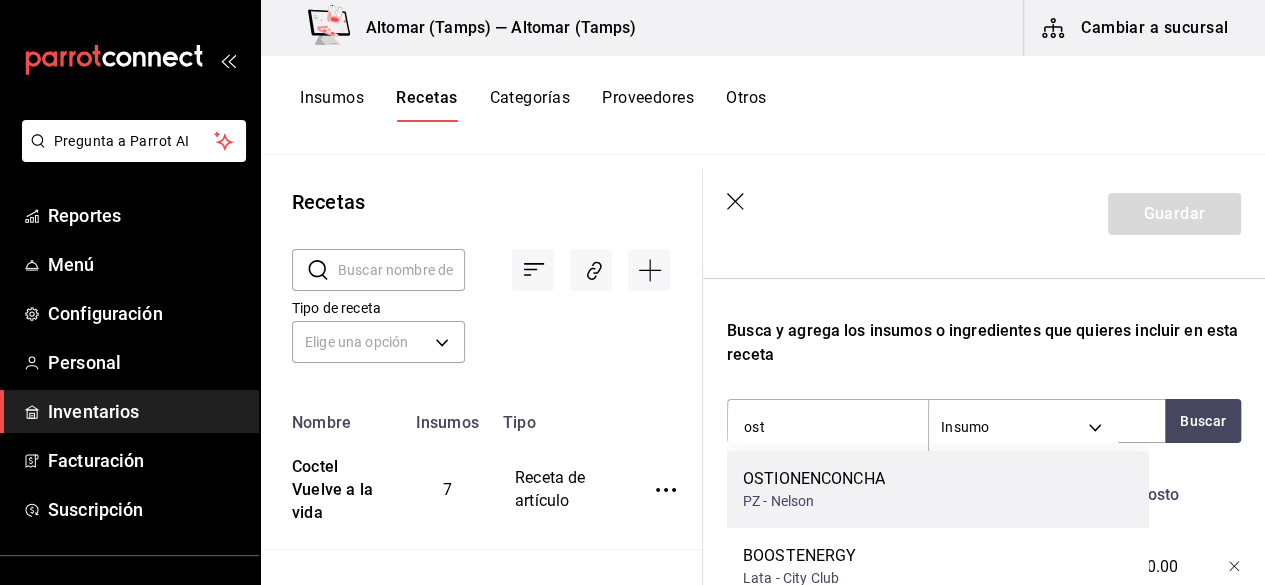 click on "PZ - [BRAND]" at bounding box center (814, 501) 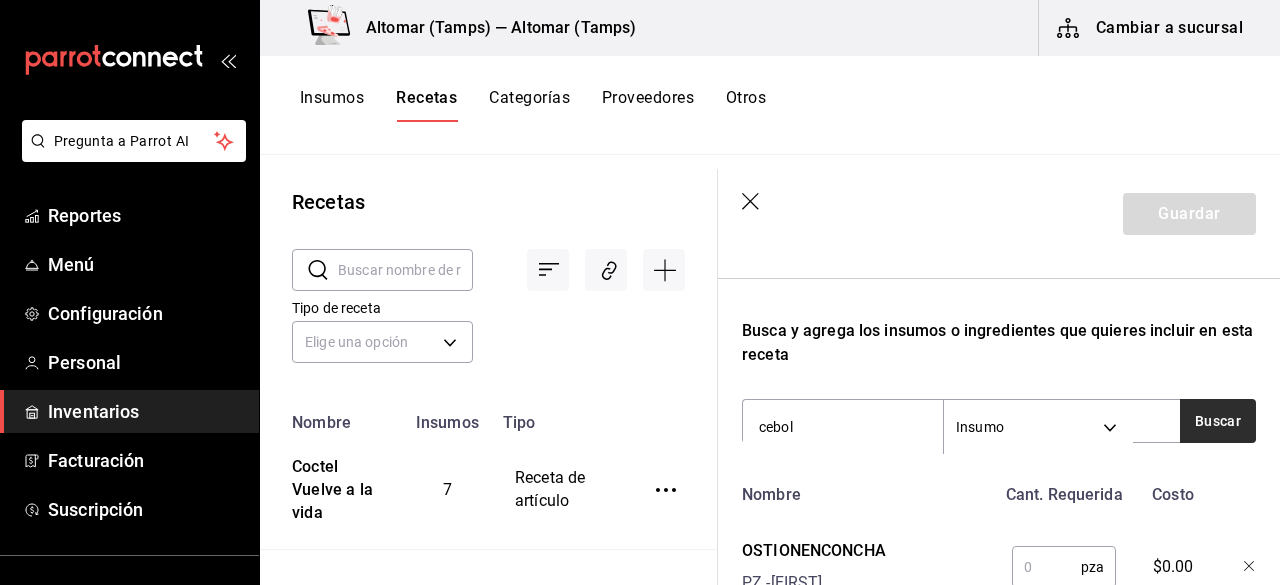 type on "cebol" 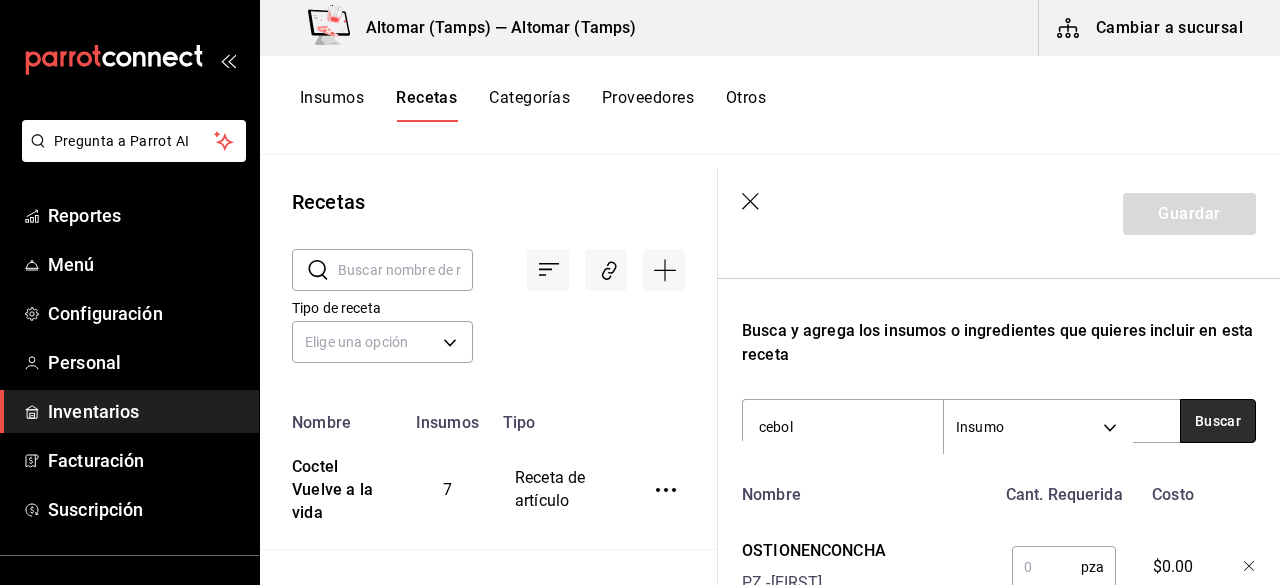click on "Buscar" at bounding box center (1218, 421) 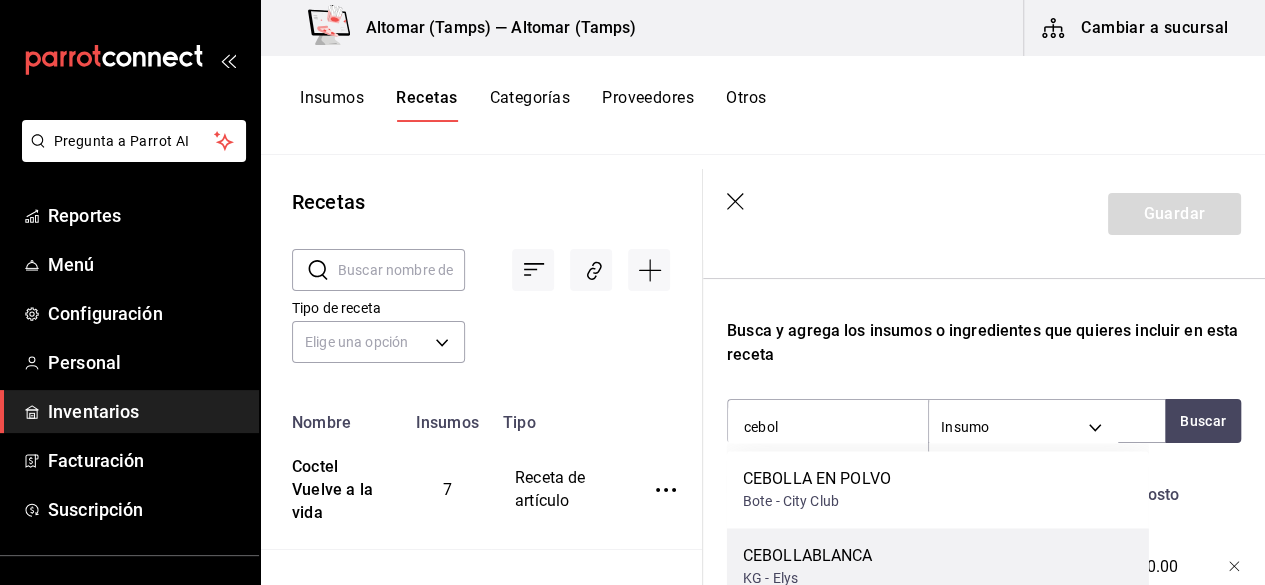 click on "CEBOLLA BLANCA KG - Elys" at bounding box center [938, 566] 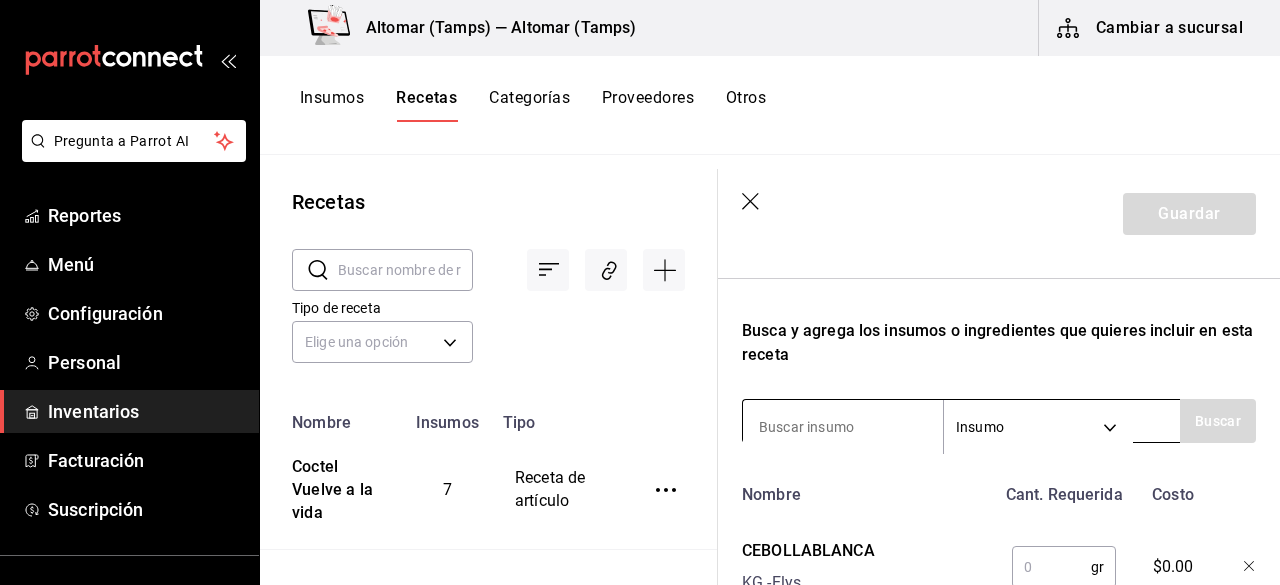 click at bounding box center (843, 427) 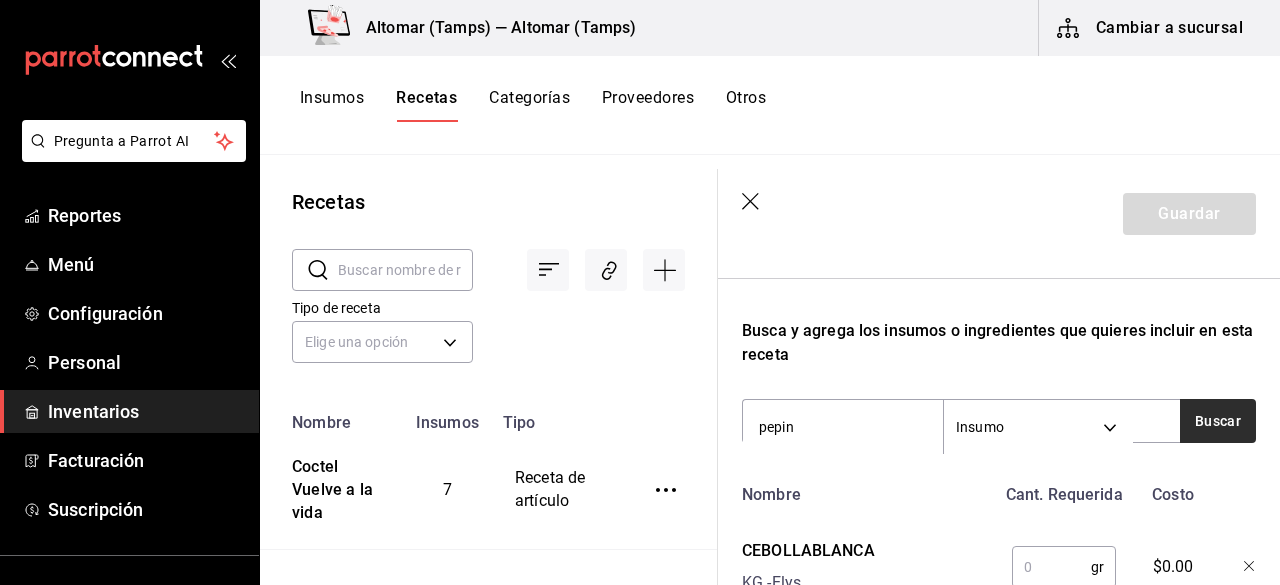 type on "pepin" 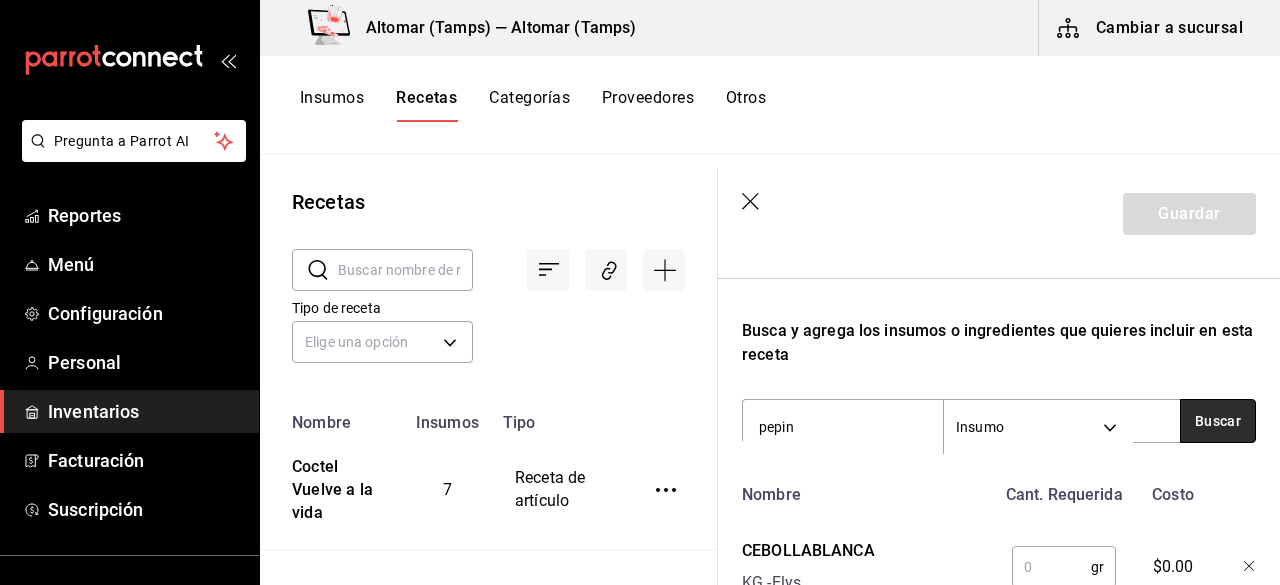 click on "Buscar" at bounding box center (1218, 421) 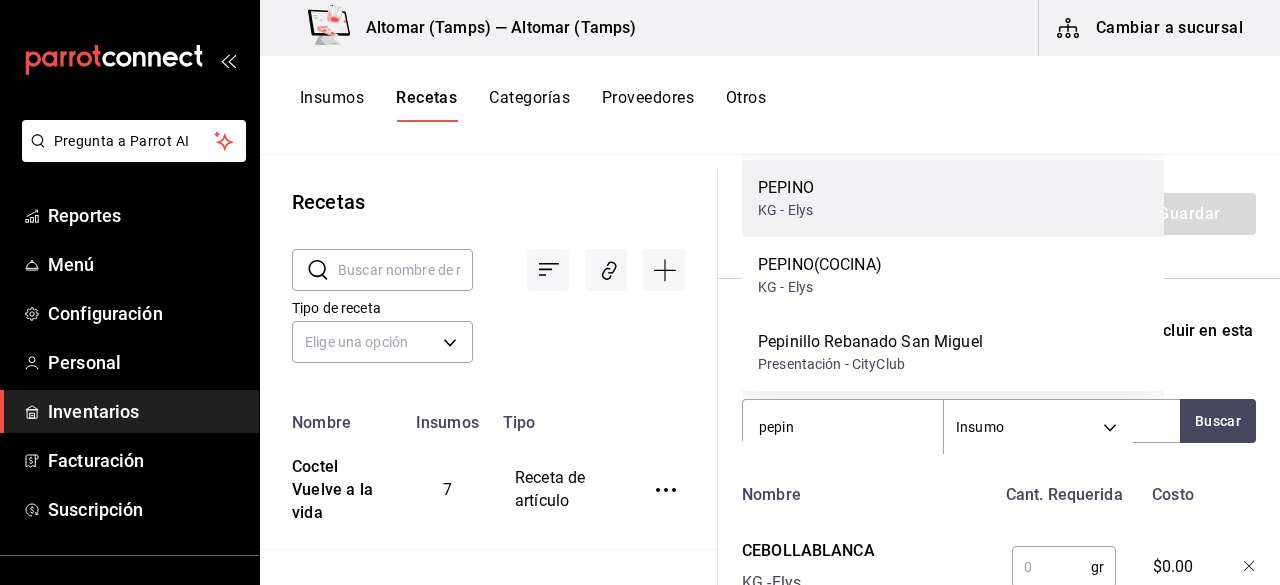 click on "PEPINO KG - Elys" at bounding box center (953, 198) 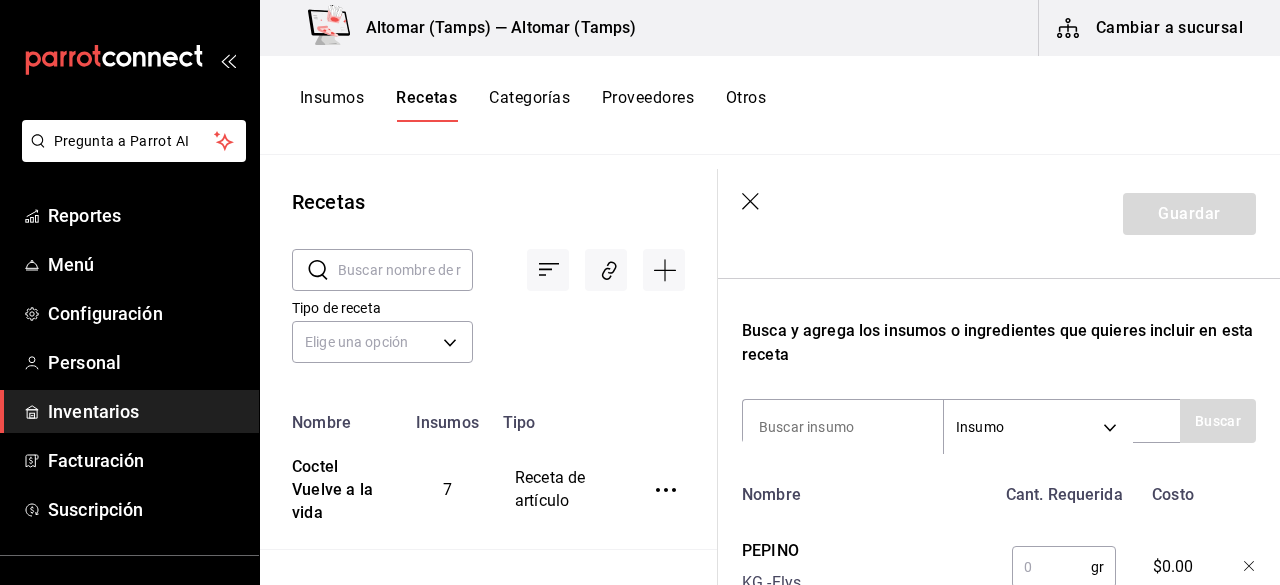 drag, startPoint x: 812, startPoint y: 469, endPoint x: 808, endPoint y: 451, distance: 18.439089 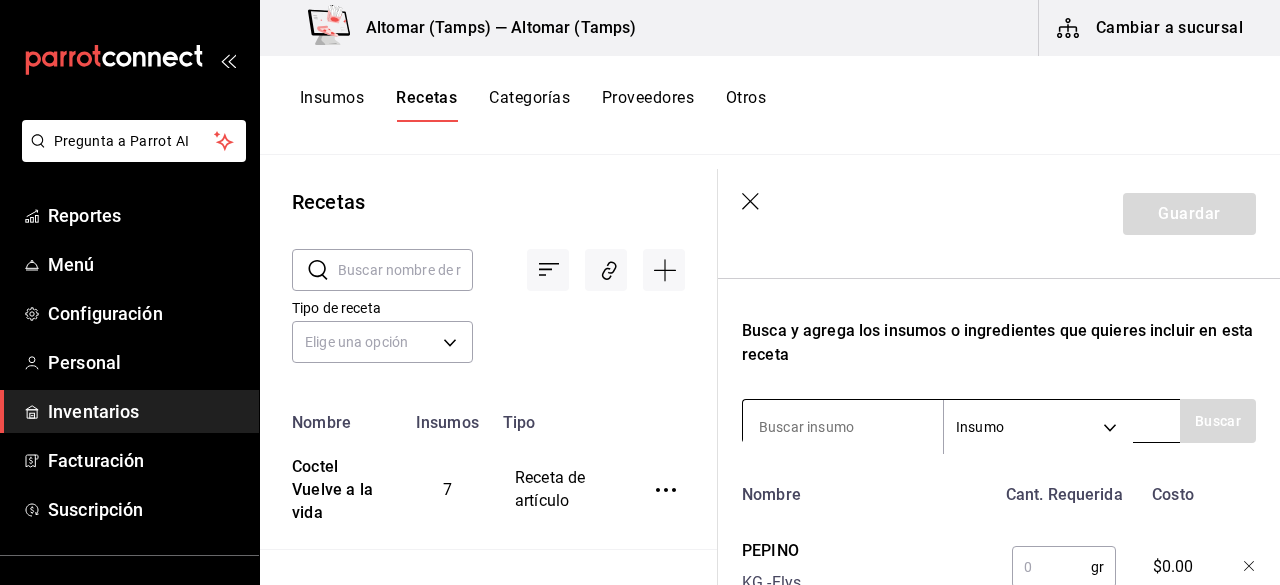 click at bounding box center (843, 427) 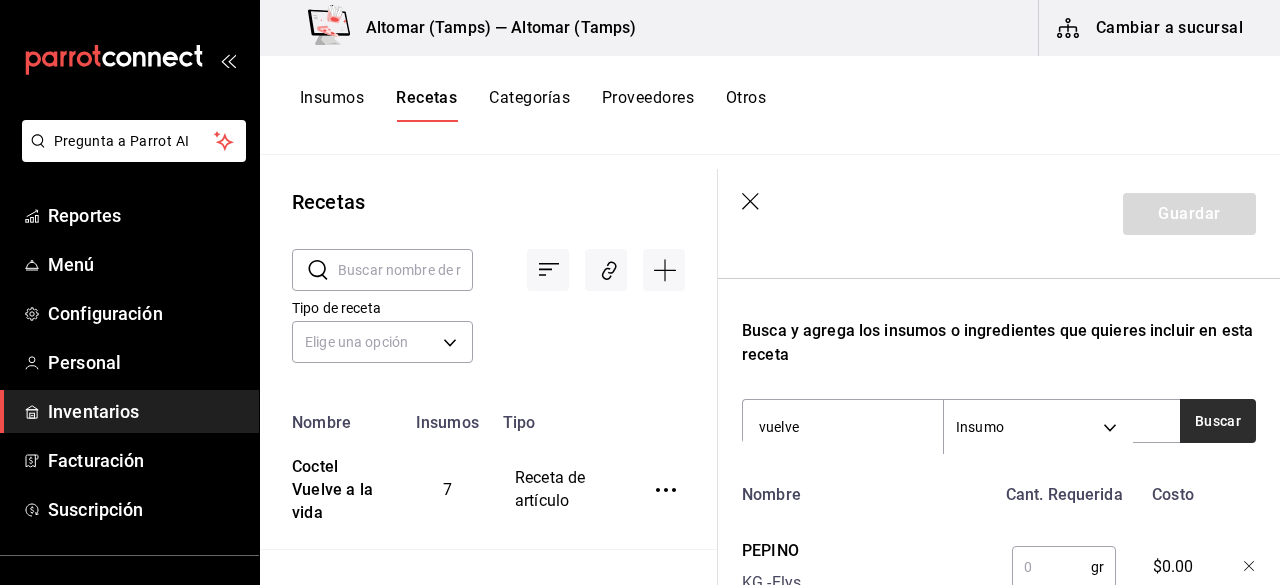 type on "vuelve" 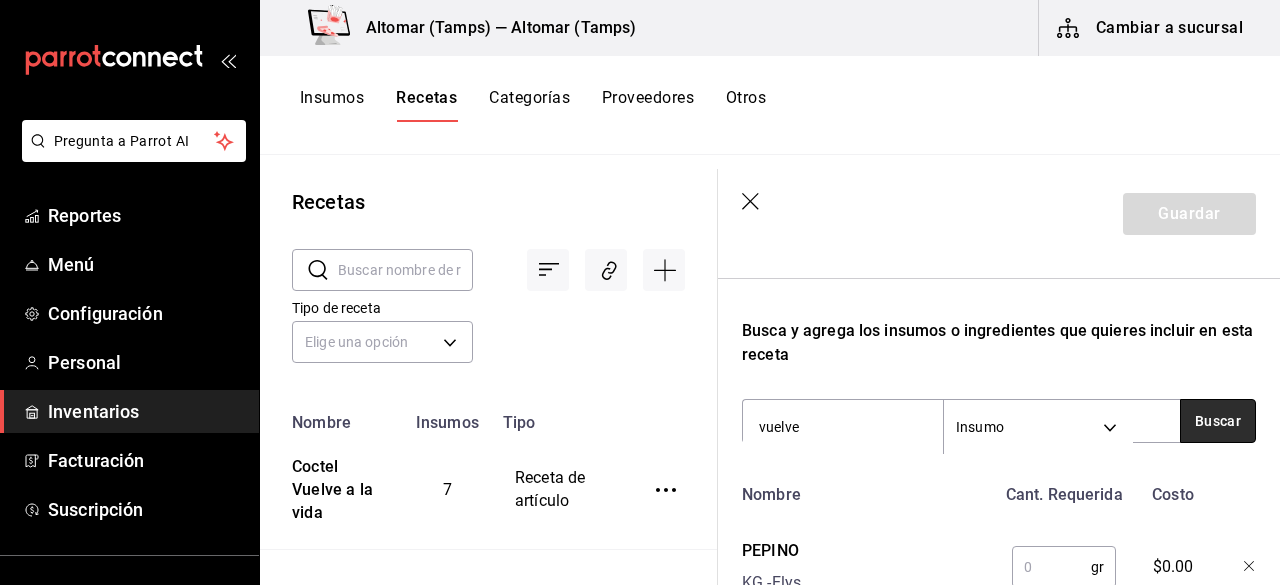 click on "Buscar" at bounding box center [1218, 421] 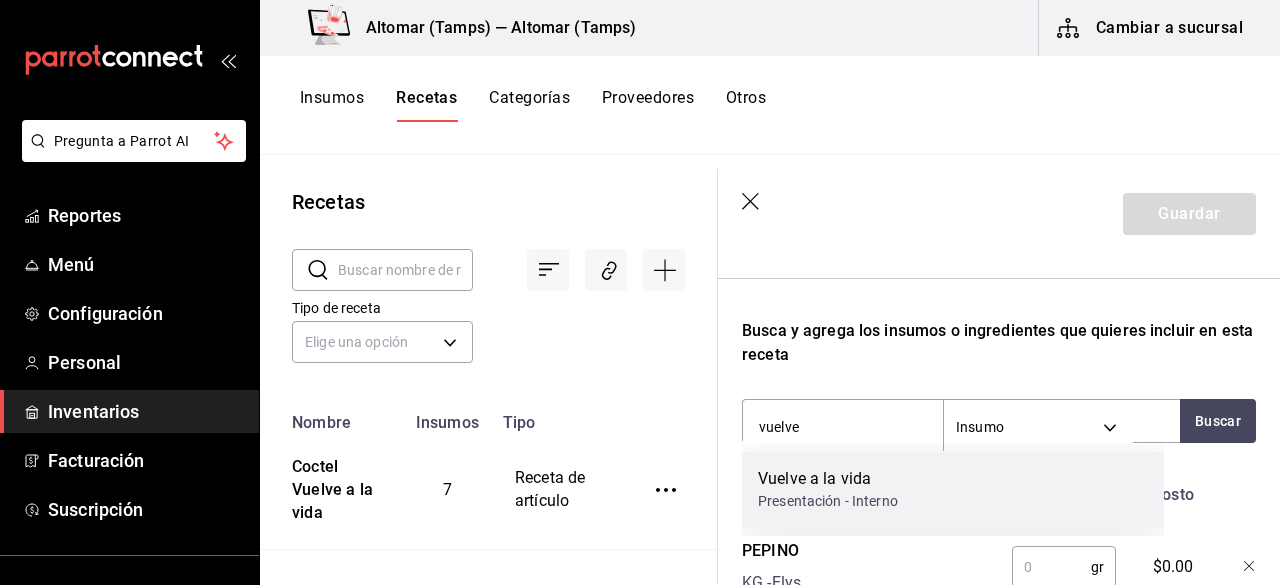 click on "Vuelve a la vida" at bounding box center [828, 479] 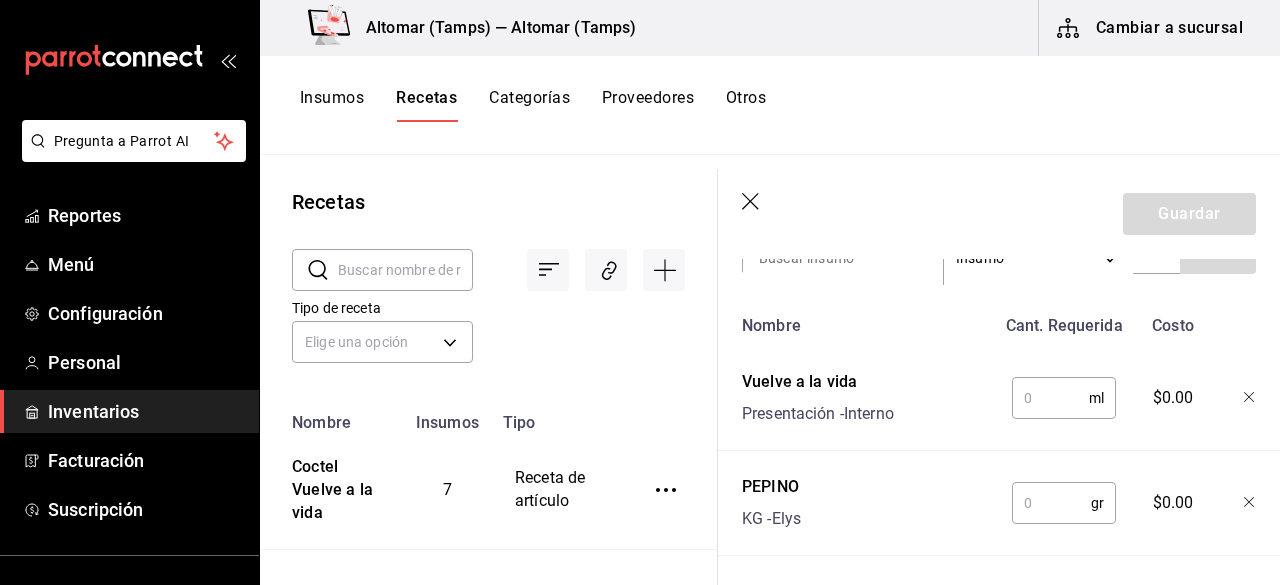 scroll, scrollTop: 500, scrollLeft: 0, axis: vertical 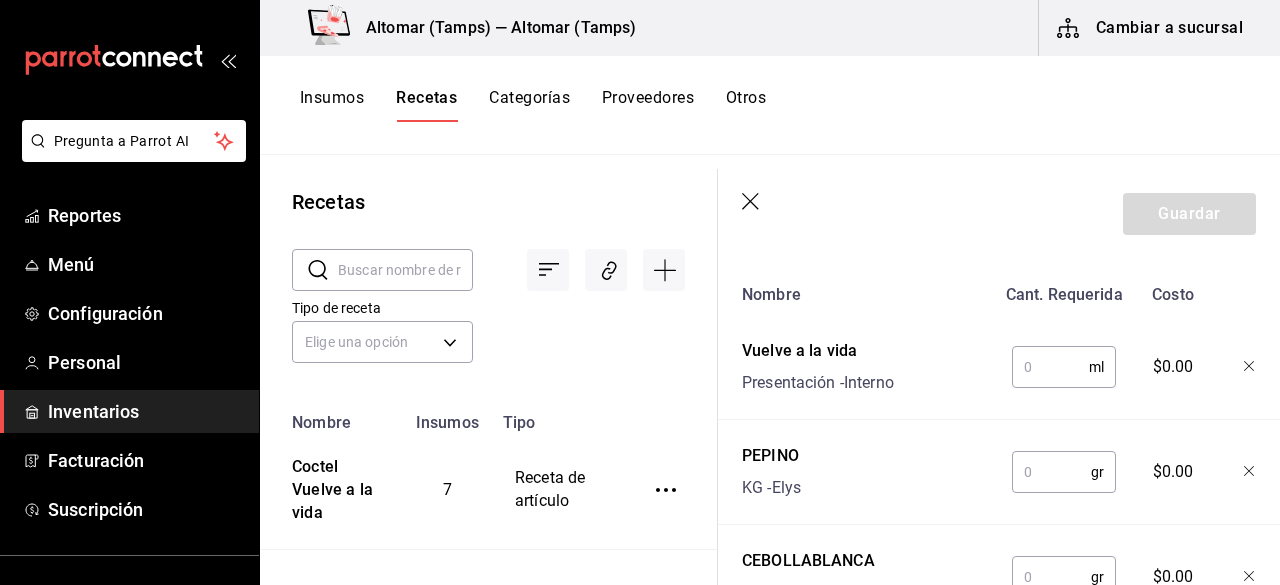 click at bounding box center [1050, 367] 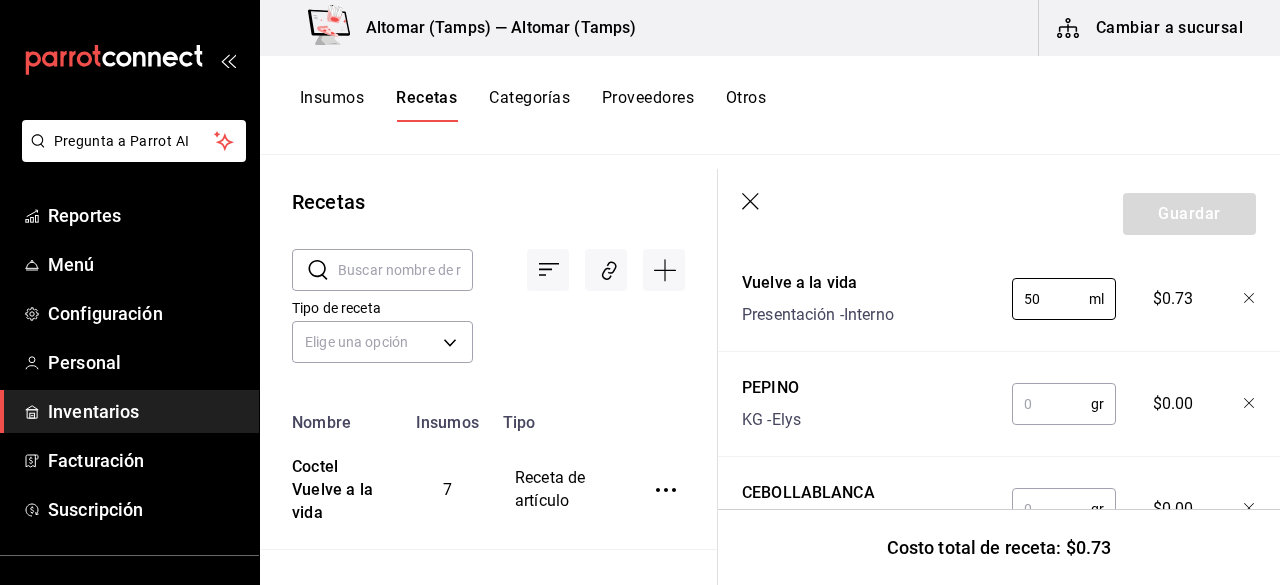 scroll, scrollTop: 600, scrollLeft: 0, axis: vertical 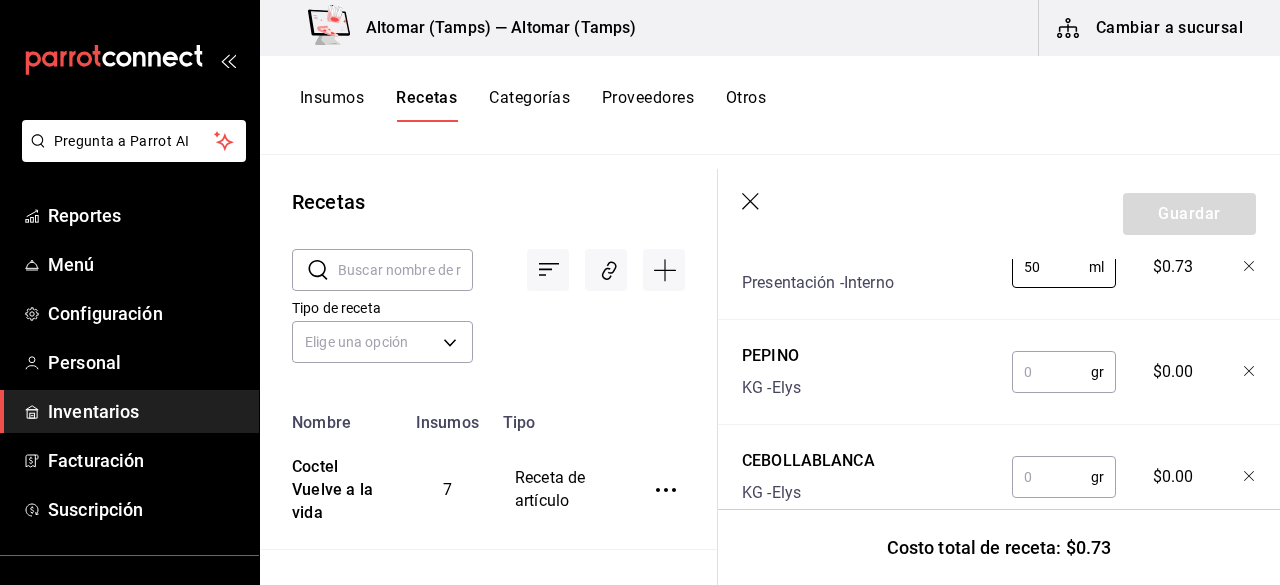 type on "50" 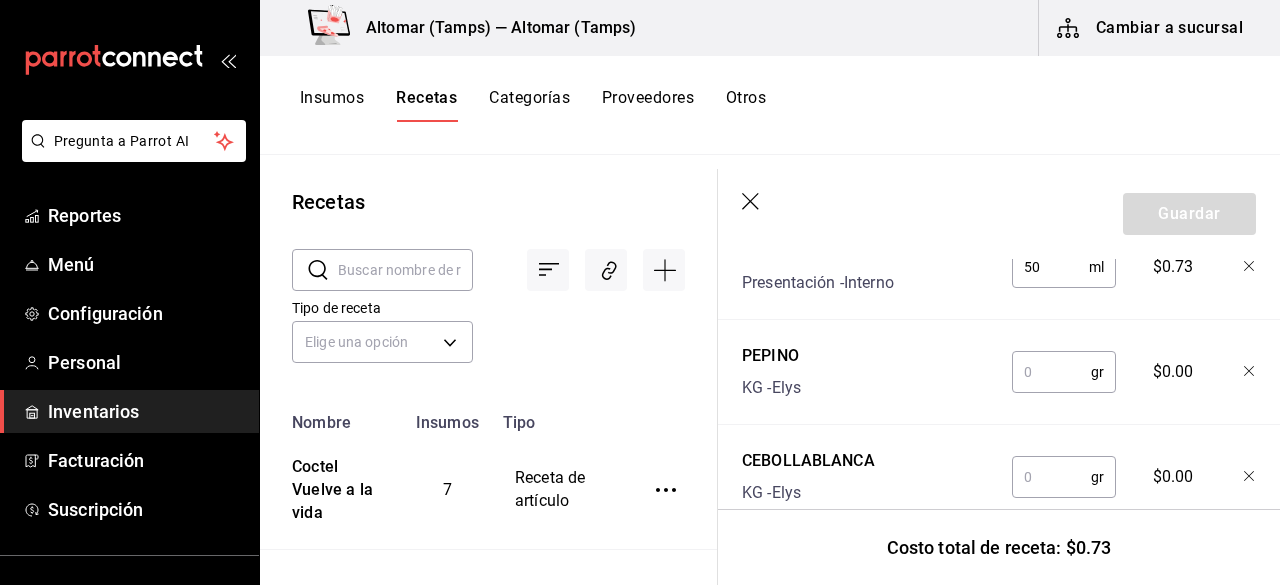 click at bounding box center [1051, 372] 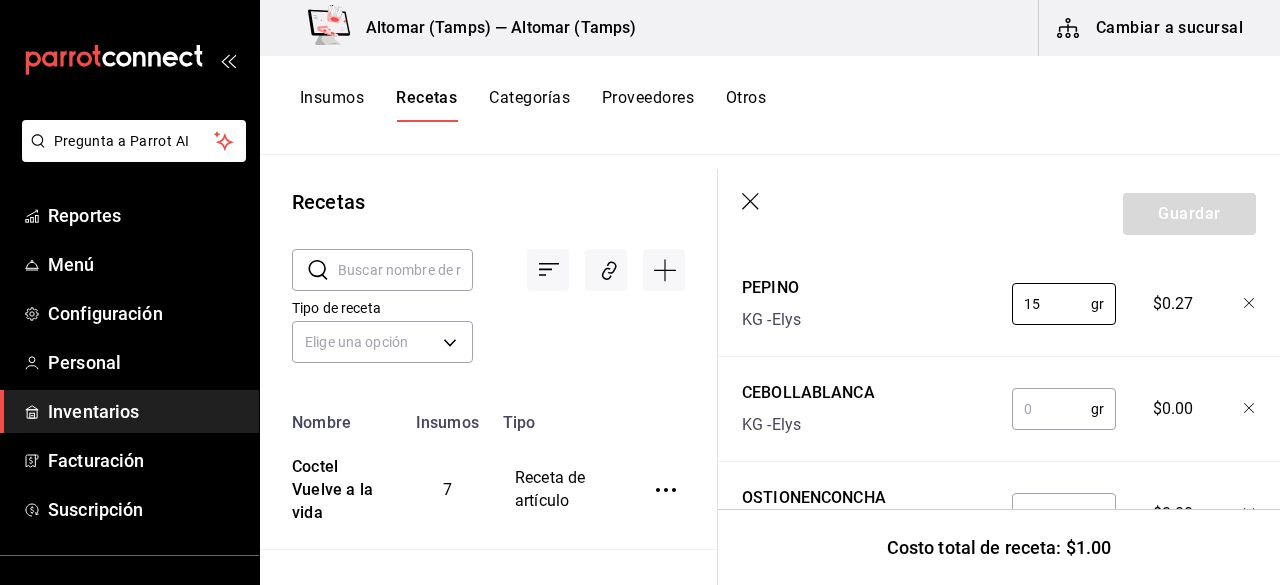 scroll, scrollTop: 700, scrollLeft: 0, axis: vertical 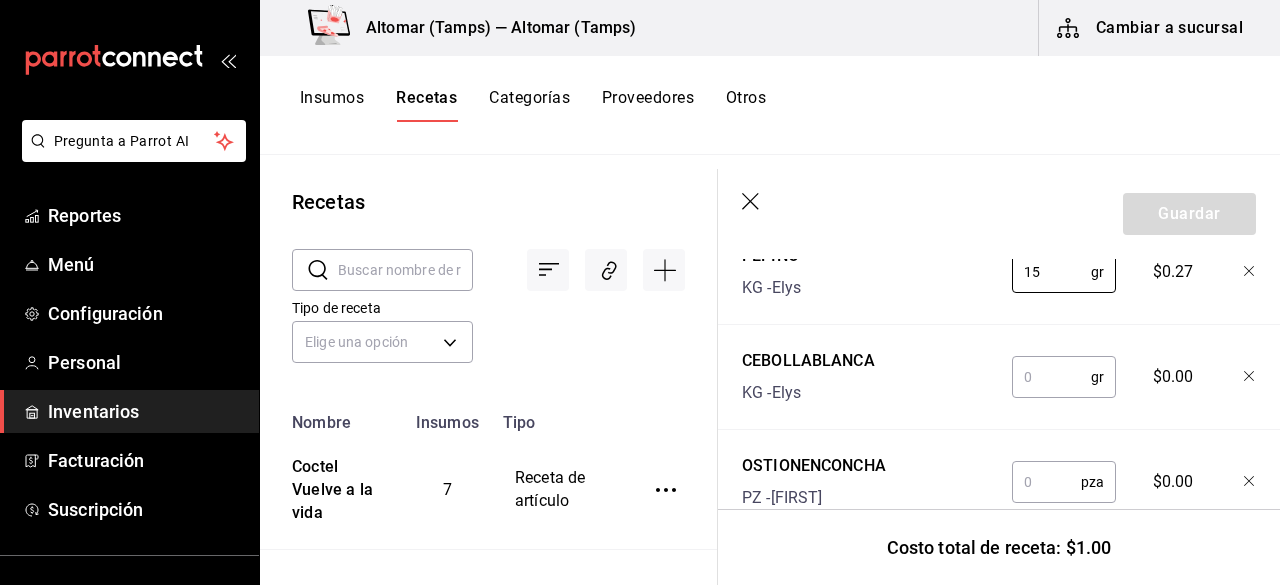 type on "15" 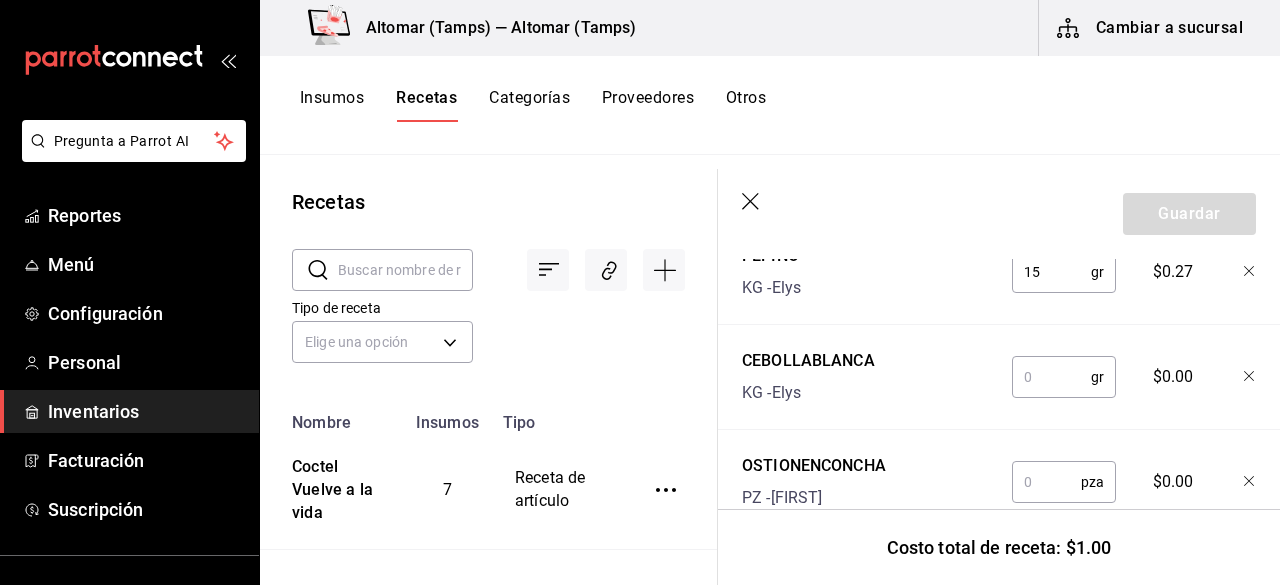 click at bounding box center (1051, 377) 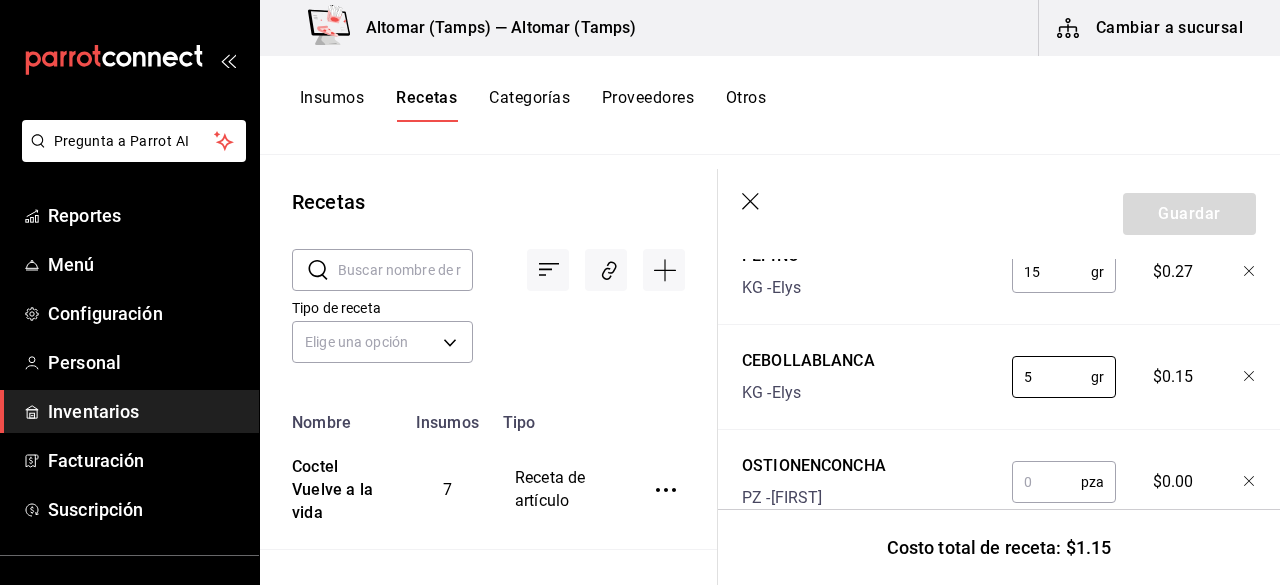 type on "5" 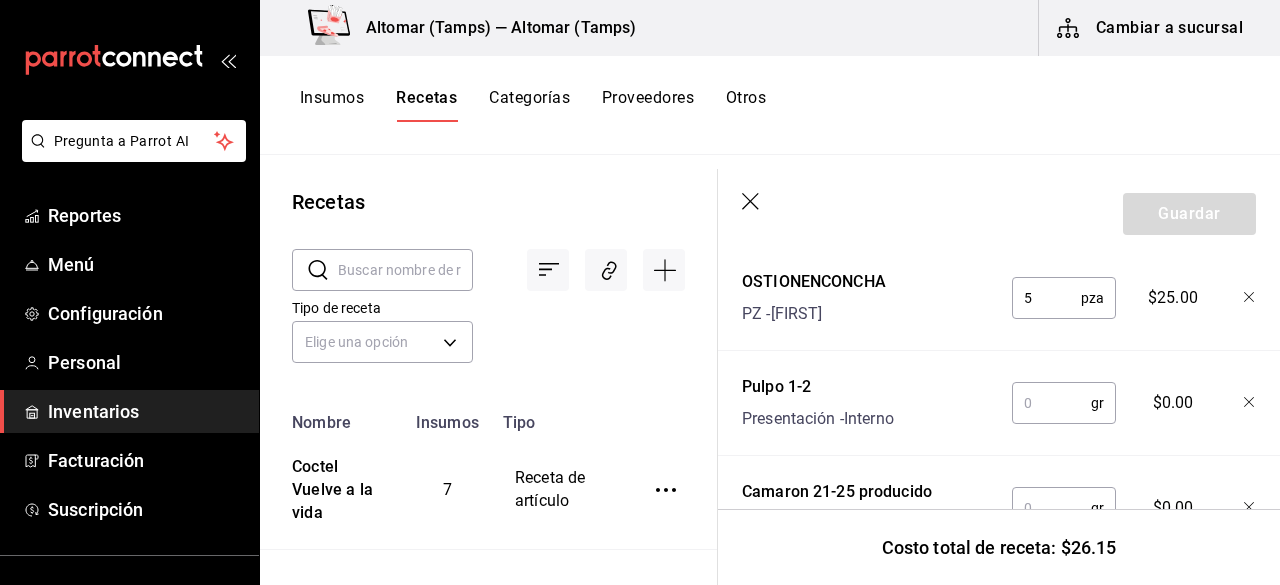 scroll, scrollTop: 900, scrollLeft: 0, axis: vertical 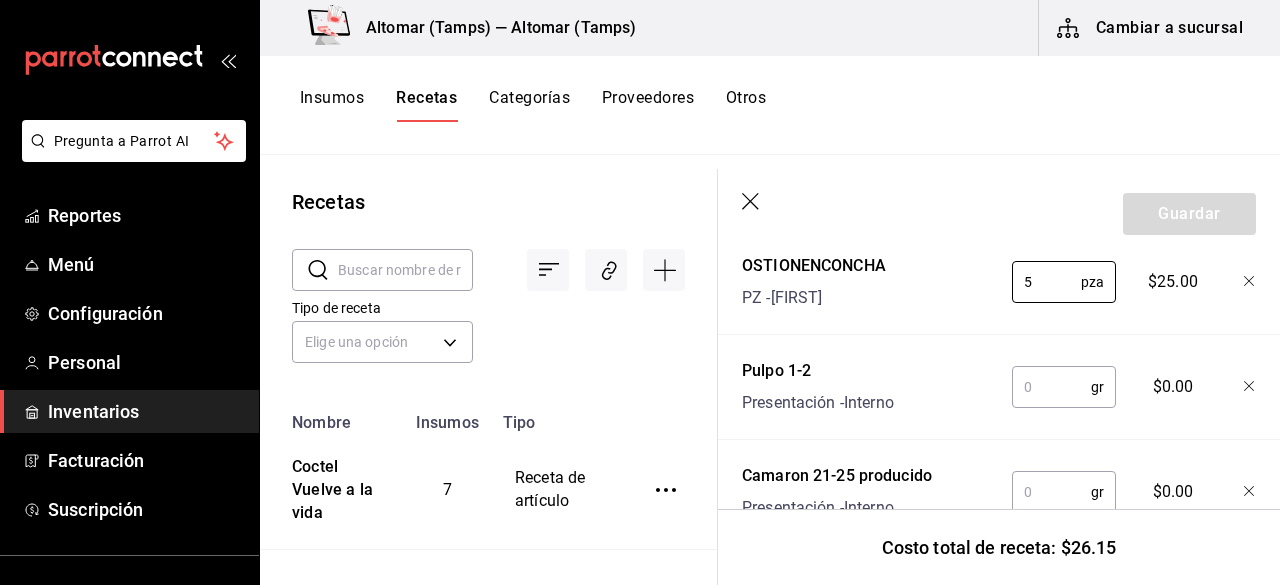 type on "5" 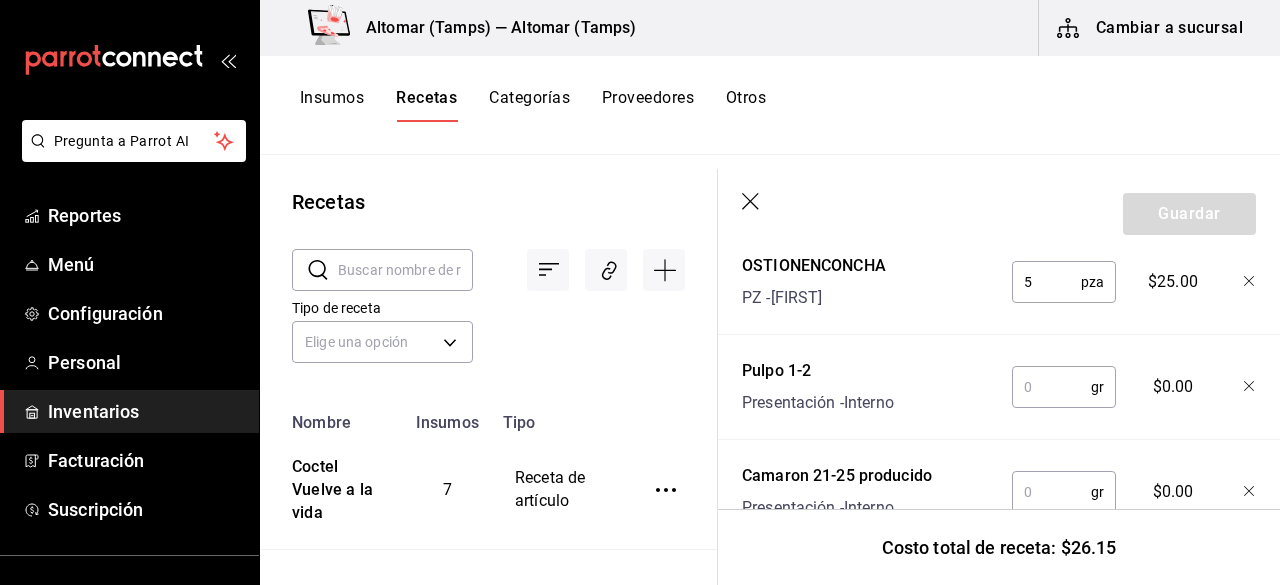 click at bounding box center (1051, 387) 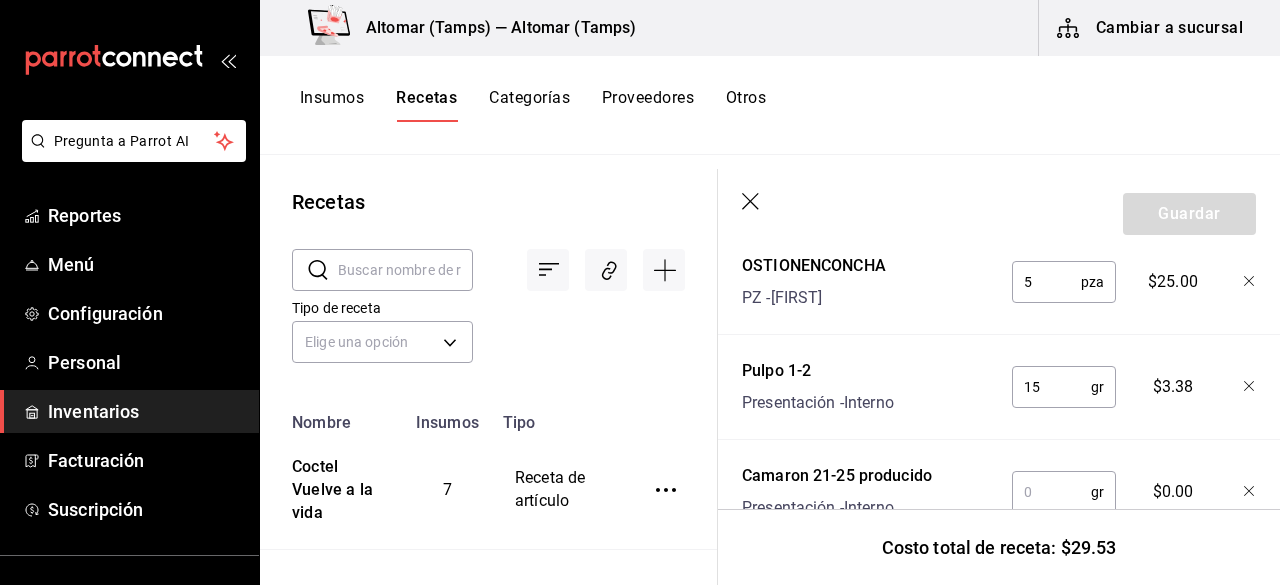 scroll, scrollTop: 978, scrollLeft: 0, axis: vertical 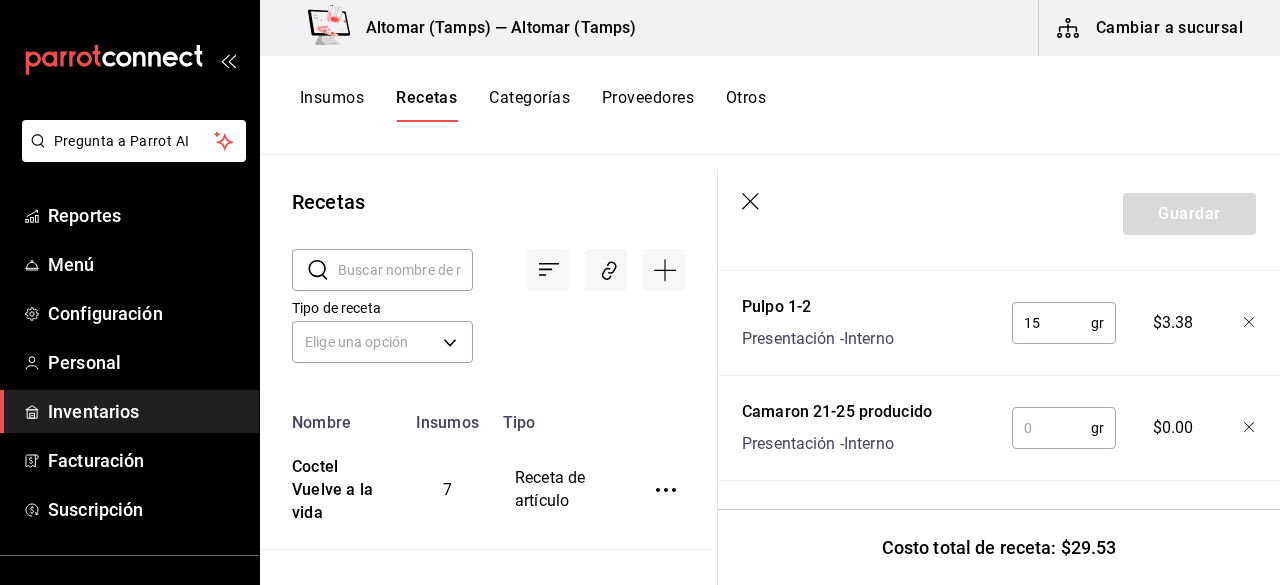 type on "15" 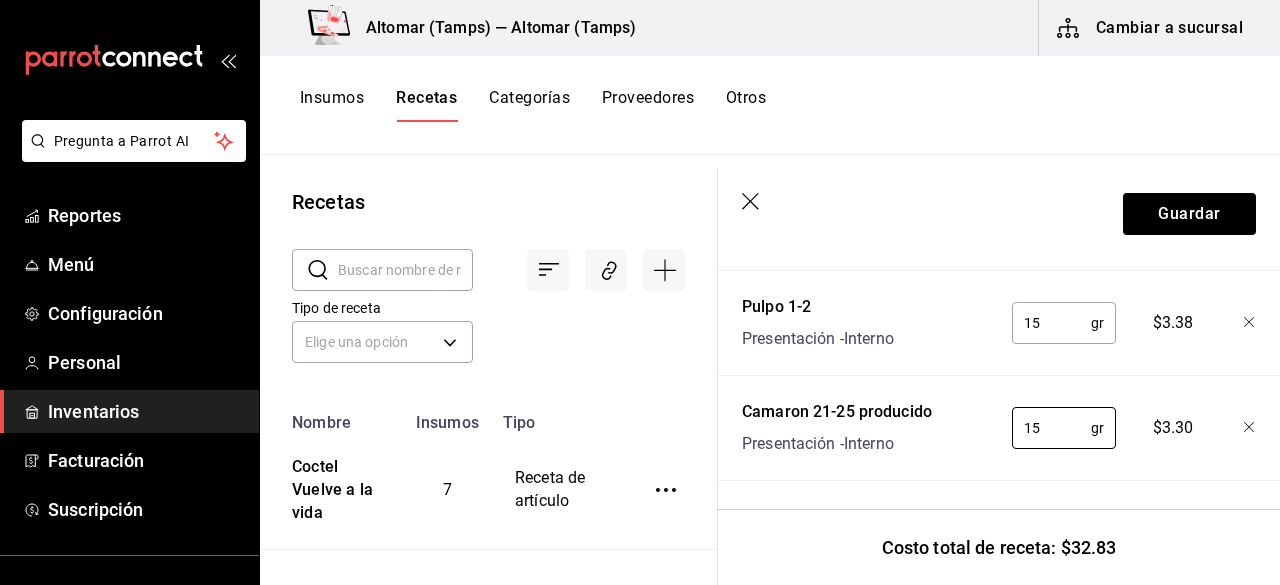 type on "15" 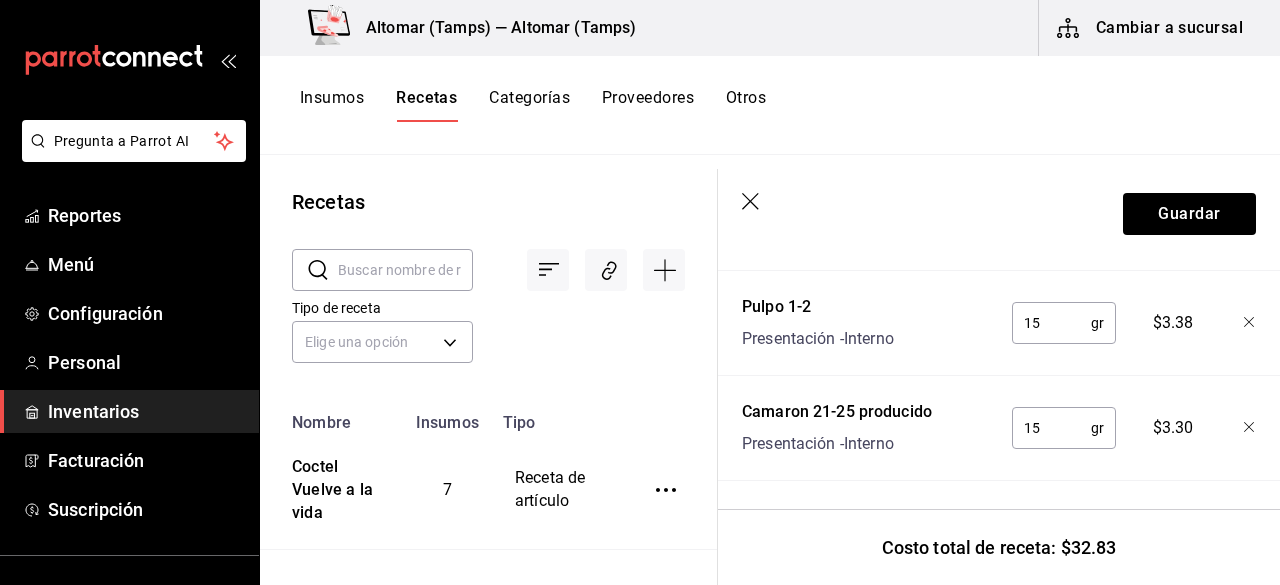 click on "Receta de artículo  Recuerda que las cantidades utilizadas en tus recetas estarán definidas en la Unidad de medida de receta que hayas especificado para cada insumo. Nombre de esta receta Shot marisquero Busca y agrega los insumos o ingredientes que quieres incluir en esta receta Insumo SUPPLY Buscar Nombre Cant. Requerida Costo Vuelve a la vida Presentación -  Interno 50 ml ​ $0.73 PEPINO KG -  Elys 15 gr ​ $0.27 CEBOLLABLANCA KG -  Elys 5 gr ​ $0.15 OSTIONENCONCHA PZ -  Nelson 5 pza ​ $25.00 Pulpo 1-2 Presentación -  Interno 15 gr ​ $3.38 Camaron 21-25 producido Presentación -  Interno 15 gr ​ $3.30" at bounding box center (999, -60) 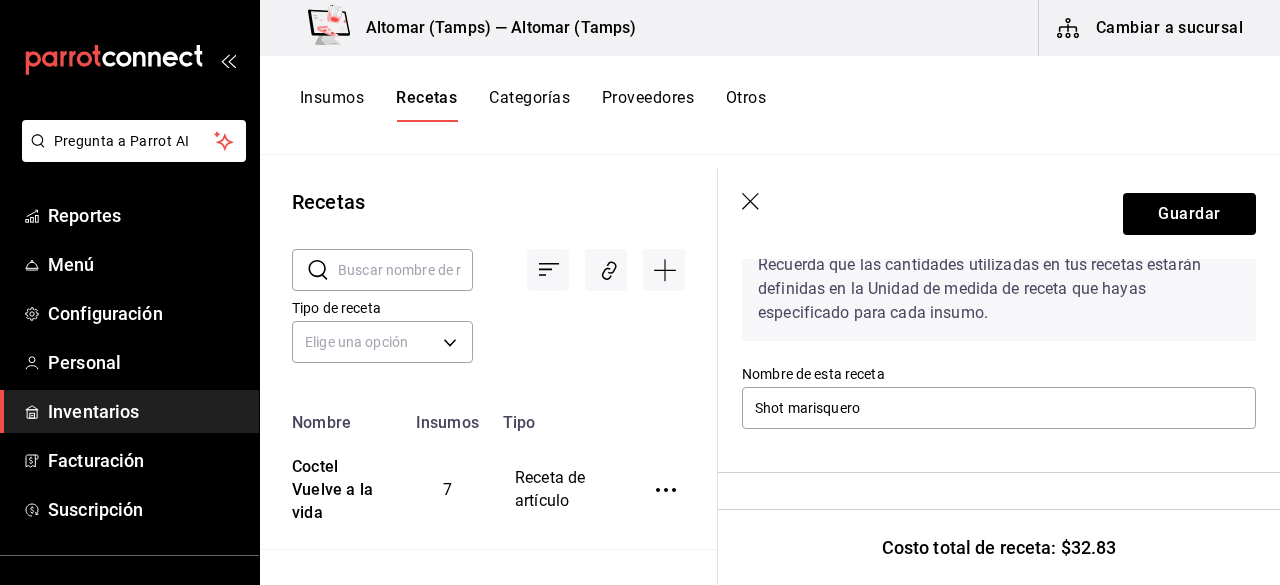 scroll, scrollTop: 0, scrollLeft: 0, axis: both 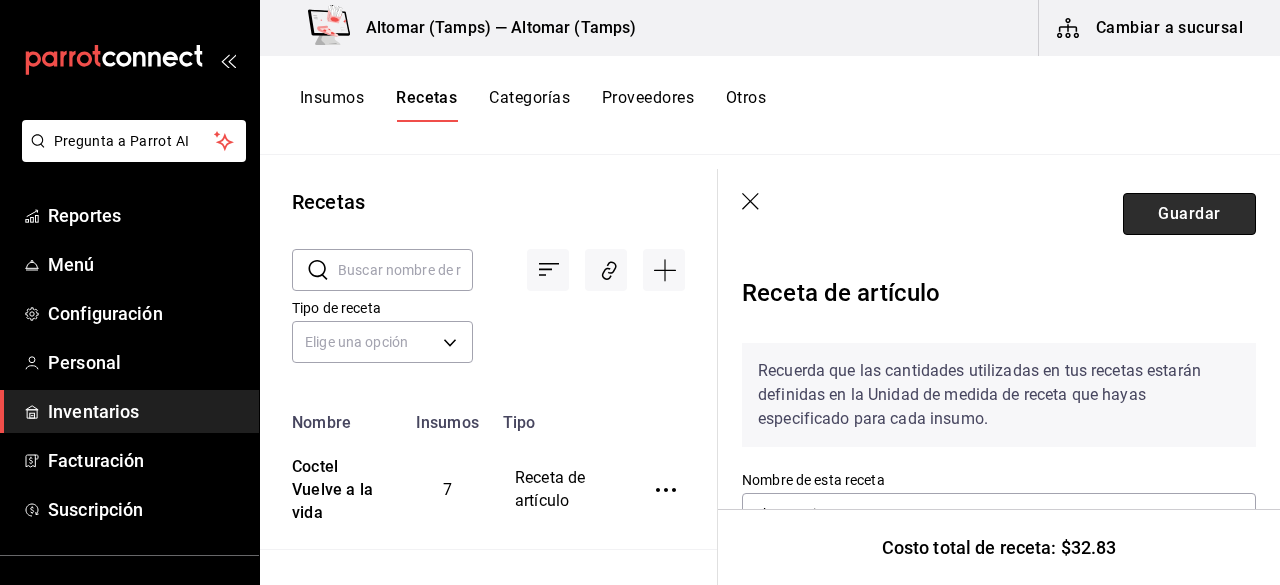 click on "Guardar" at bounding box center [1189, 214] 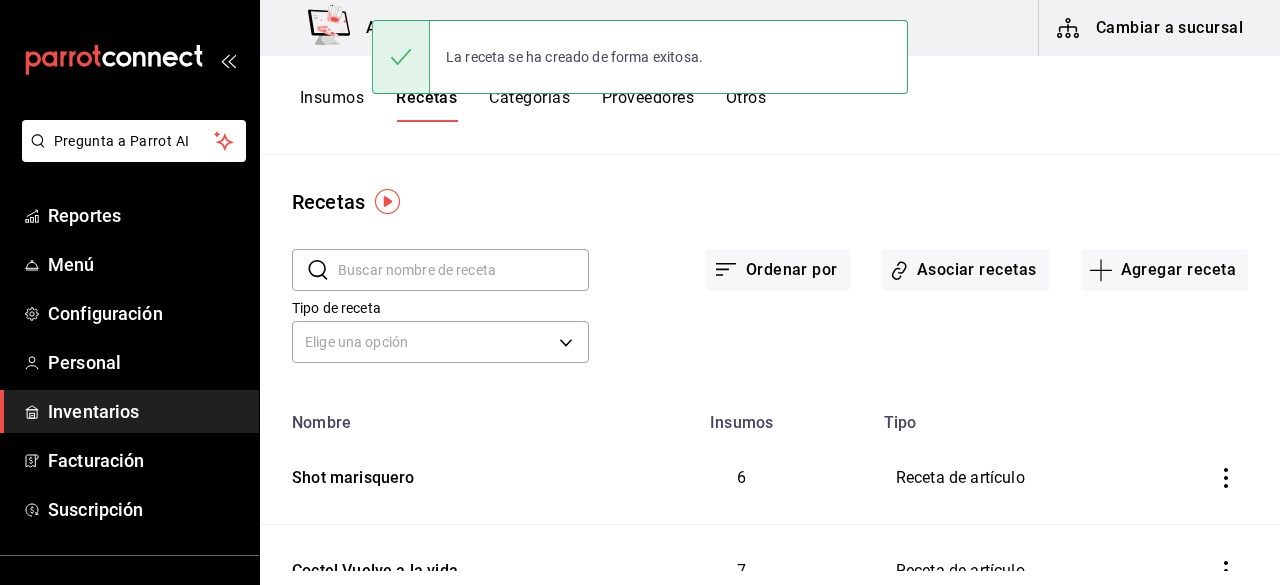 click on "Insumos" at bounding box center (332, 105) 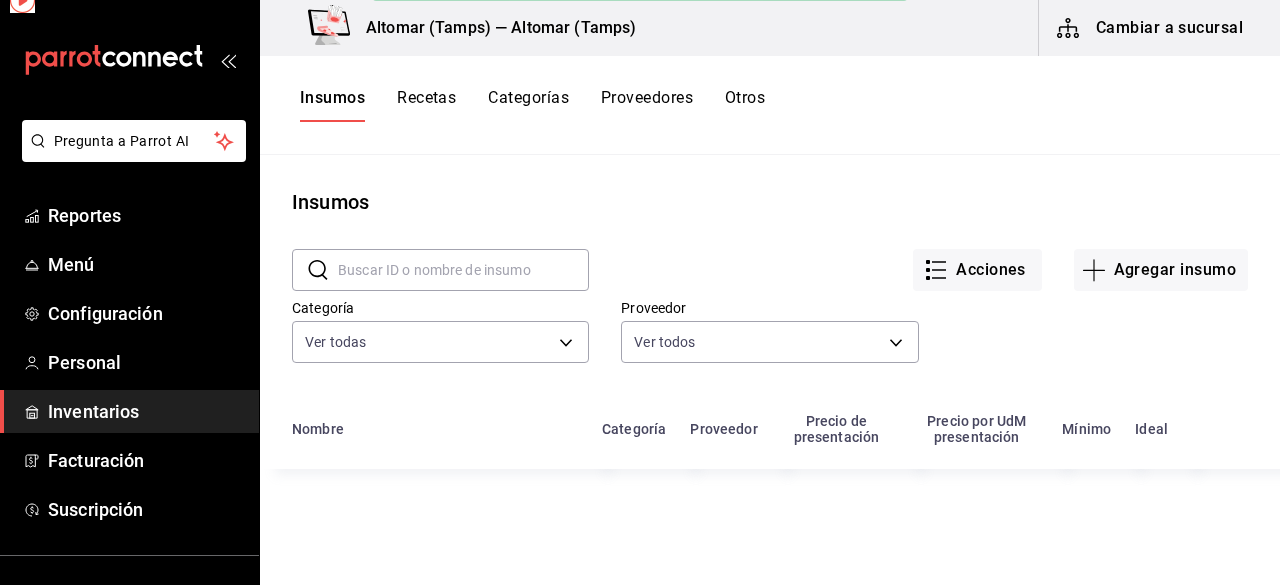 type 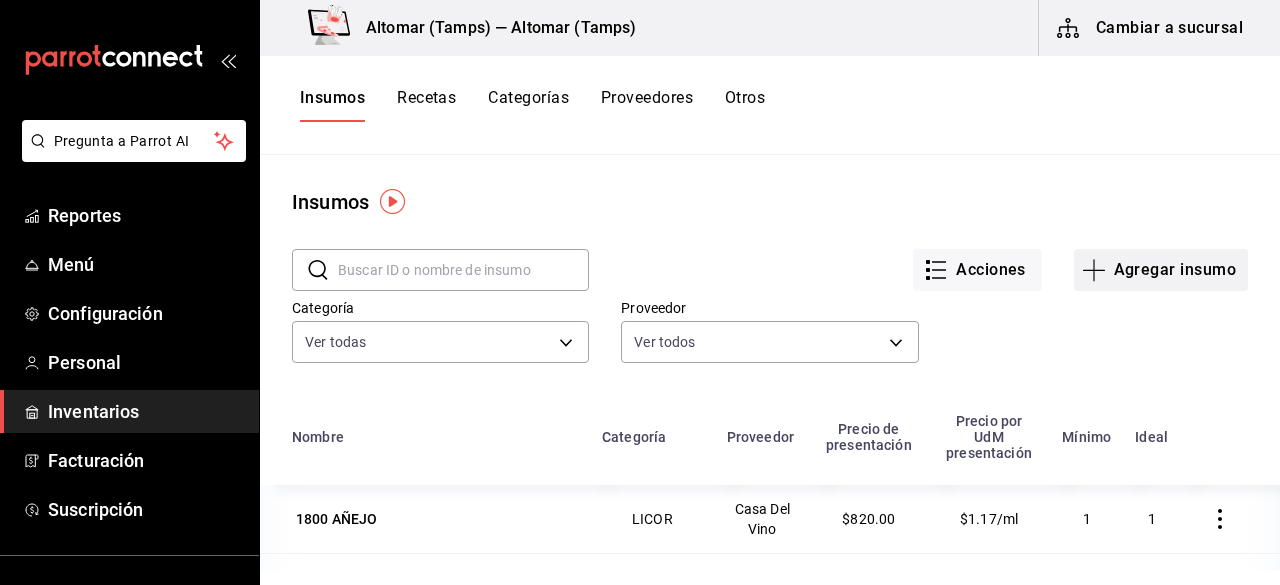 click on "Agregar insumo" at bounding box center [1161, 270] 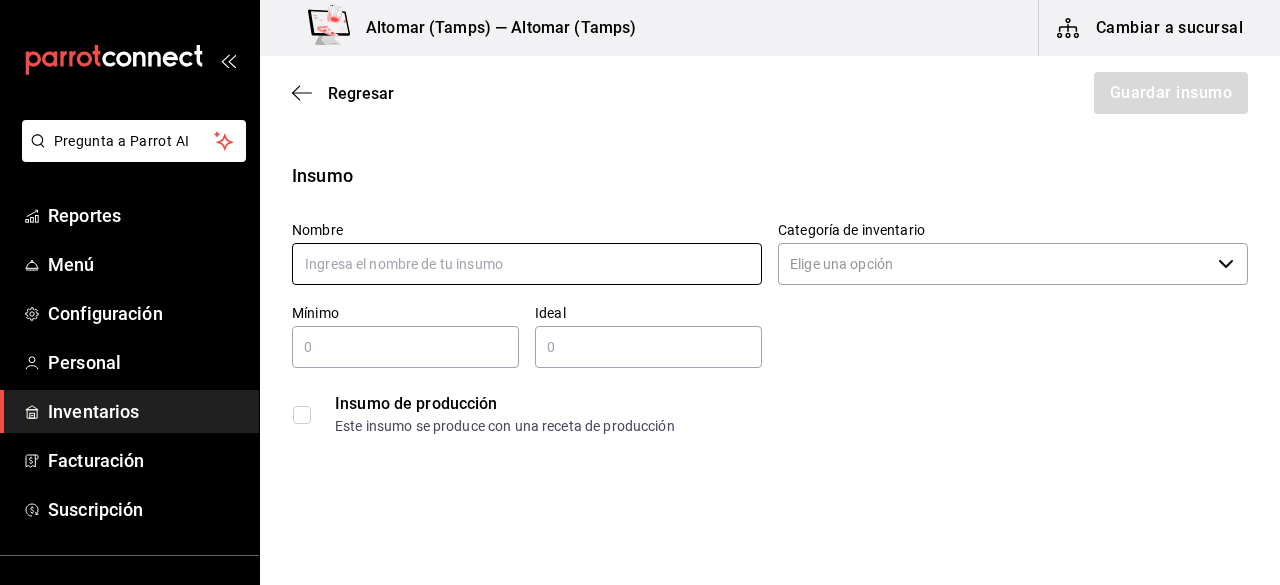 click at bounding box center [527, 264] 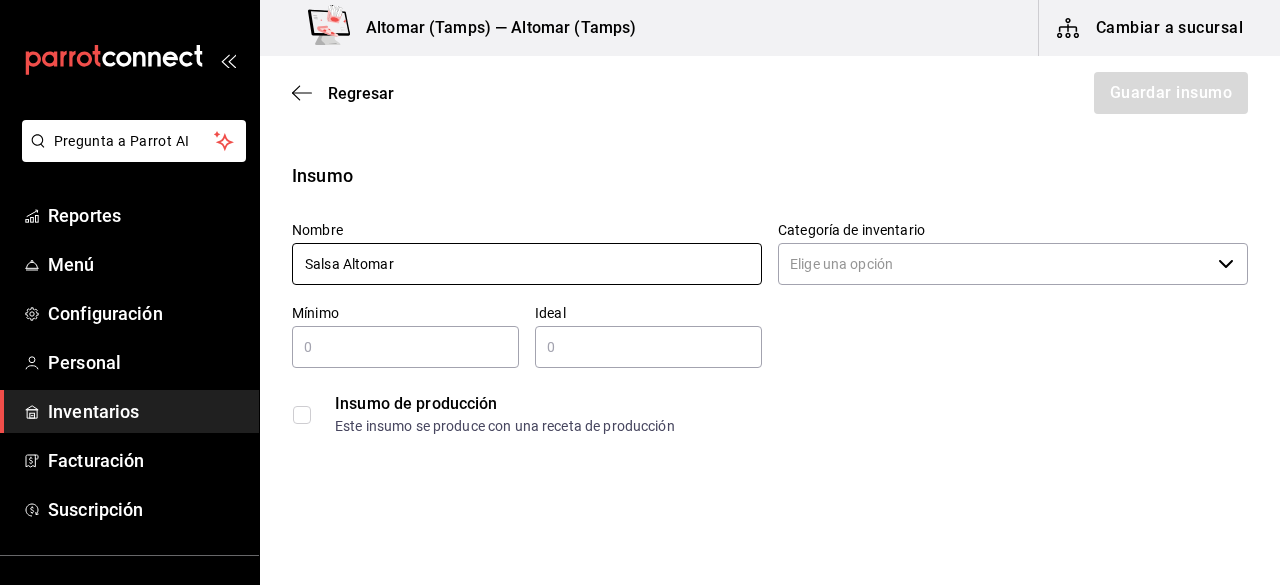 type on "Salsa Altomar" 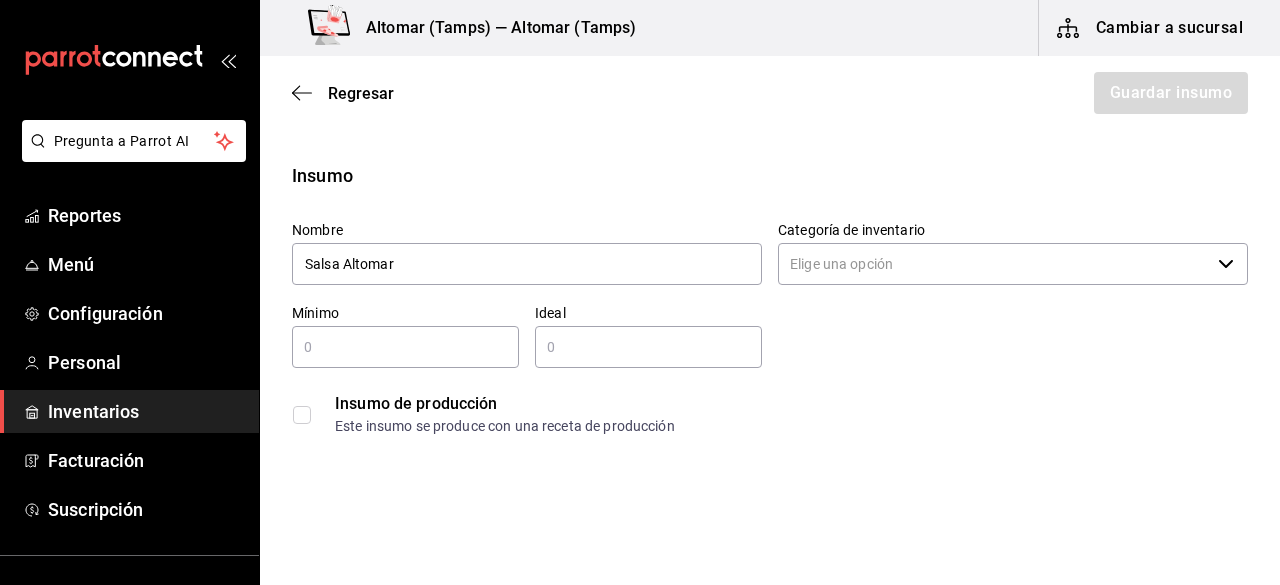 click on "Categoría de inventario" at bounding box center (994, 264) 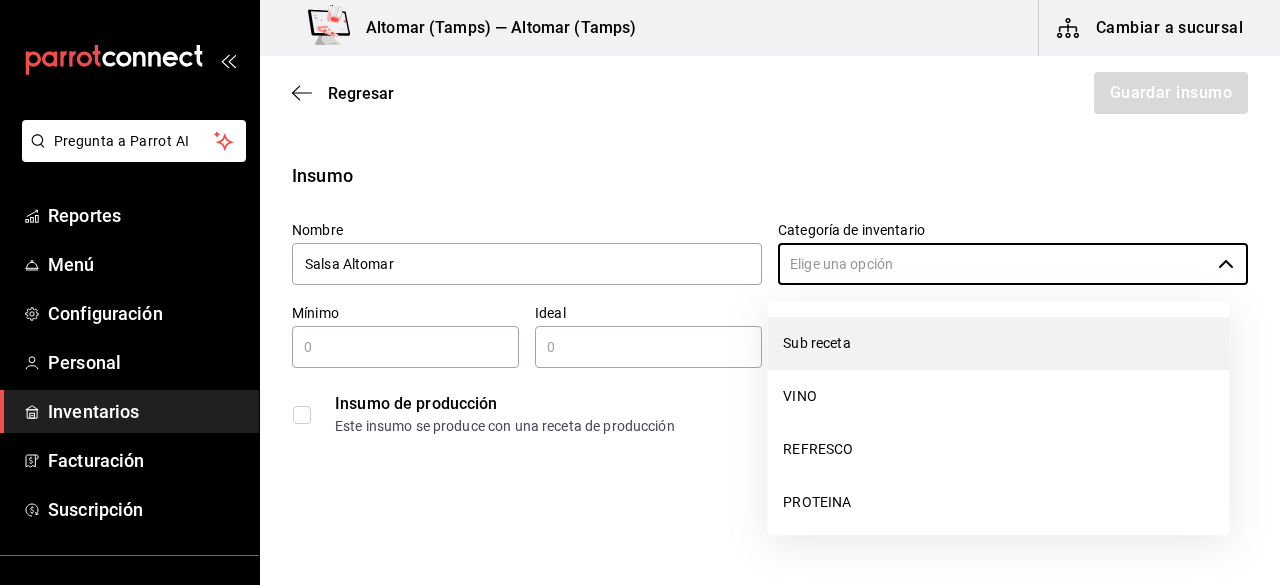 click on "Sub receta" at bounding box center (998, 343) 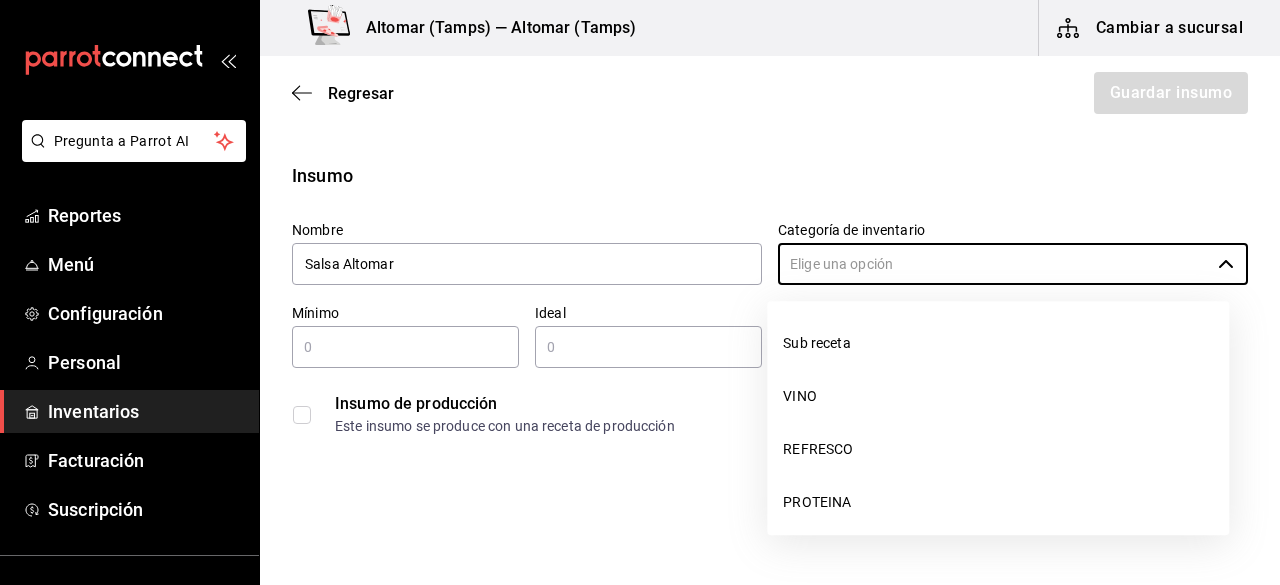 type on "Sub receta" 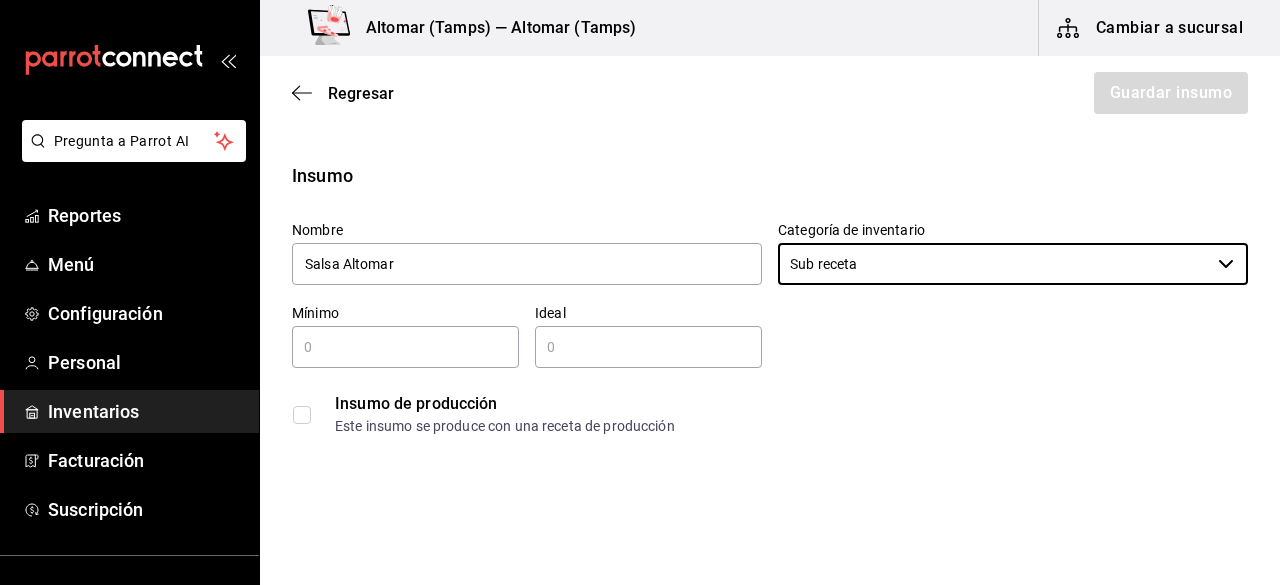 drag, startPoint x: 500, startPoint y: 371, endPoint x: 432, endPoint y: 363, distance: 68.46897 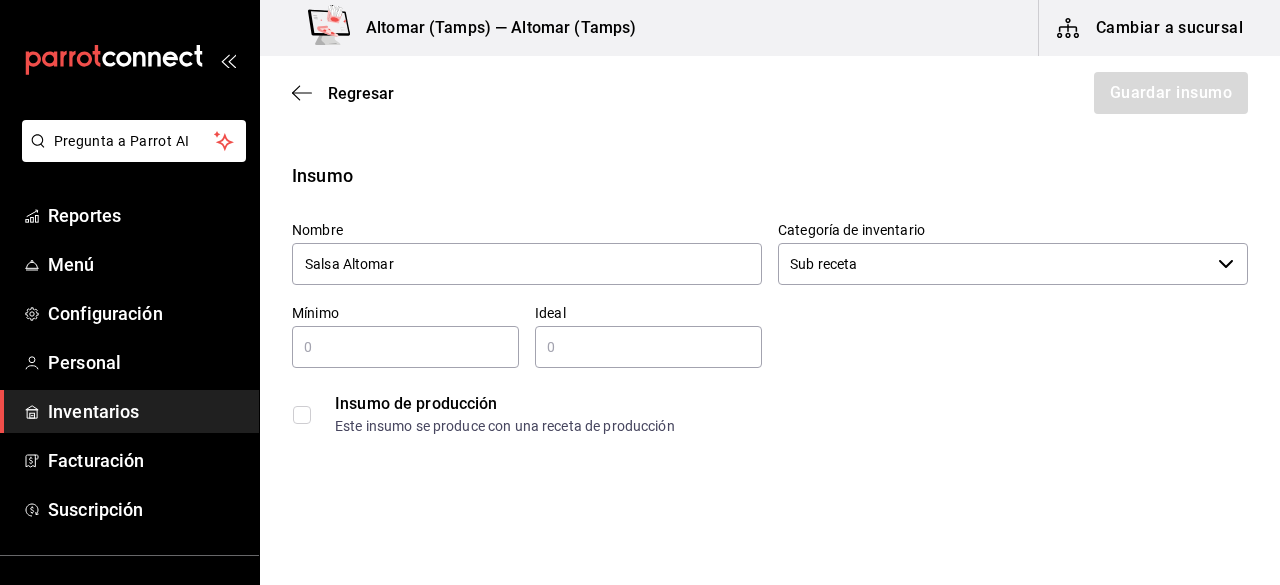 click on "​" at bounding box center (405, 347) 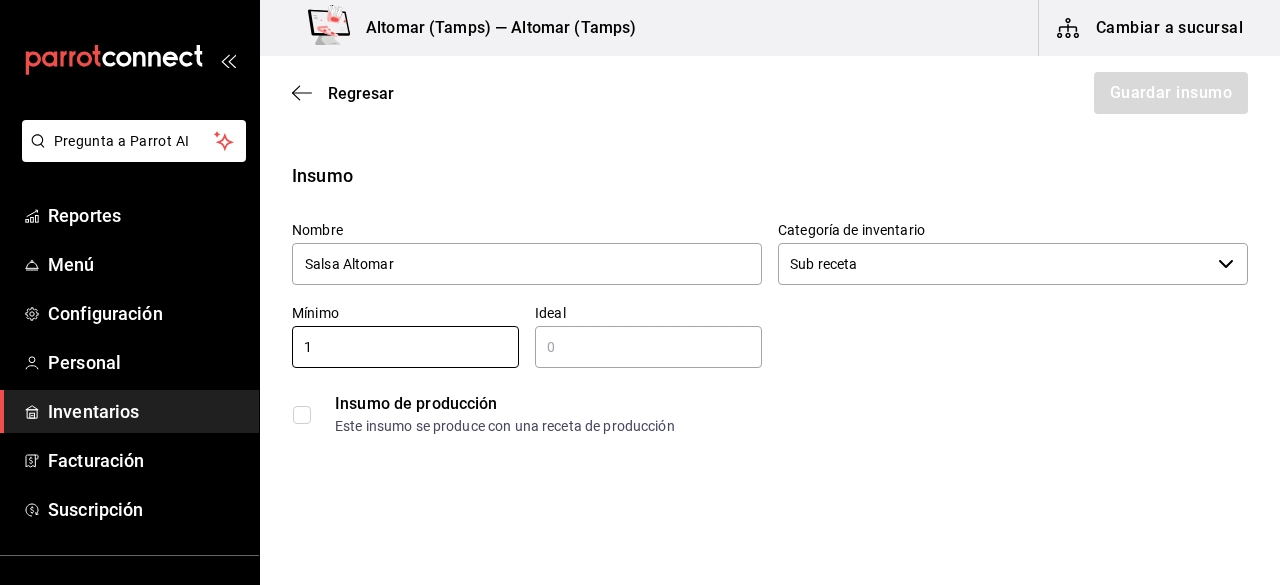 type on "1" 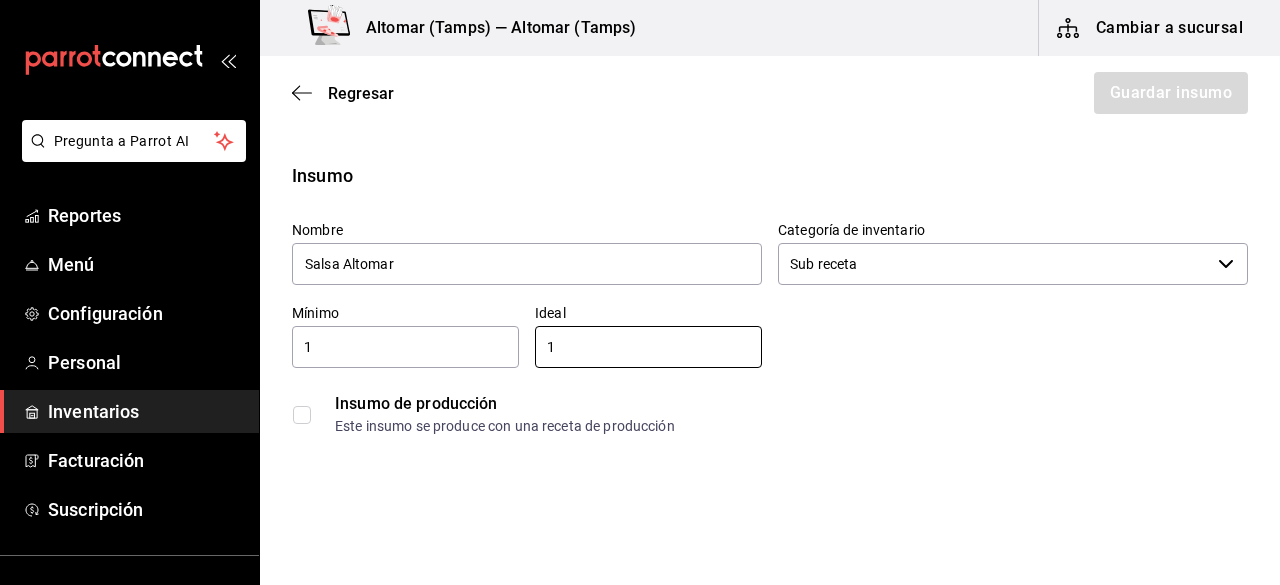 type on "1" 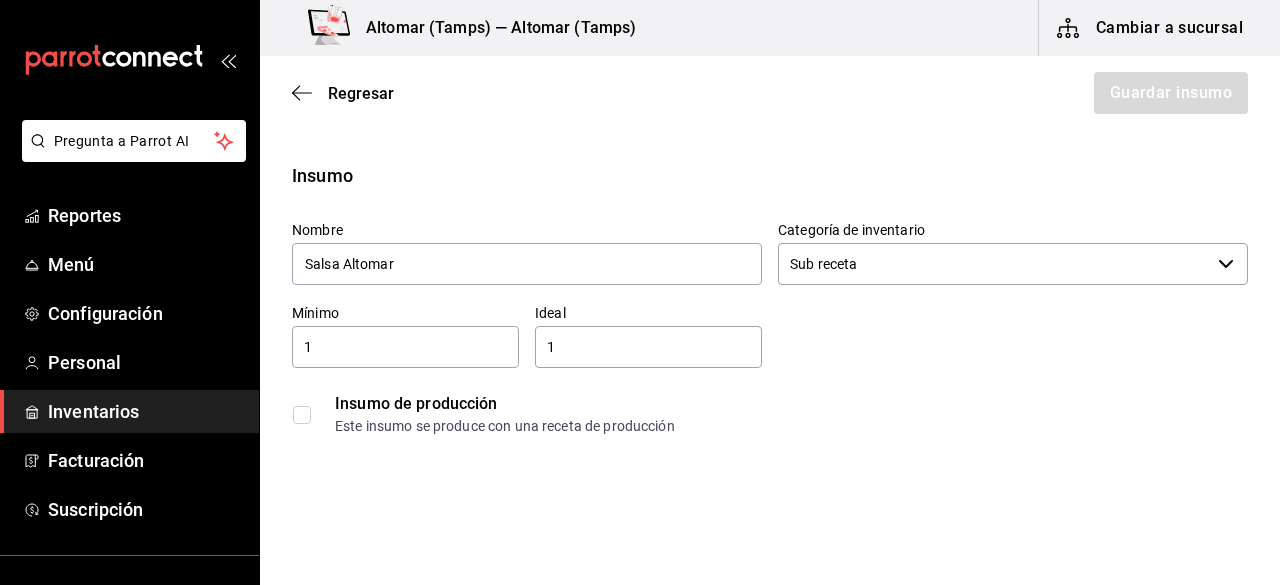 click at bounding box center [306, 415] 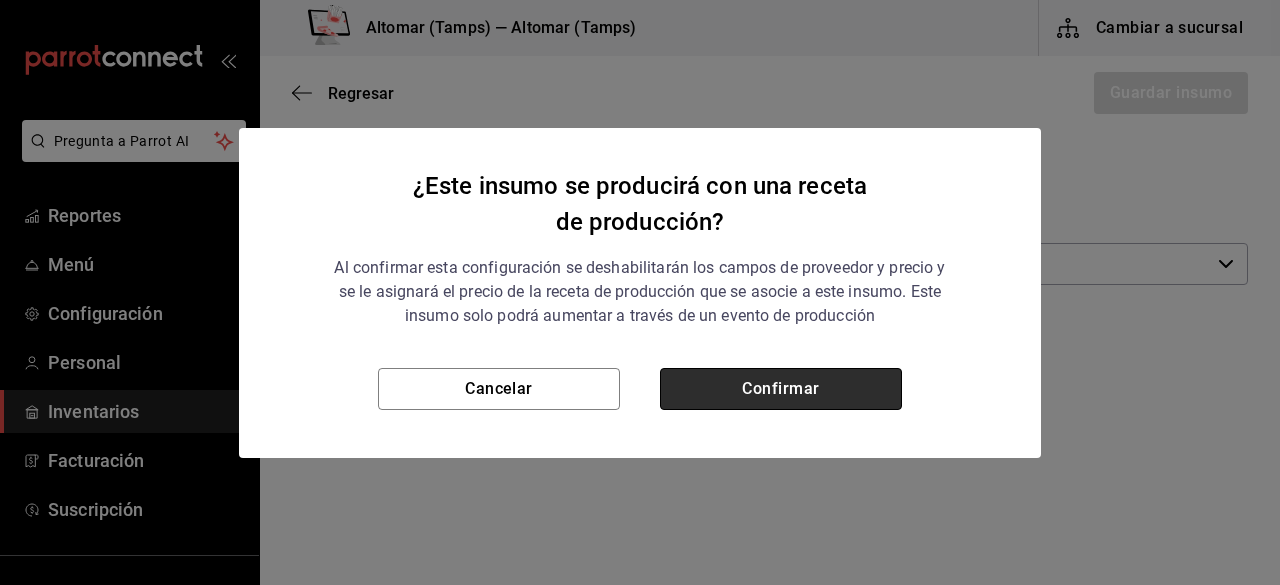 click on "Confirmar" at bounding box center (781, 389) 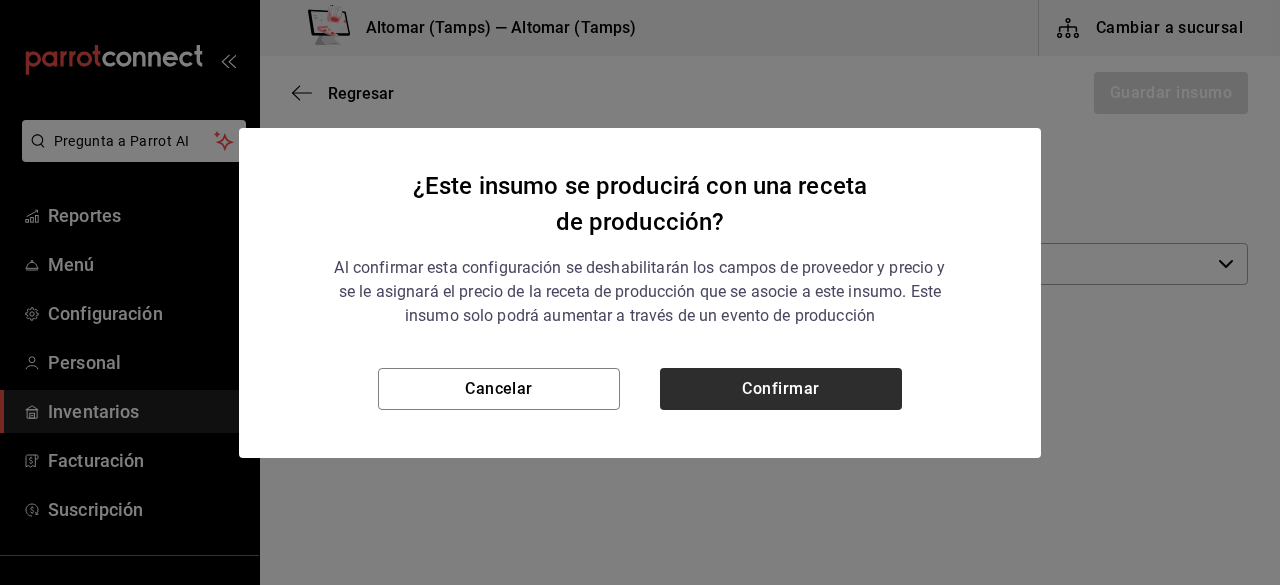 checkbox on "true" 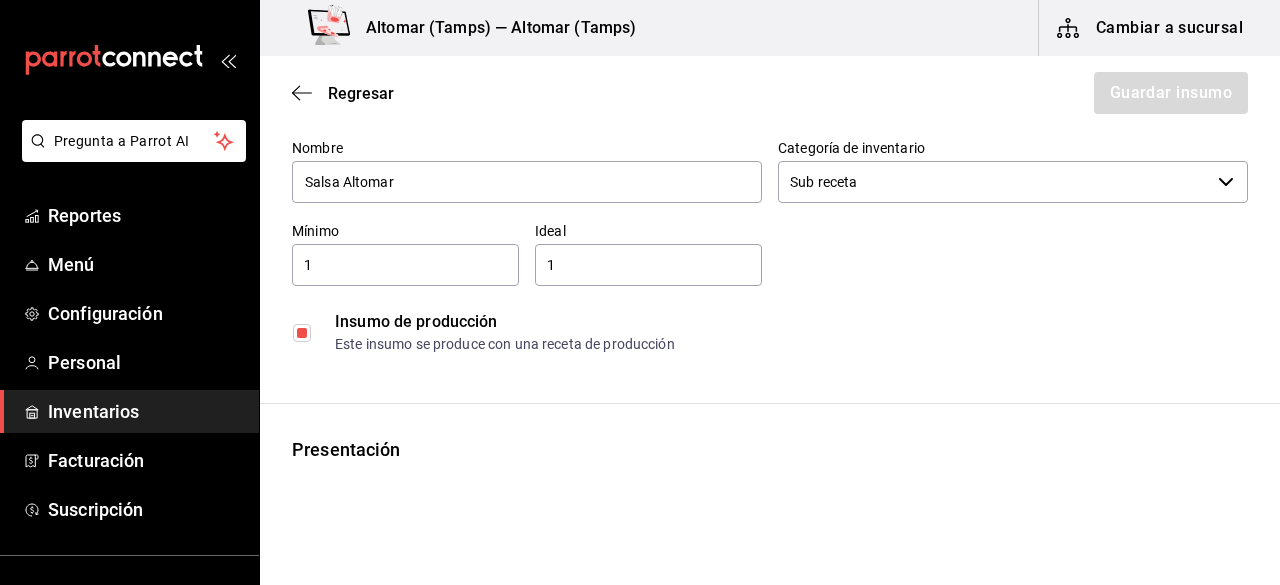 scroll, scrollTop: 400, scrollLeft: 0, axis: vertical 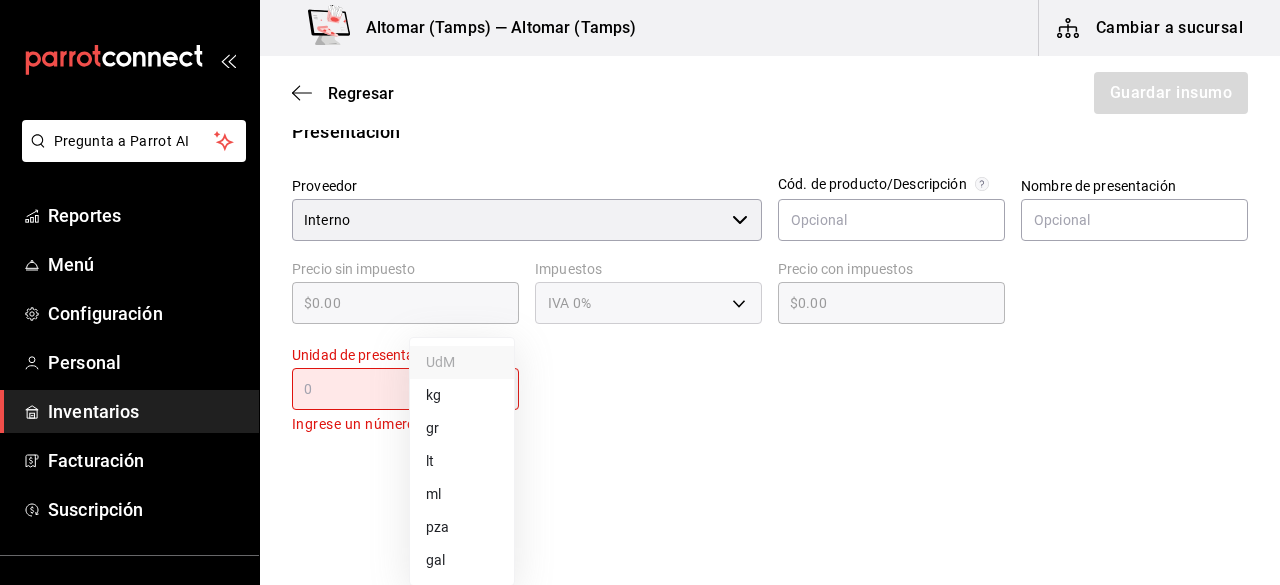 click on "Pregunta a Parrot AI Reportes   Menú   Configuración   Personal   Inventarios   Facturación   Suscripción   Ayuda Recomienda Parrot   Iván Méndez   Sugerir nueva función   Altomar (Tamps) — Altomar (Tamps) Cambiar a sucursal Regresar Guardar insumo Insumo Nombre Salsa Altomar Categoría de inventario Sub receta ​ Mínimo 1 ​ Ideal 1 ​ Insumo de producción Este insumo se produce con una receta de producción Presentación Proveedor Interno ​ Cód. de producto/Descripción Nombre de presentación Precio sin impuesto $0.00 ​ Impuestos IVA 0% Precio con impuestos $0.00 ​ Unidad de presentación UdM ​ Ingrese un número mayor a 0 Receta Unidad de receta Elige una opción Factor de conversión ​ Ver ayuda de conversiones Unidades de conteo GANA 1 MES GRATIS EN TU SUSCRIPCIÓN AQUÍ Pregunta a Parrot AI Reportes   Menú   Configuración   Personal   Inventarios   Facturación   Suscripción   Ayuda Recomienda Parrot   Iván Méndez   Sugerir nueva función   Visitar centro de ayuda UdM kg" at bounding box center (640, 236) 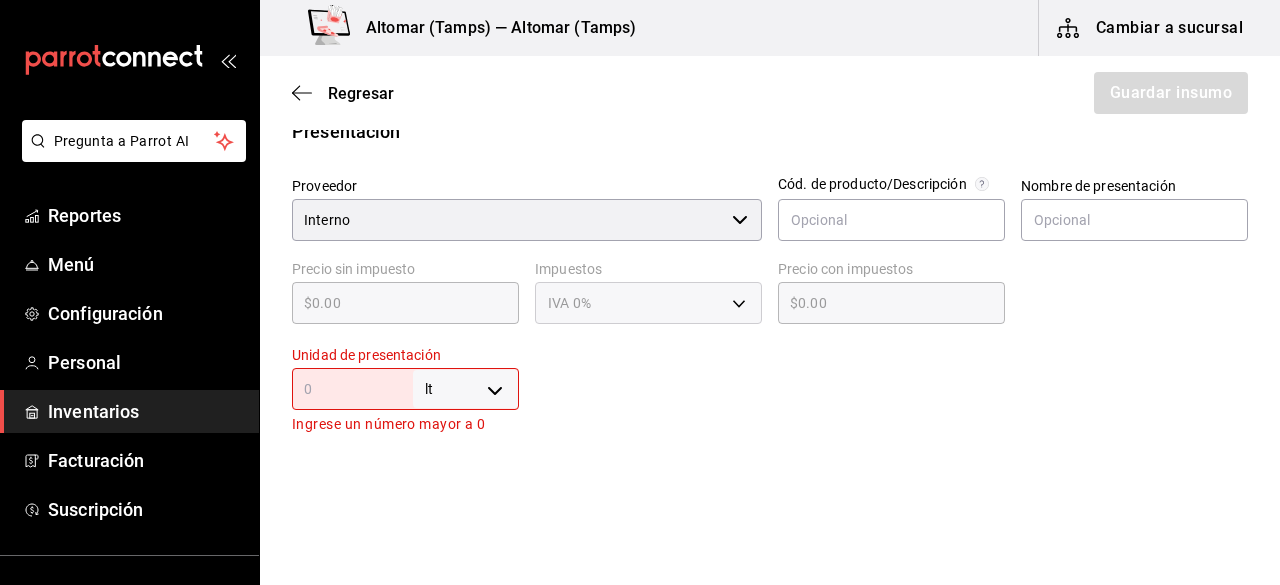 click at bounding box center (352, 389) 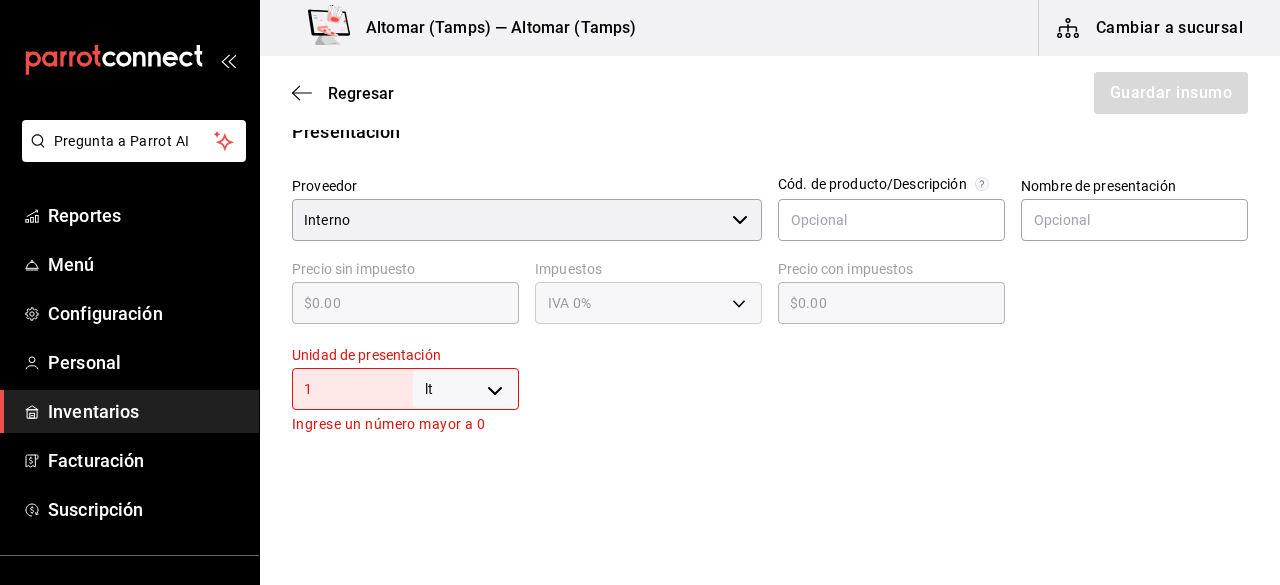 type on "1" 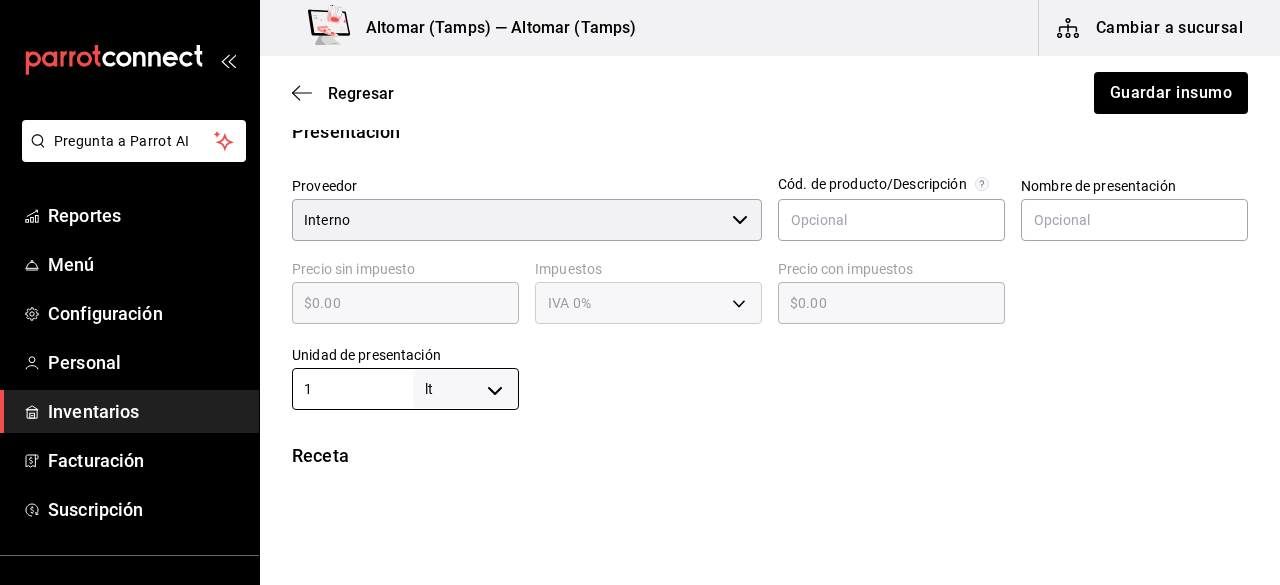type on "1" 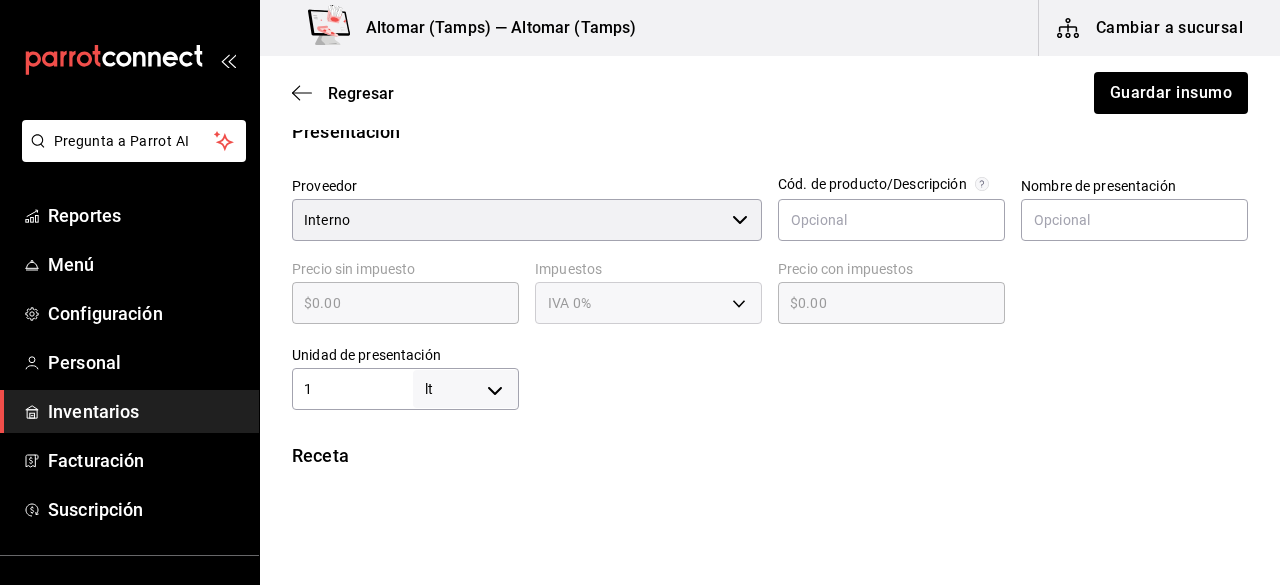 click at bounding box center (883, 370) 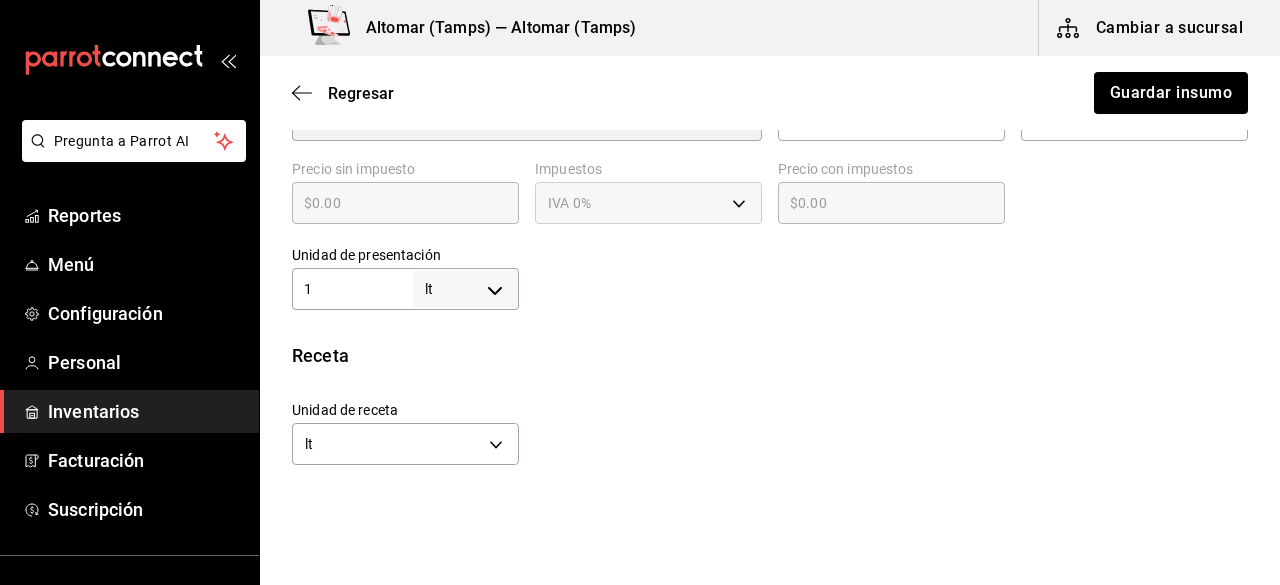 scroll, scrollTop: 400, scrollLeft: 0, axis: vertical 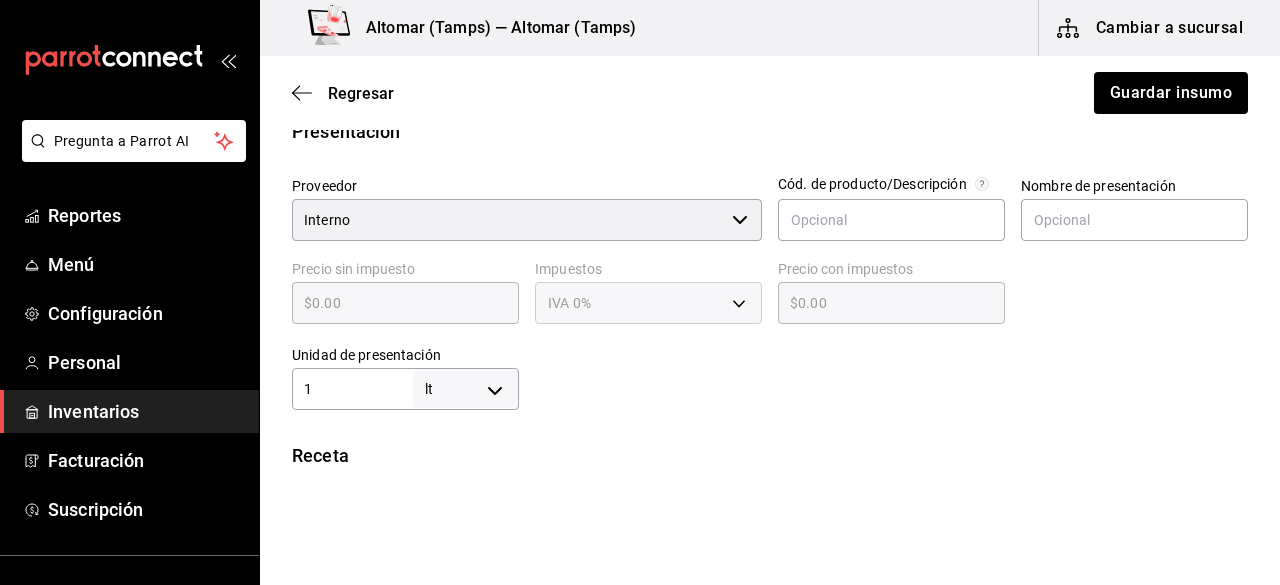 click on "1" at bounding box center (352, 389) 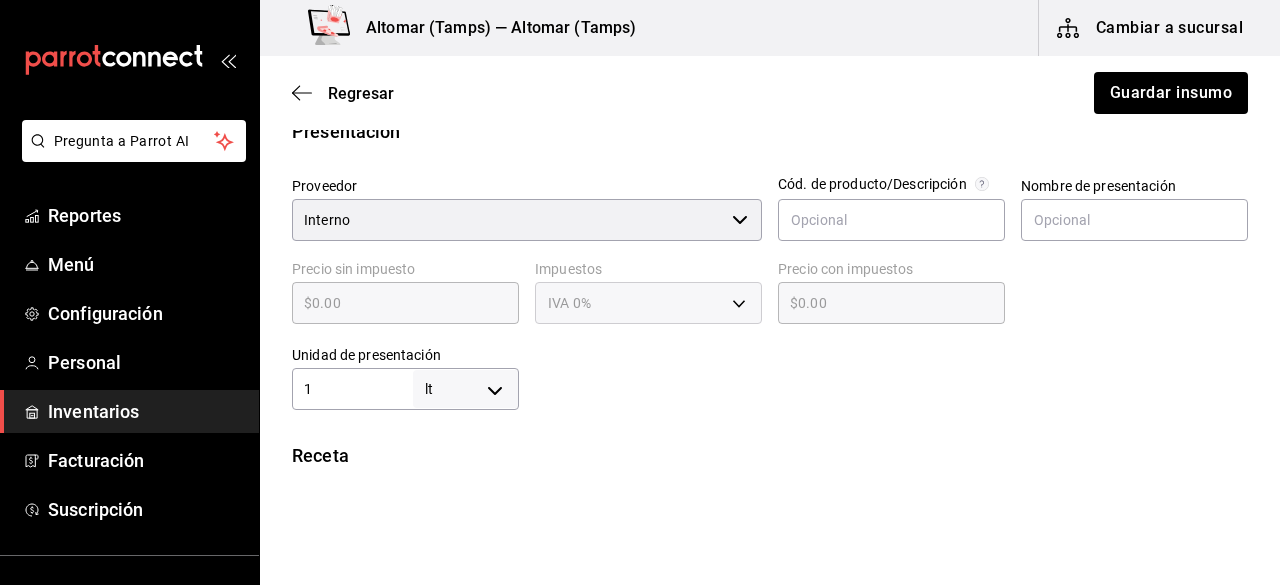 click on "Insumo Nombre Salsa Altomar Categoría de inventario Sub receta ​ Mínimo 1 ​ Ideal 1 ​ Insumo de producción Este insumo se produce con una receta de producción Presentación Proveedor Interno ​ Cód. de producto/Descripción Nombre de presentación Precio sin impuesto $0.00 ​ Impuestos IVA 0% Precio con impuestos $0.00 ​ Unidad de presentación 1 lt LITER ​ Receta Unidad de receta lt LITER Factor de conversión 1 ​ 1 lt de Presentación = 1 lt receta Ver ayuda de conversiones Unidades de conteo lt Presentación (1 lt)" at bounding box center (770, 266) 